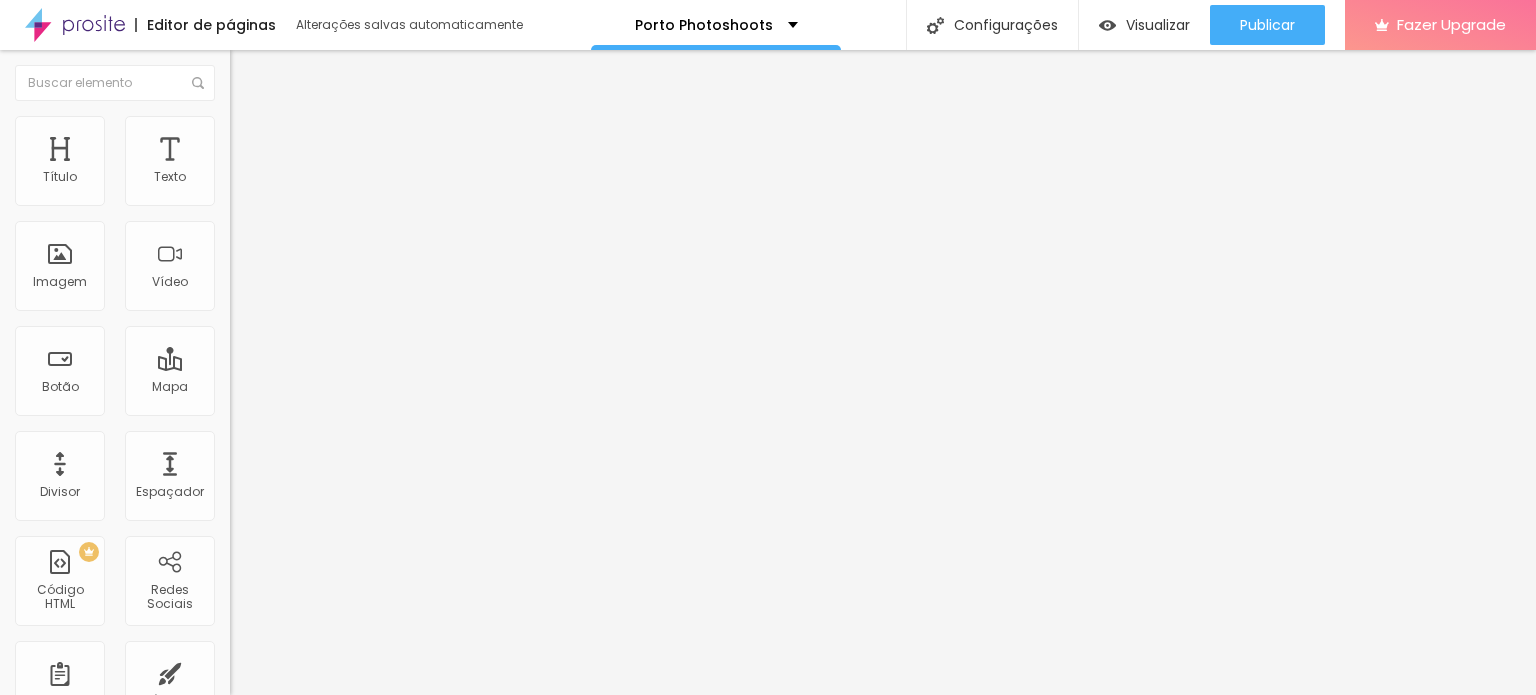 scroll, scrollTop: 0, scrollLeft: 0, axis: both 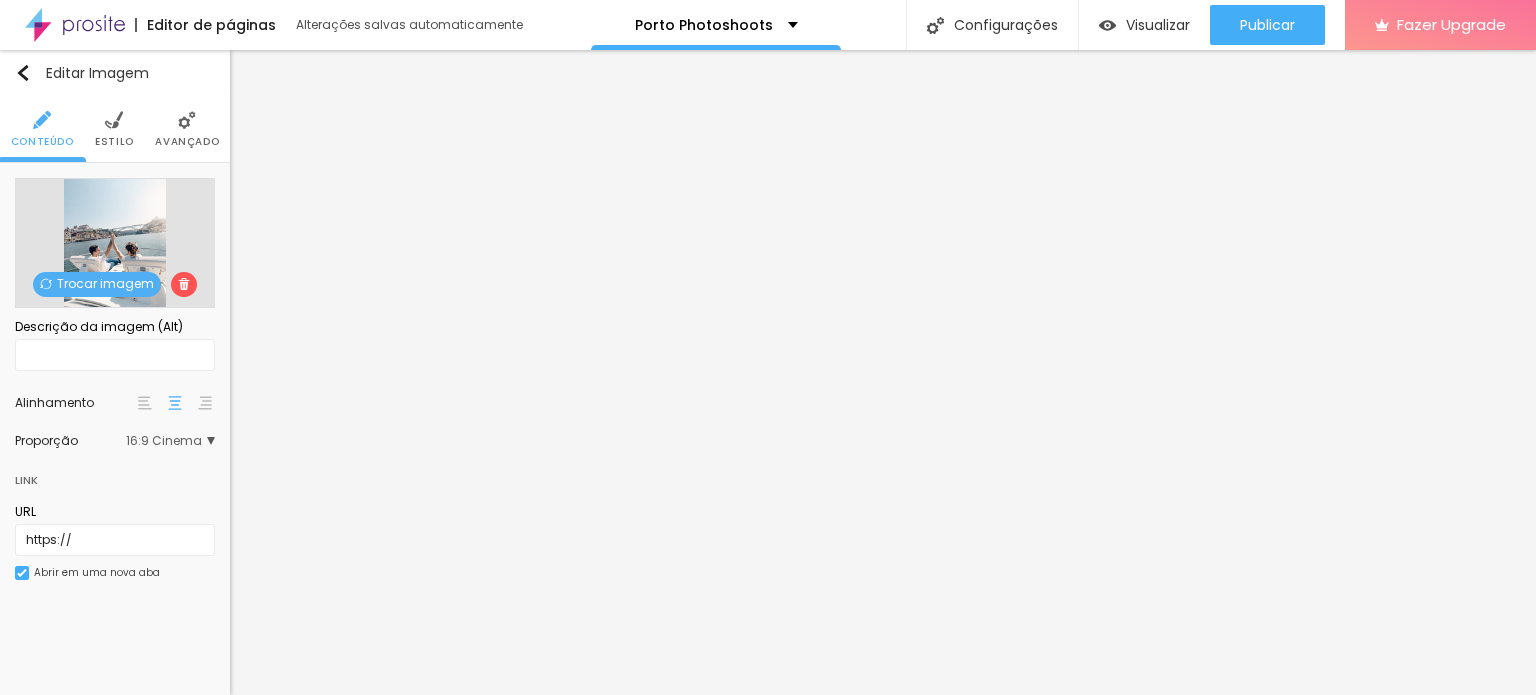 click on "Trocar imagem" at bounding box center (97, 284) 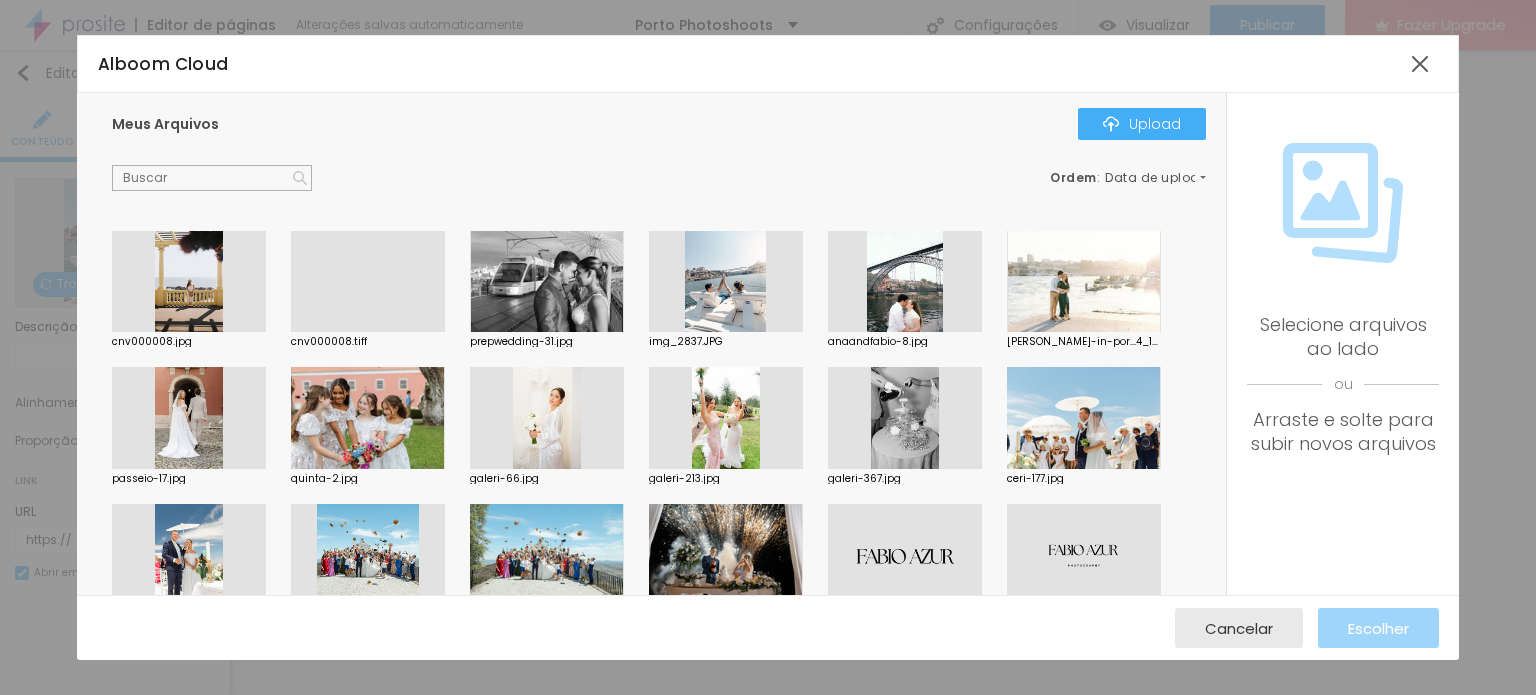 click on "Meus Arquivos Upload Ordem :  Data de upload" at bounding box center [659, 149] 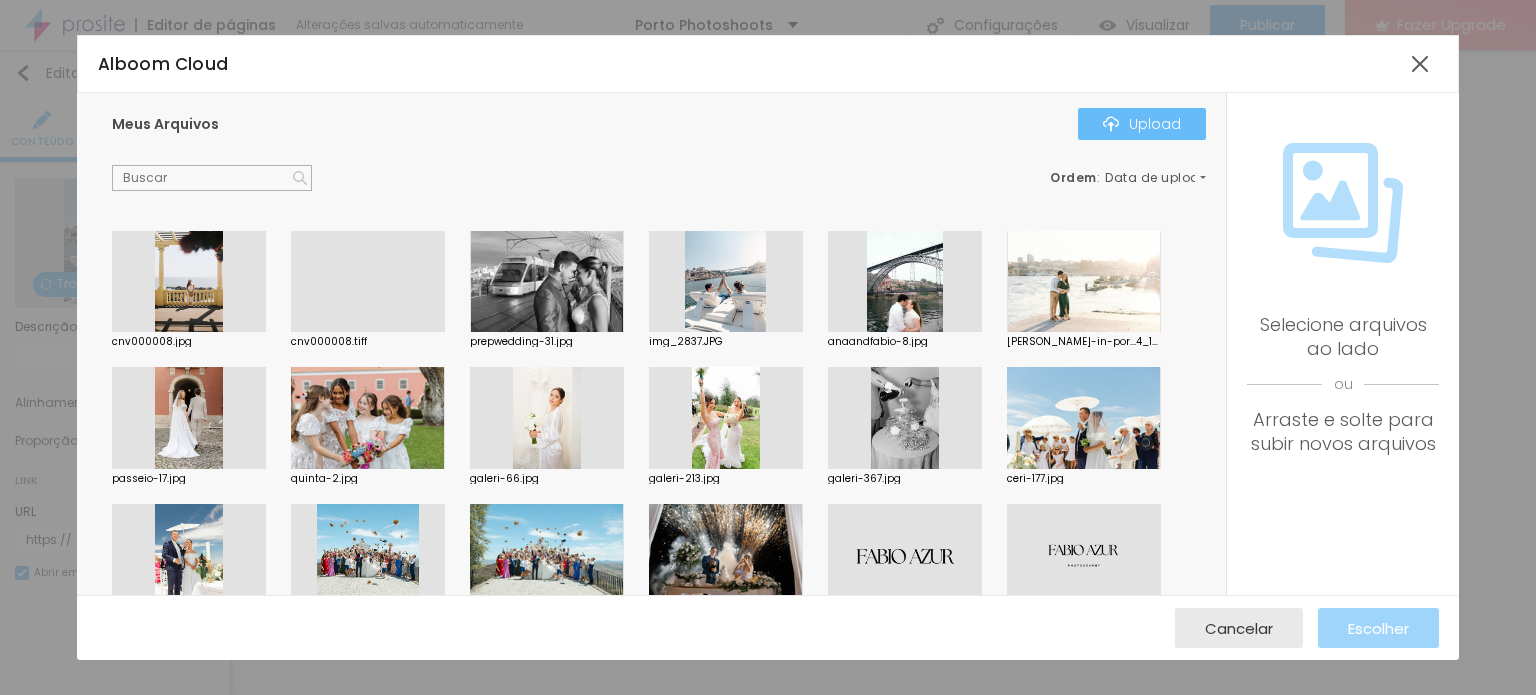 click on "Upload" at bounding box center (1142, 124) 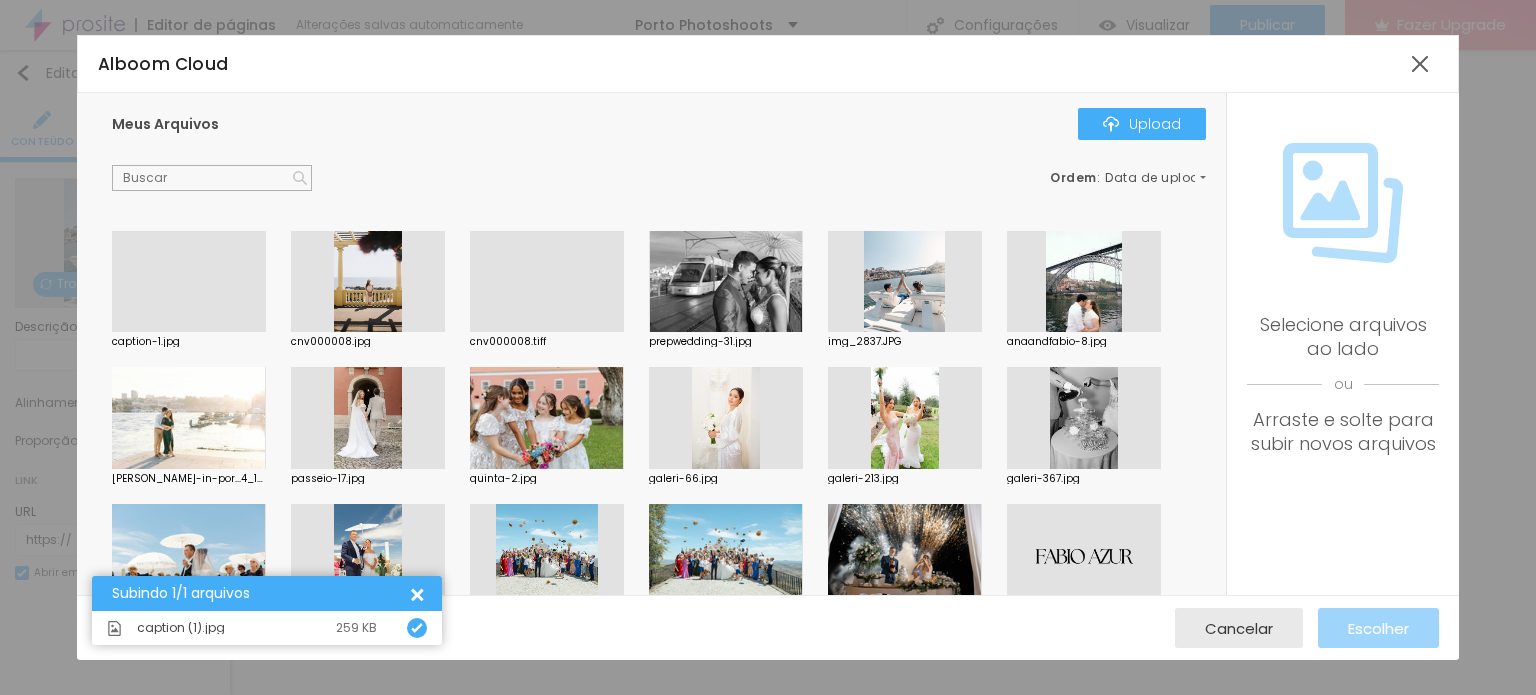 click at bounding box center (189, 332) 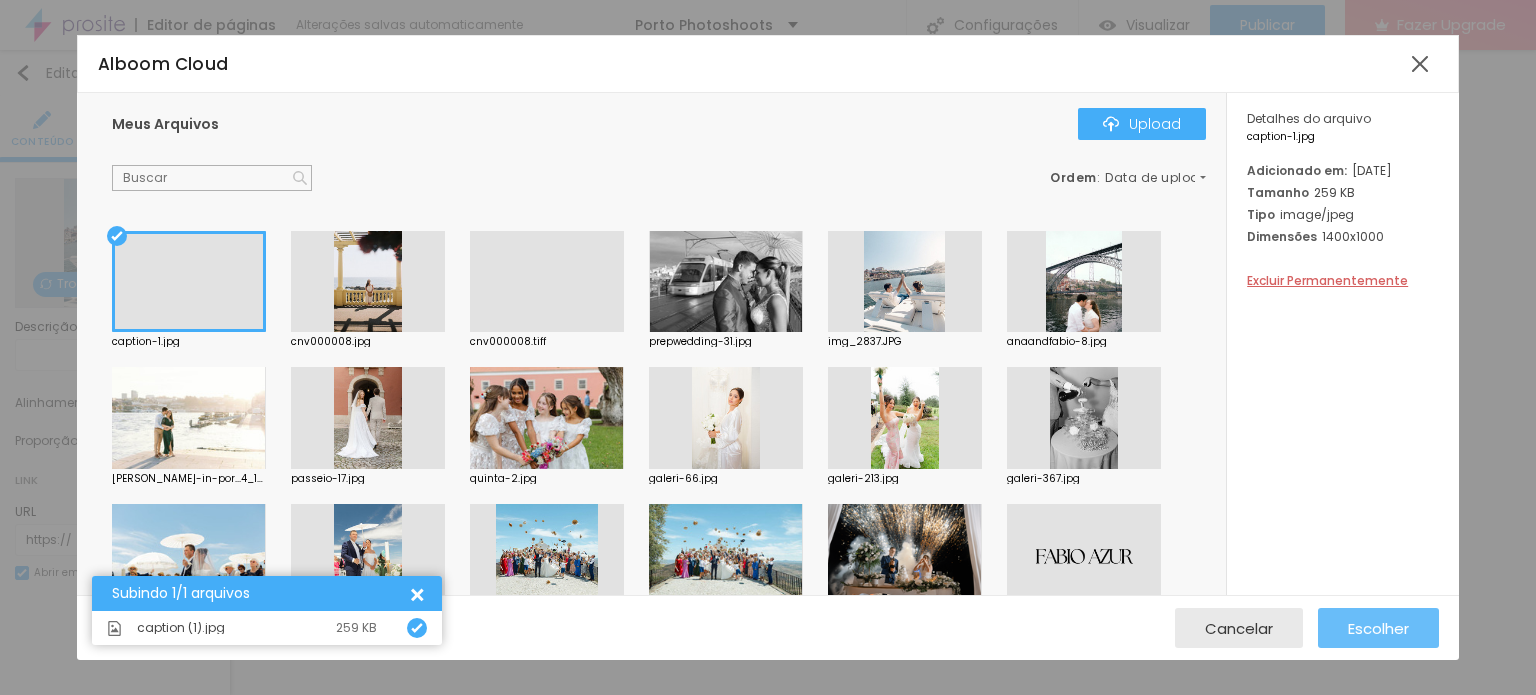 click on "Escolher" at bounding box center [1378, 628] 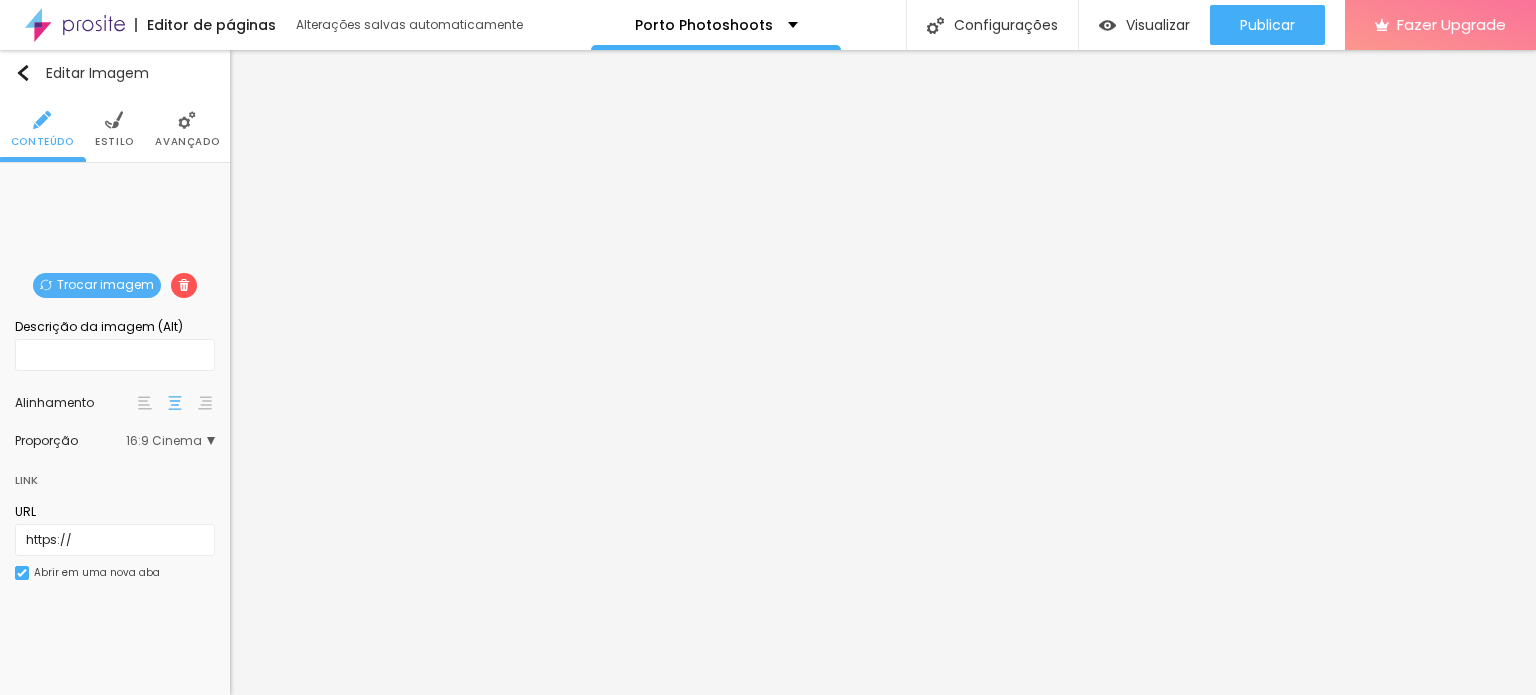 click on "Trocar imagem" at bounding box center (97, 285) 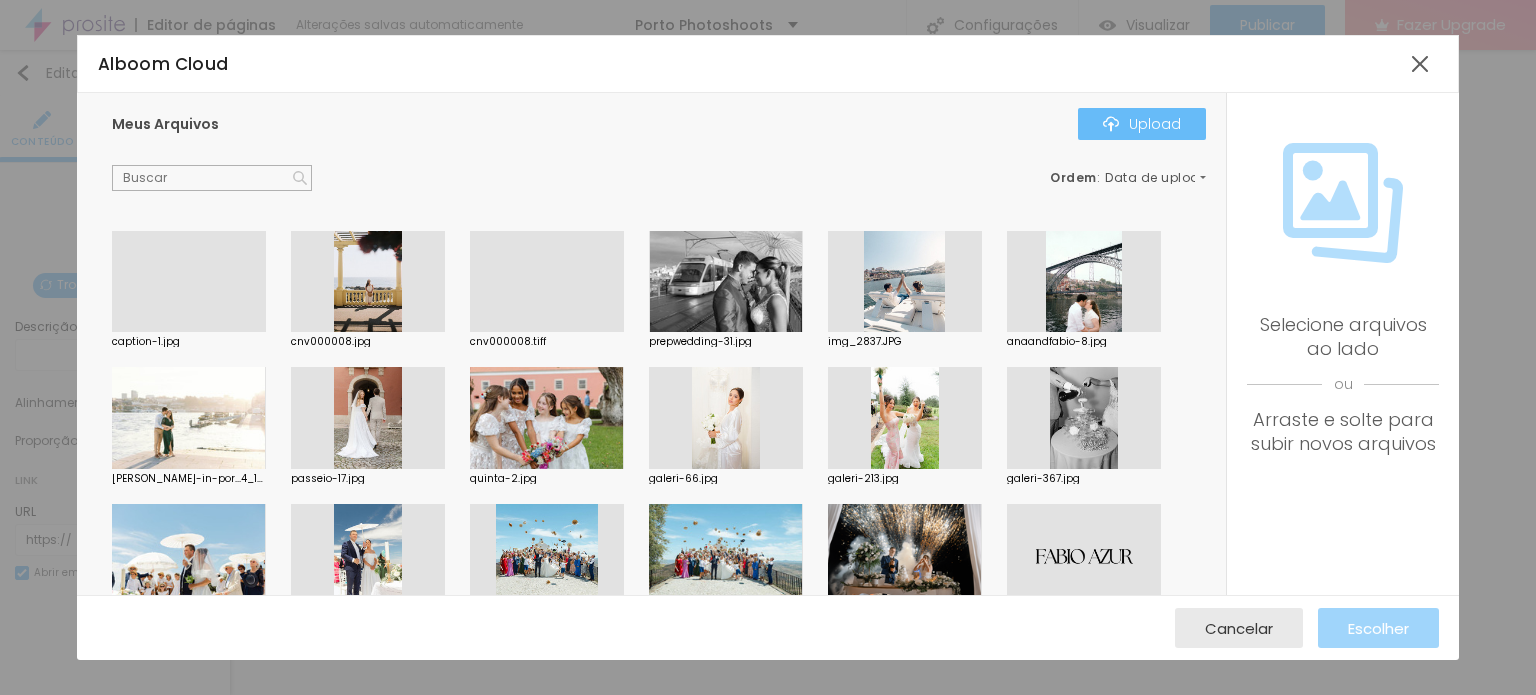 click on "Upload" at bounding box center (1142, 124) 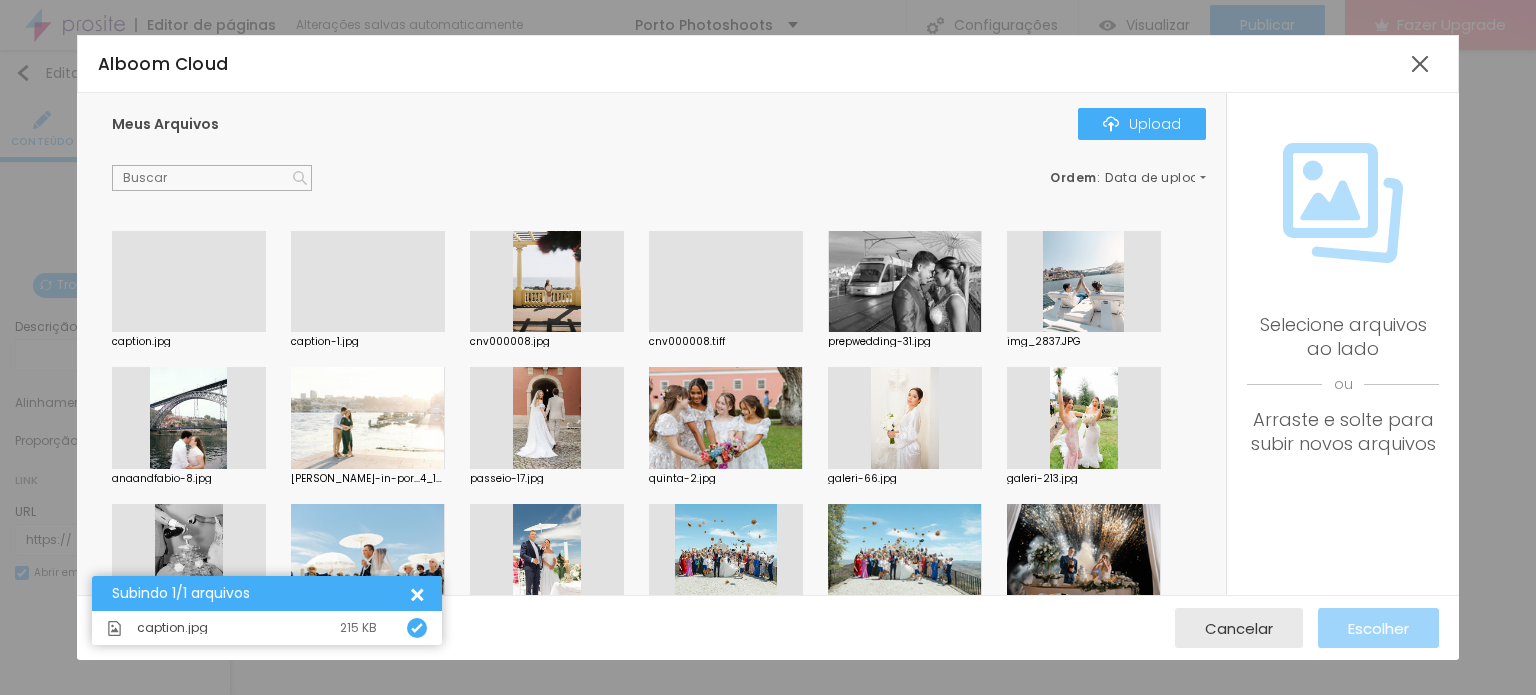 click at bounding box center (189, 332) 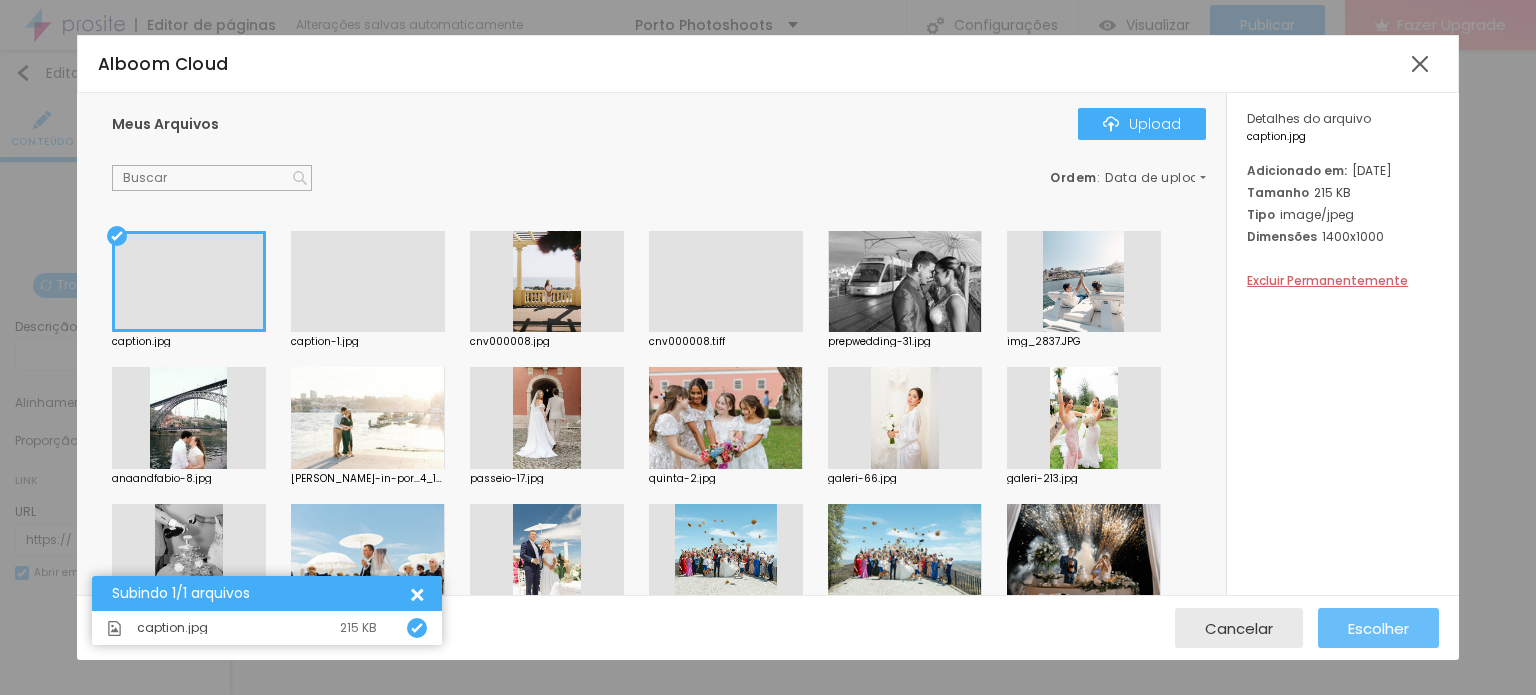 click on "Escolher" at bounding box center [1378, 628] 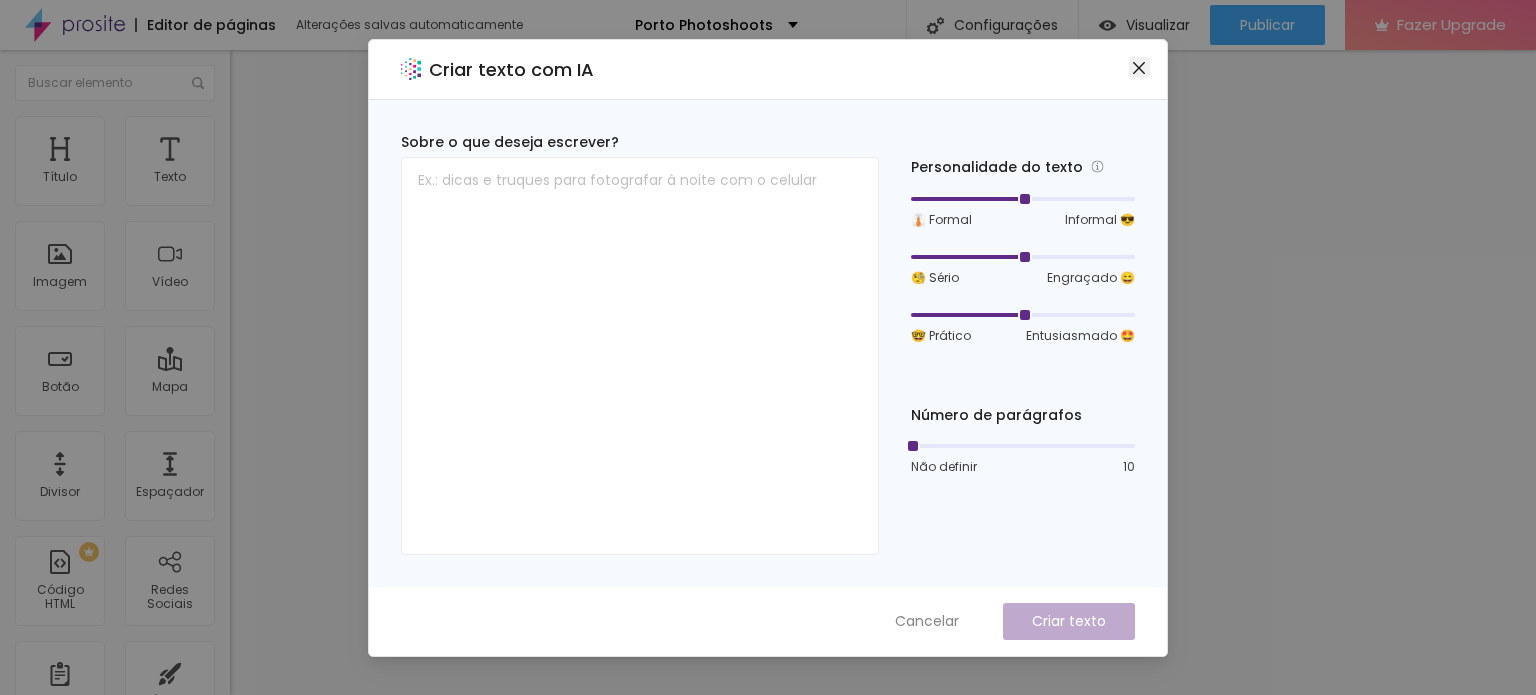 click 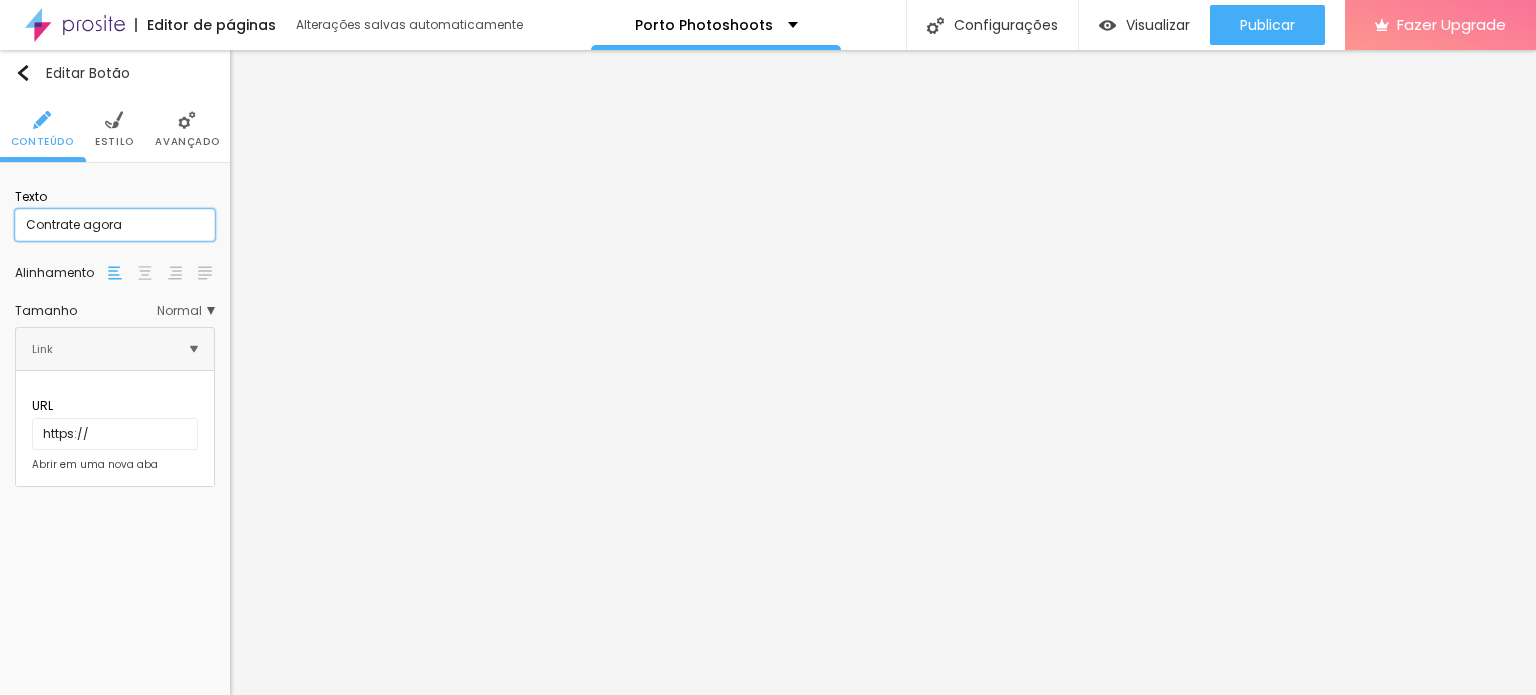 click on "Contrate agora" at bounding box center [115, 225] 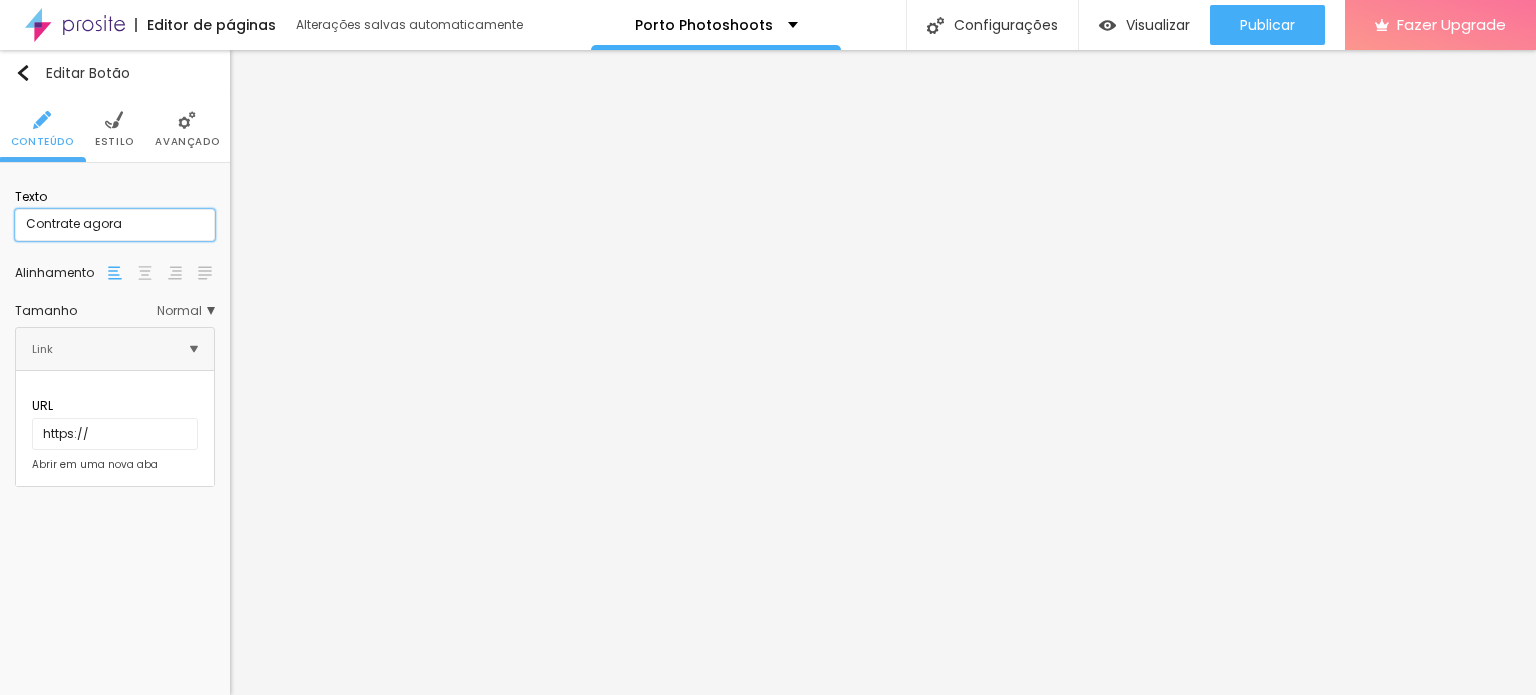 drag, startPoint x: 112, startPoint y: 219, endPoint x: 0, endPoint y: 235, distance: 113.137085 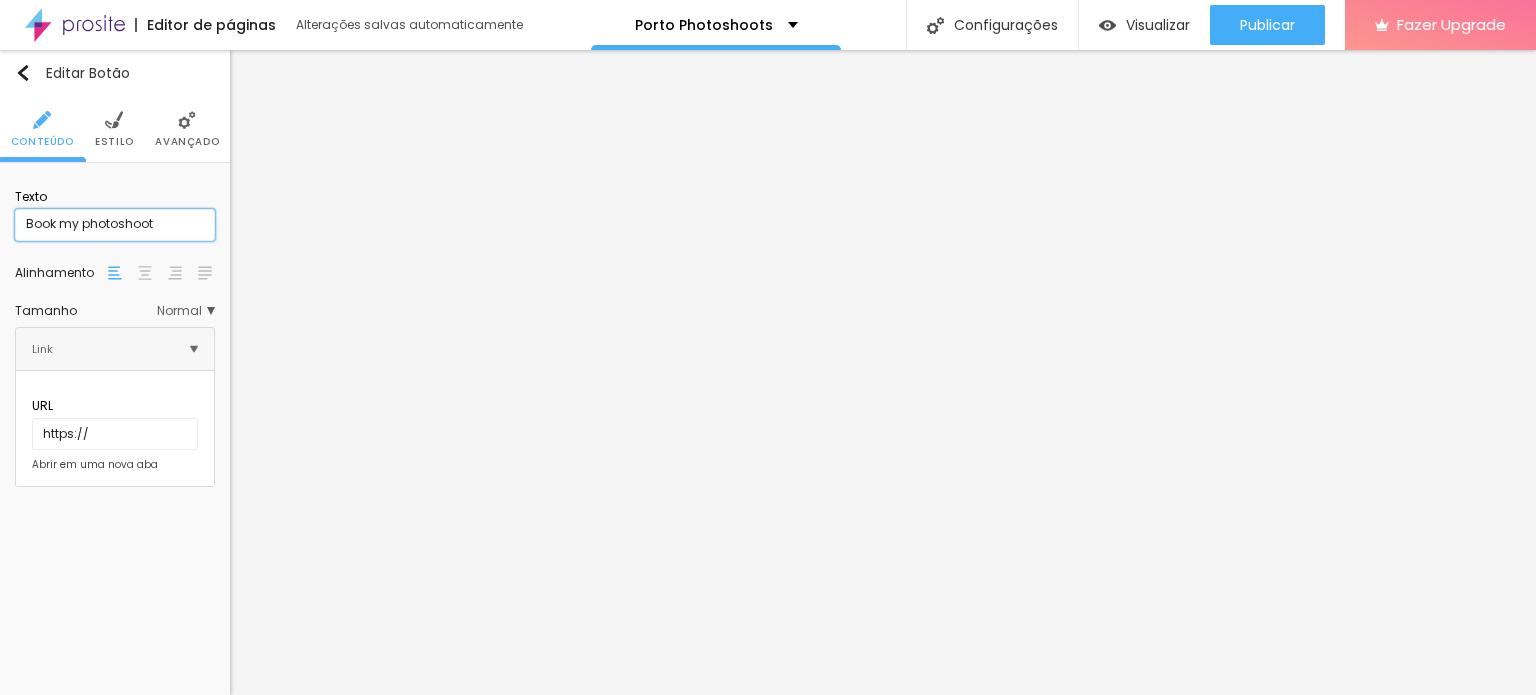 type on "Book my photoshoot" 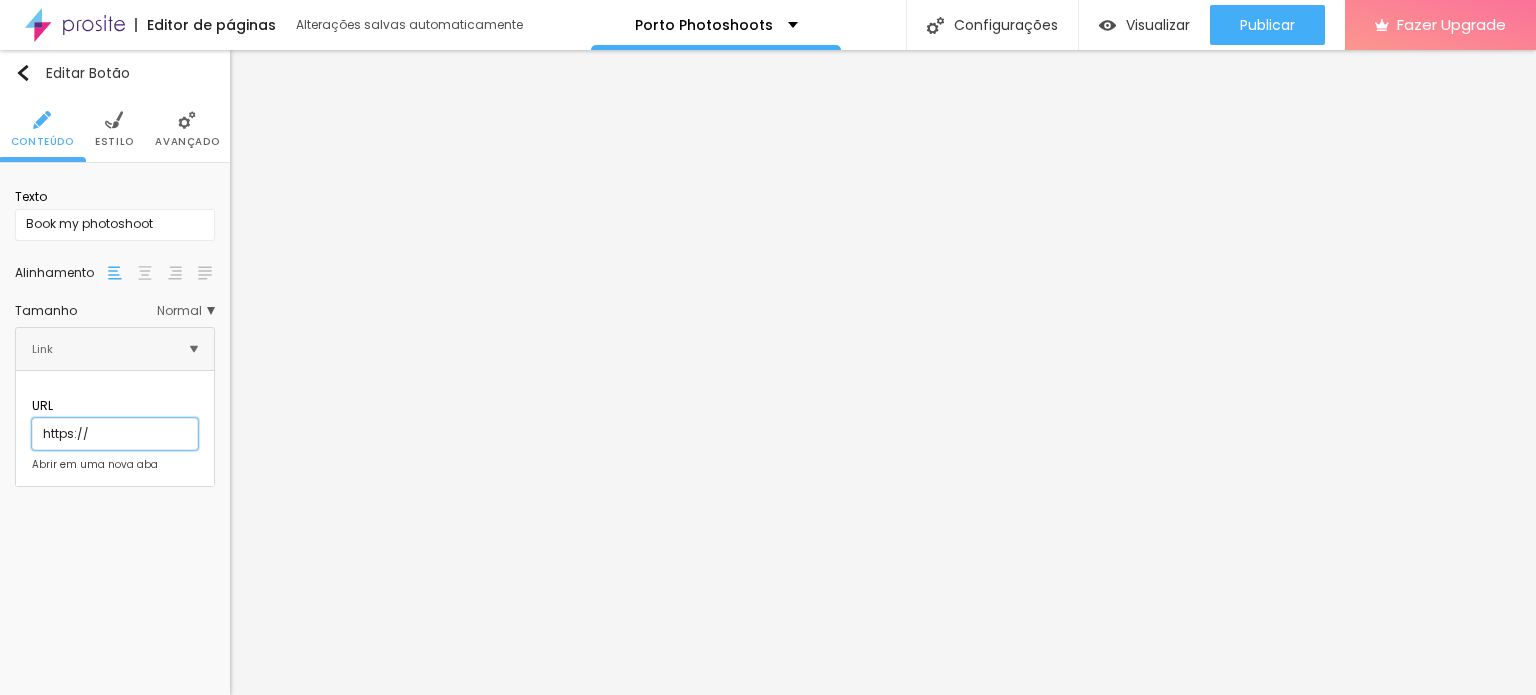 click on "https://" at bounding box center [115, 434] 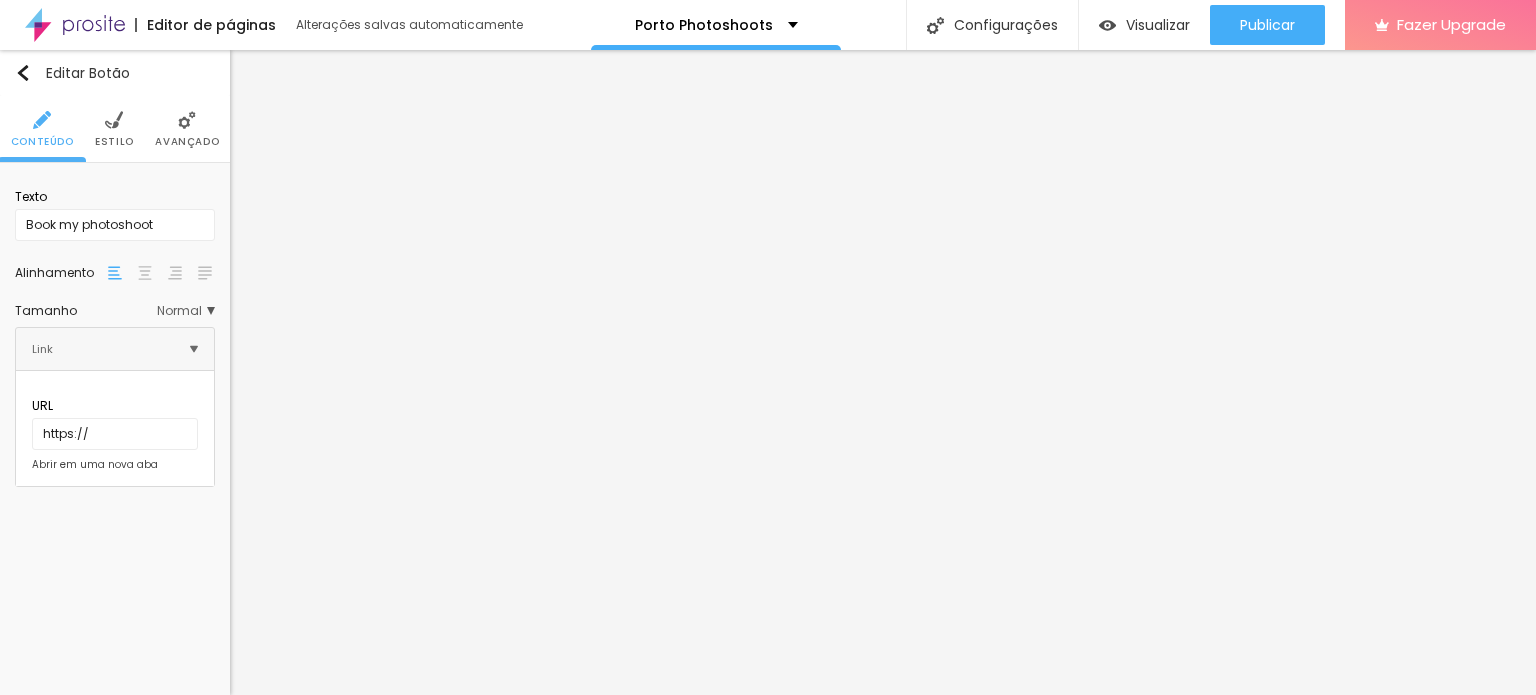 click on "Texto Book my photoshoot Alinhamento [GEOGRAPHIC_DATA] Link URL https:// Abrir em uma nova aba" at bounding box center [115, 332] 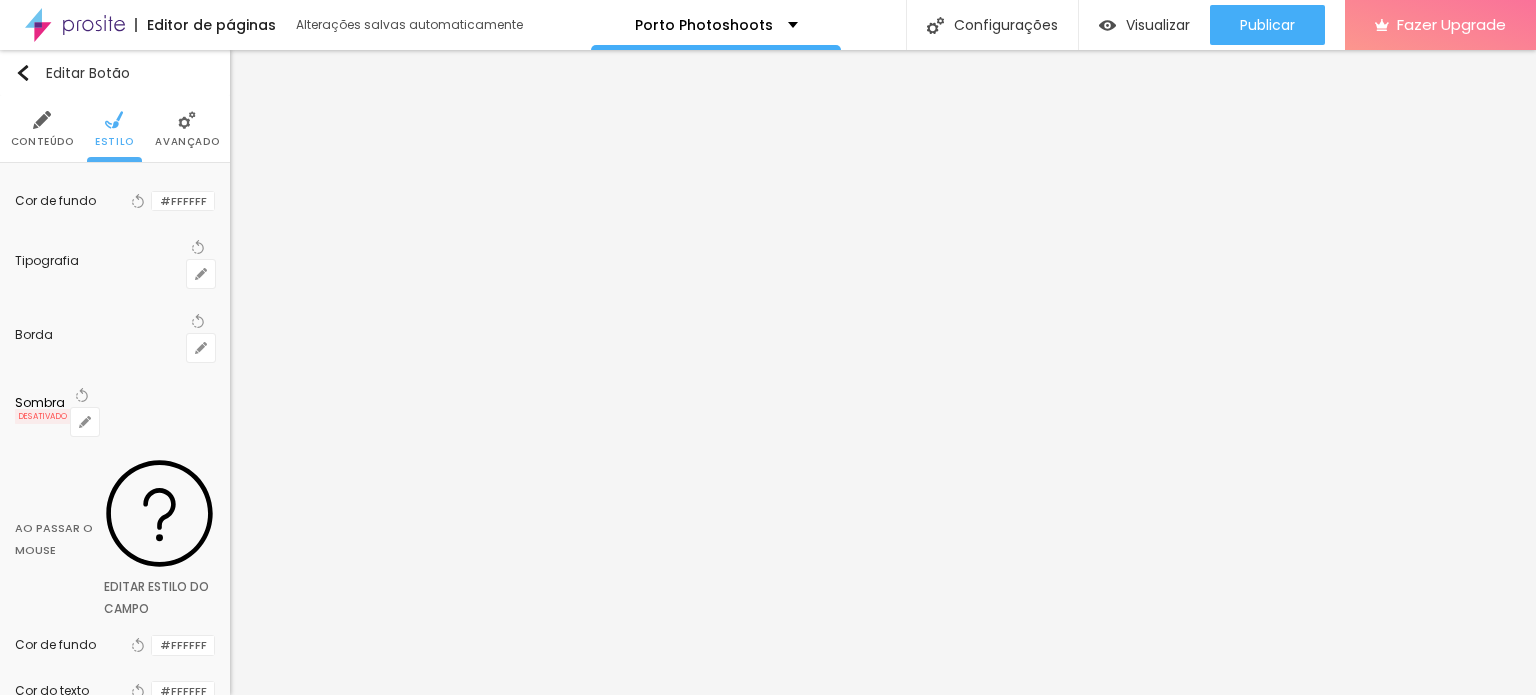 click on "Avançado" at bounding box center [187, 142] 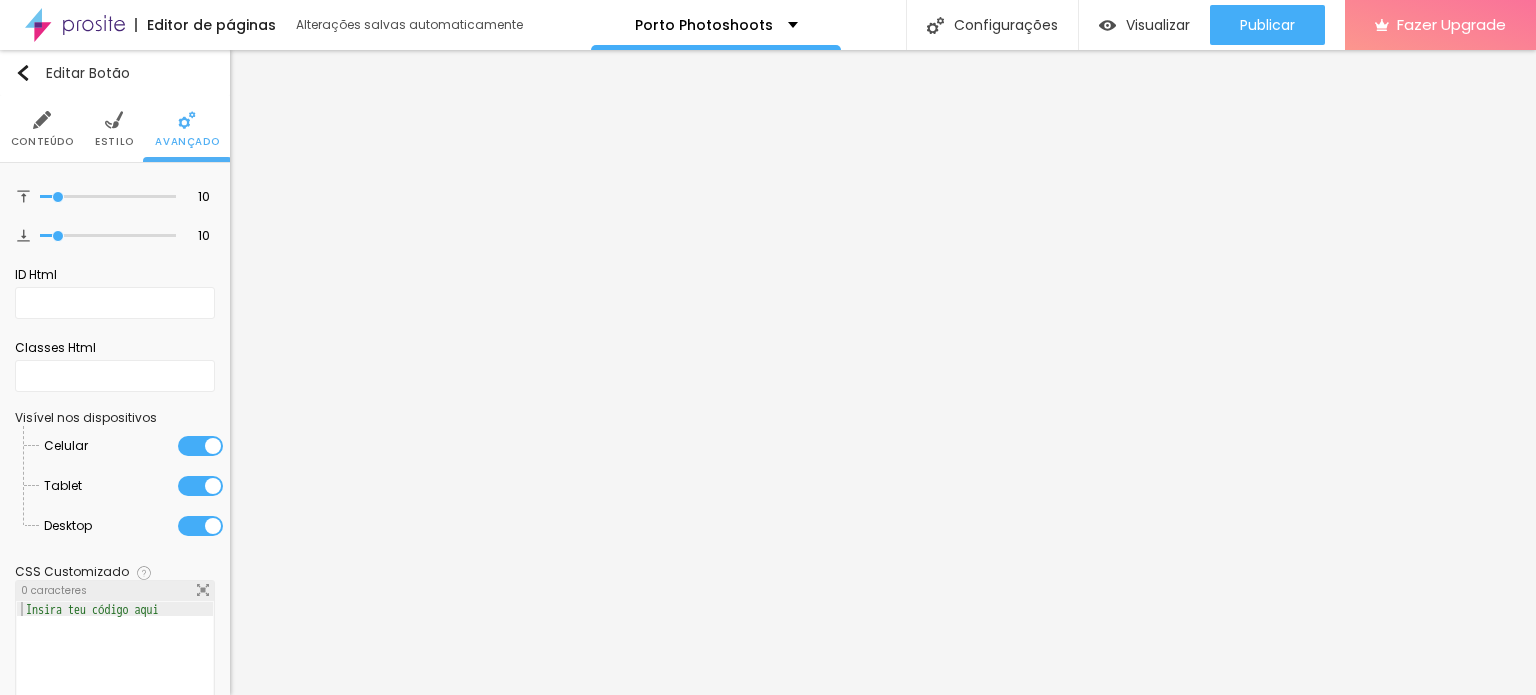 click on "Estilo" at bounding box center [114, 142] 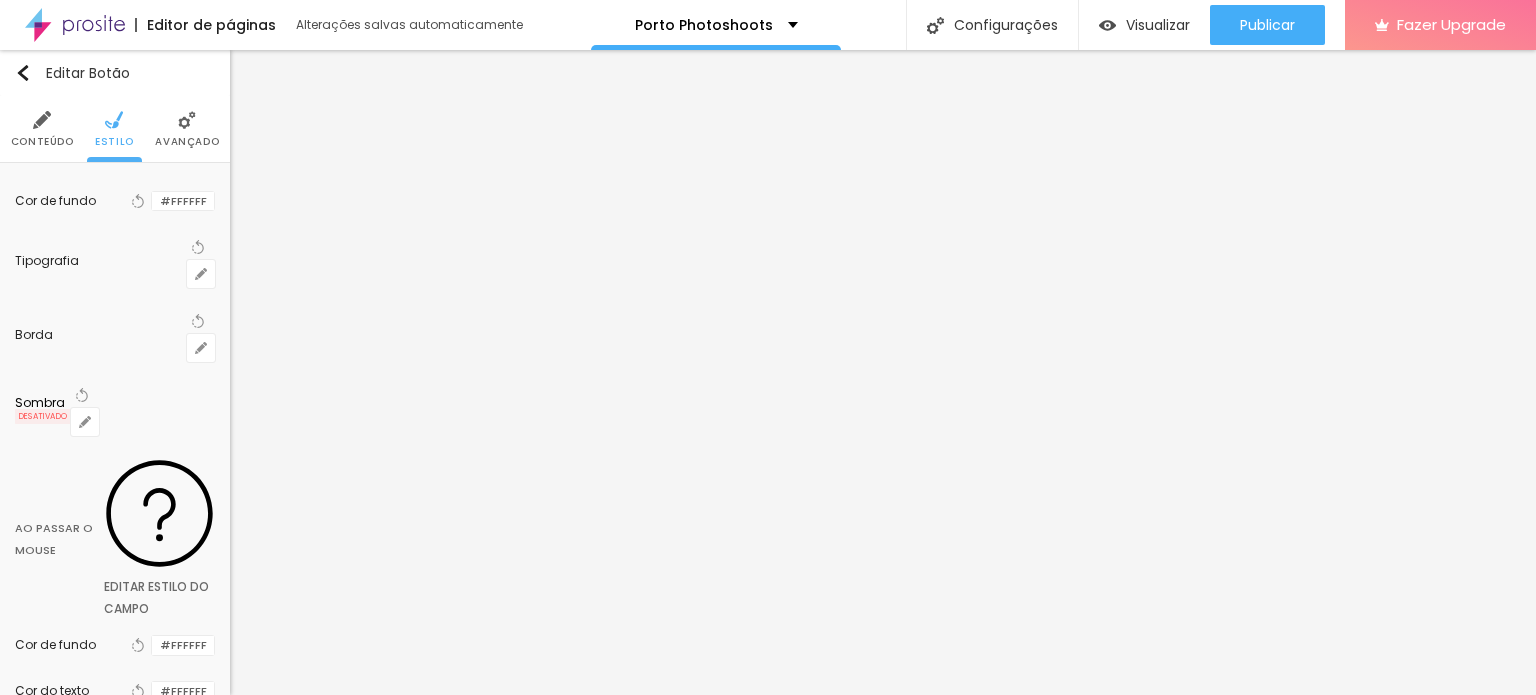 click on "Conteúdo" at bounding box center (42, 129) 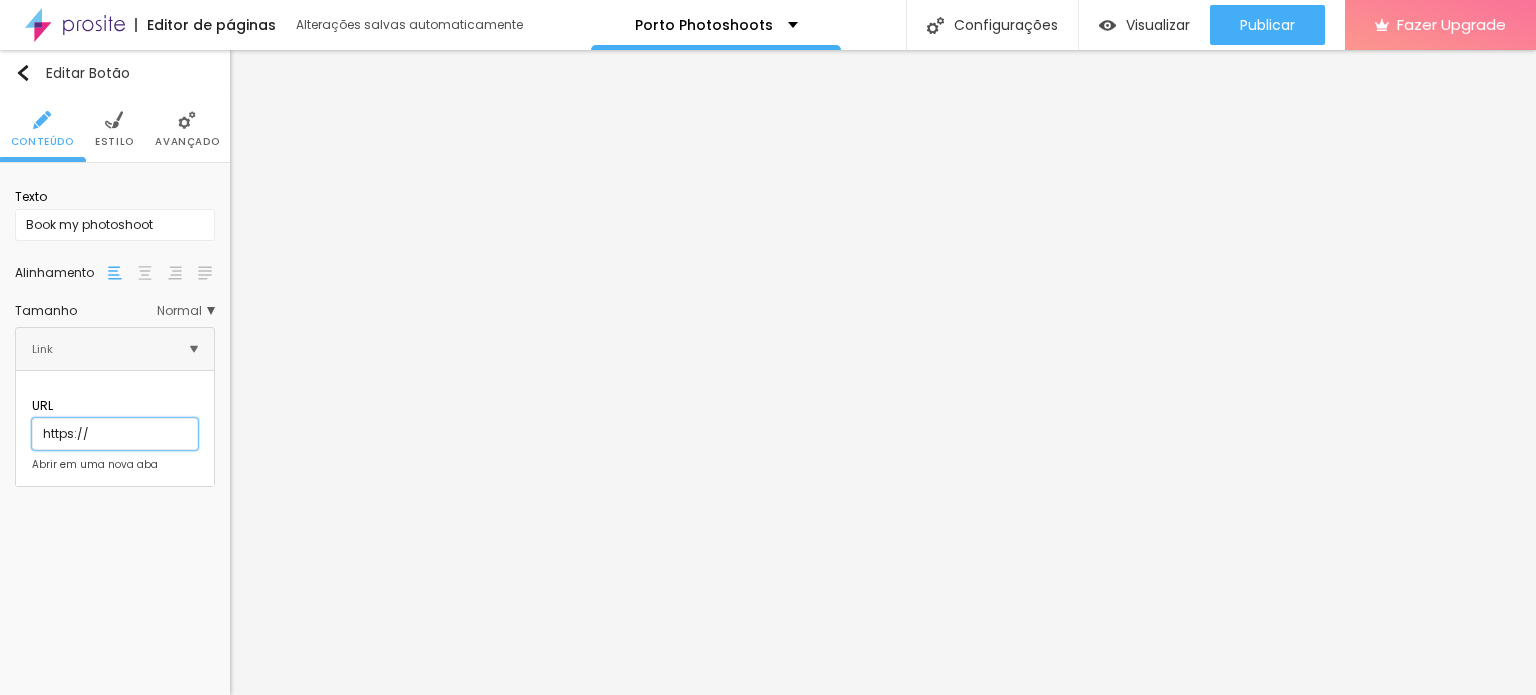 click on "https://" at bounding box center [115, 434] 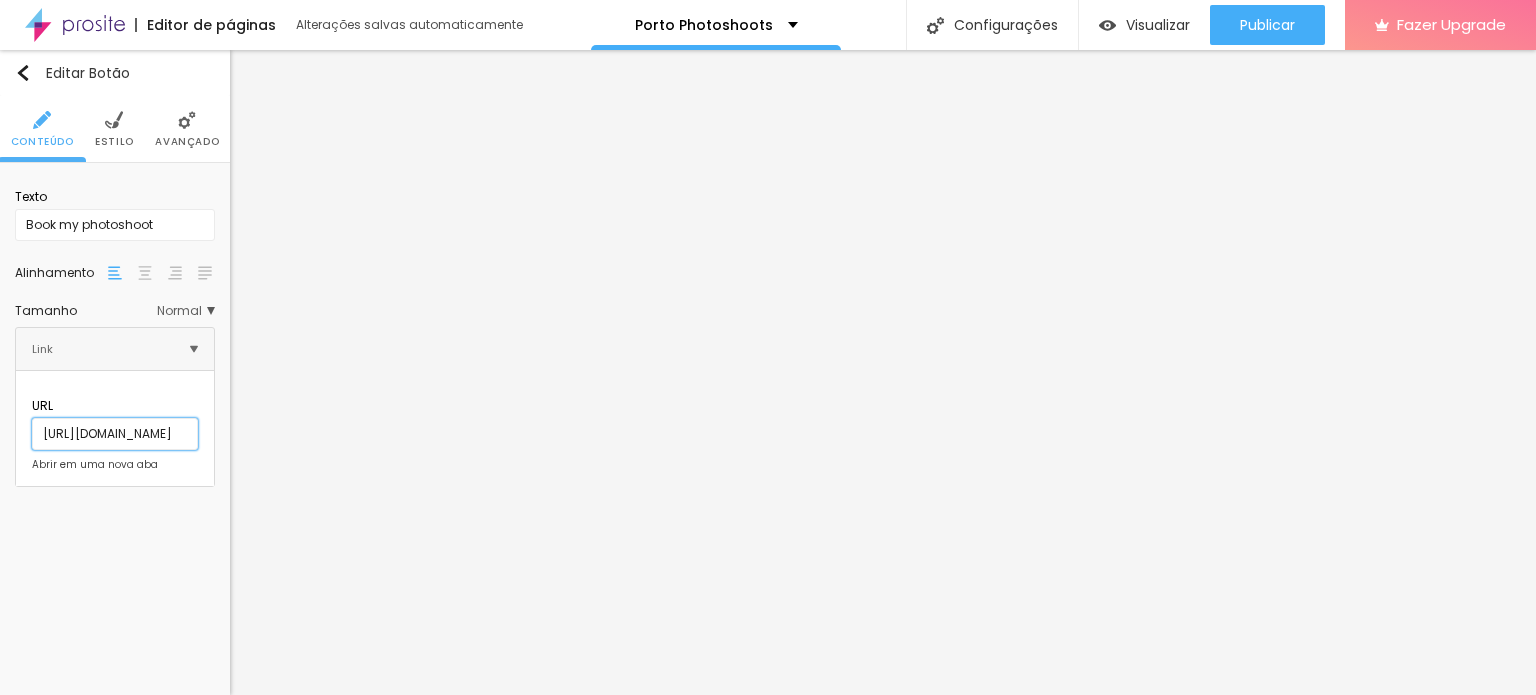 scroll, scrollTop: 0, scrollLeft: 76, axis: horizontal 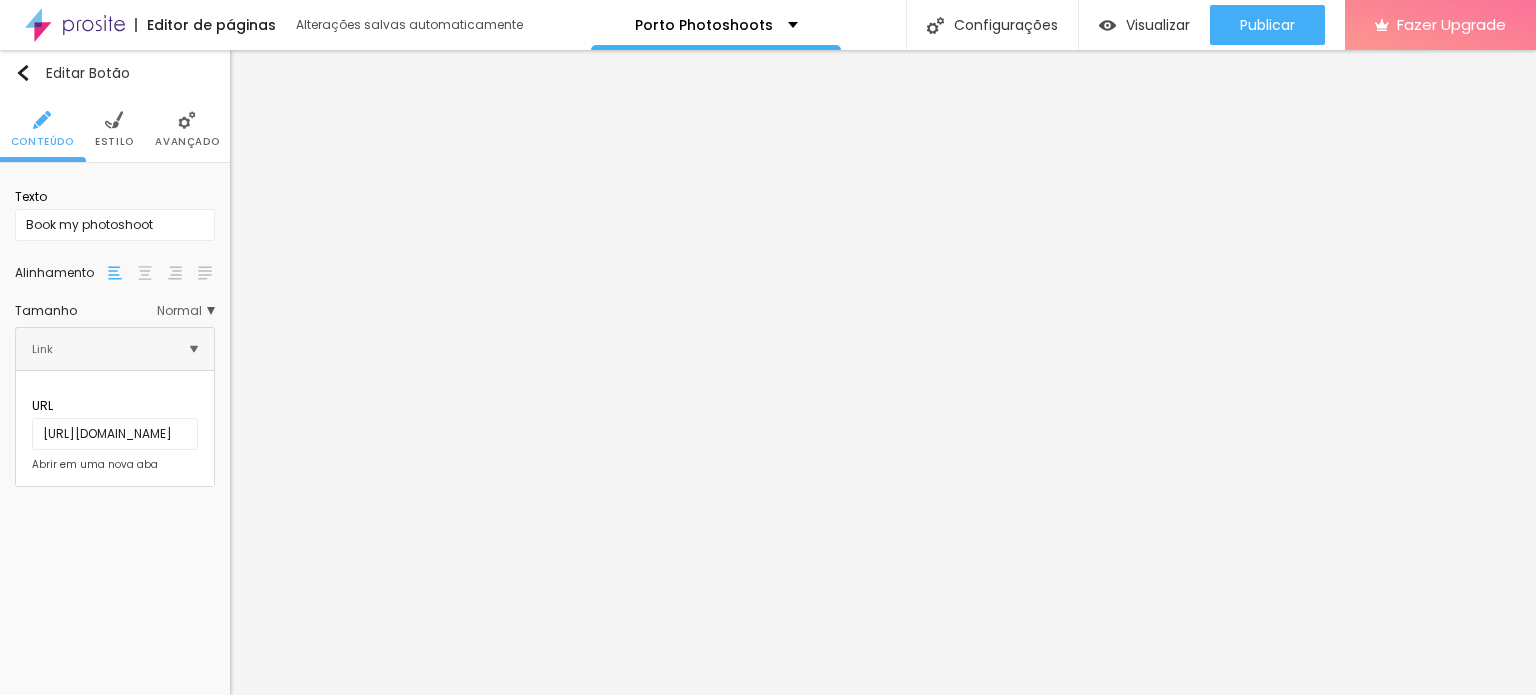 click at bounding box center (32, 465) 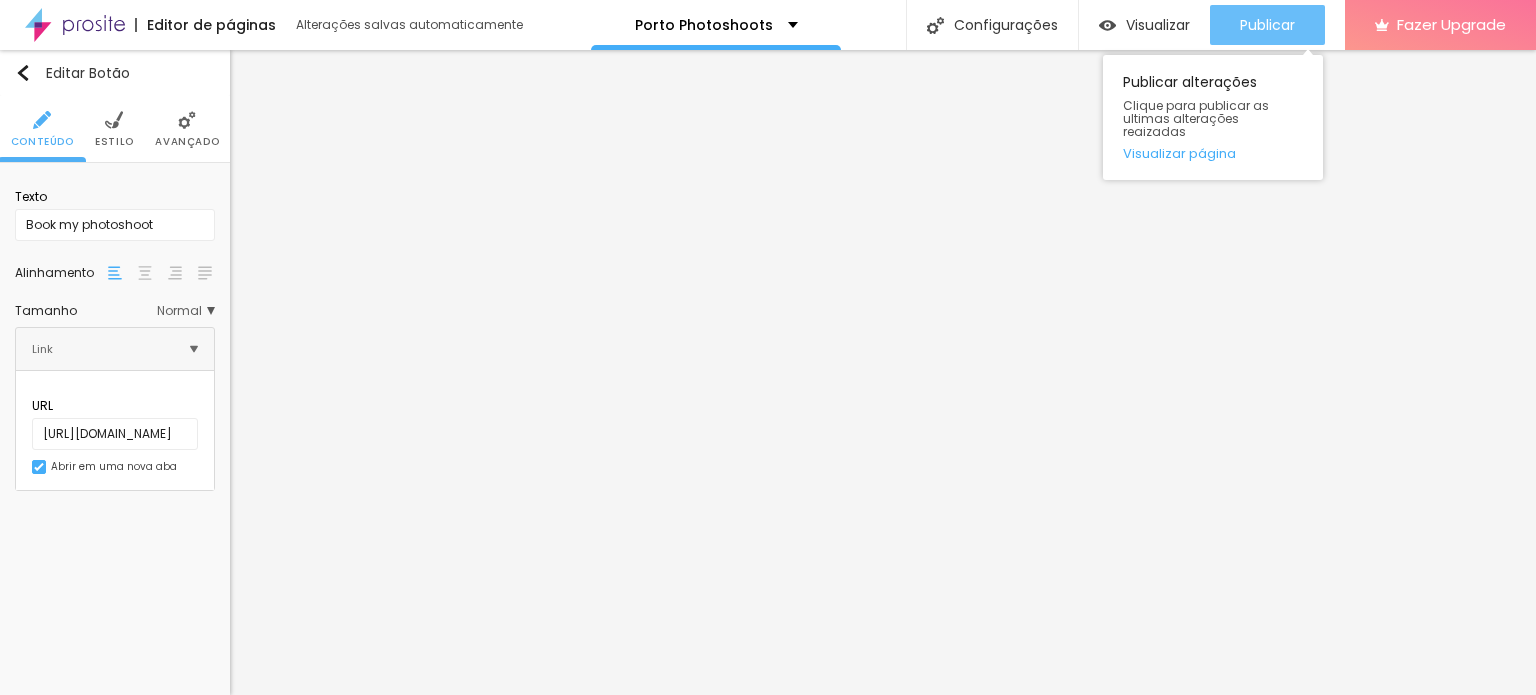 click on "Publicar" at bounding box center (1267, 25) 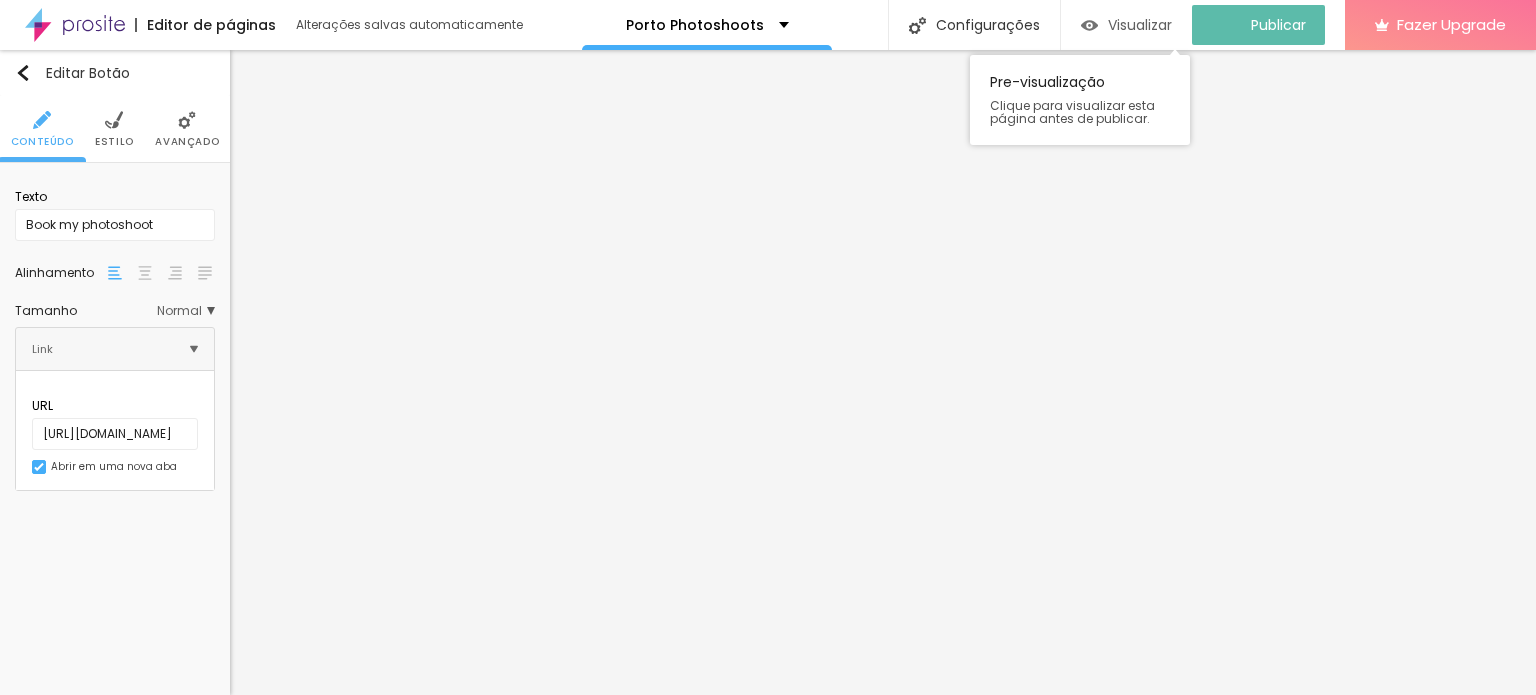 click on "Visualizar" at bounding box center (1140, 25) 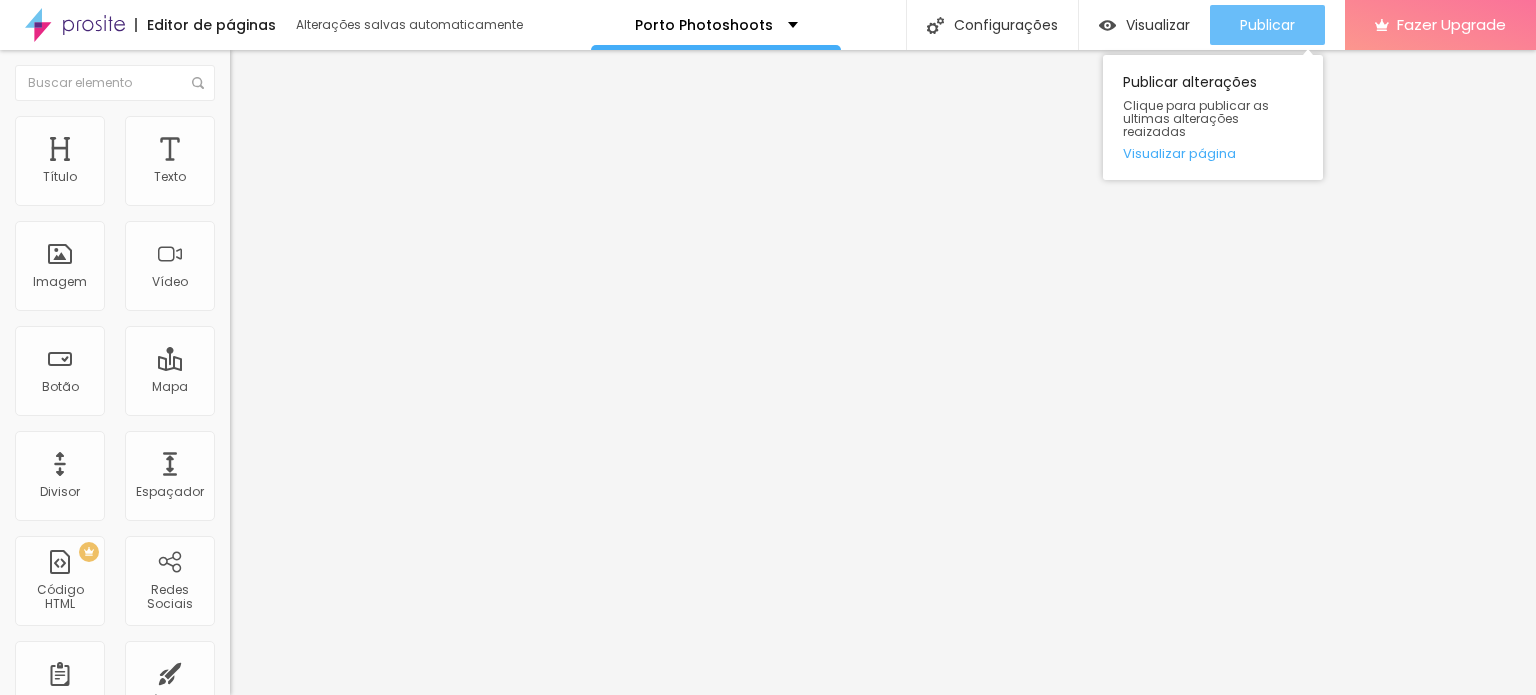 click on "Publicar" at bounding box center [1267, 25] 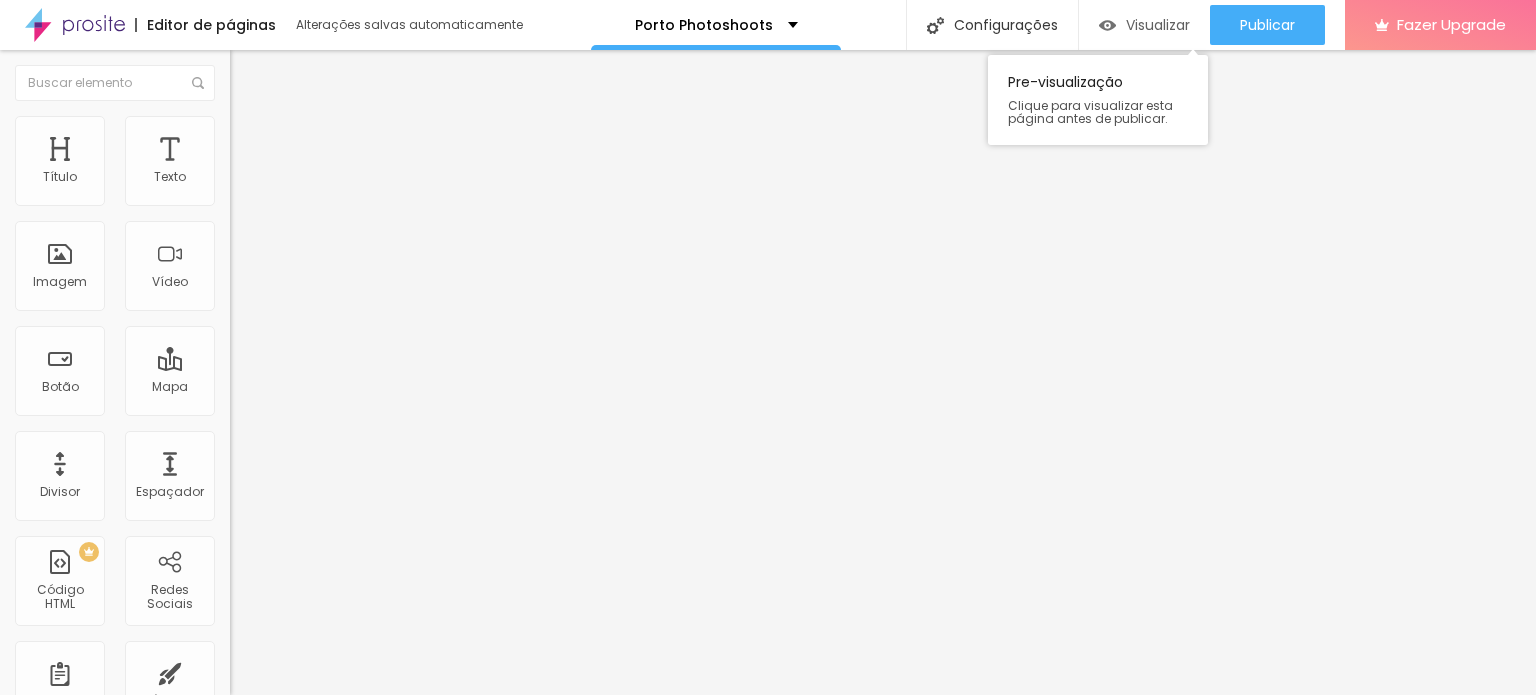 click on "Visualizar" at bounding box center (1158, 25) 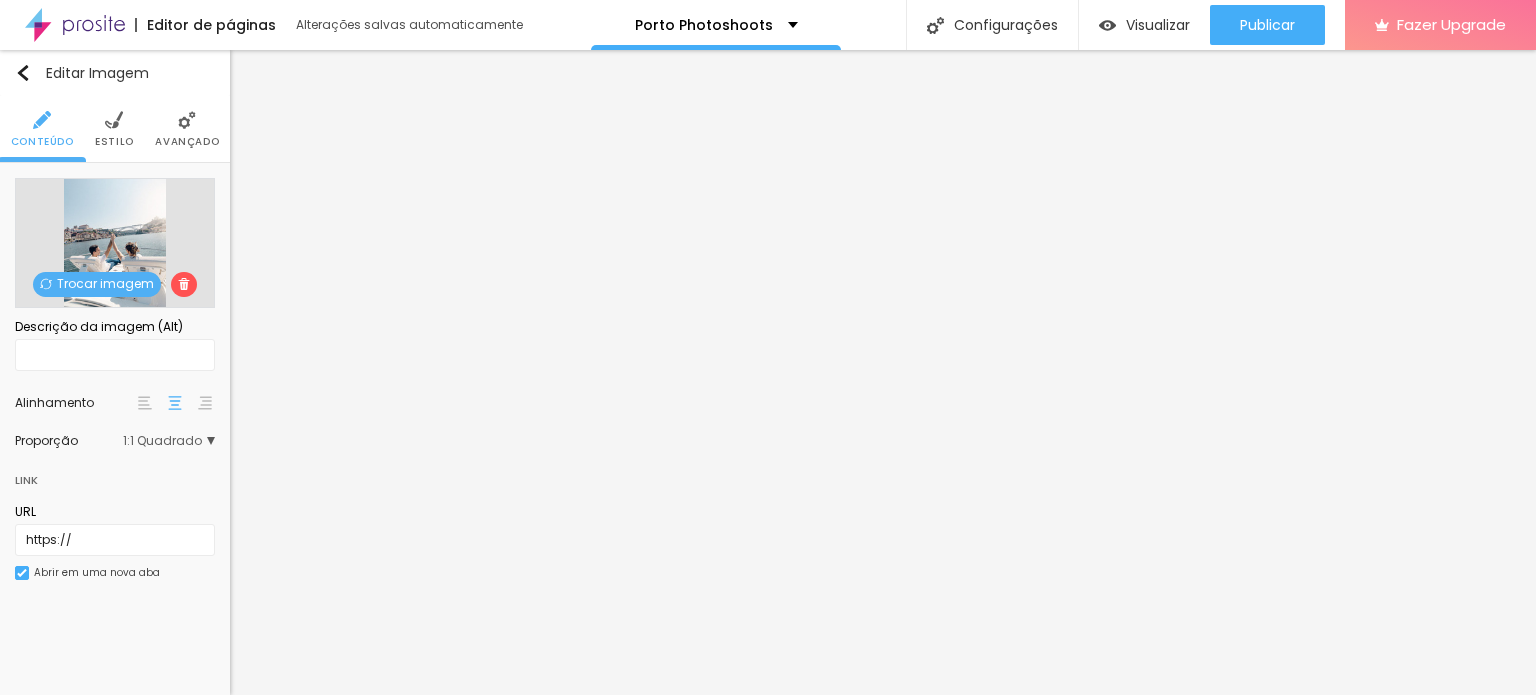 click on "Estilo" at bounding box center (114, 142) 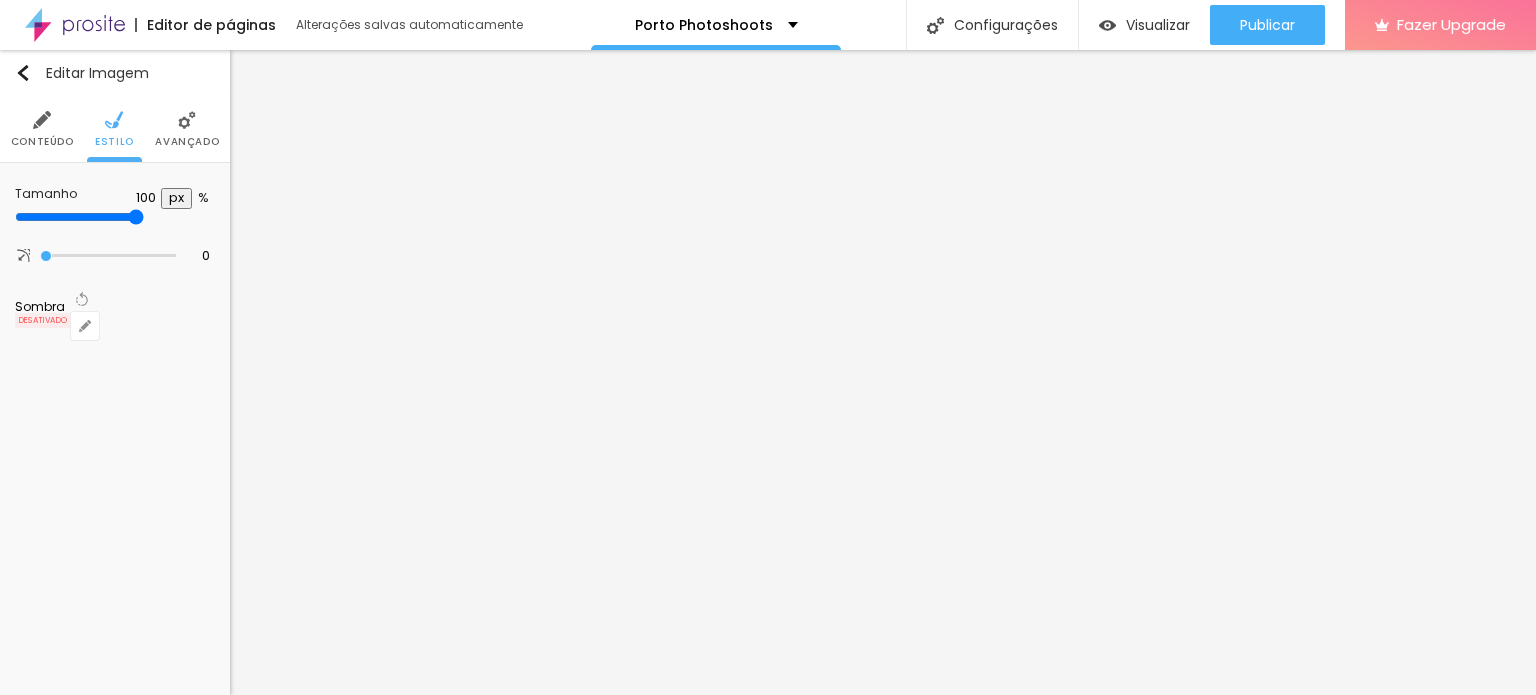 click on "Avançado" at bounding box center (187, 142) 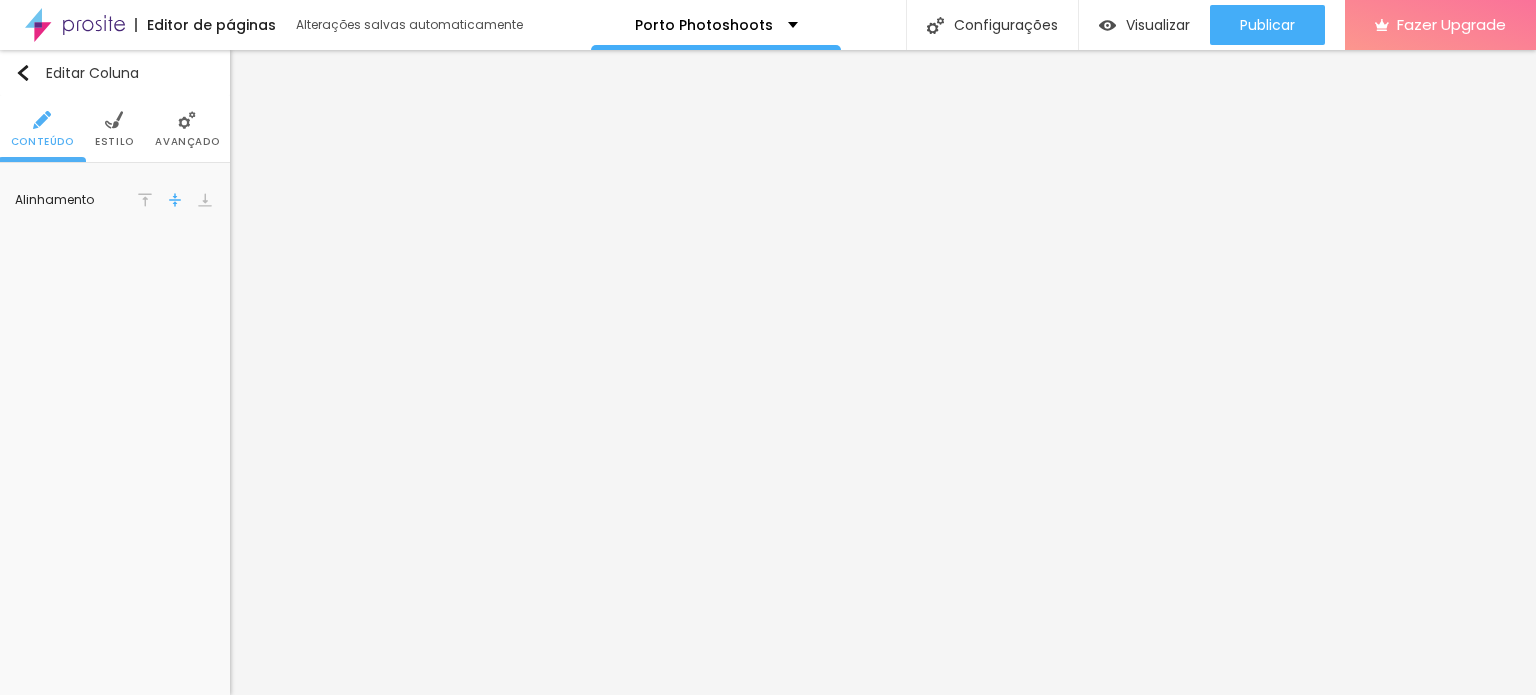 click on "Avançado" at bounding box center (187, 142) 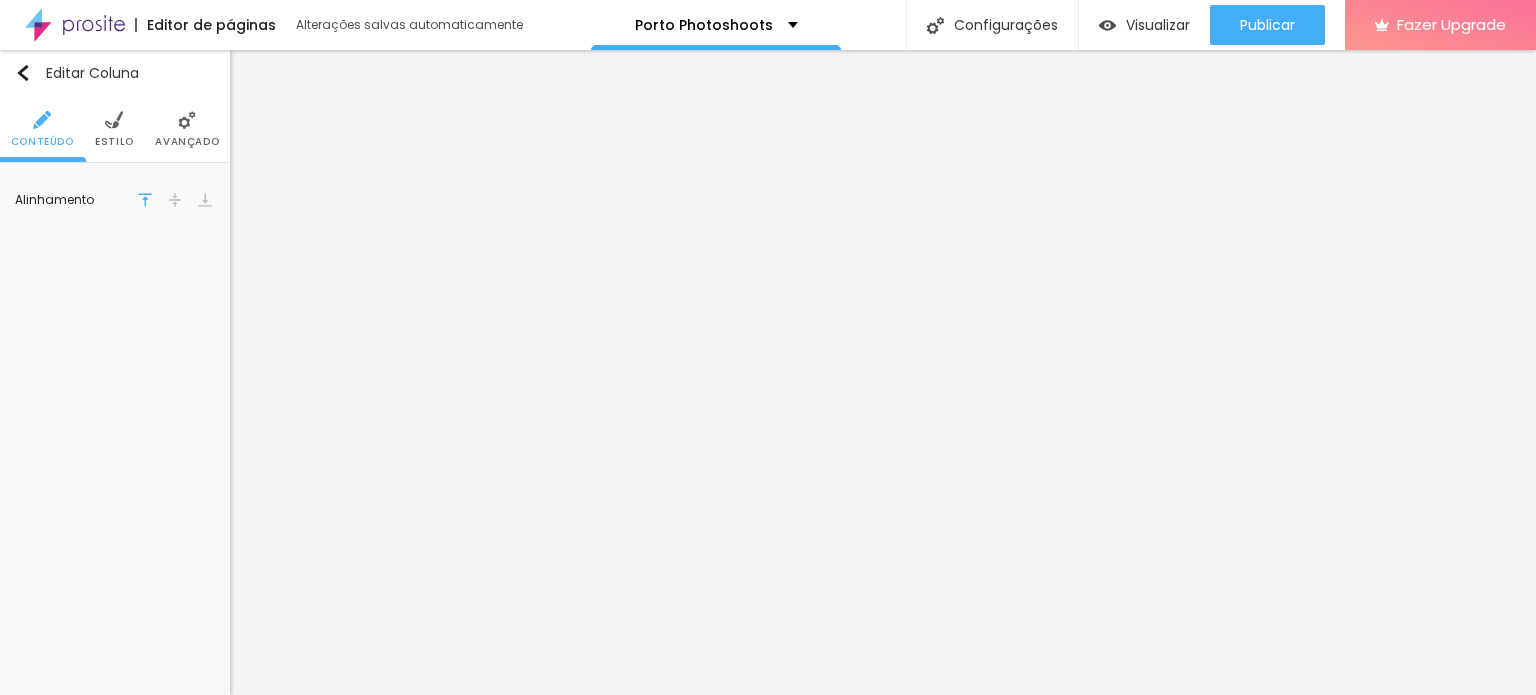 click on "Avançado" at bounding box center (187, 142) 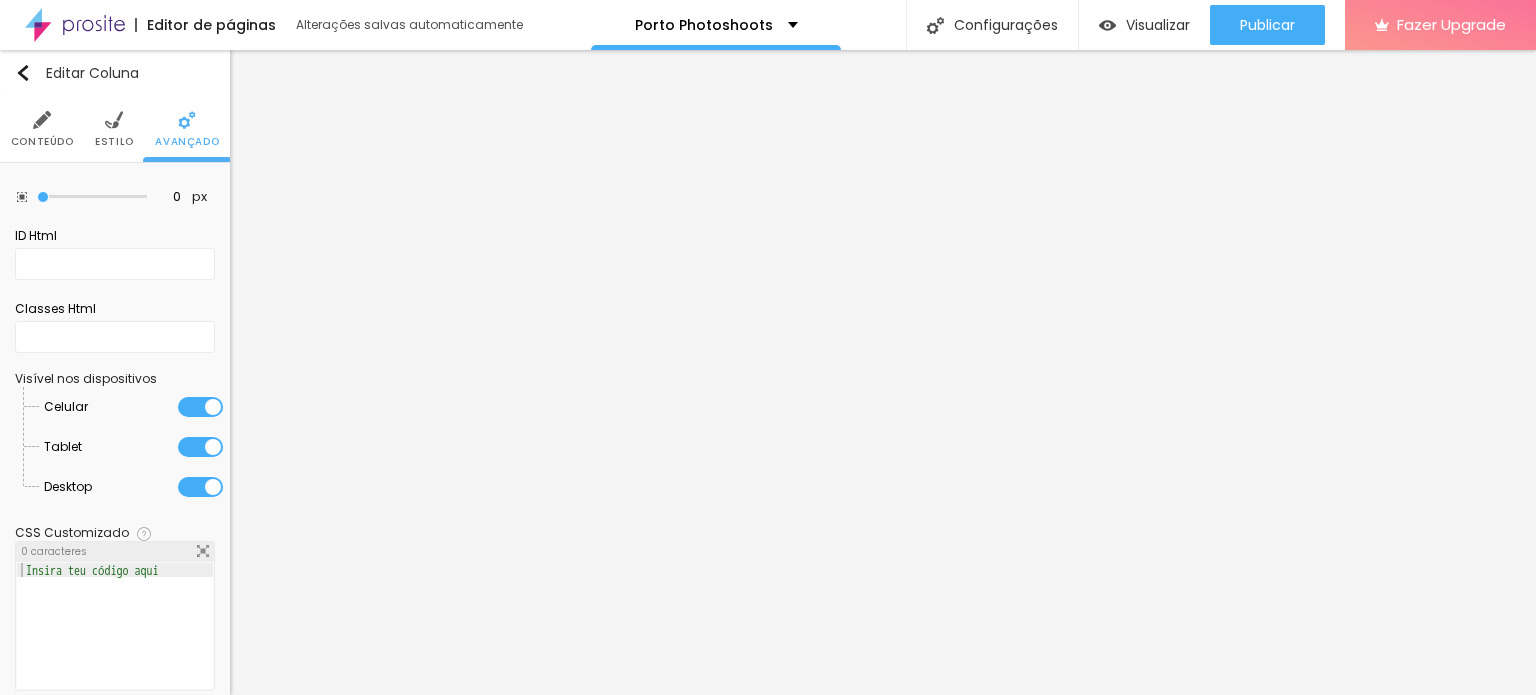 click on "Conteúdo Estilo Avançado" at bounding box center (115, 129) 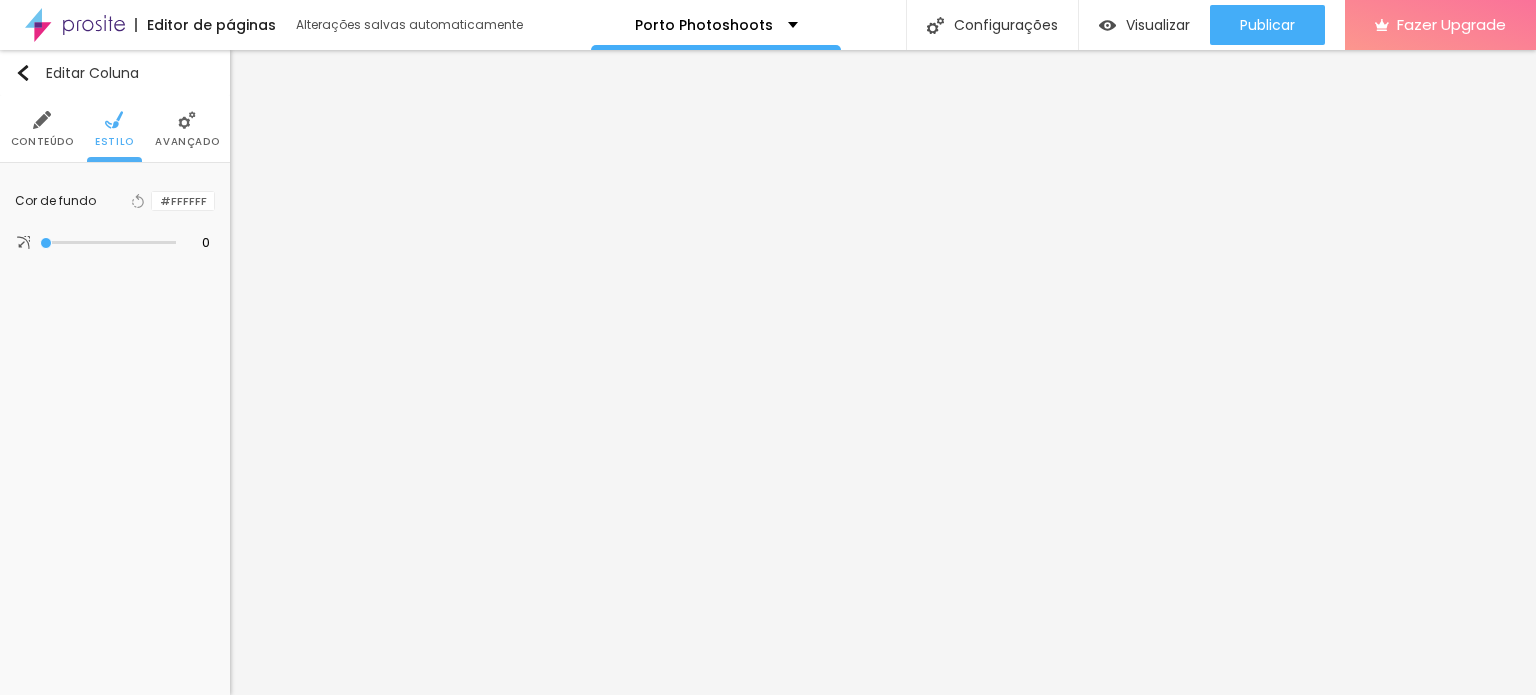 click on "Conteúdo" at bounding box center (42, 129) 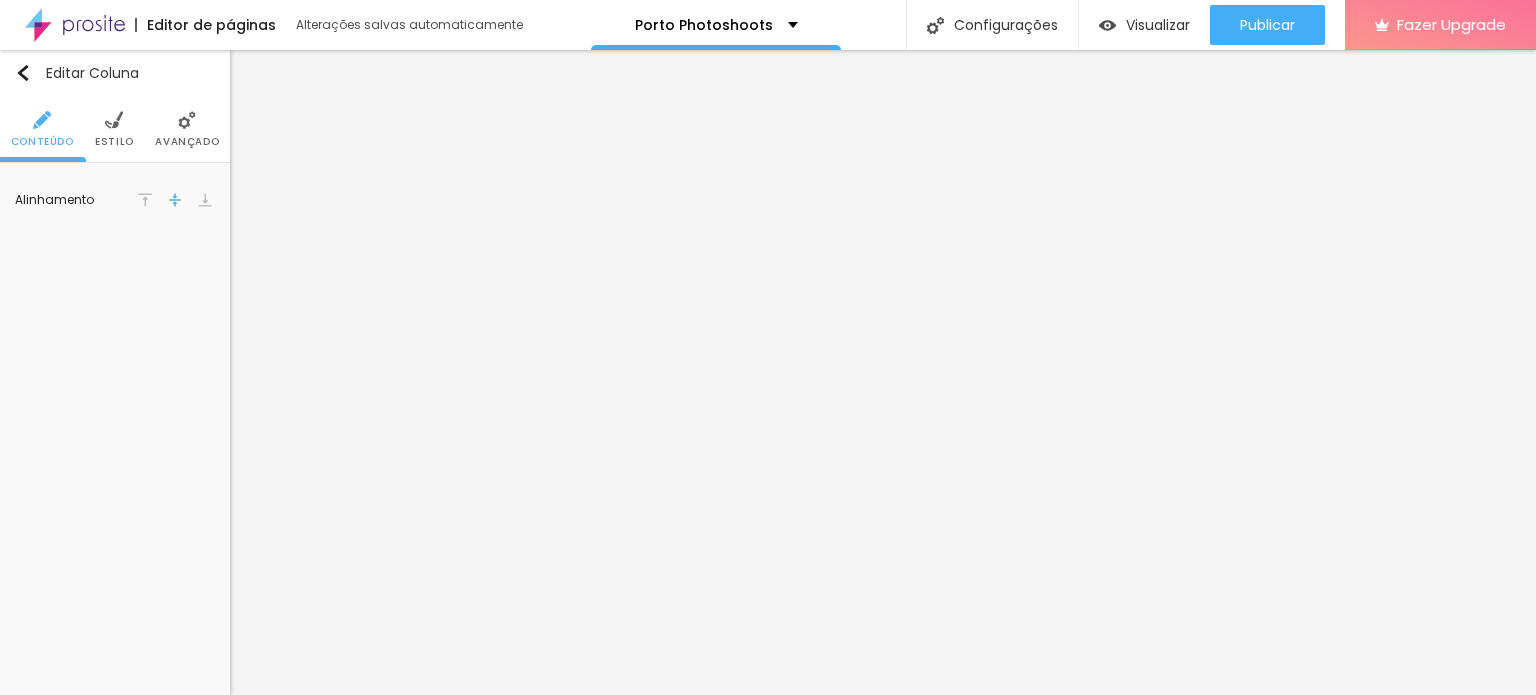 click on "Avançado" at bounding box center [187, 129] 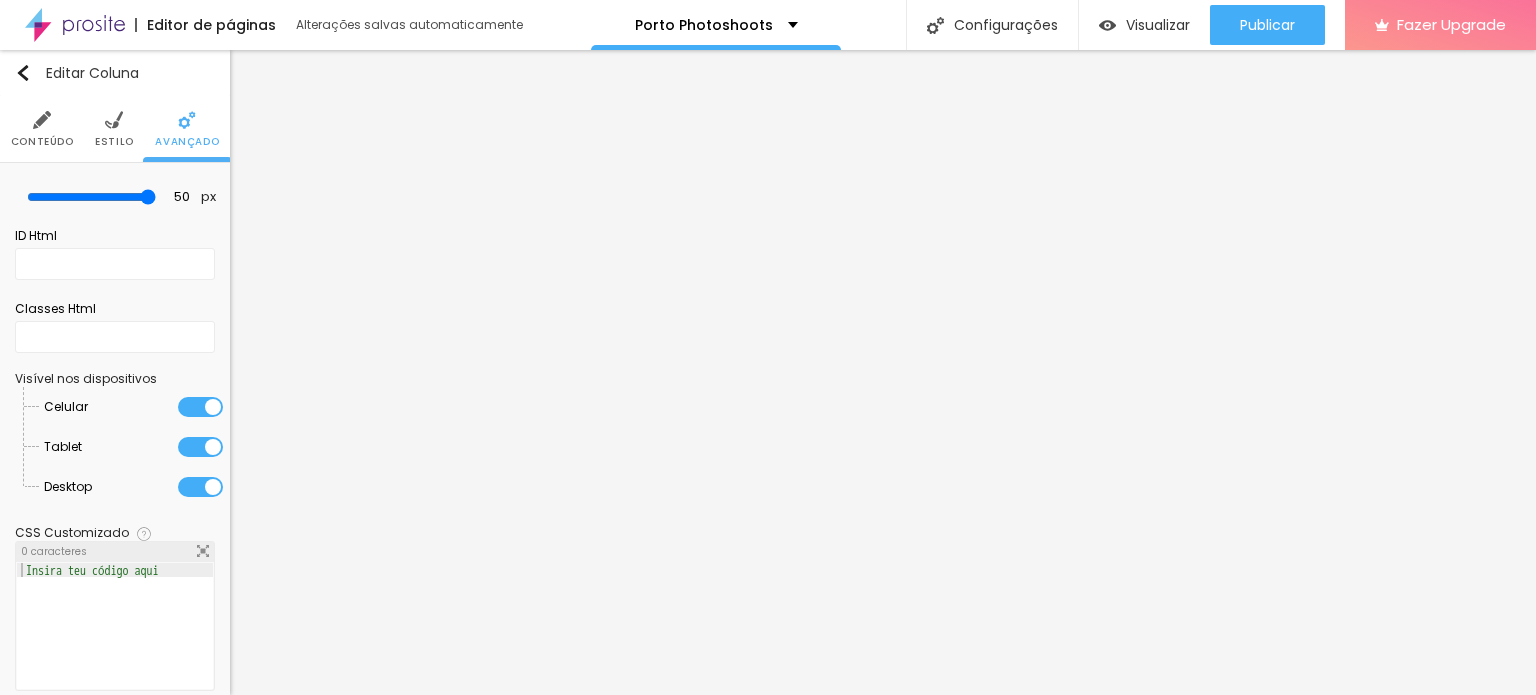 click at bounding box center (42, 120) 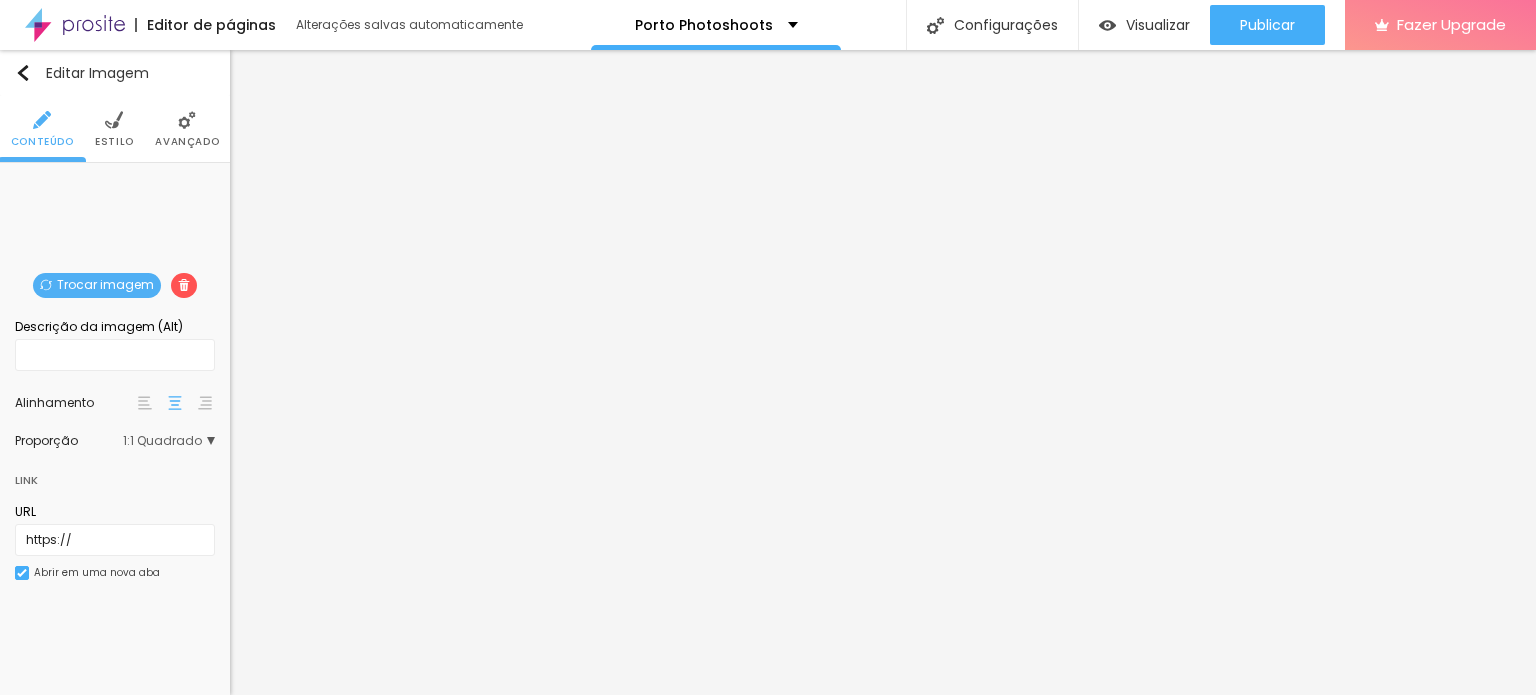 click on "Trocar imagem" at bounding box center (97, 285) 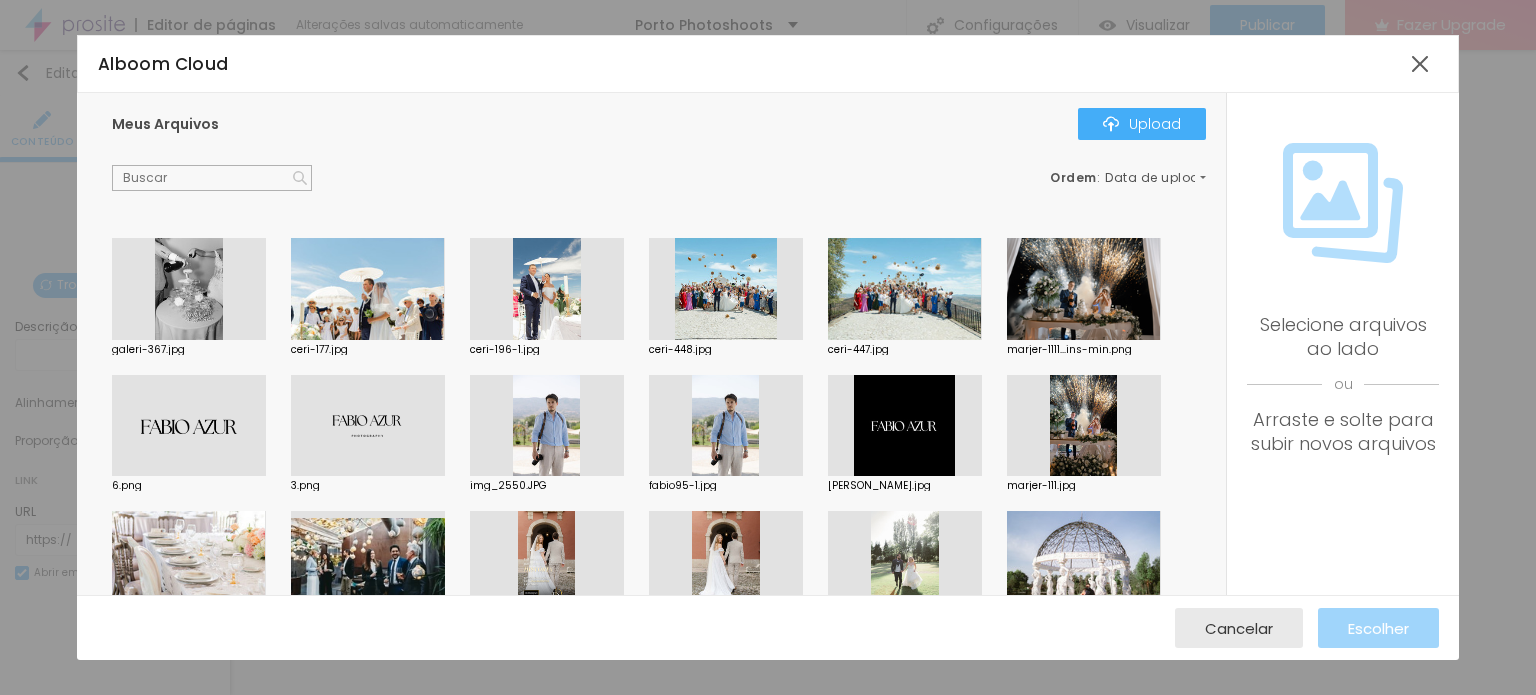 scroll, scrollTop: 300, scrollLeft: 0, axis: vertical 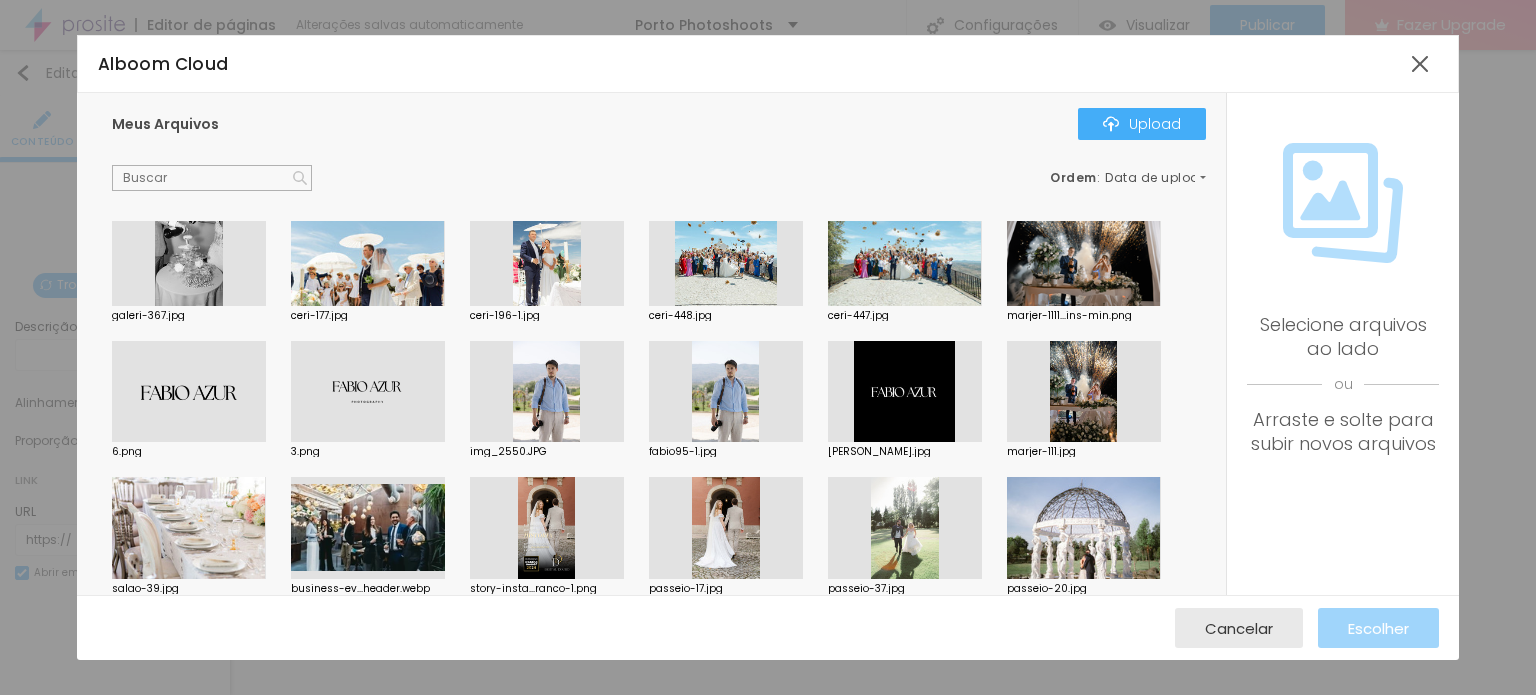 click at bounding box center (547, 392) 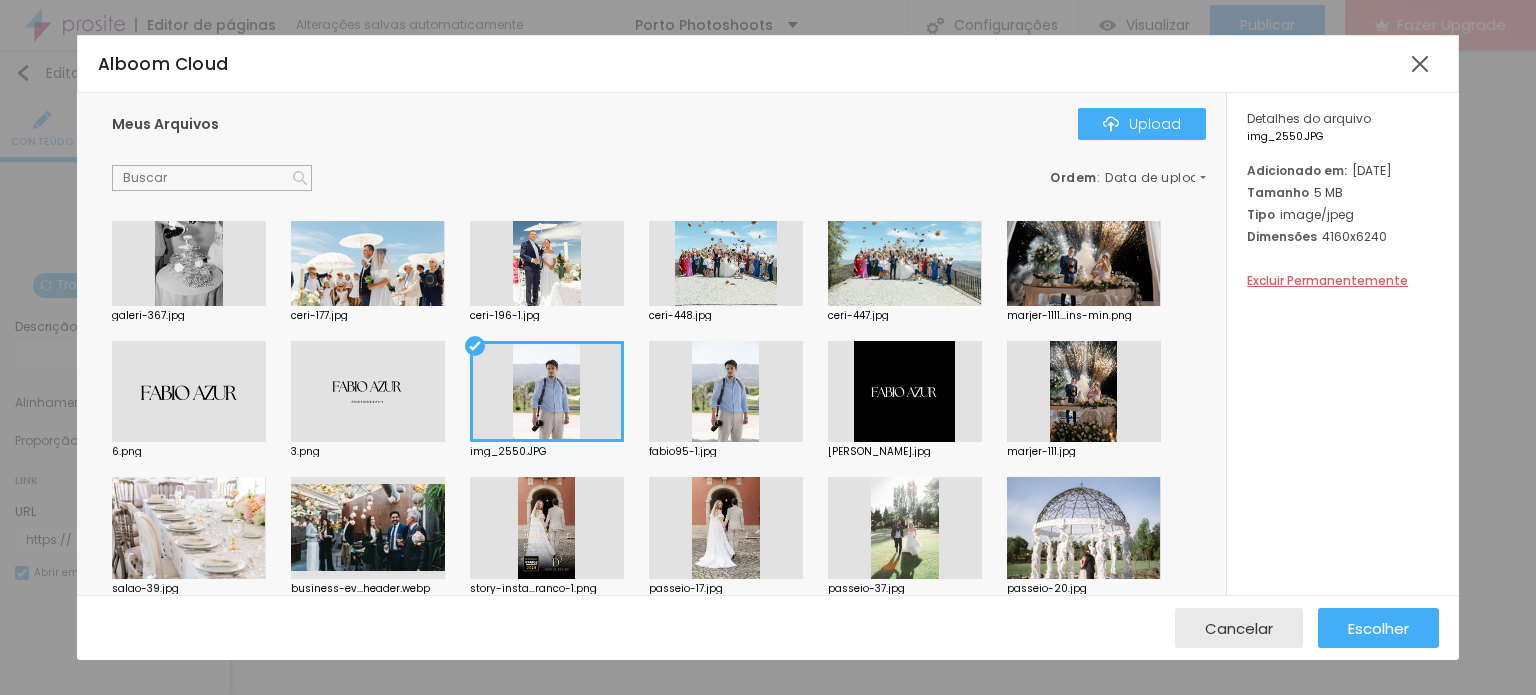 click at bounding box center (726, 392) 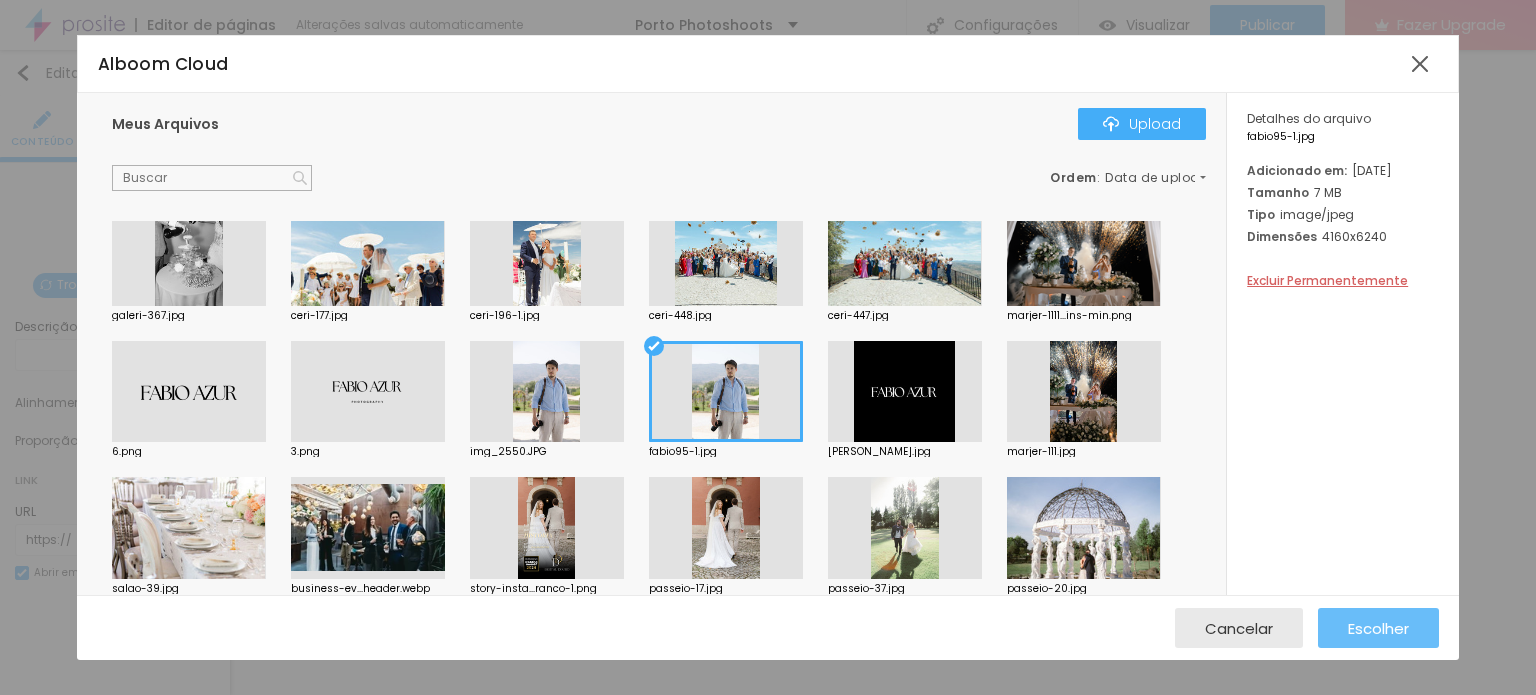 click on "Escolher" at bounding box center [1378, 628] 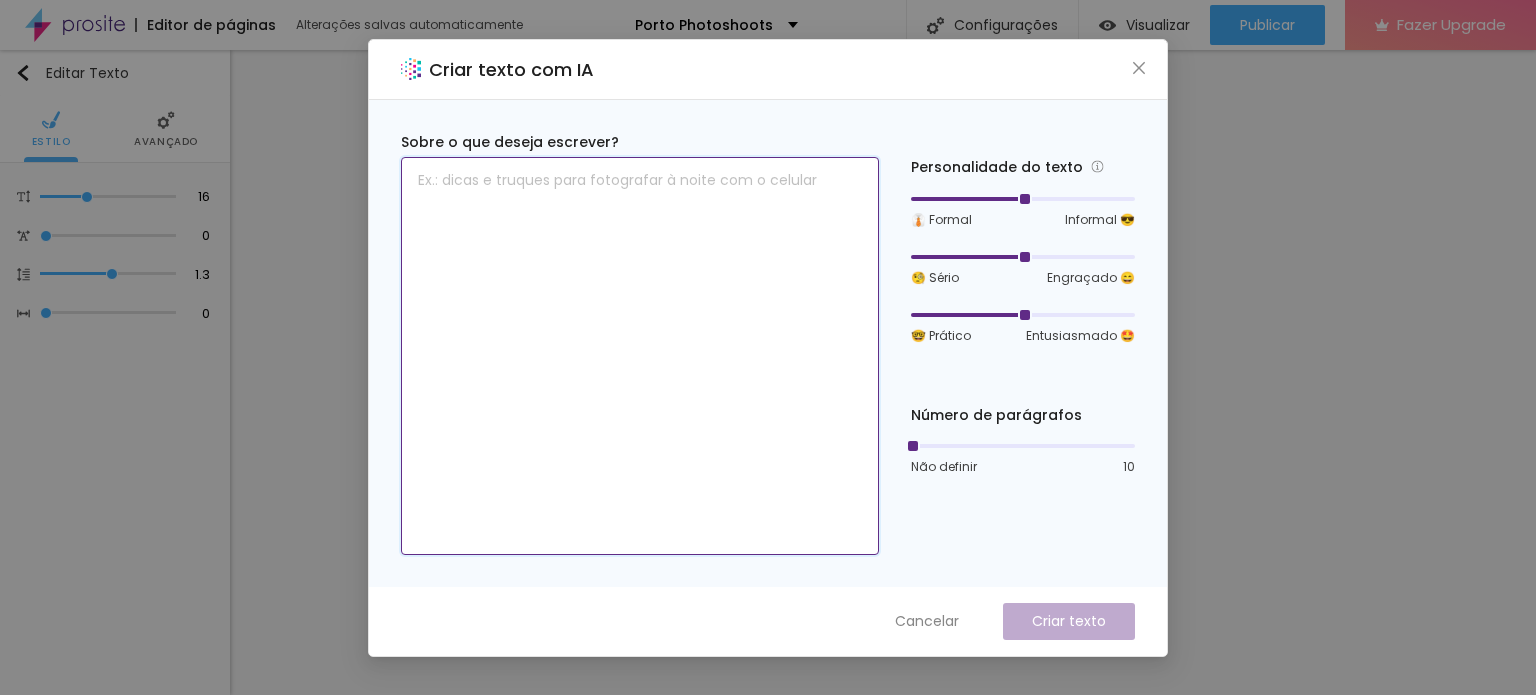 click at bounding box center [640, 356] 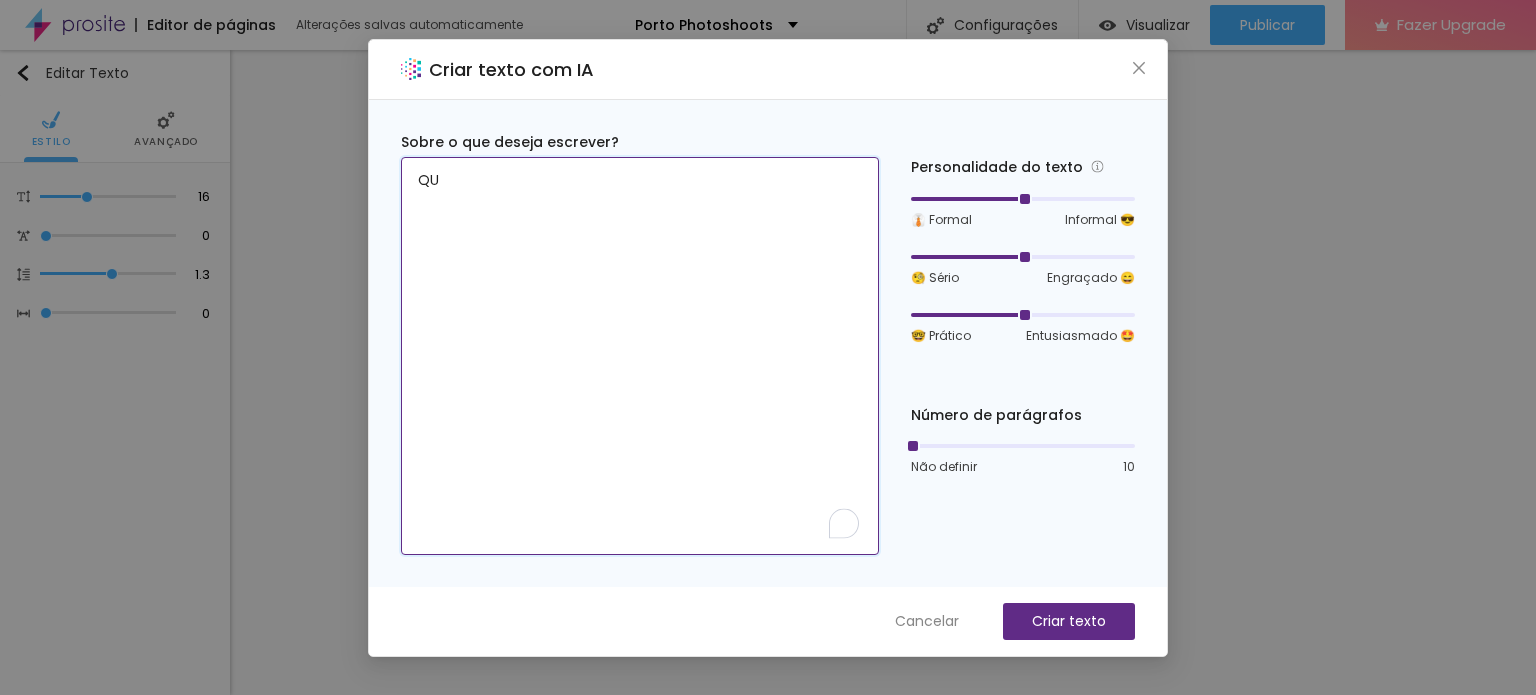type on "Q" 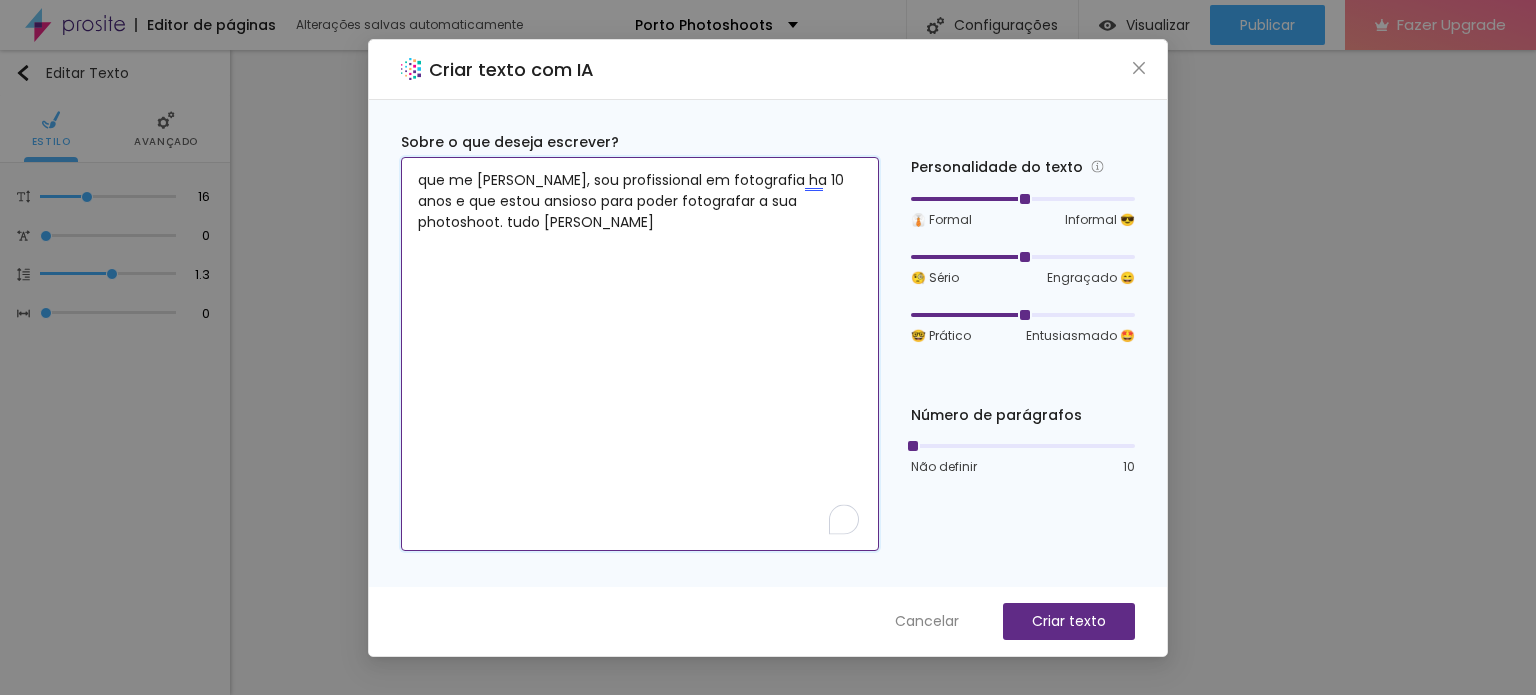 type on "que me [PERSON_NAME], sou profissional em fotografia ha 10 anos e que estou ansioso para poder fotografar a sua photoshoot. tudo [PERSON_NAME]" 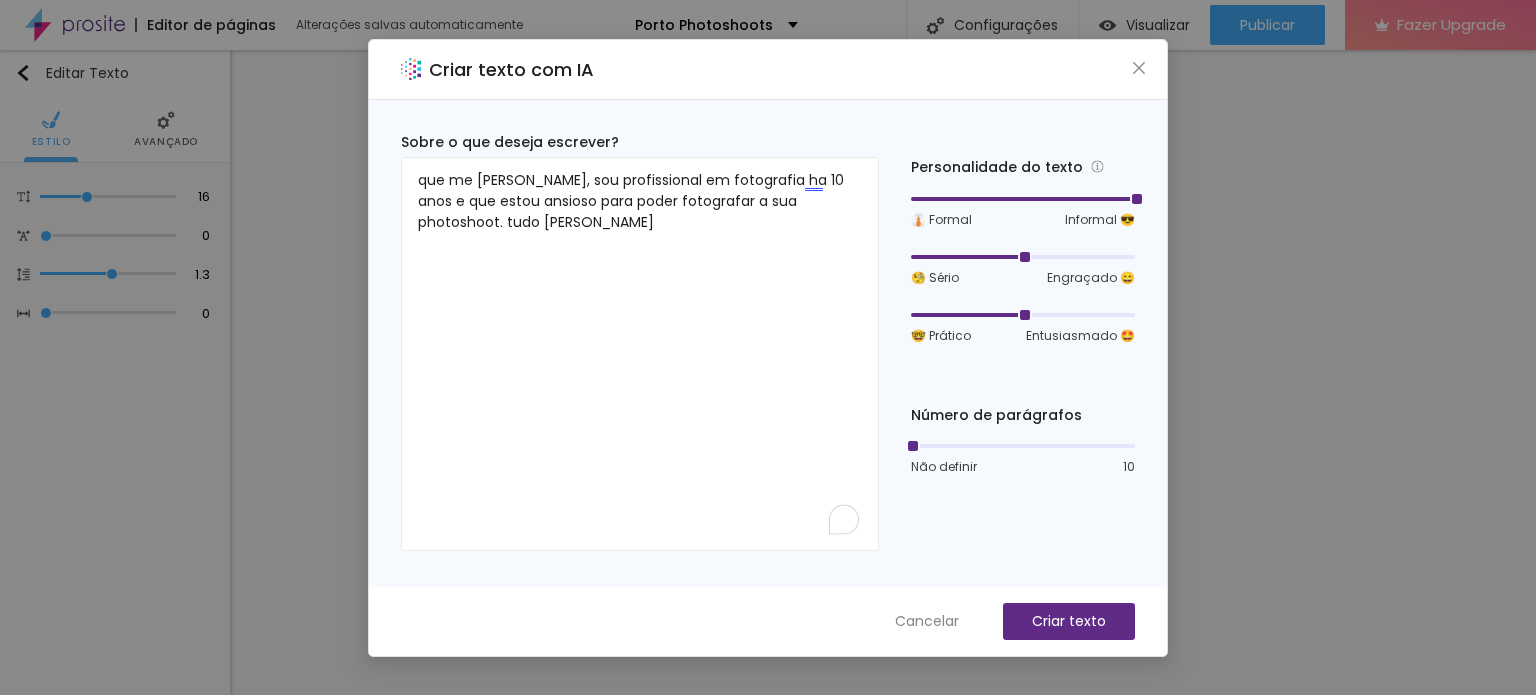 drag, startPoint x: 1033, startPoint y: 197, endPoint x: 1115, endPoint y: 196, distance: 82.006096 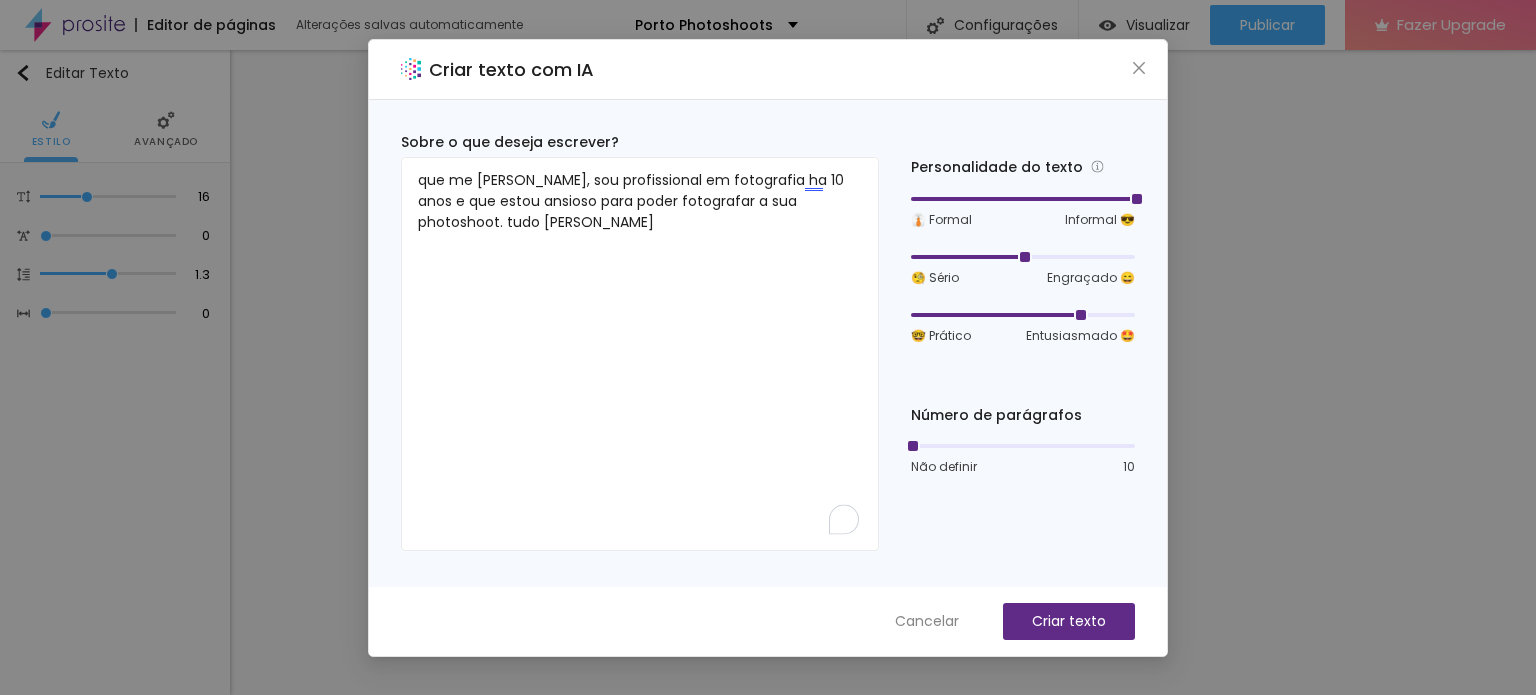 drag, startPoint x: 1028, startPoint y: 313, endPoint x: 1075, endPoint y: 313, distance: 47 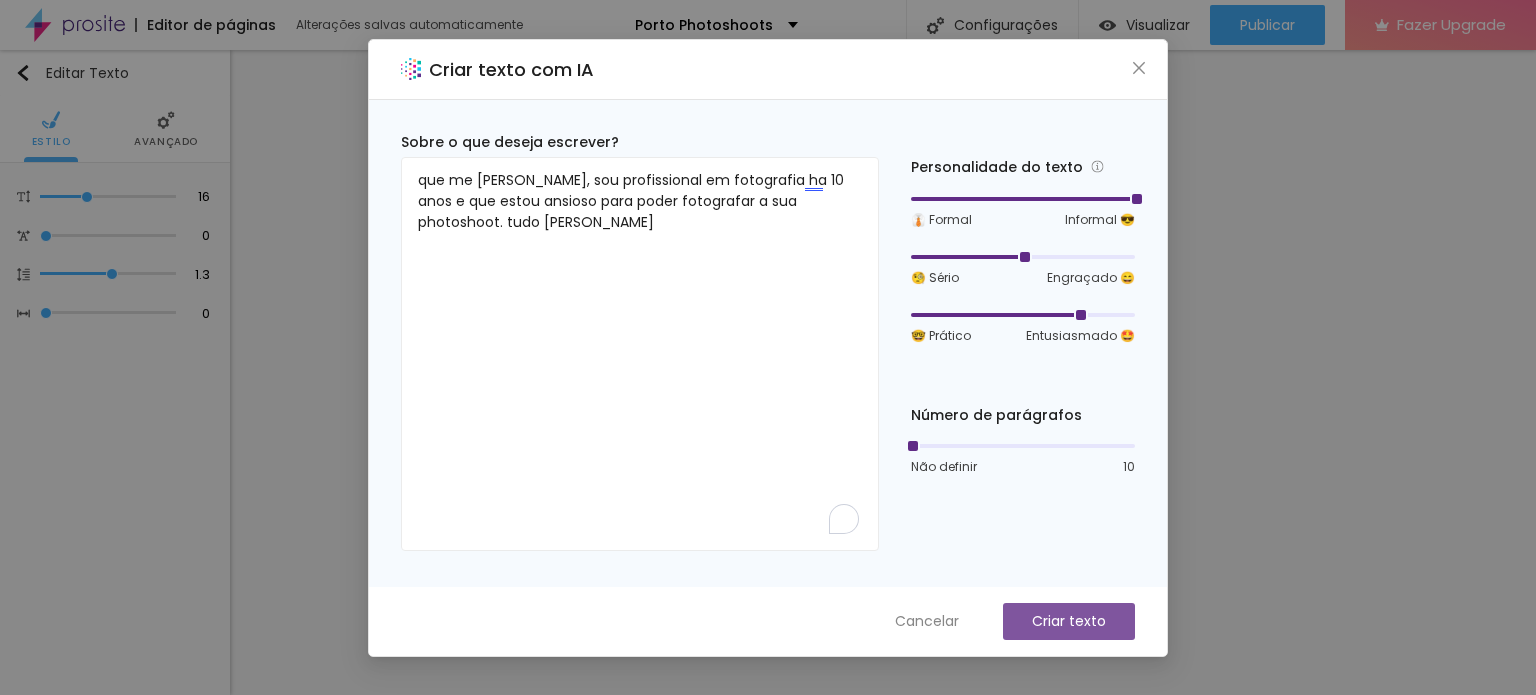 click on "Criar texto" at bounding box center (1069, 621) 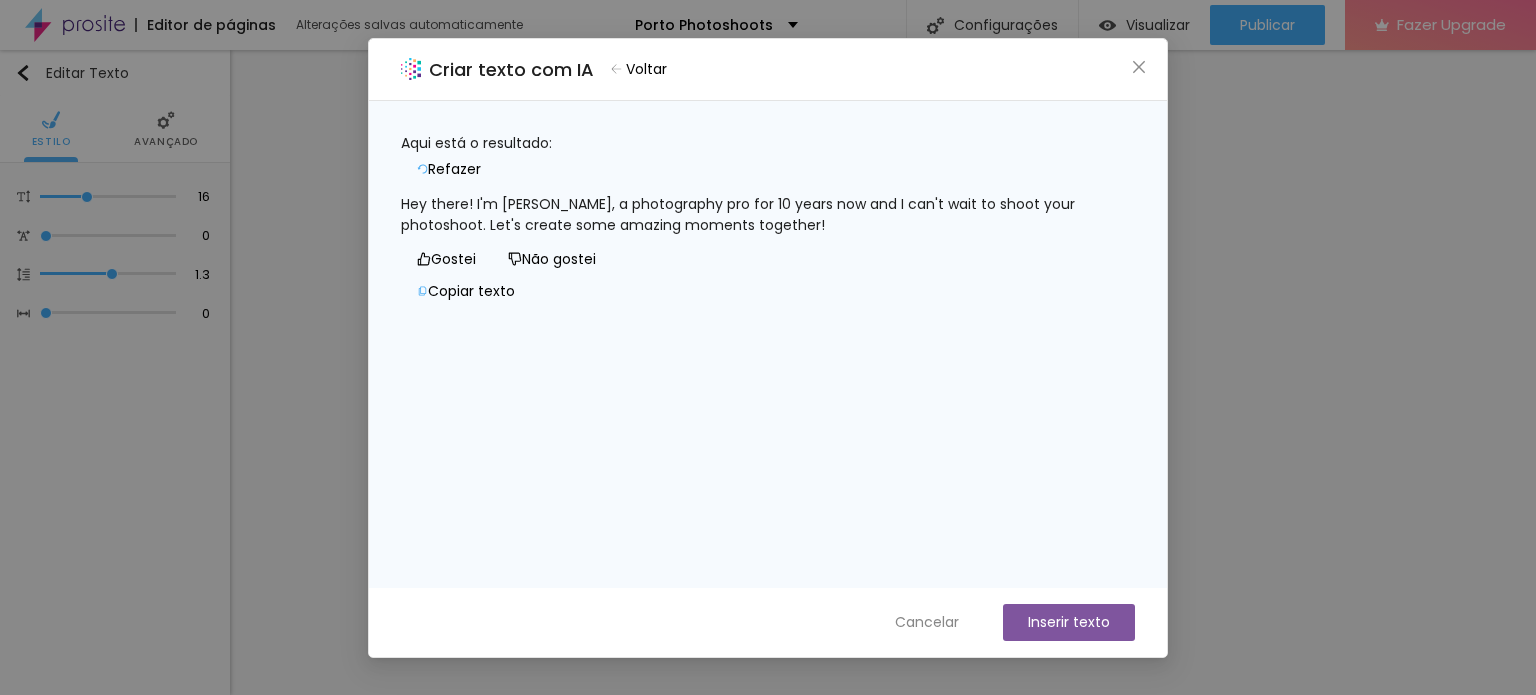 click on "Copiar texto" at bounding box center (466, 292) 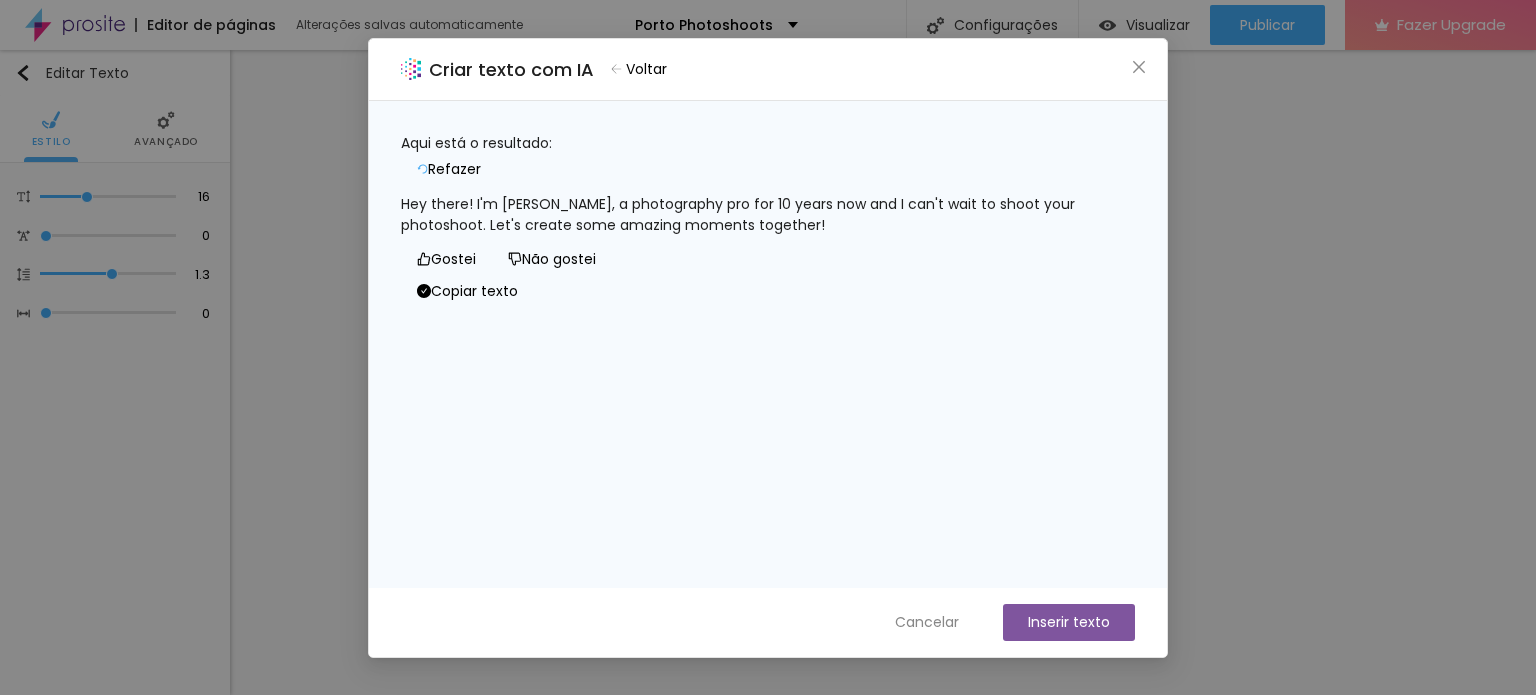 click on "Inserir texto" at bounding box center (1069, 622) 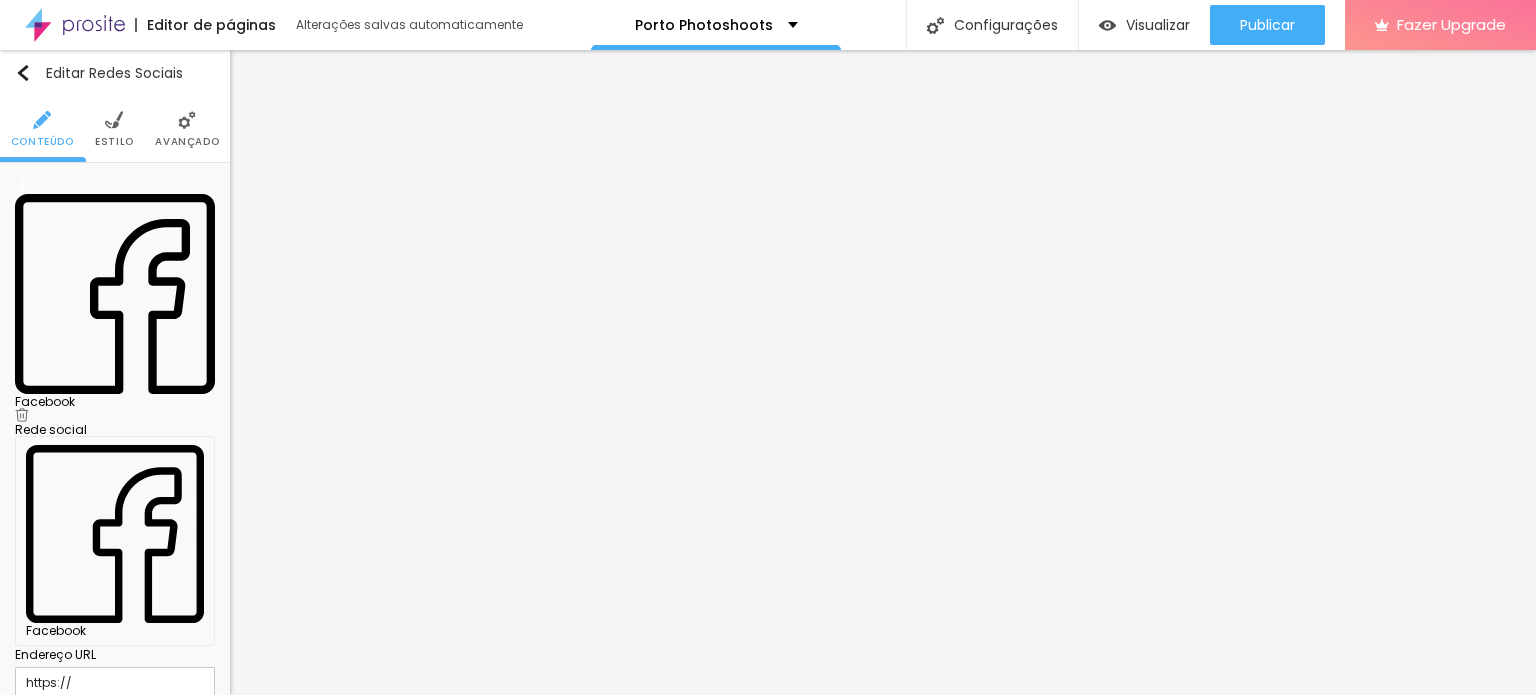 click at bounding box center [22, 415] 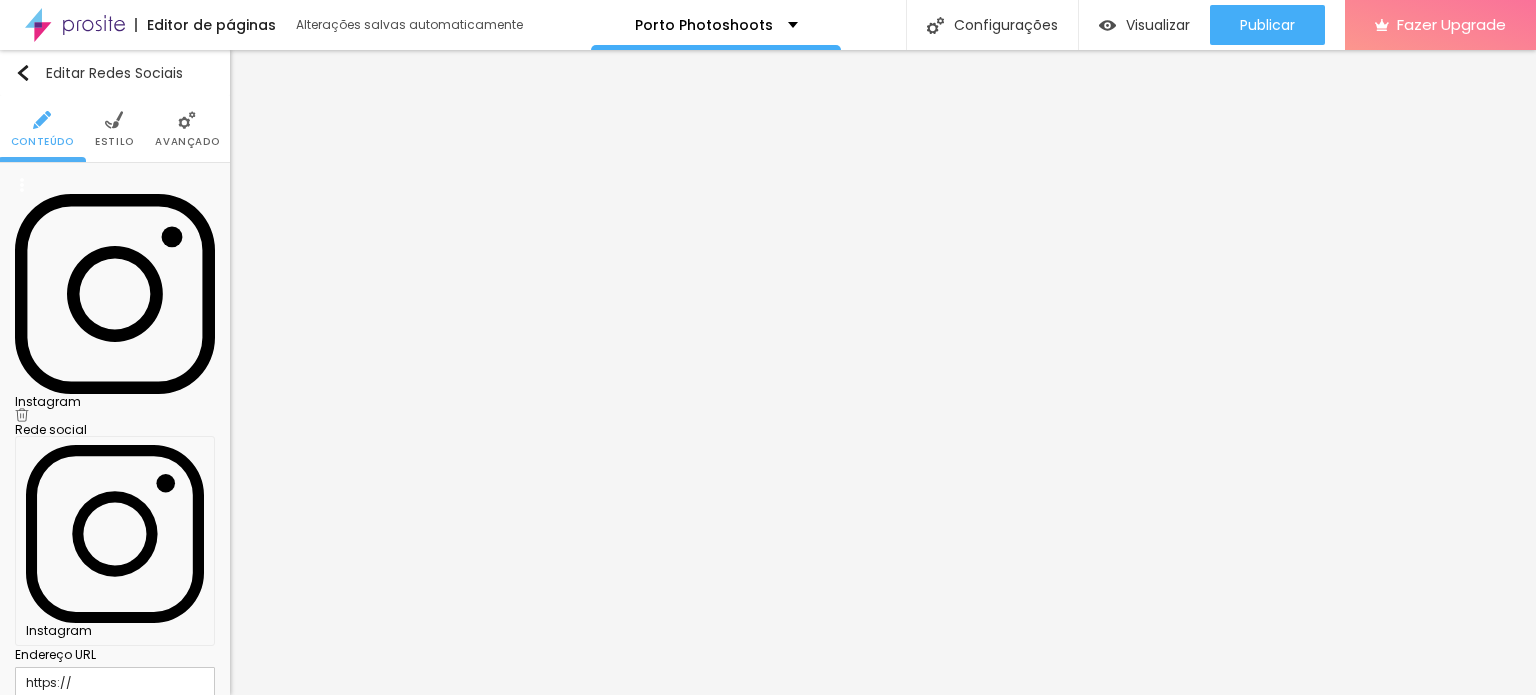 click at bounding box center [22, 975] 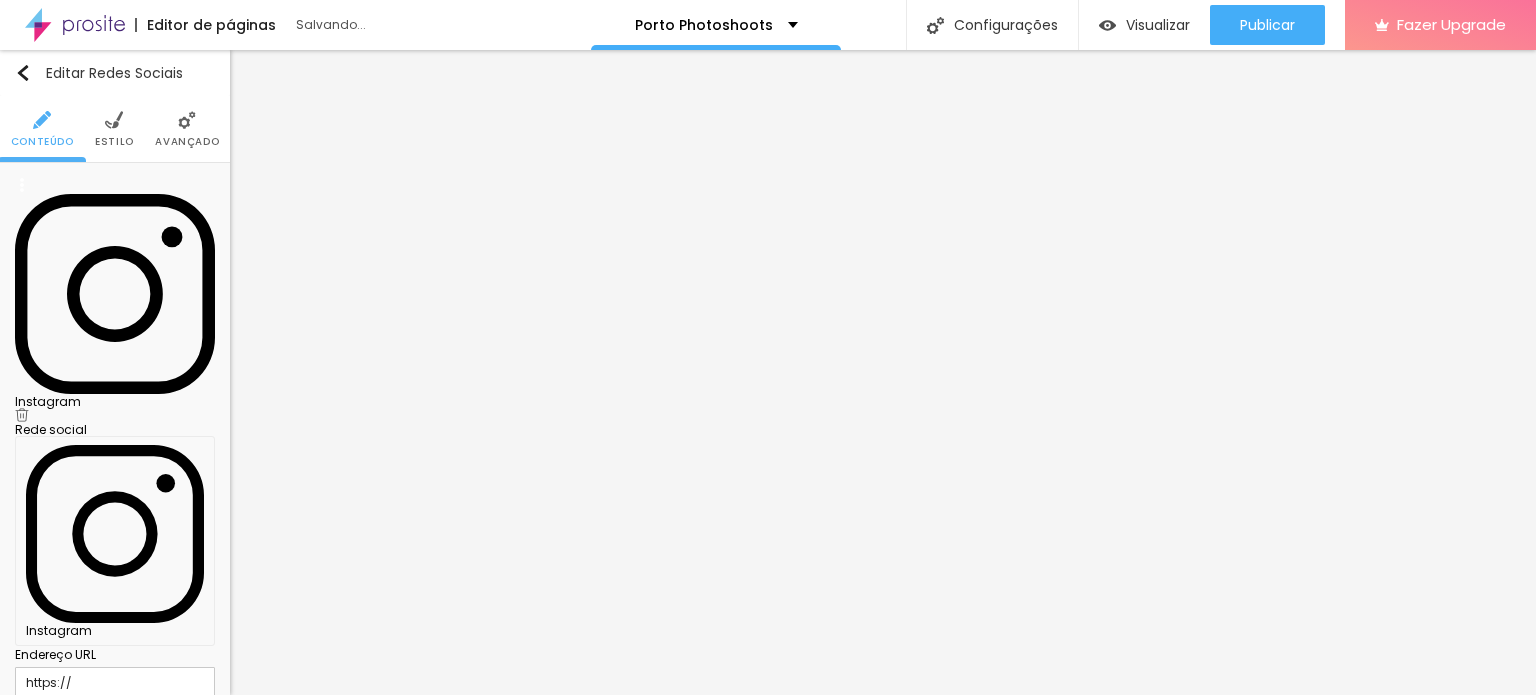 click on "Instagram" at bounding box center (115, 402) 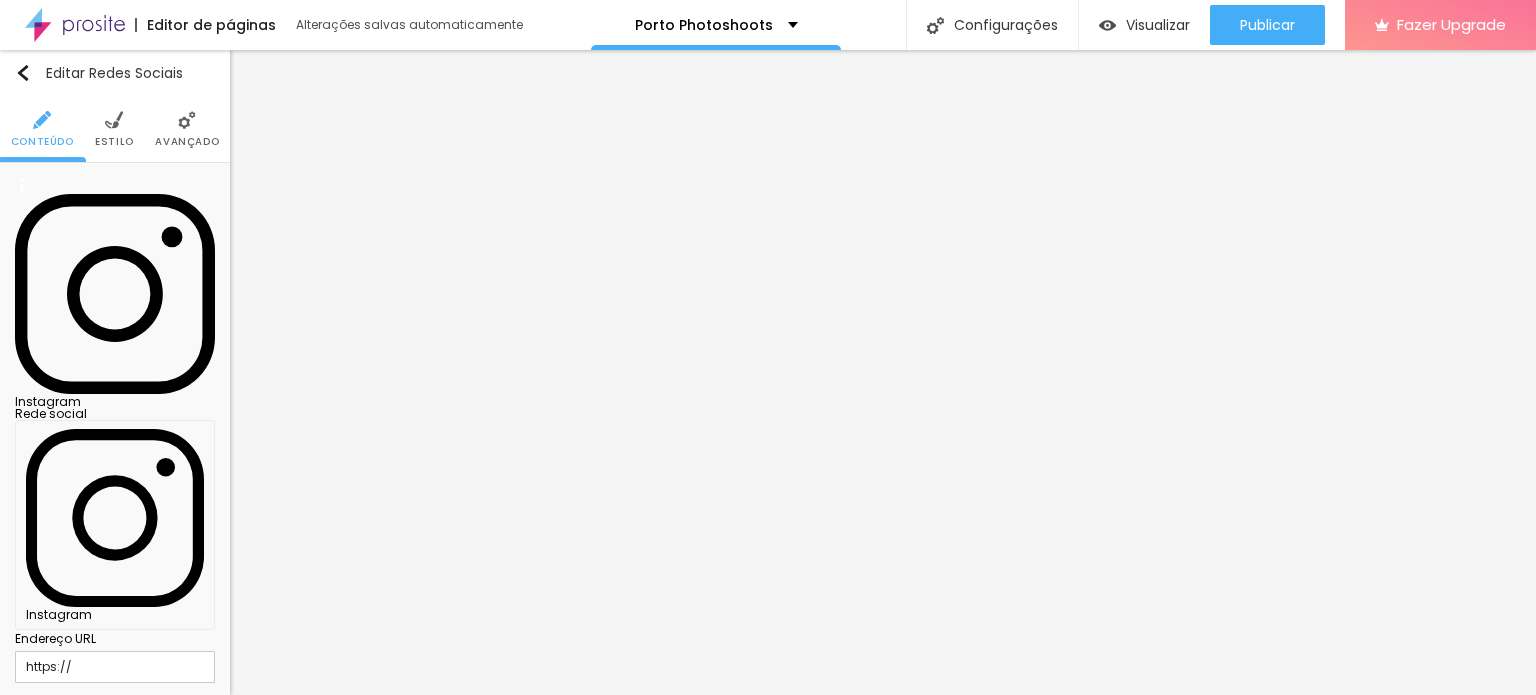 click on "https://" at bounding box center (115, 667) 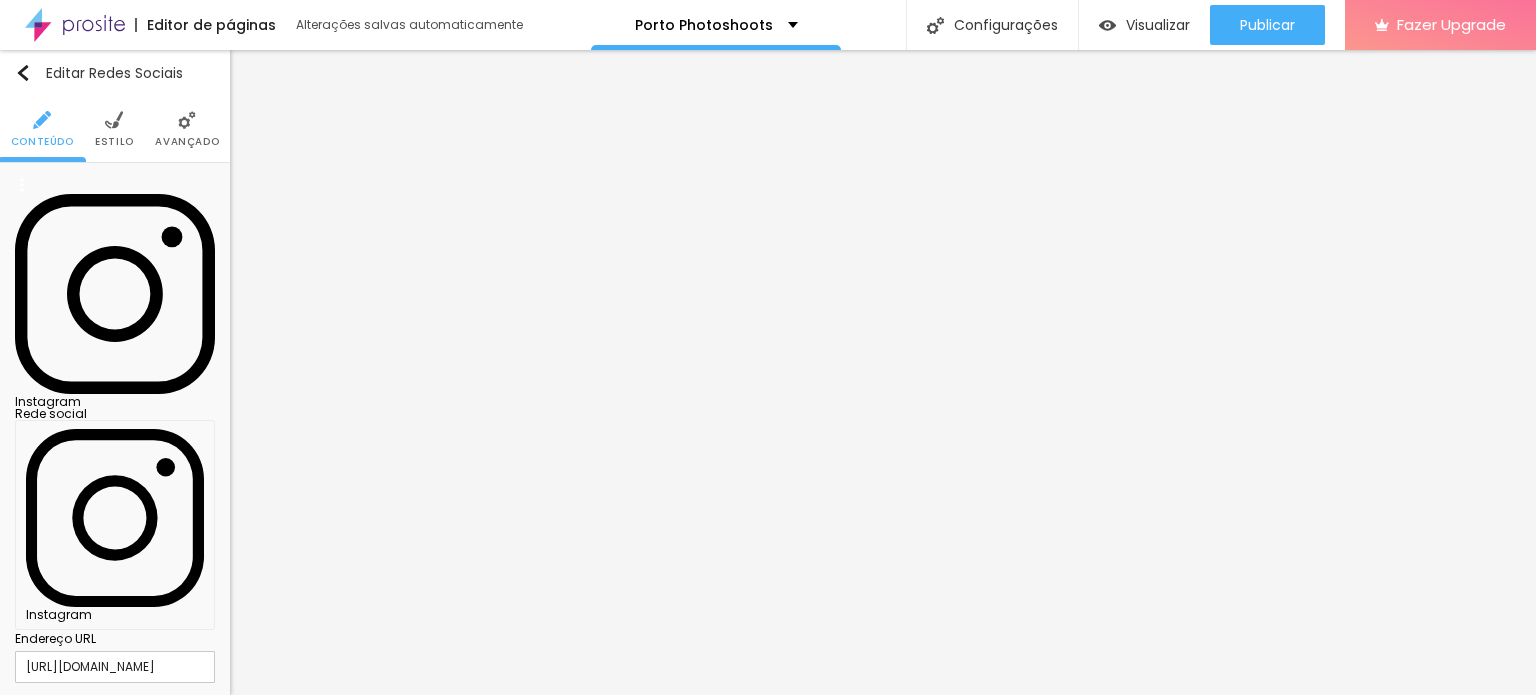 scroll, scrollTop: 0, scrollLeft: 73, axis: horizontal 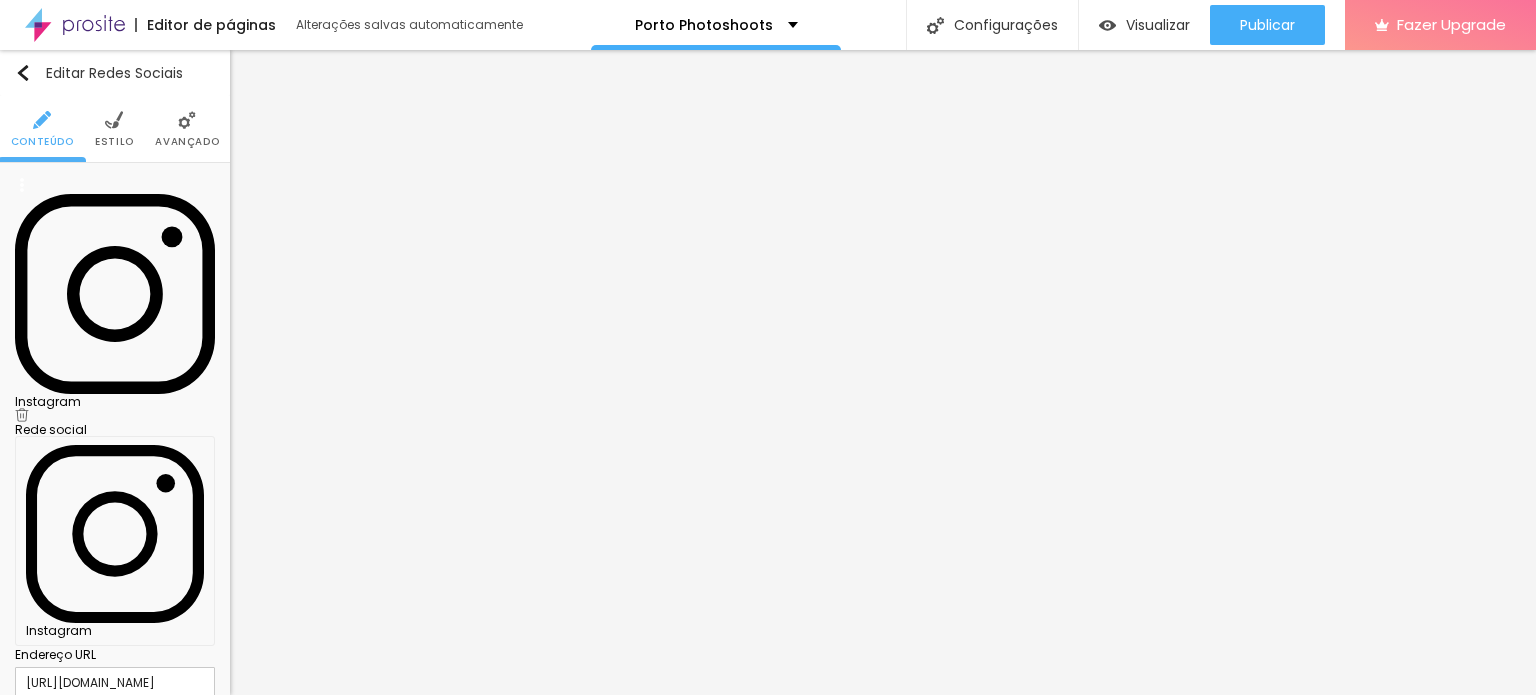 click on "Instagram" at bounding box center (115, 402) 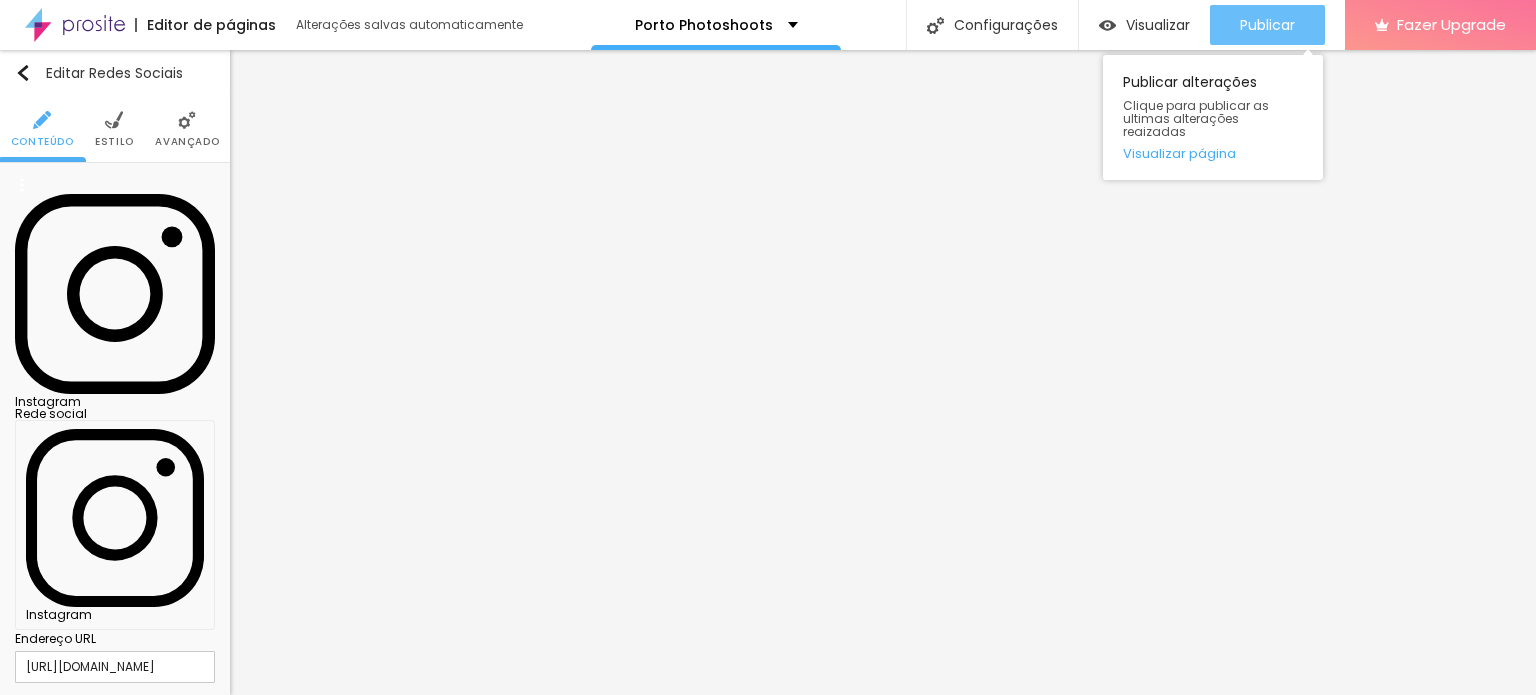 click on "Publicar" at bounding box center (1267, 25) 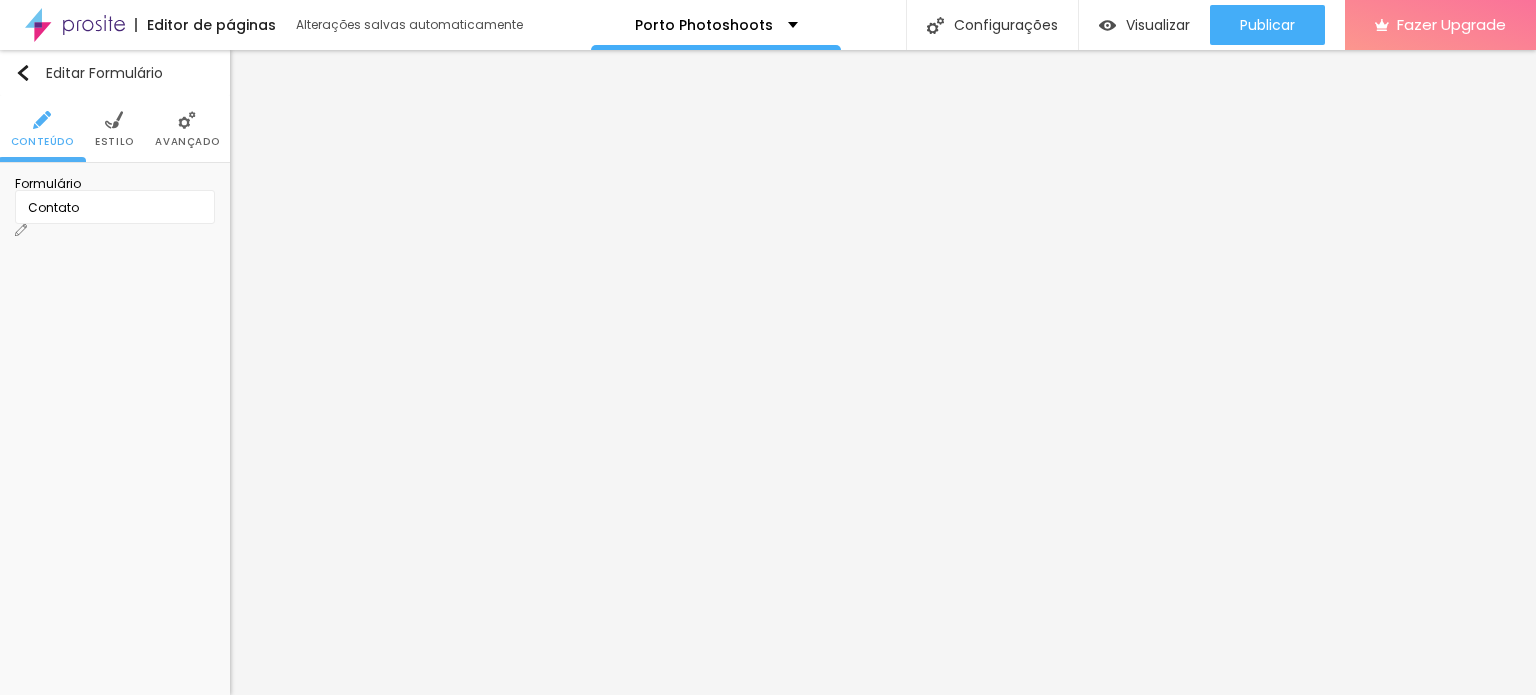 click on "Conteúdo Estilo Avançado" at bounding box center [115, 129] 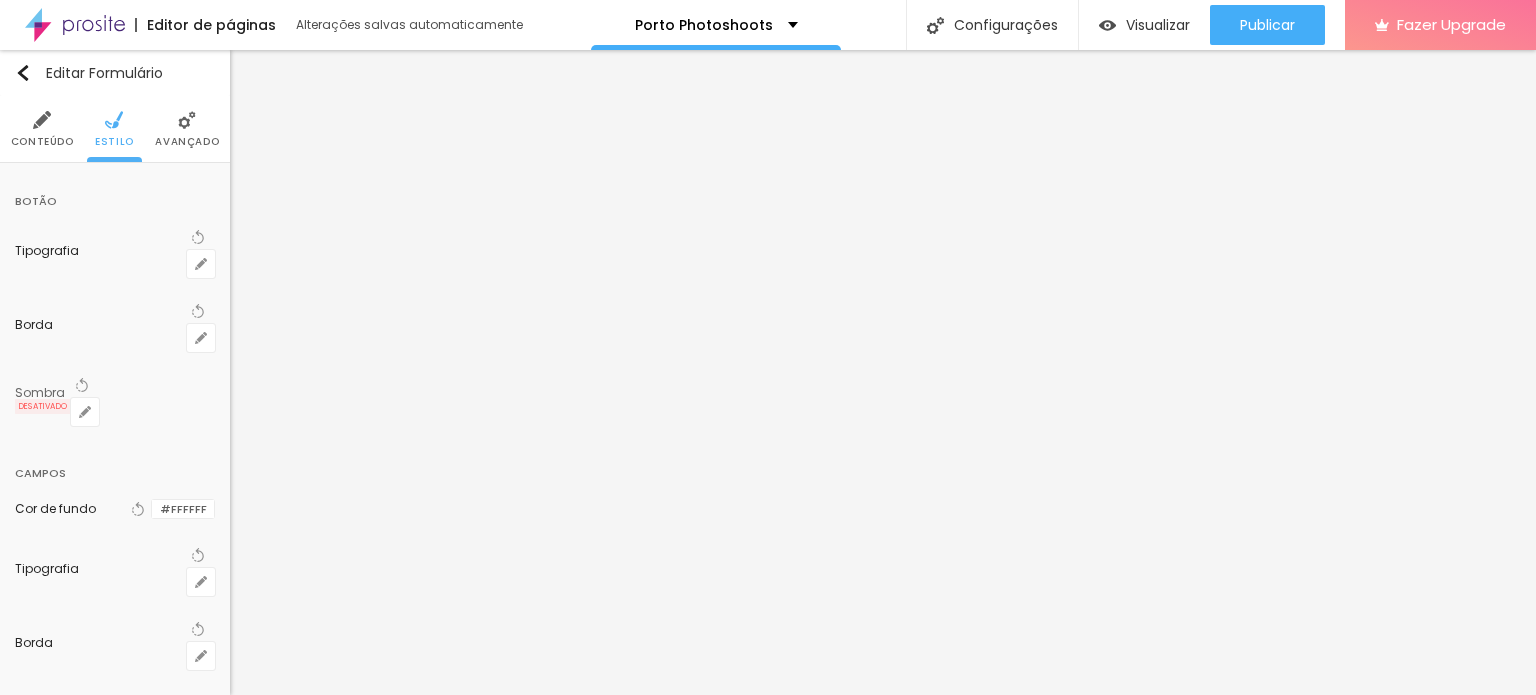 click on "Avançado" at bounding box center (187, 129) 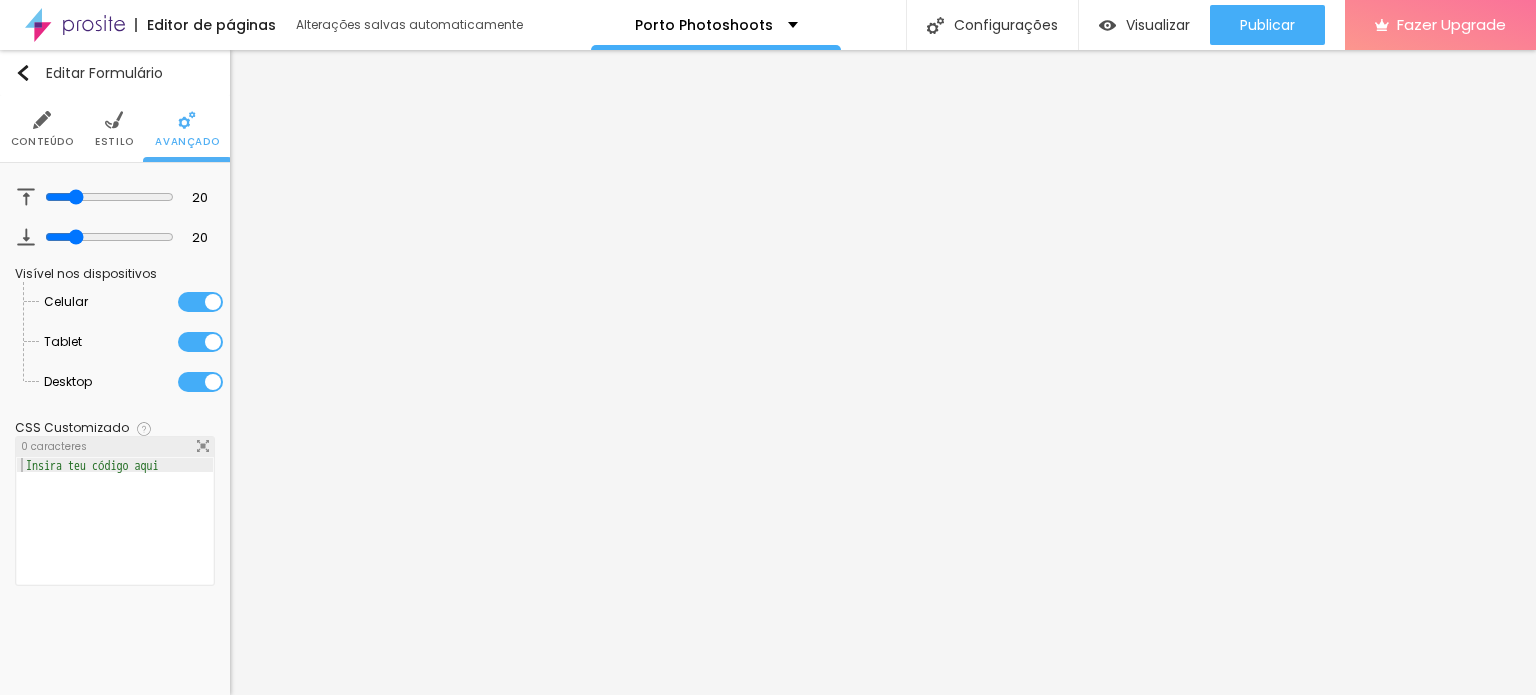 click on "Conteúdo" at bounding box center (42, 129) 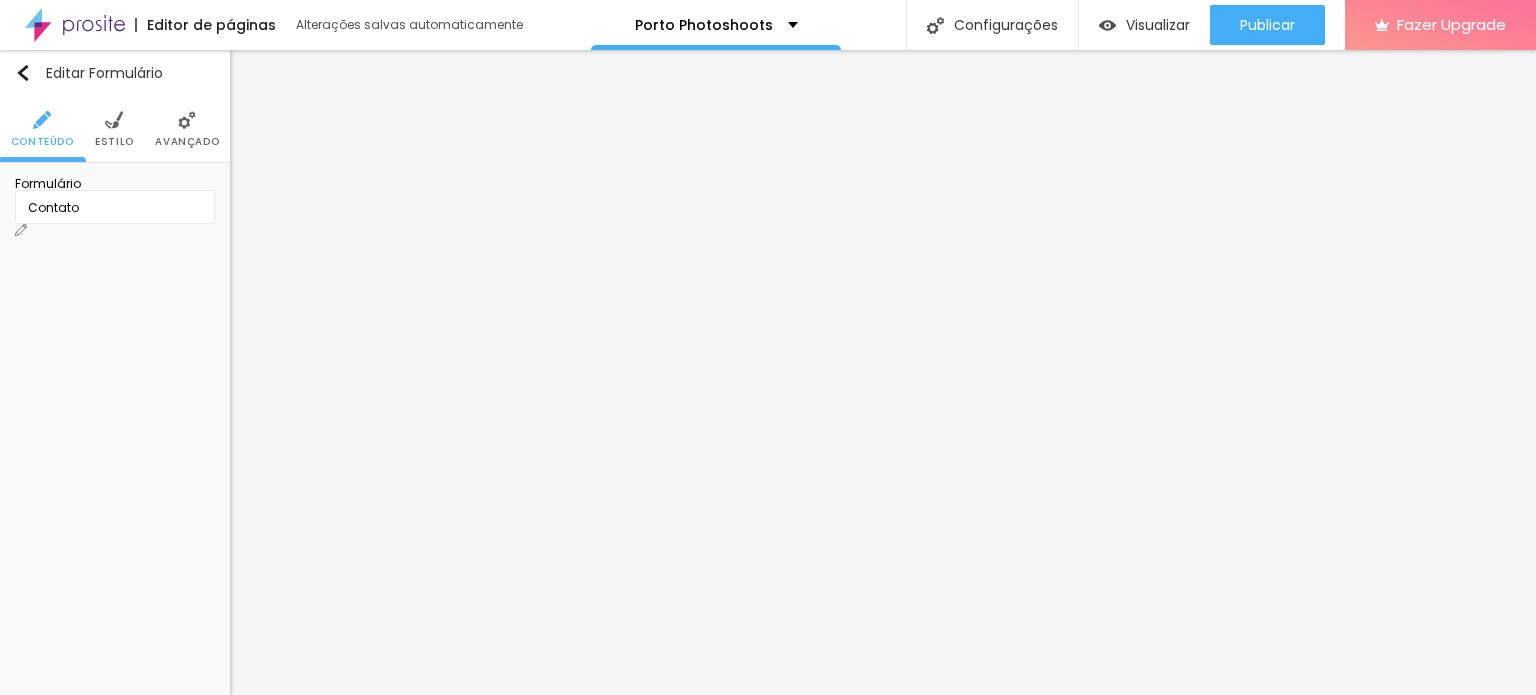 click at bounding box center (21, 230) 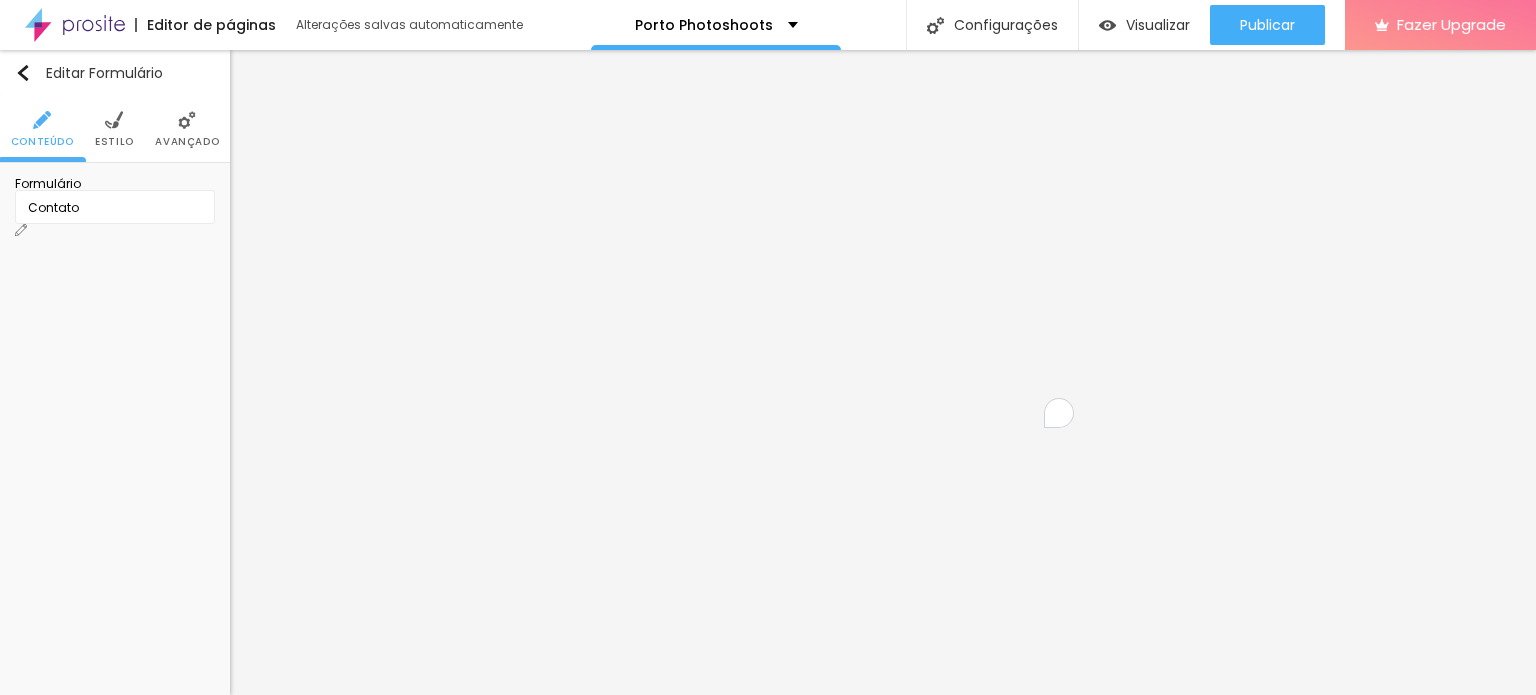 click on "Mensagem enviada com sucesso!" at bounding box center [186, 878] 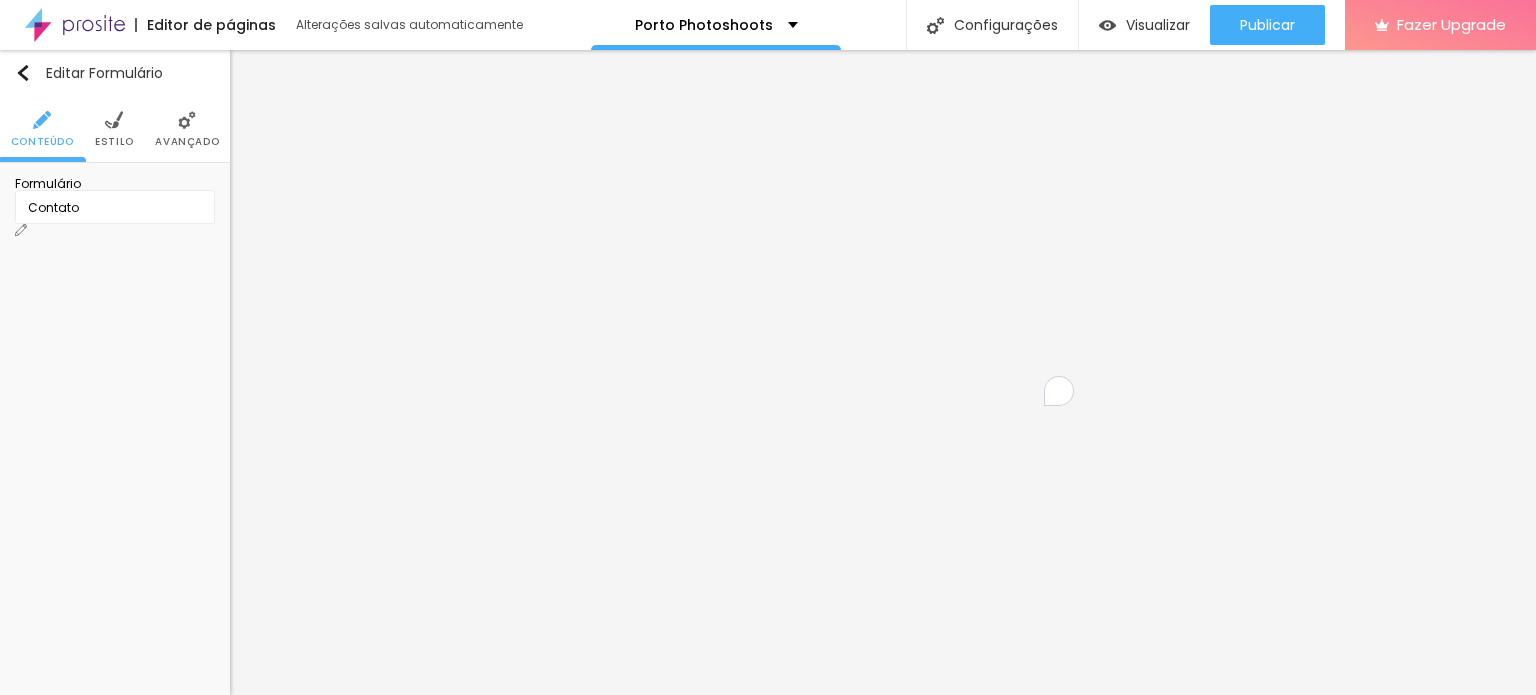 drag, startPoint x: 708, startPoint y: 377, endPoint x: 435, endPoint y: 388, distance: 273.22153 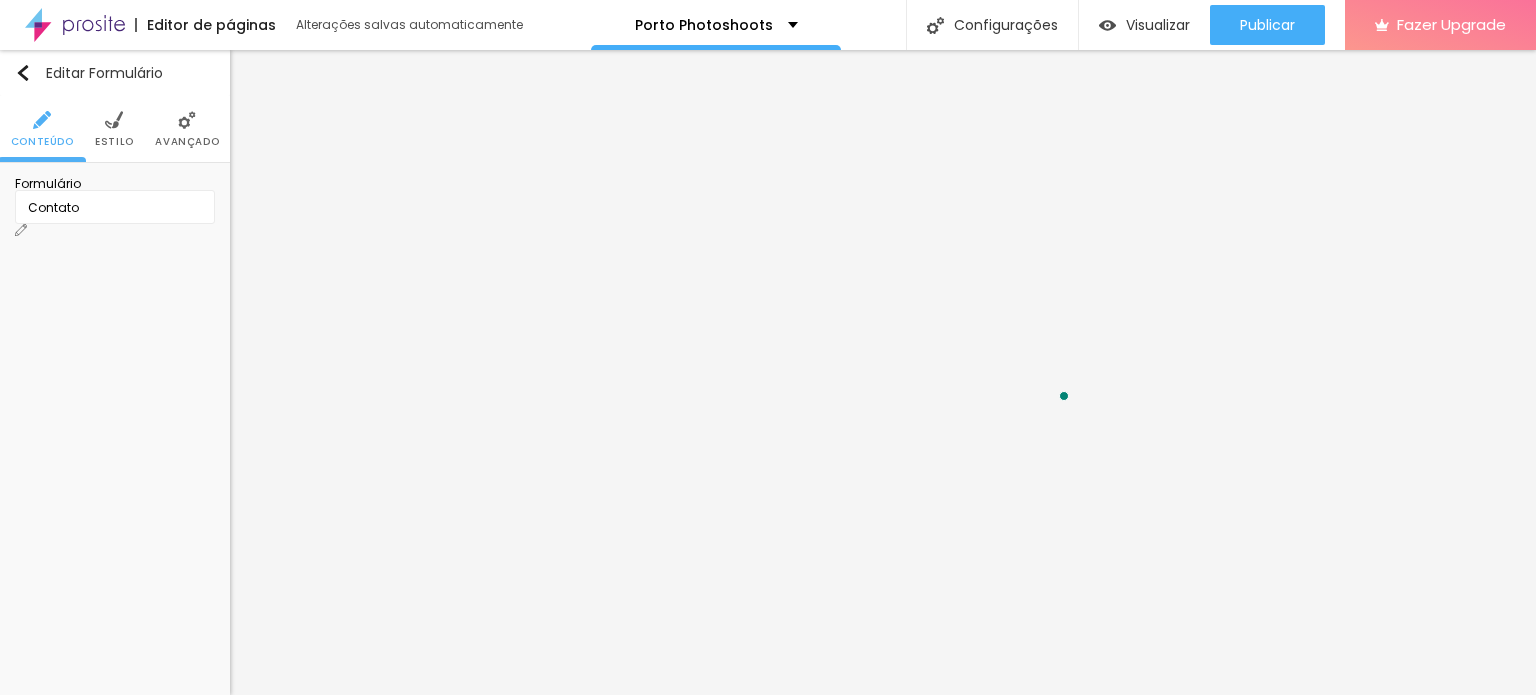 click on "Your message was sent! If you wish a faster response contact us directly cia Whatsapp" at bounding box center [186, 878] 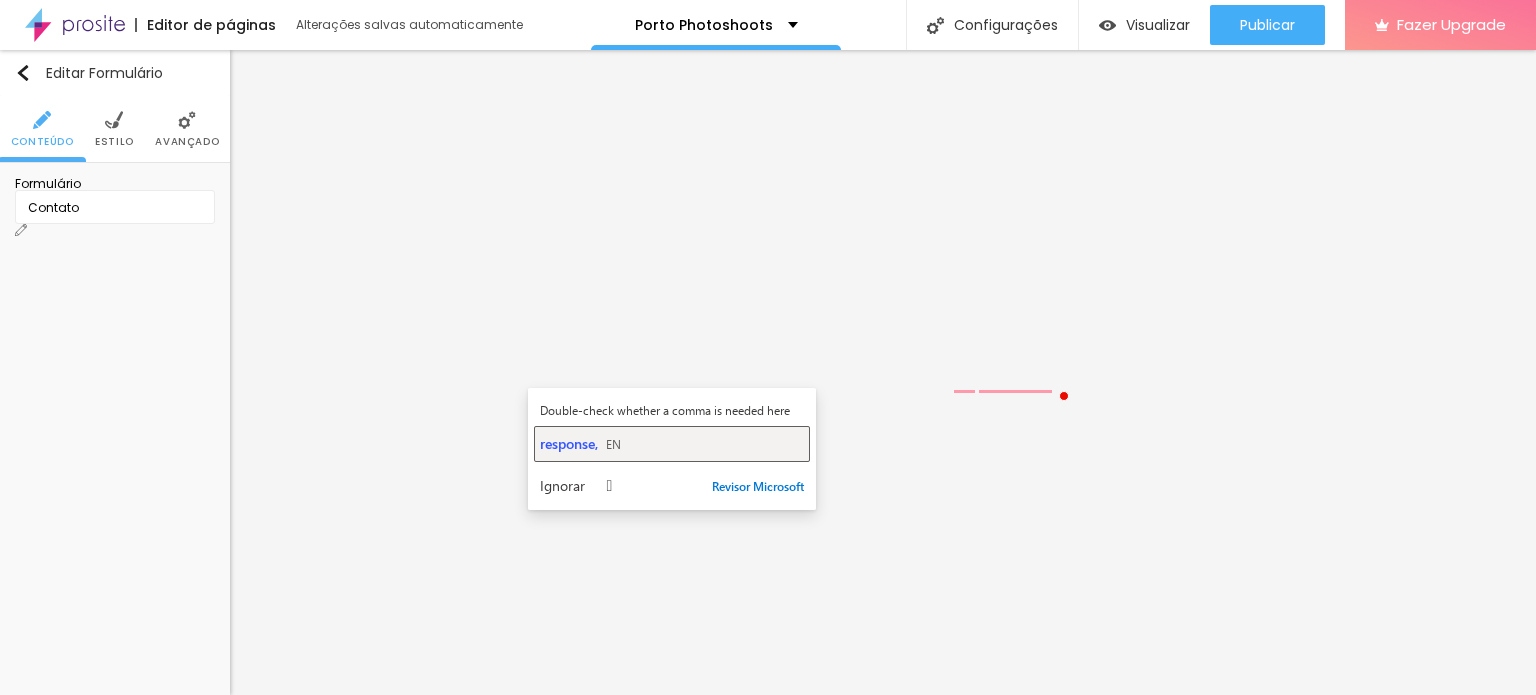 click on "response, EN" at bounding box center [672, 443] 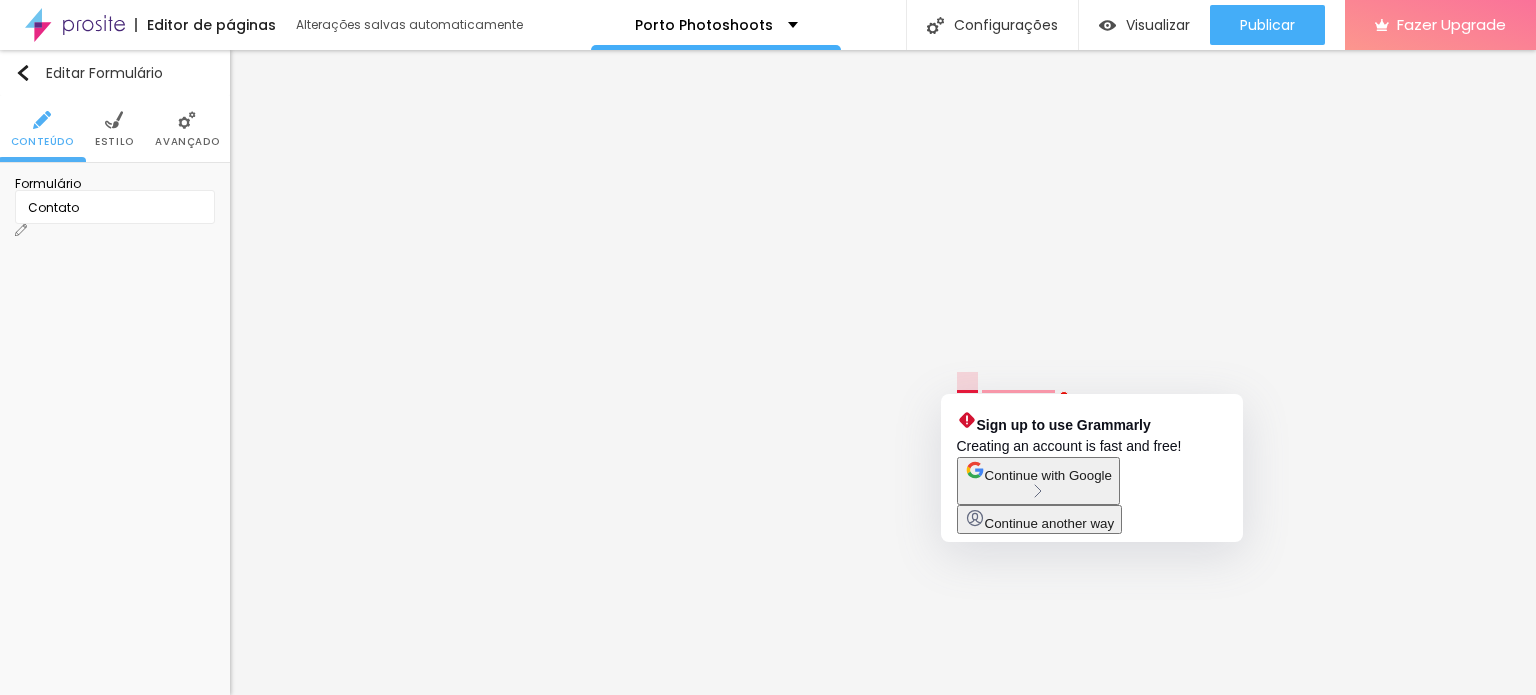 click on "Your message was sent! If you wish a faster response contact us directly cia Whatsapp" at bounding box center [186, 878] 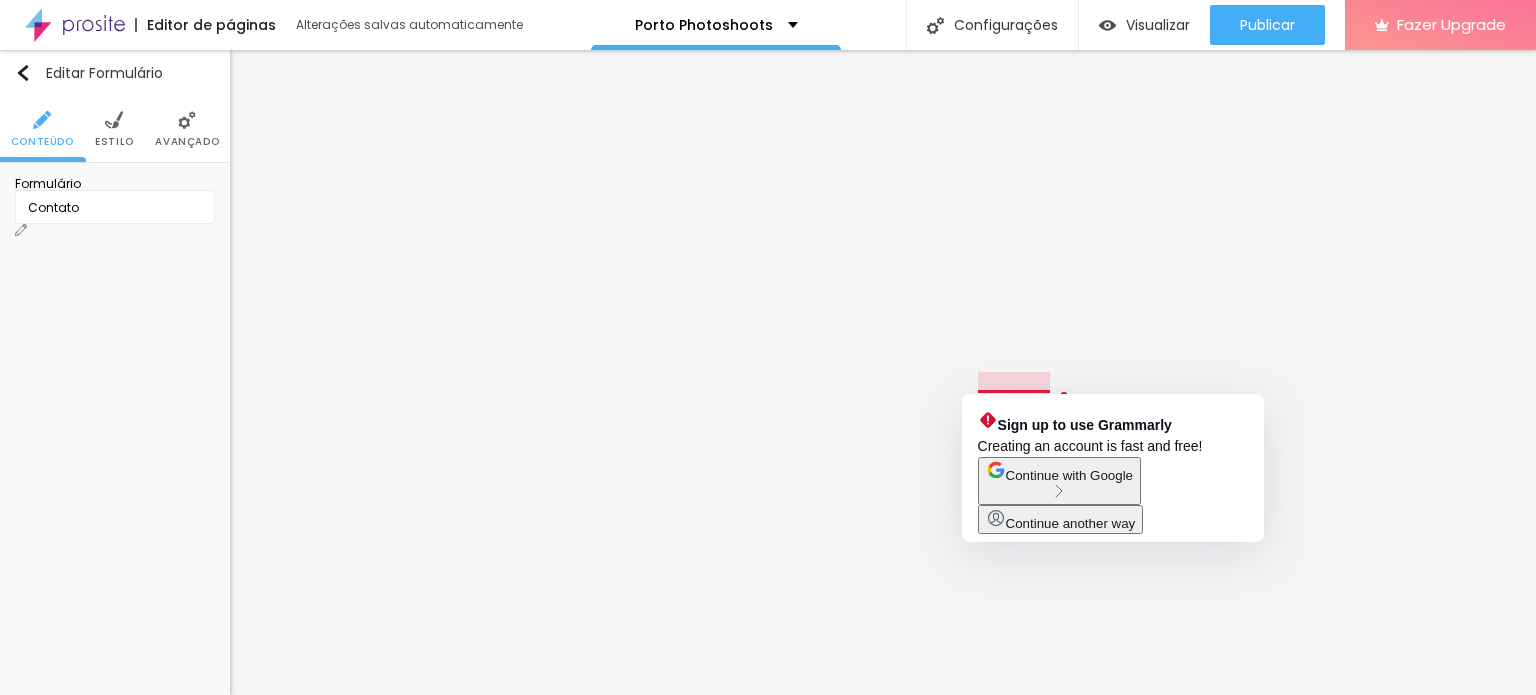 click on "Your message was sent! If you wish a faster response, contact us directly by Whatsapp" at bounding box center (186, 878) 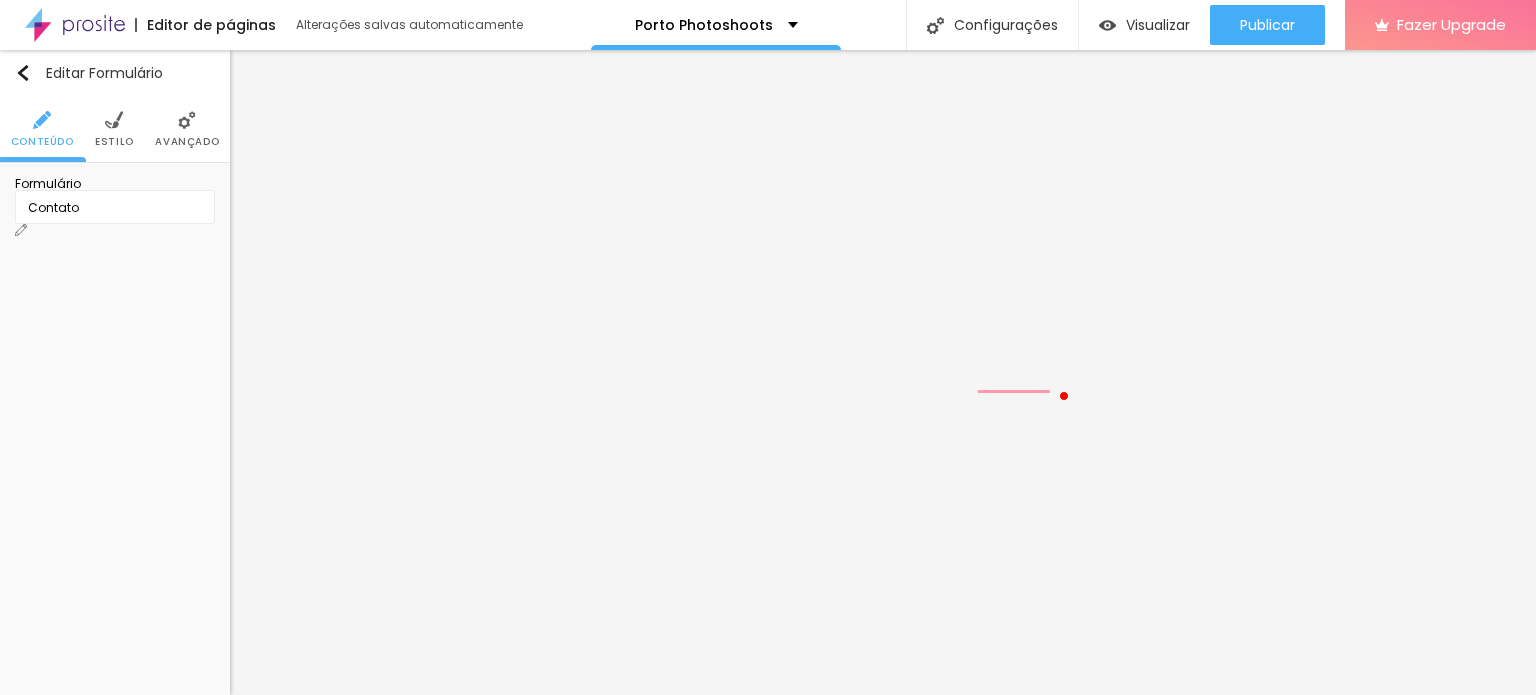 scroll, scrollTop: 0, scrollLeft: 0, axis: both 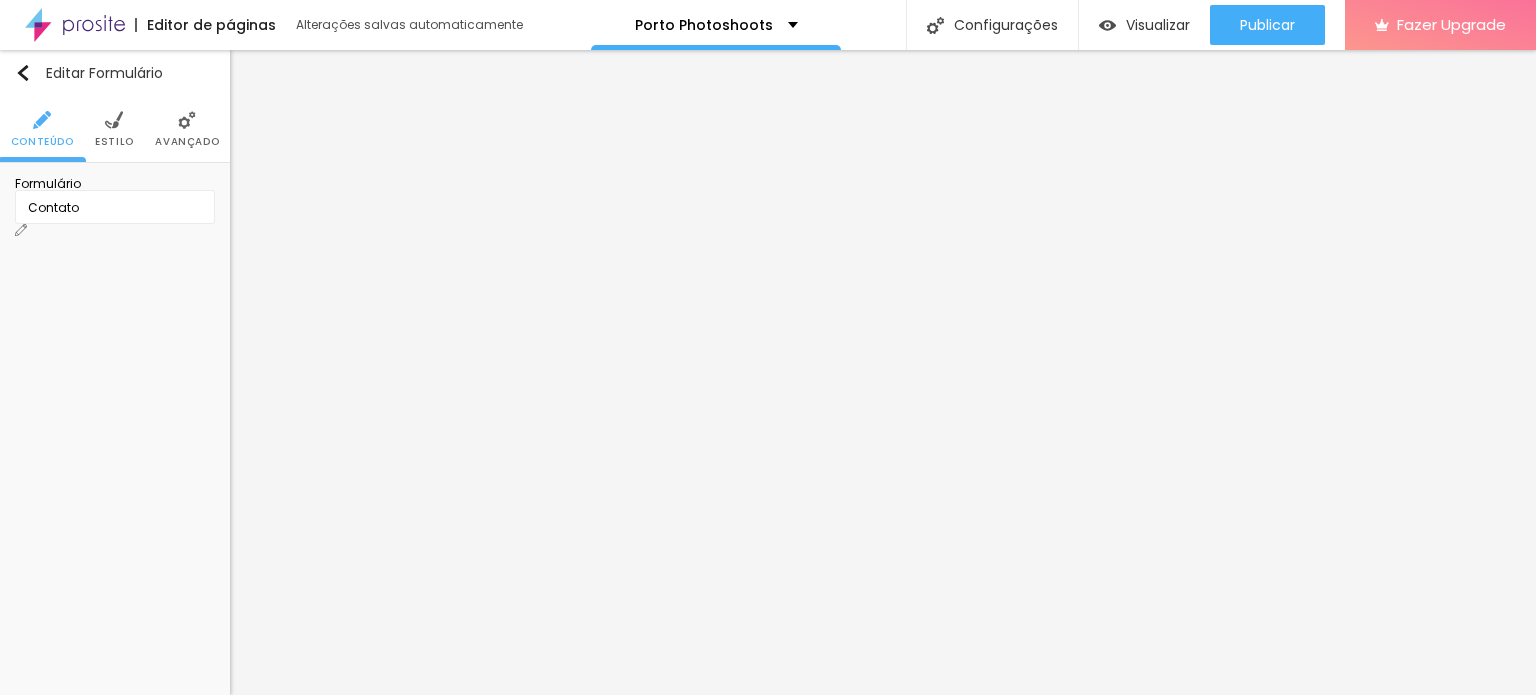 type on "Your message was sent! If you wish a faster response, contact us directly by Whatsapp" 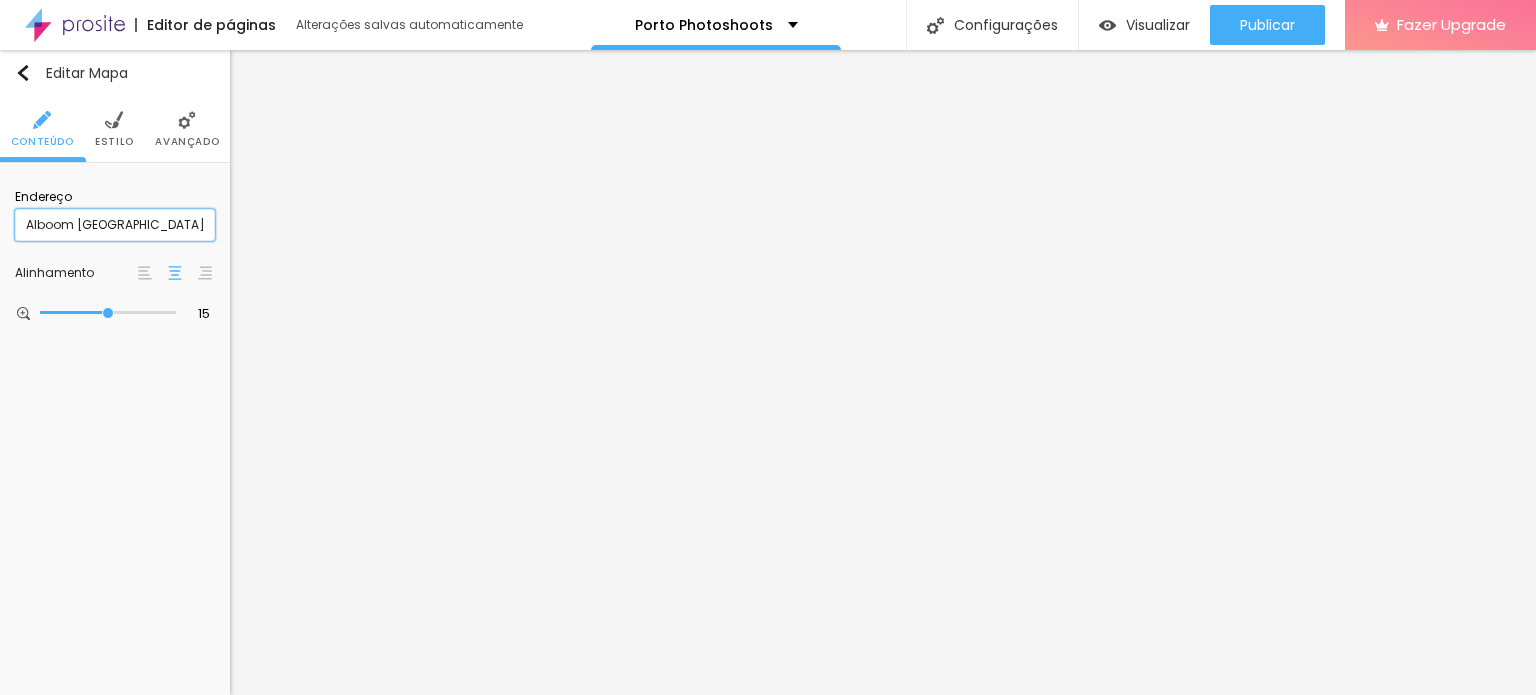 click on "Alboom [GEOGRAPHIC_DATA]" at bounding box center [115, 225] 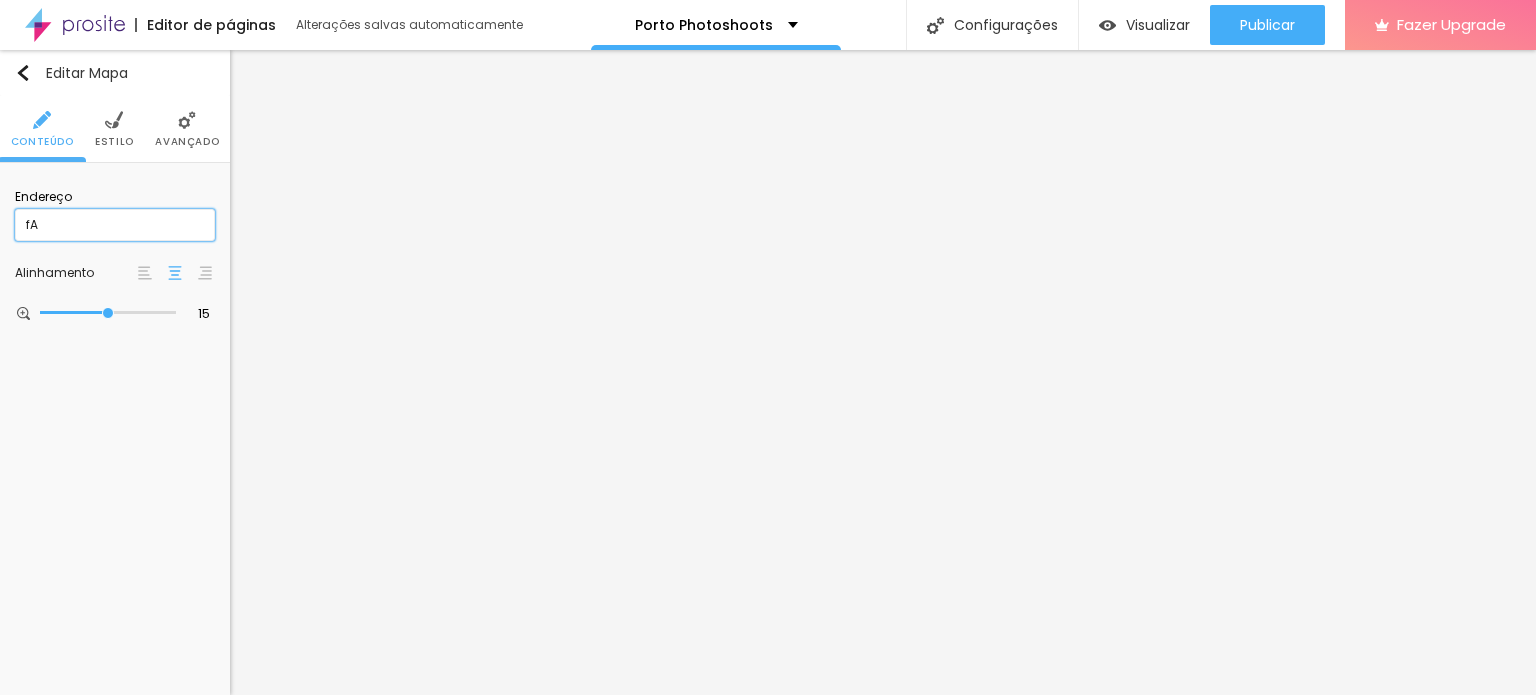 type on "f" 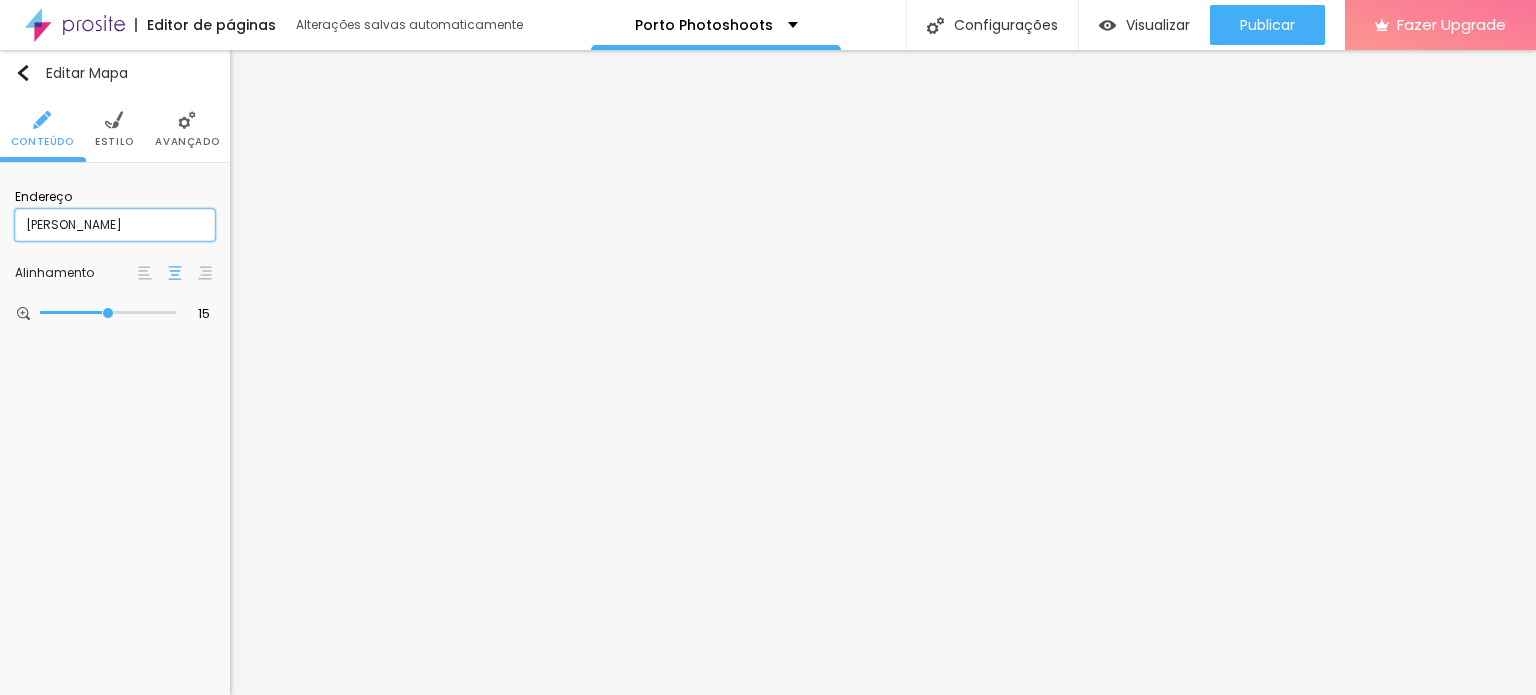 click on "[PERSON_NAME]" at bounding box center (115, 225) 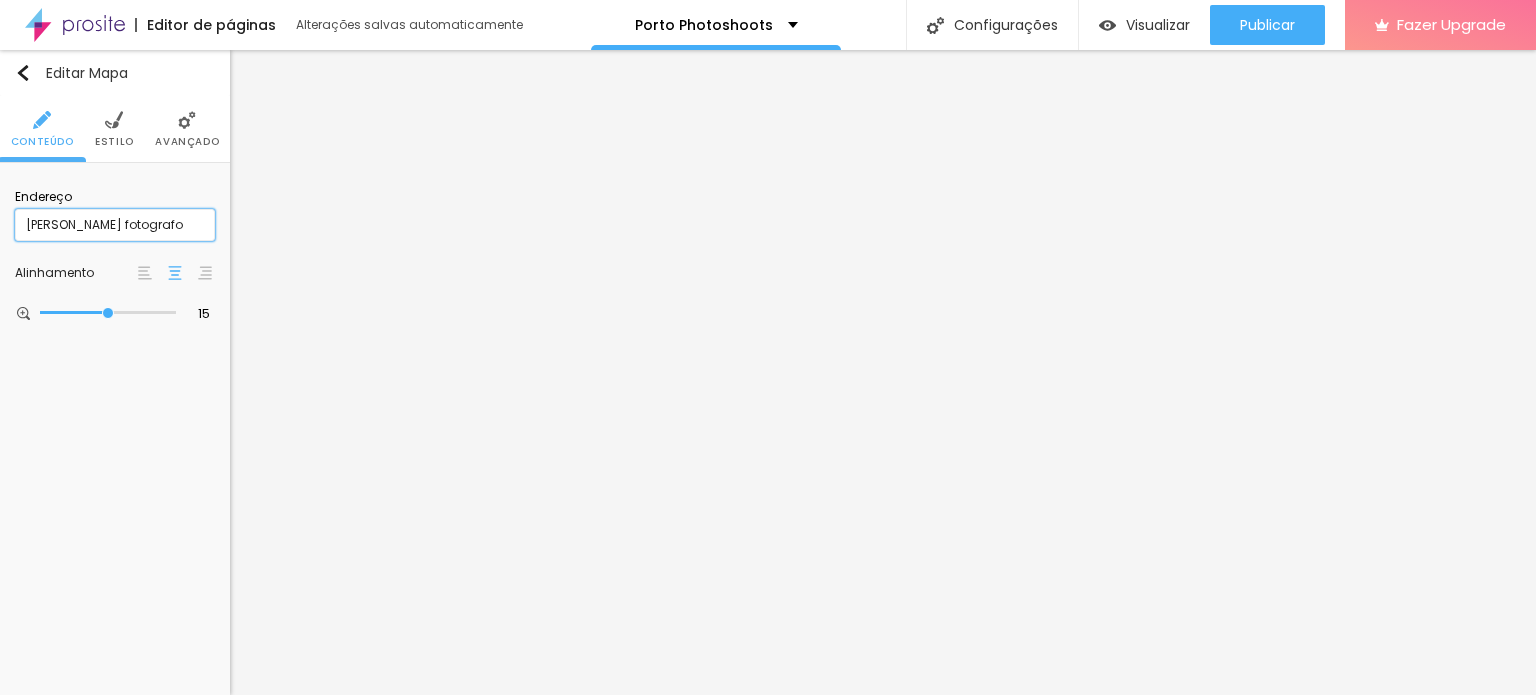type on "[PERSON_NAME] fotografo" 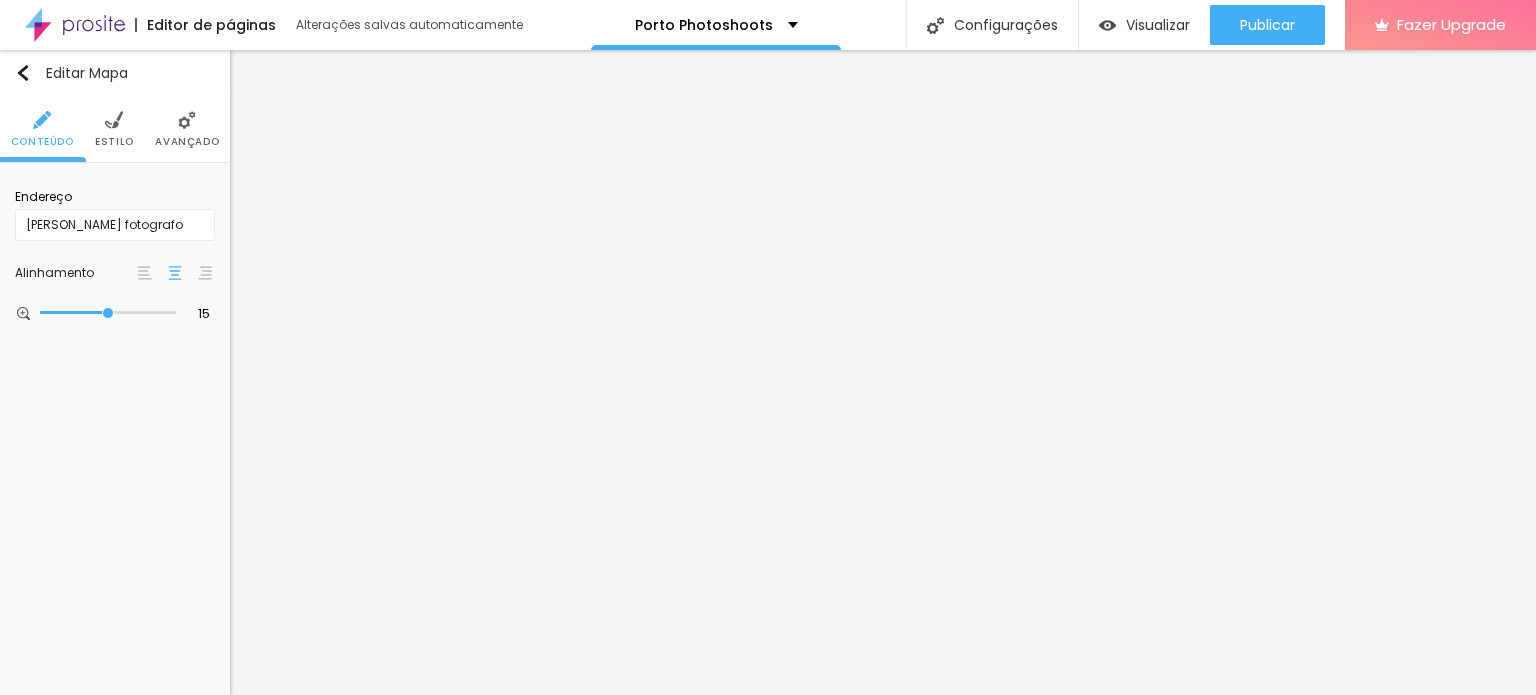 click on "Editar Mapa Conteúdo Estilo Avançado Endereço [PERSON_NAME] fotografo Alinhamento 15 Zoom" at bounding box center (115, 372) 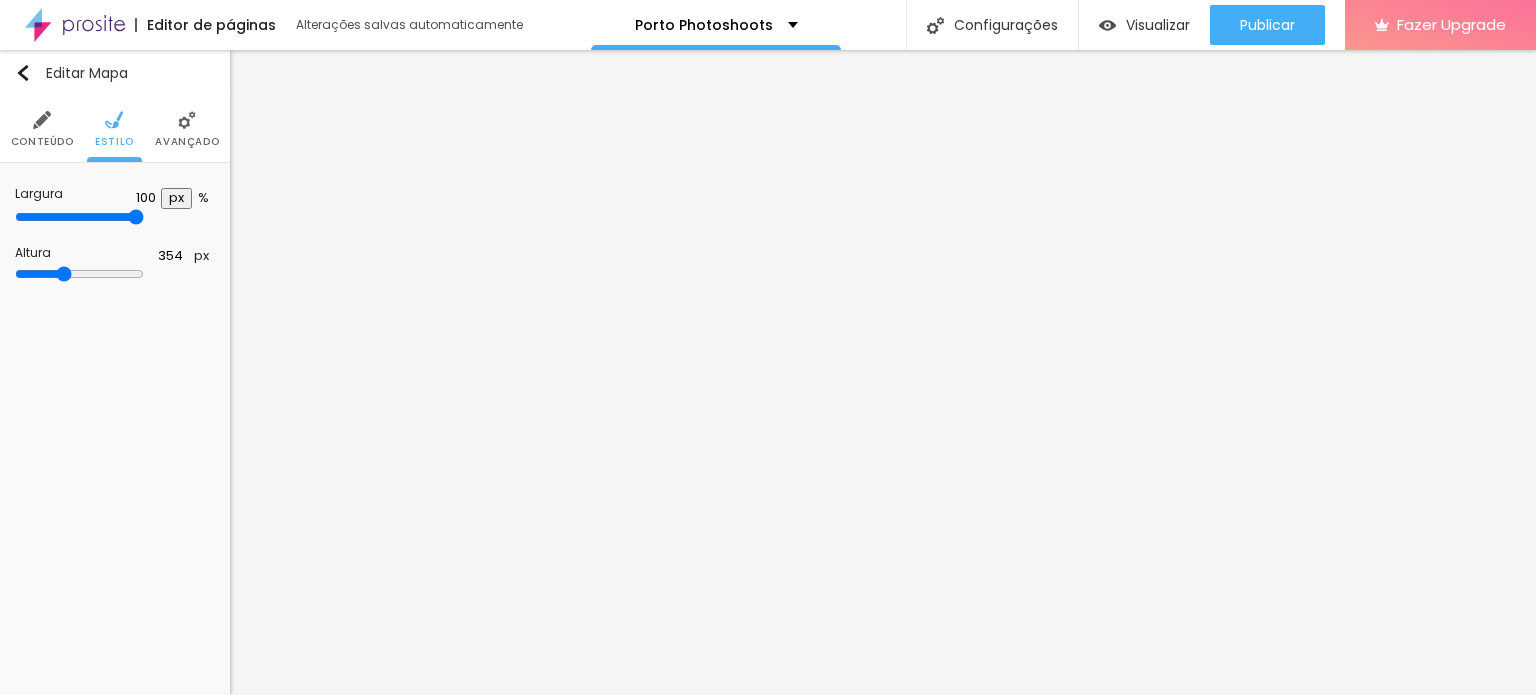 click on "Avançado" at bounding box center (187, 129) 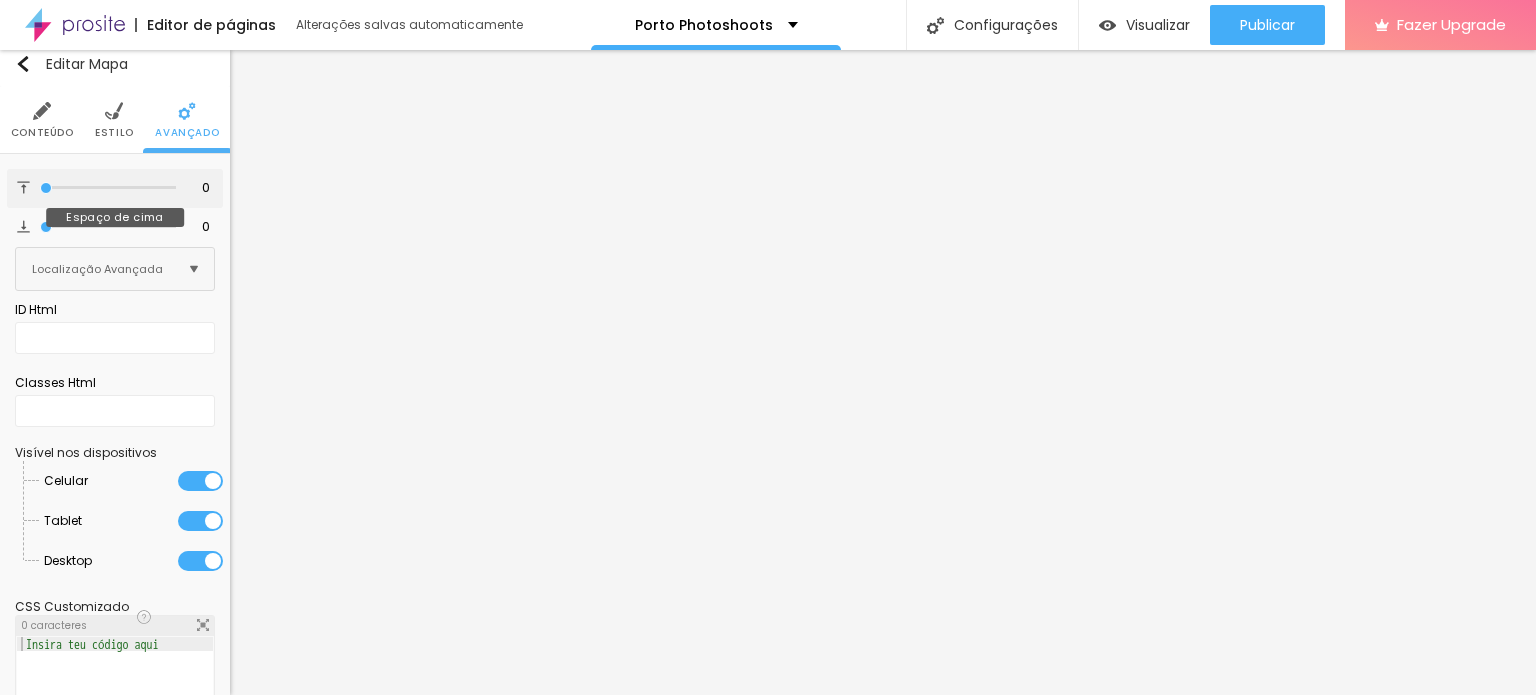 scroll, scrollTop: 0, scrollLeft: 0, axis: both 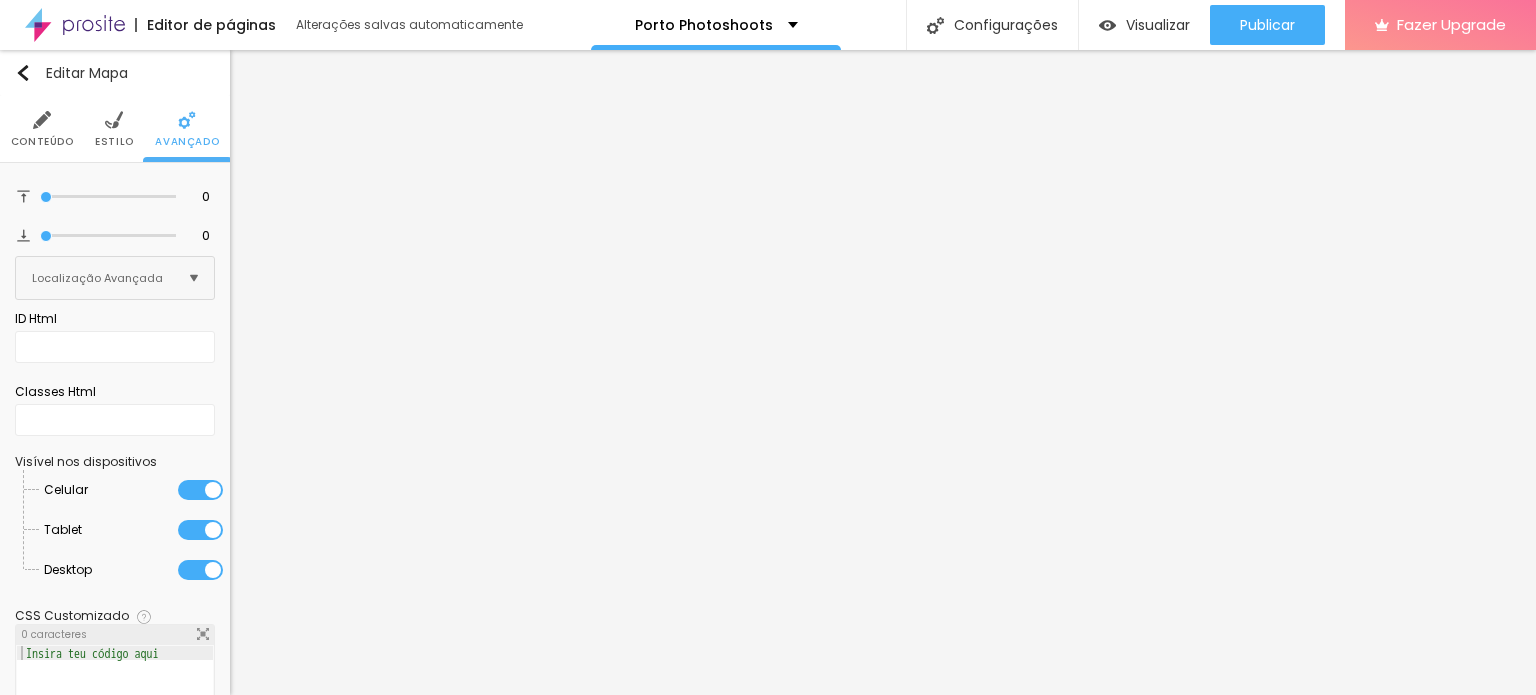 click at bounding box center (42, 120) 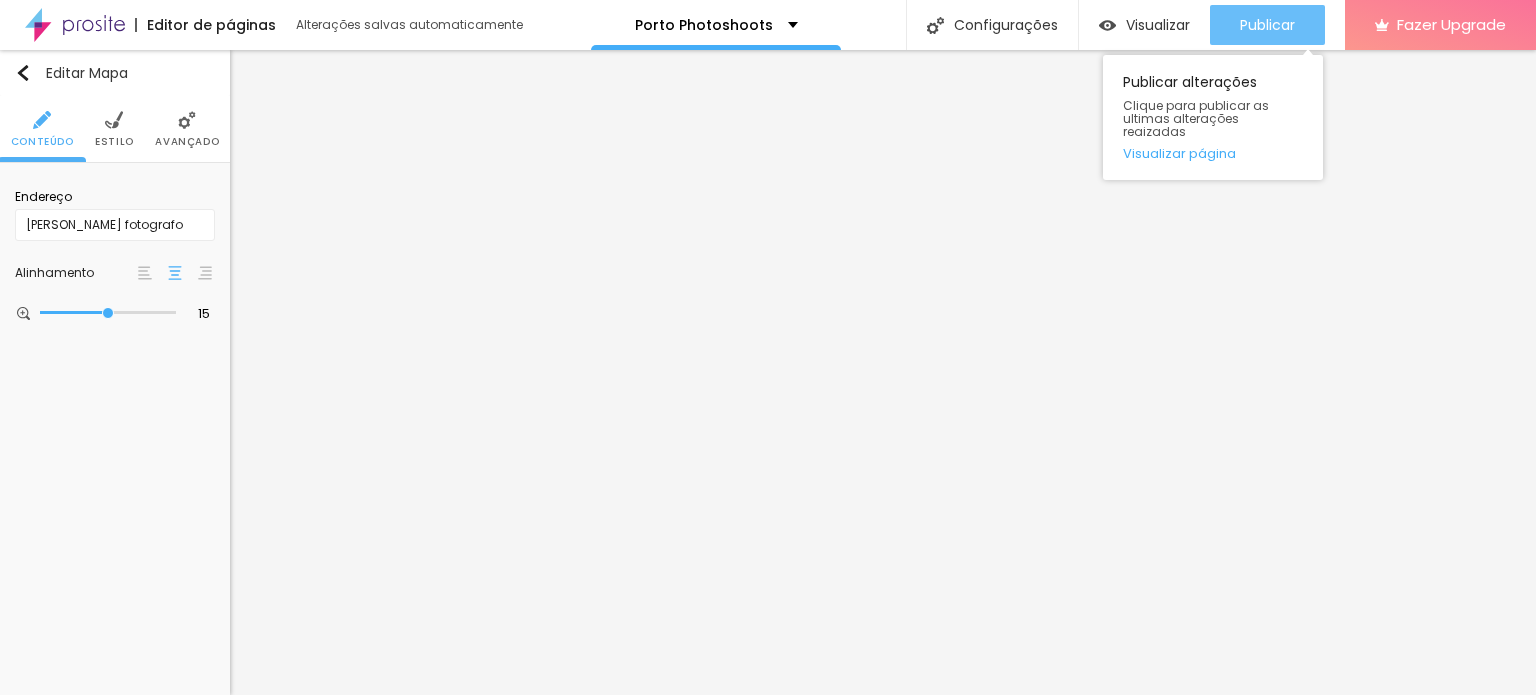 click on "Publicar" at bounding box center [1267, 25] 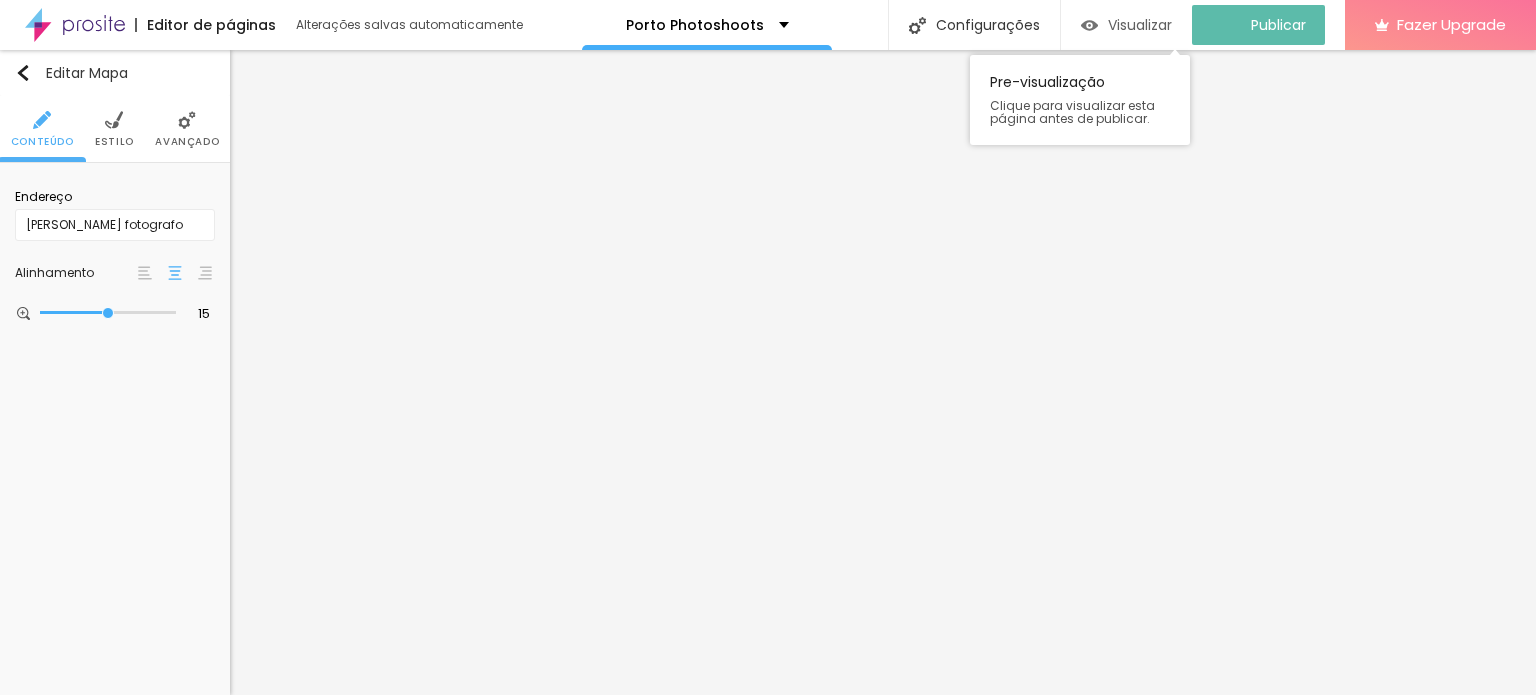 click on "Visualizar" at bounding box center [1140, 25] 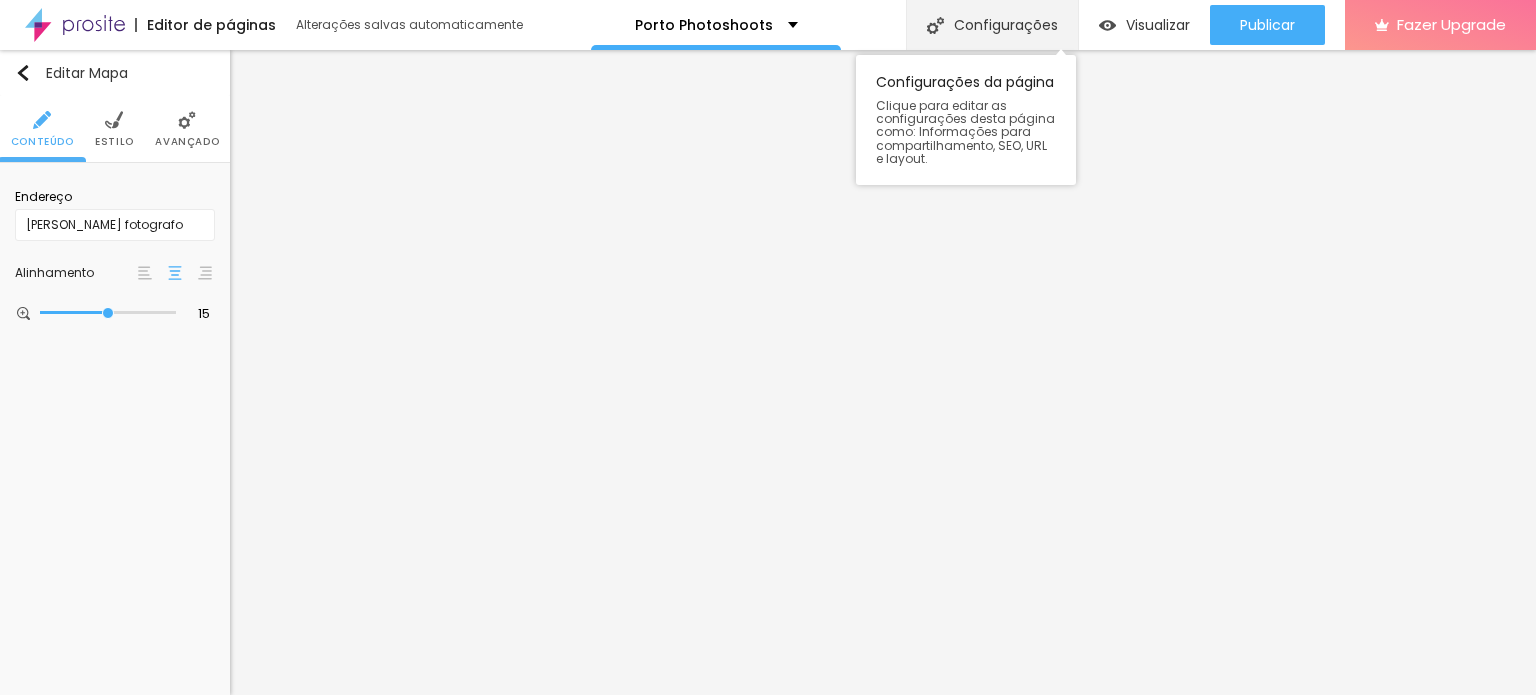 click on "Configurações" at bounding box center [992, 25] 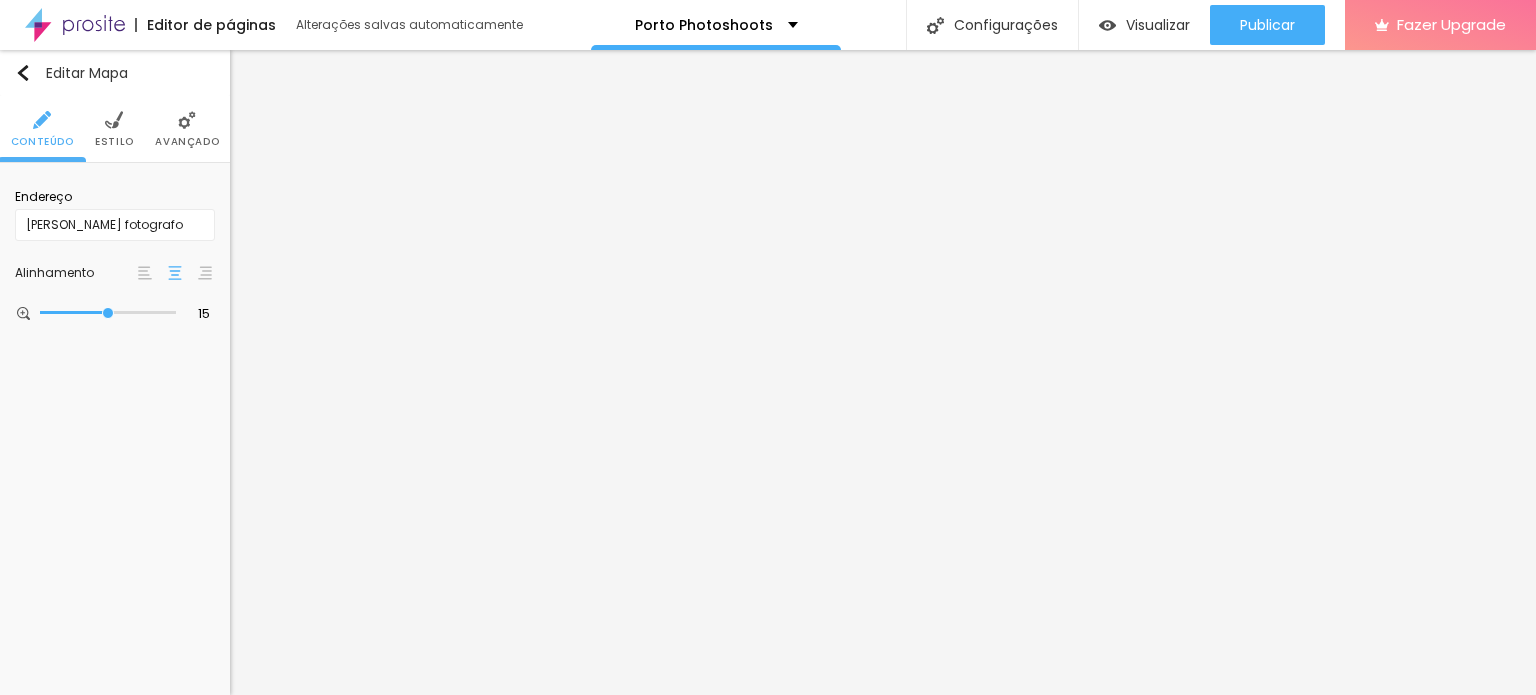 click on "Redes Sociais" at bounding box center (768, 743) 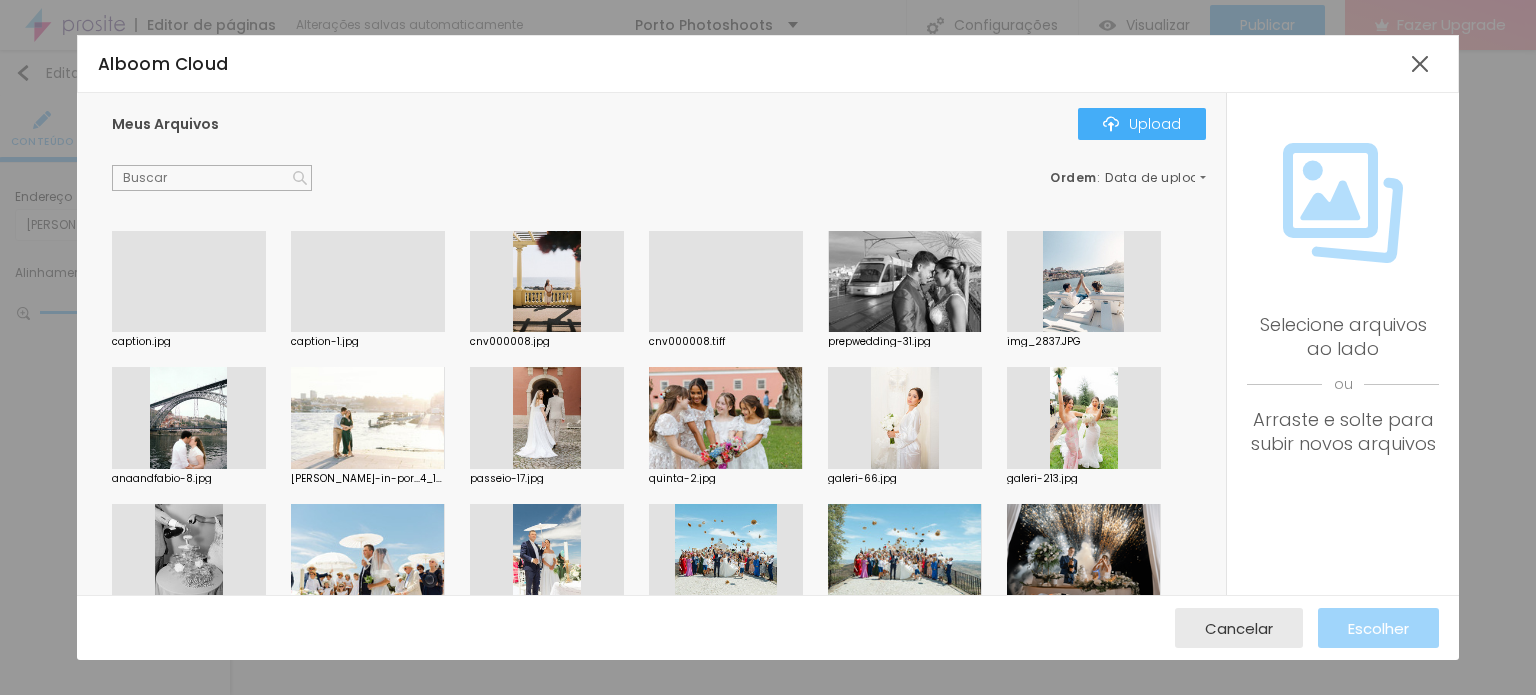 click at bounding box center (1084, 282) 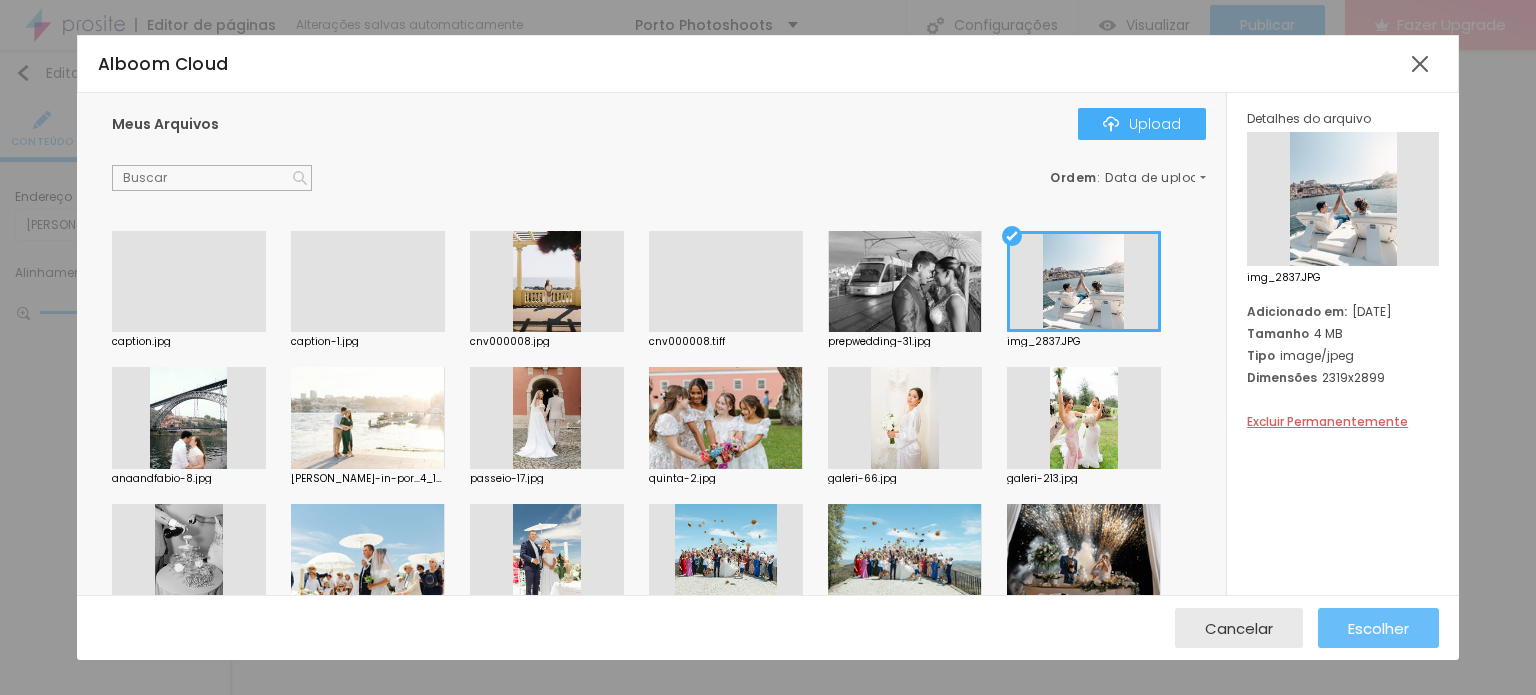 click on "Escolher" at bounding box center [1378, 628] 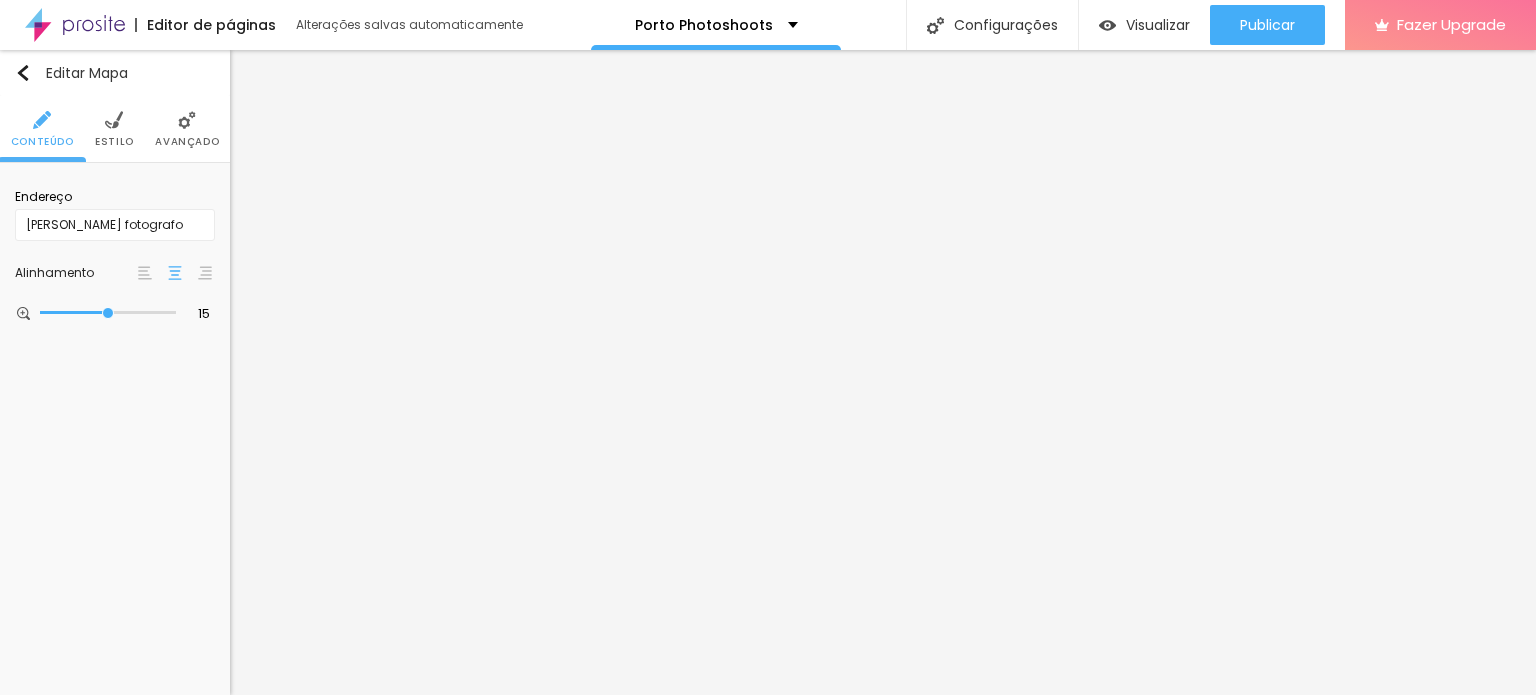 scroll, scrollTop: 156, scrollLeft: 0, axis: vertical 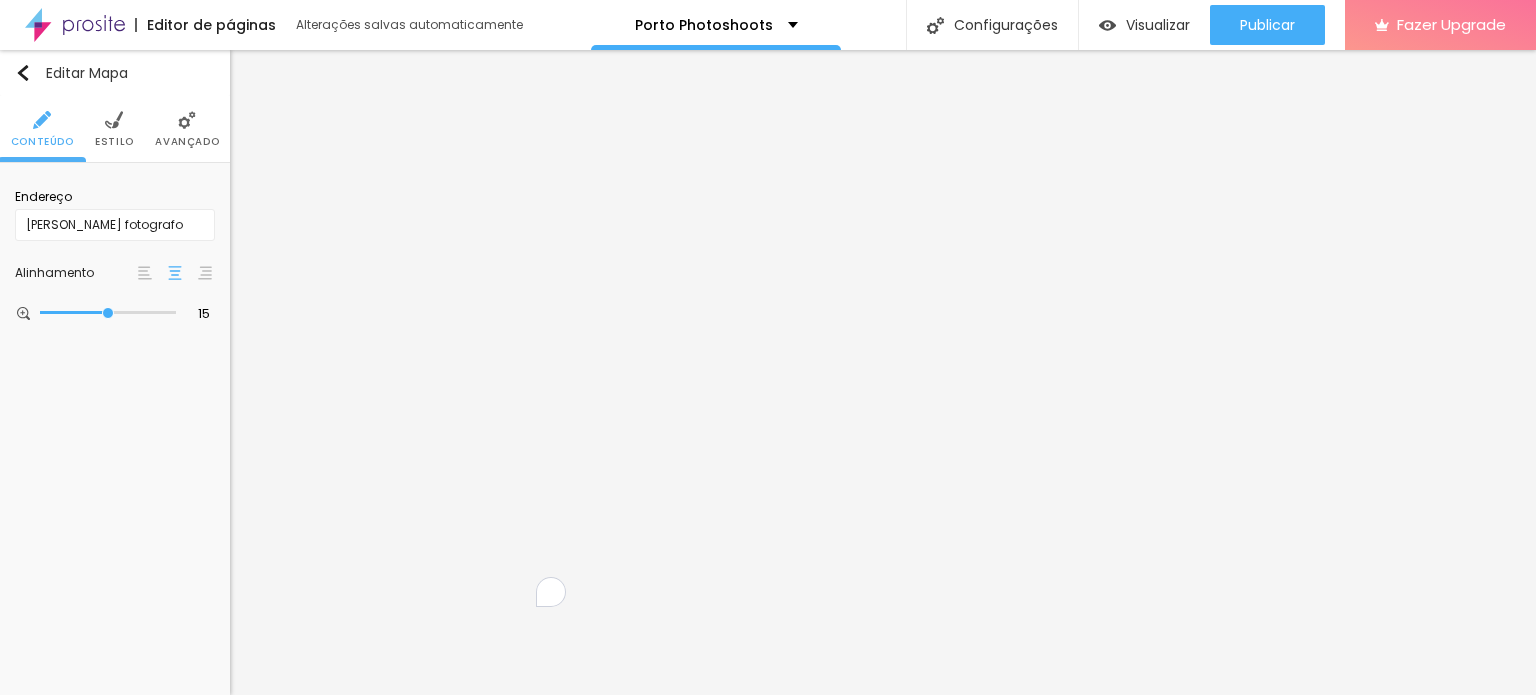 drag, startPoint x: 920, startPoint y: 489, endPoint x: 548, endPoint y: 482, distance: 372.06586 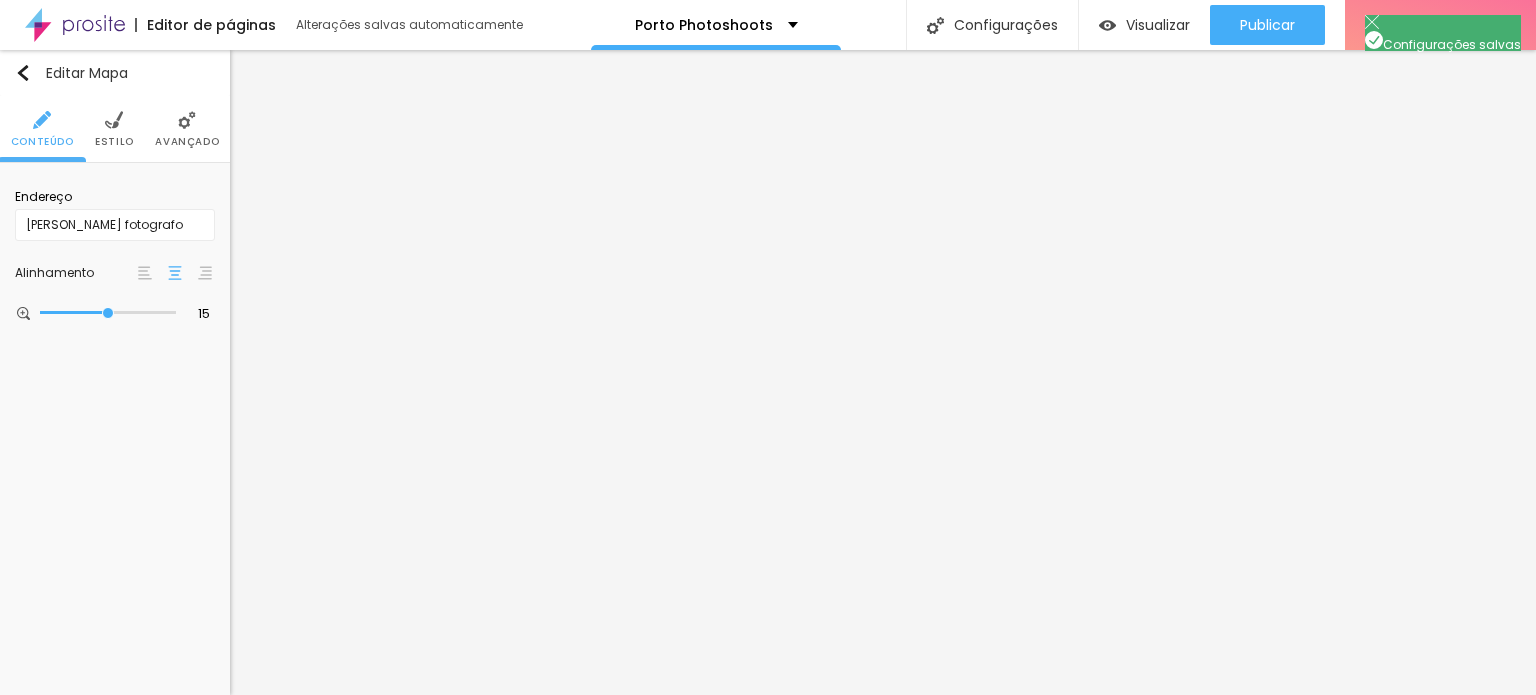 scroll, scrollTop: 0, scrollLeft: 0, axis: both 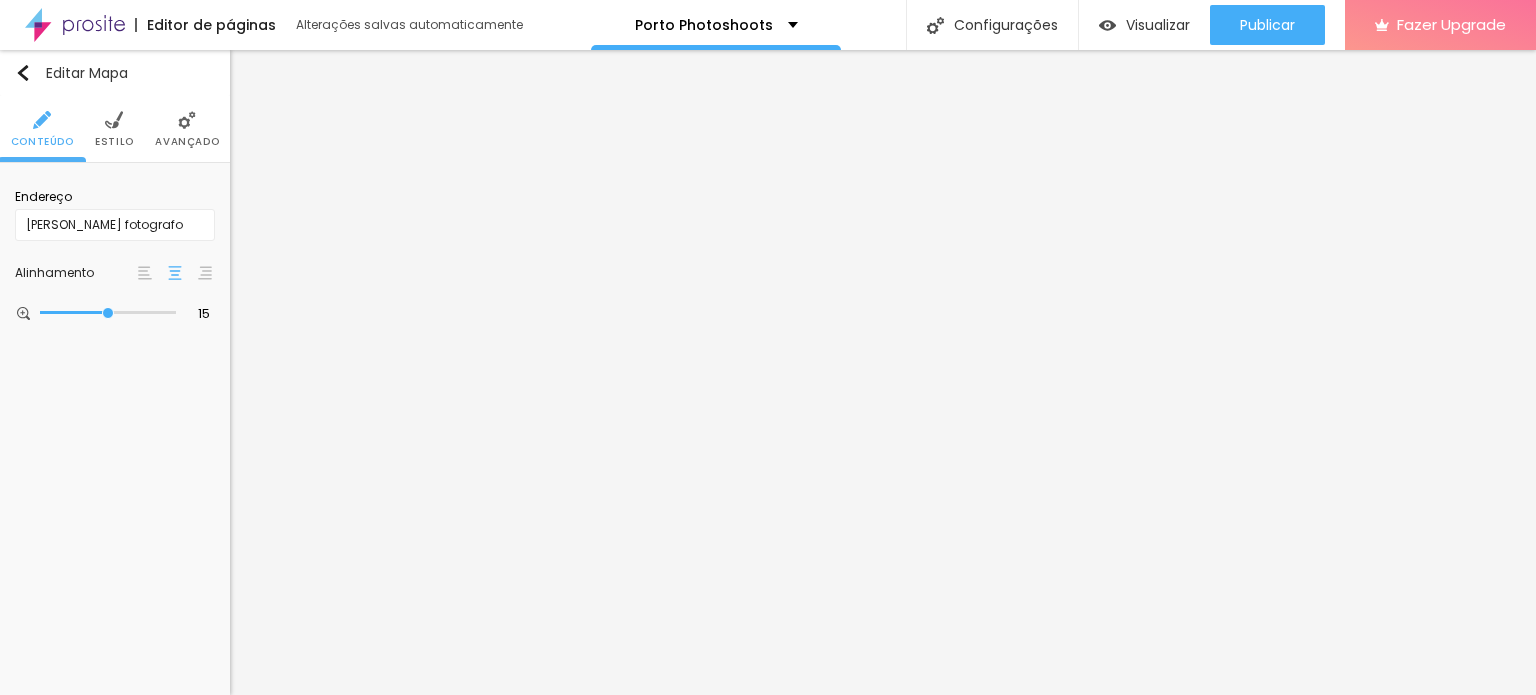 type on "P" 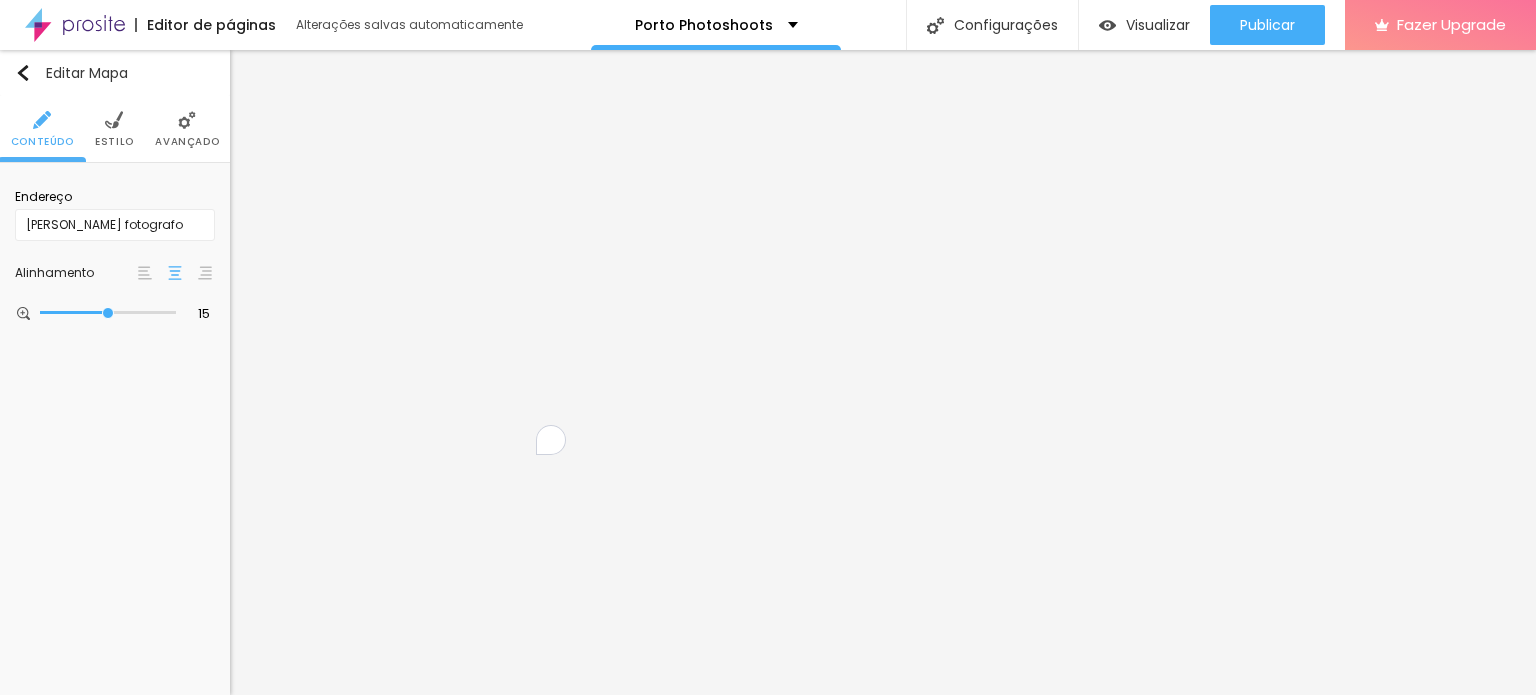 drag, startPoint x: 920, startPoint y: 328, endPoint x: 508, endPoint y: 325, distance: 412.01093 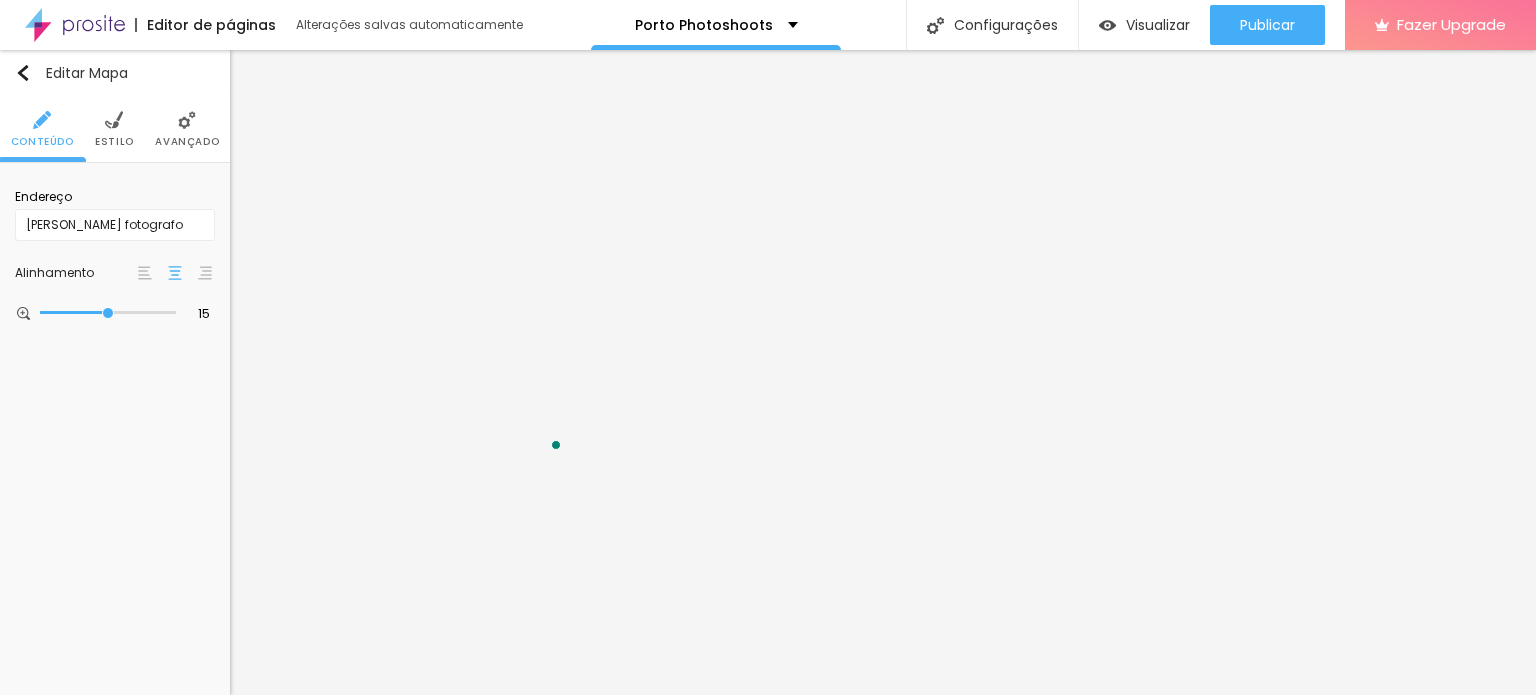 scroll, scrollTop: 27, scrollLeft: 0, axis: vertical 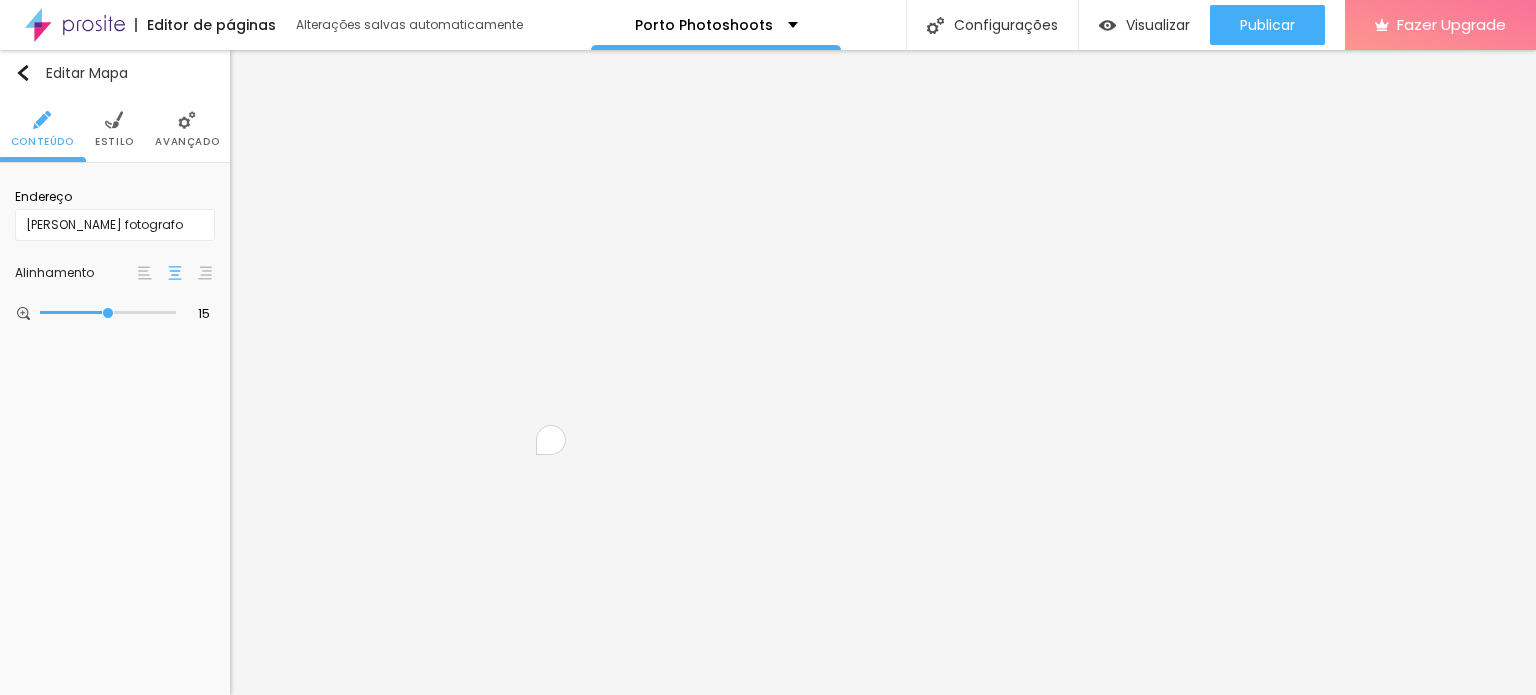 type on "Photographer in [GEOGRAPHIC_DATA] for couple photoshoots and vacation photoshoots." 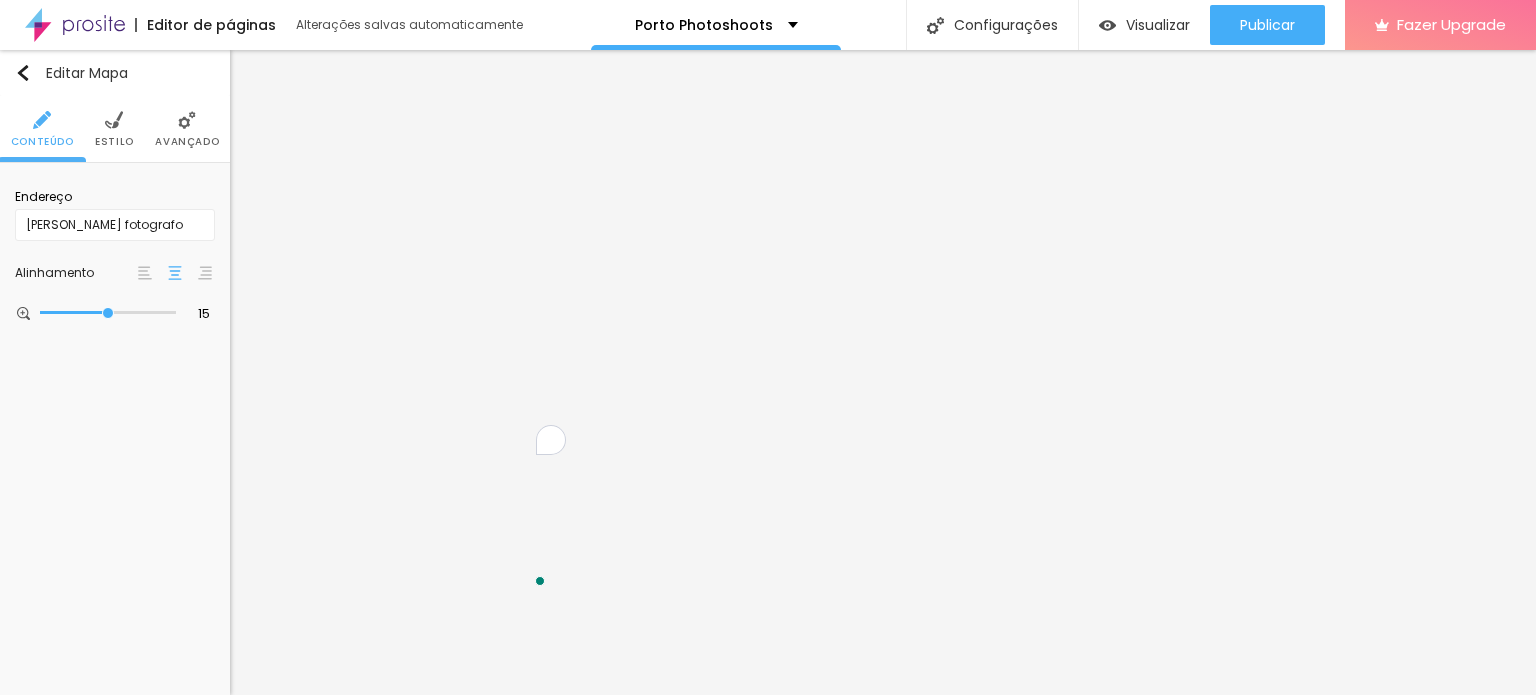 drag, startPoint x: 732, startPoint y: 523, endPoint x: 579, endPoint y: 421, distance: 183.88312 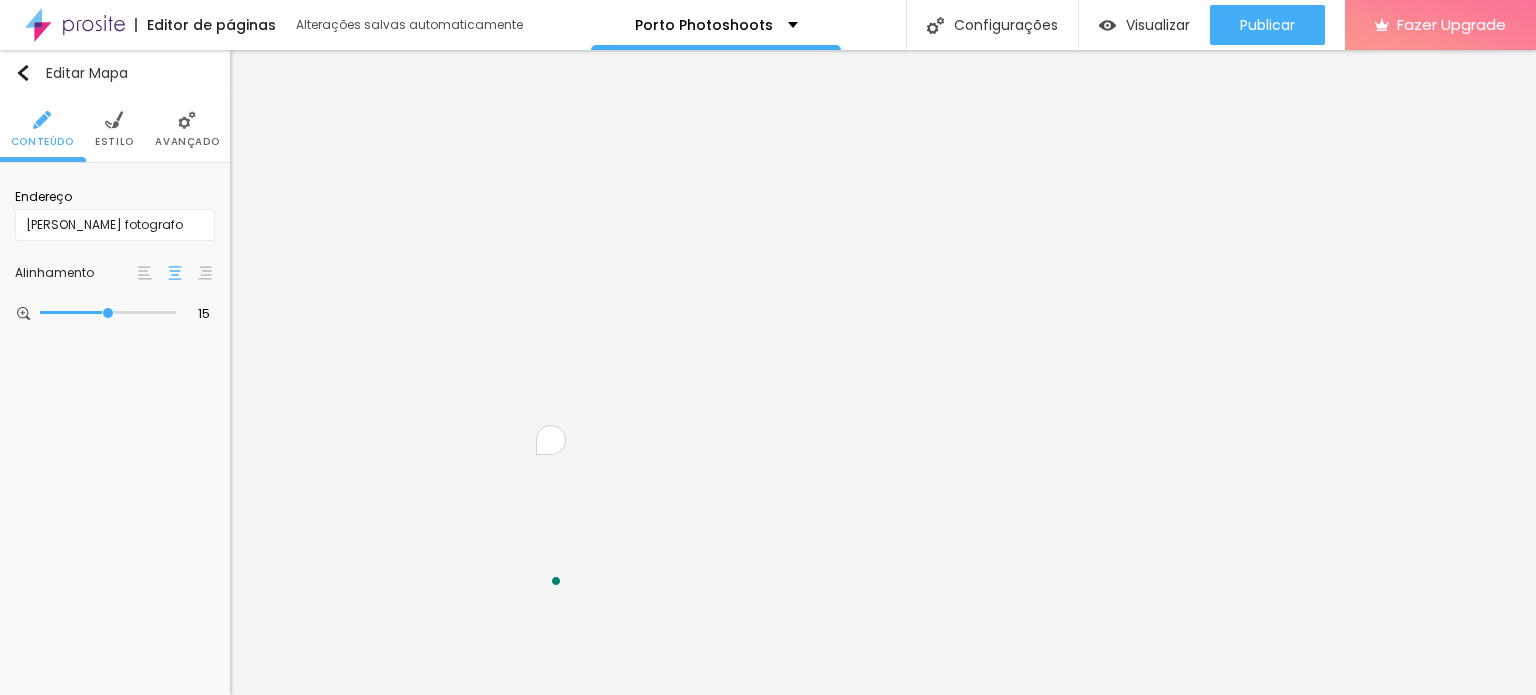 type on "ph" 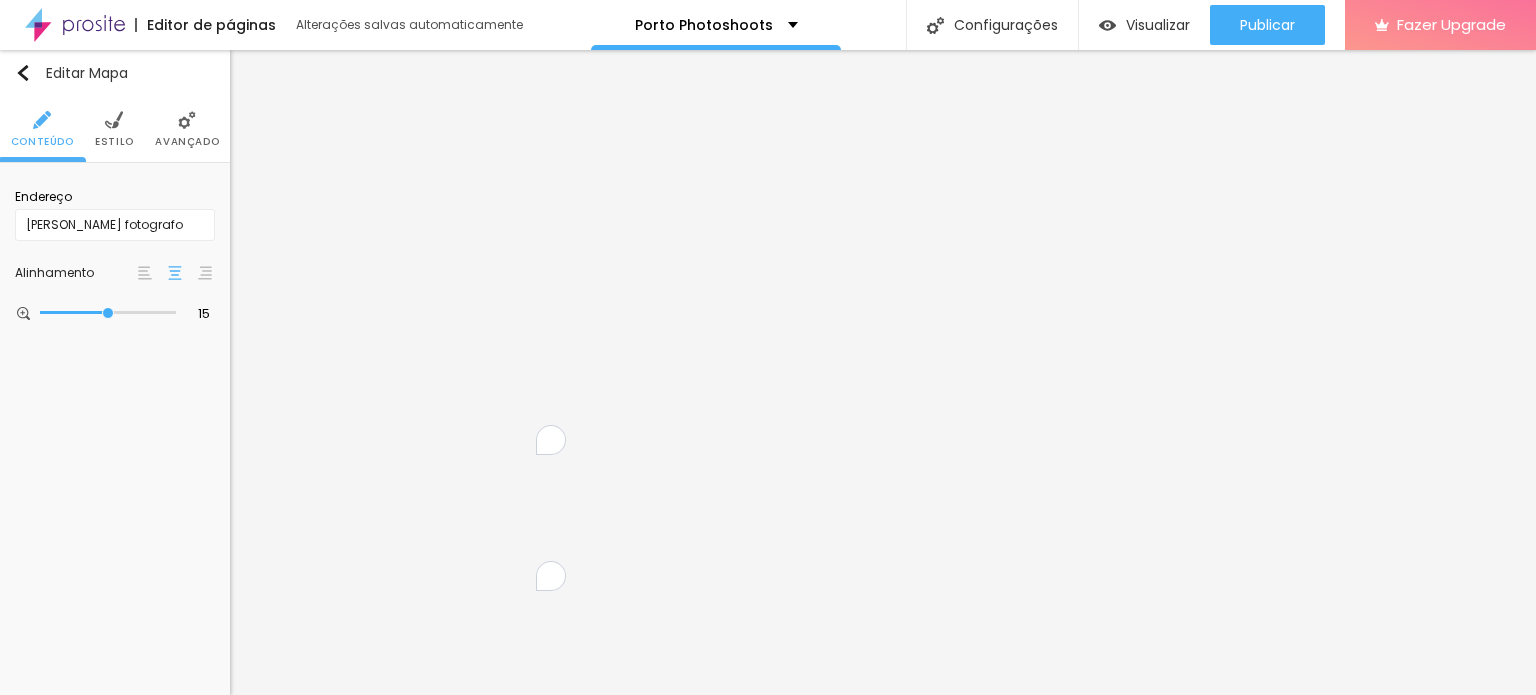 type on "Photographer in [GEOGRAPHIC_DATA], [GEOGRAPHIC_DATA] photoshoot, Porto proposal, Proposal in [GEOGRAPHIC_DATA], Couple photoshoot in [GEOGRAPHIC_DATA]" 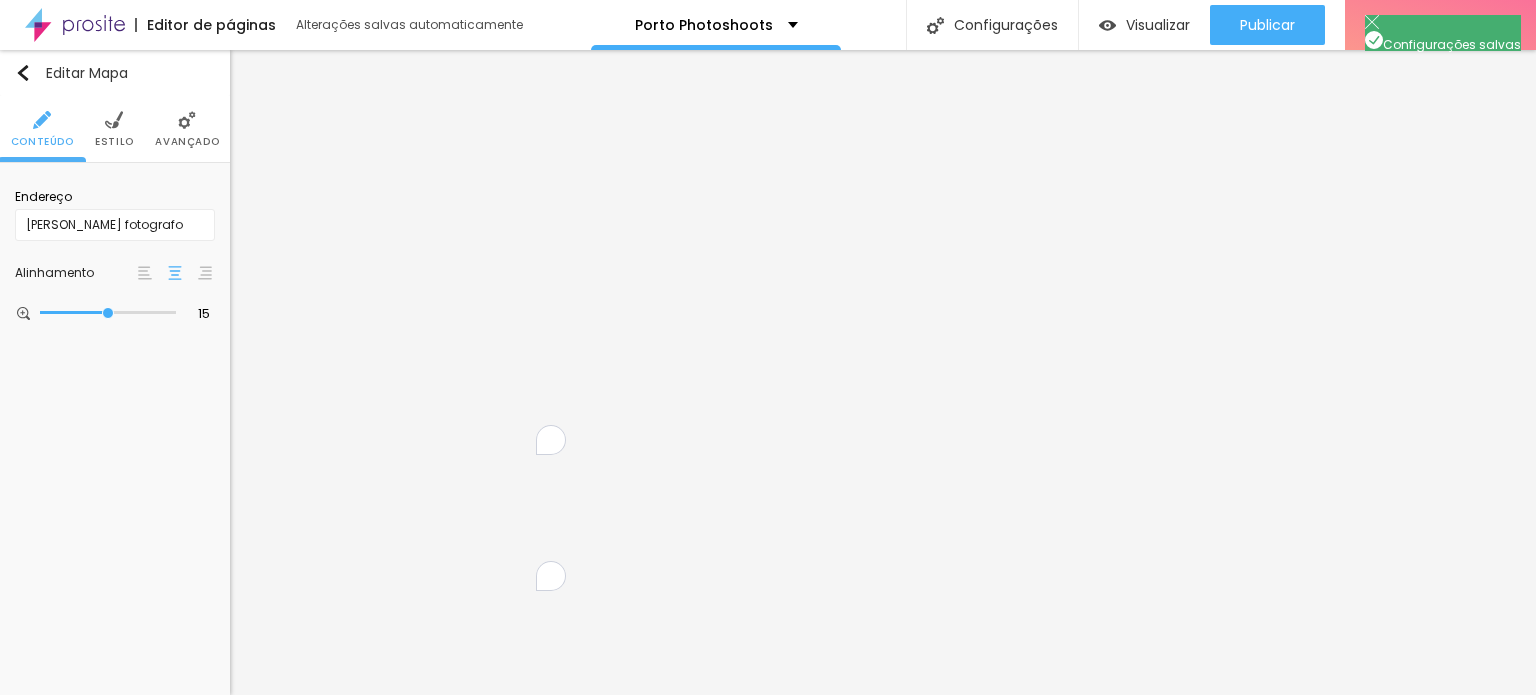 click on "Avançado" at bounding box center (768, 767) 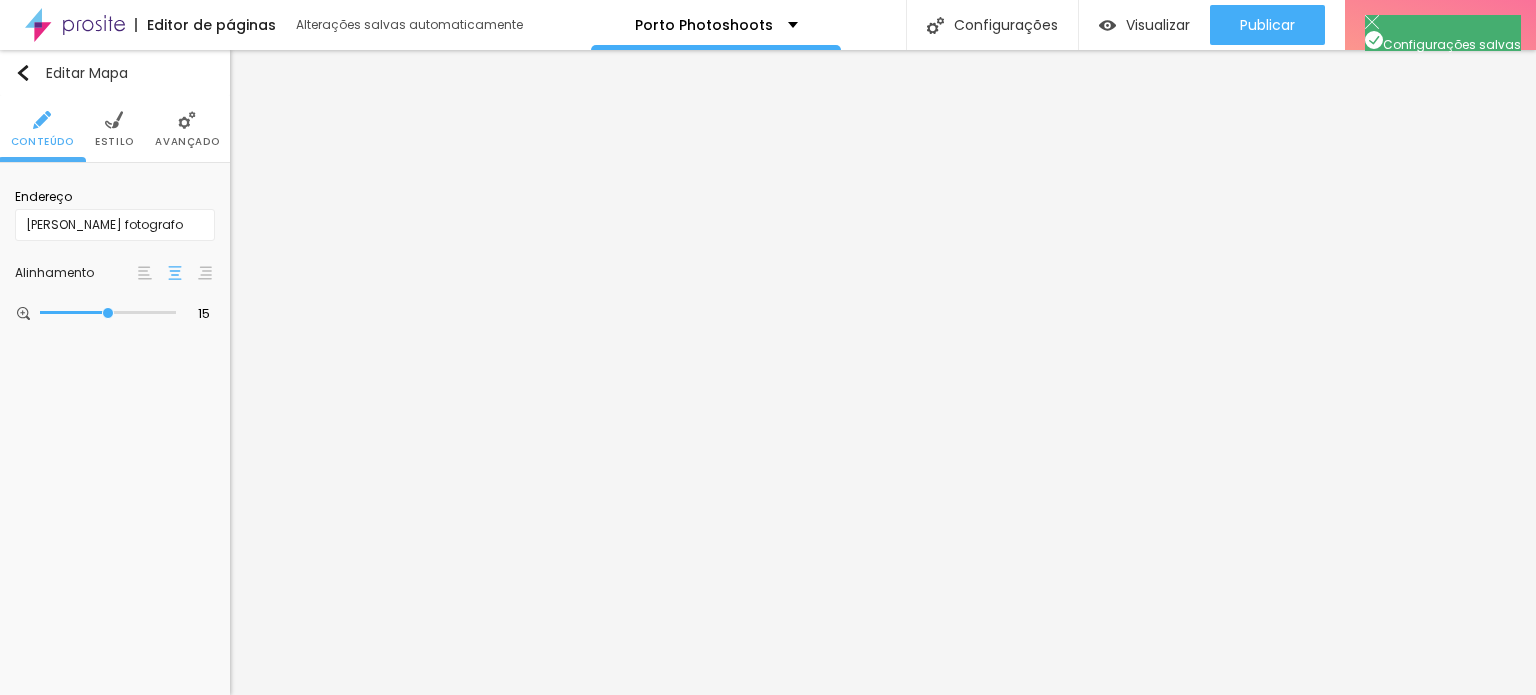 scroll, scrollTop: 0, scrollLeft: 0, axis: both 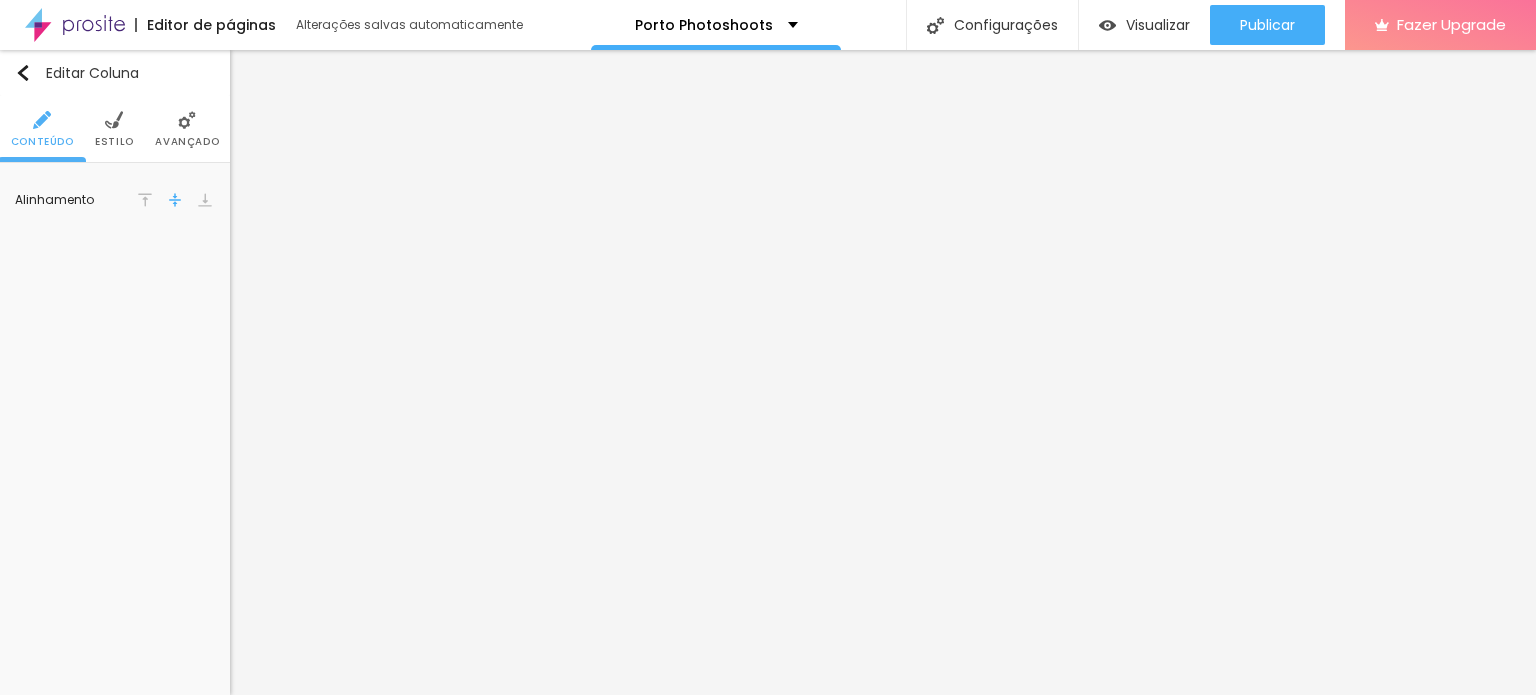 click on "Avançado" at bounding box center [187, 129] 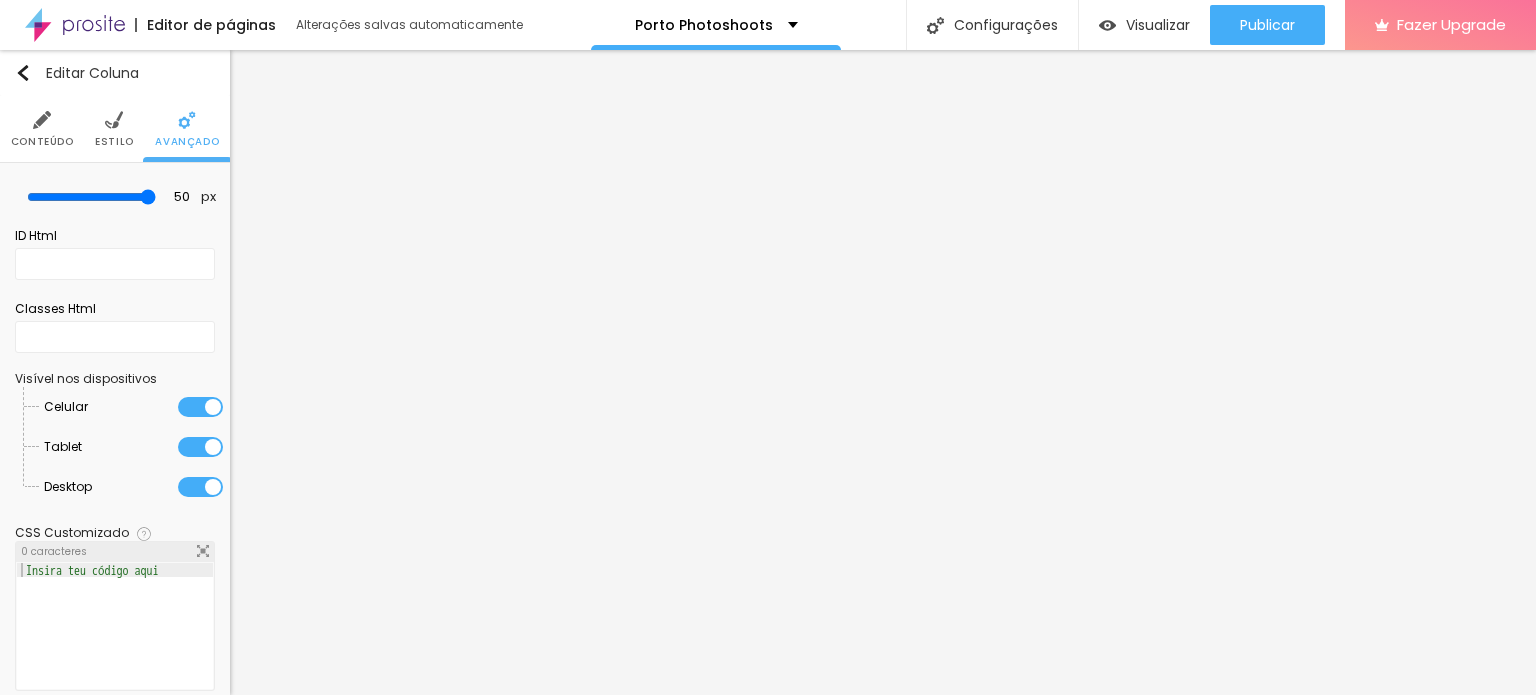click on "Conteúdo Estilo Avançado" at bounding box center (115, 129) 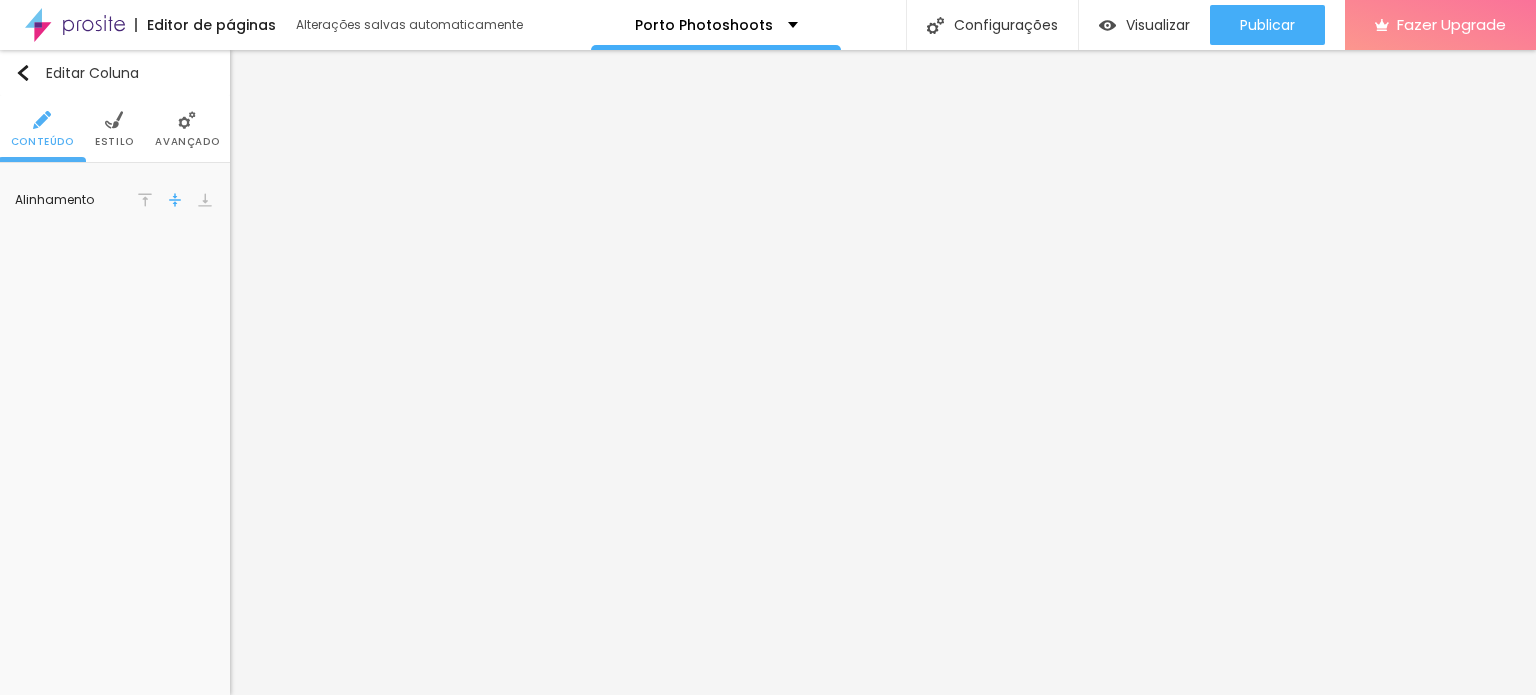 click at bounding box center [114, 120] 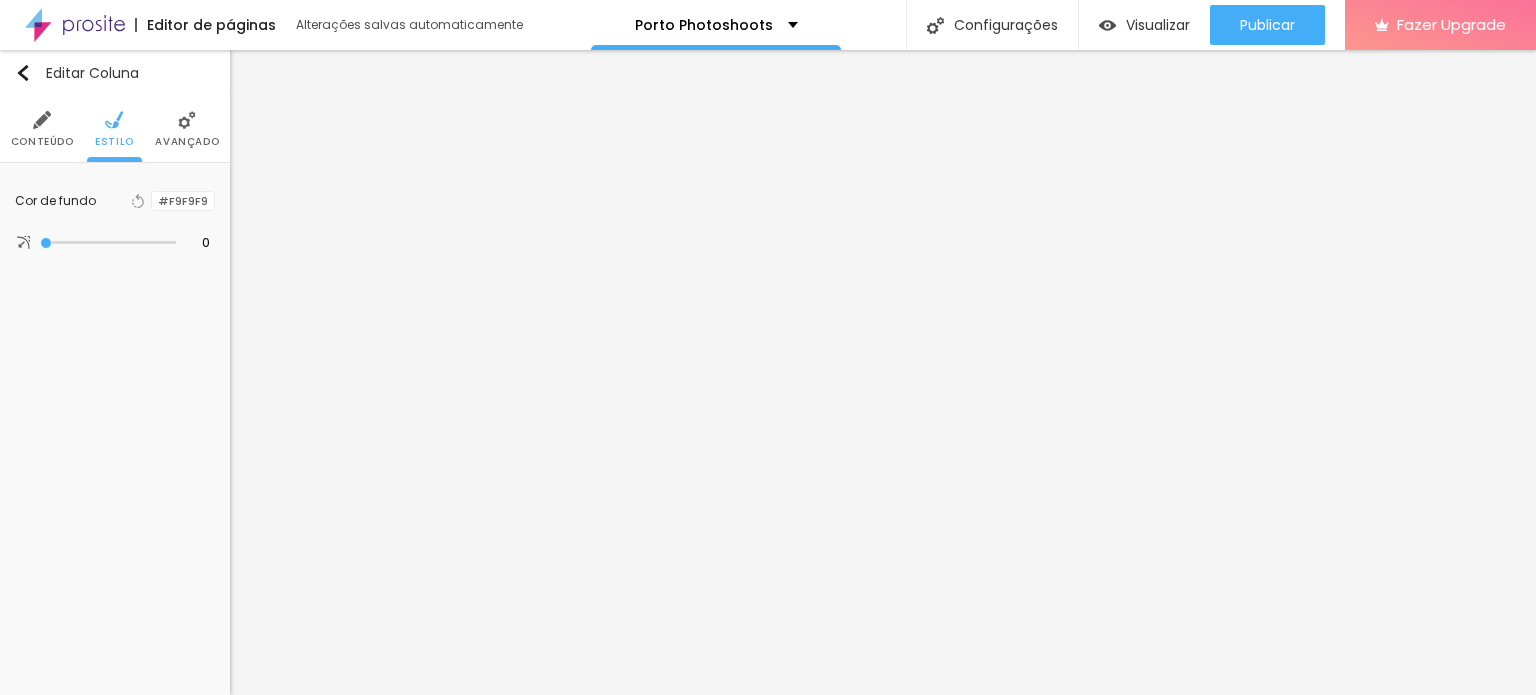 click on "Avançado" at bounding box center [187, 129] 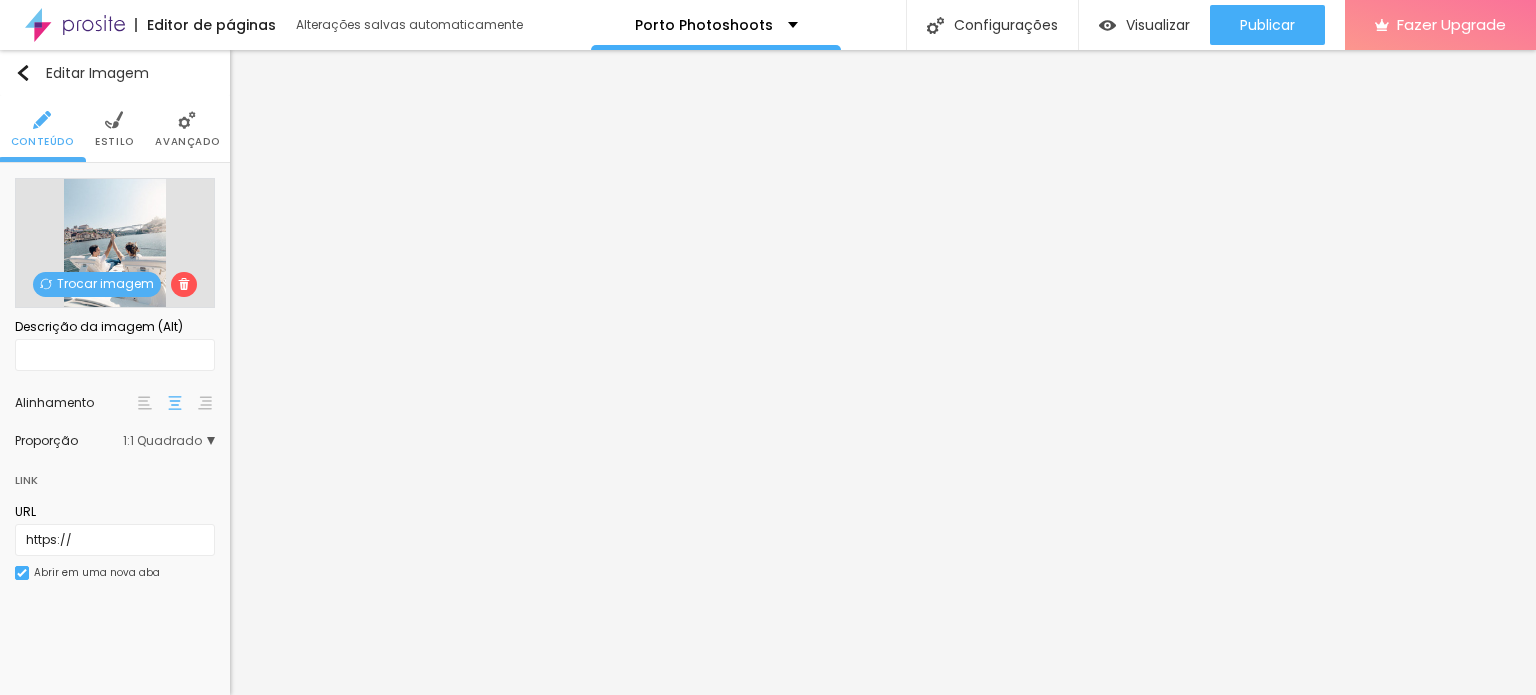 click on "Avançado" at bounding box center [187, 129] 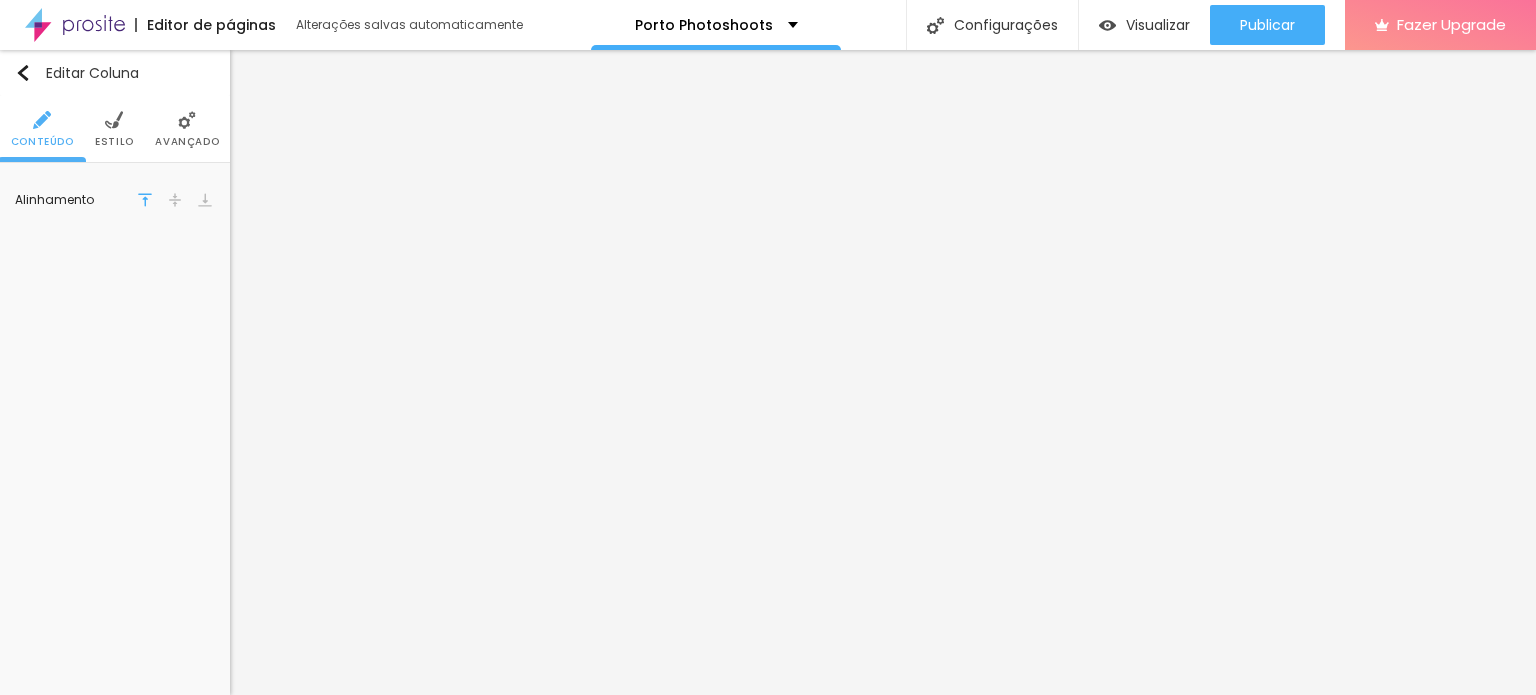 click on "Avançado" at bounding box center (187, 142) 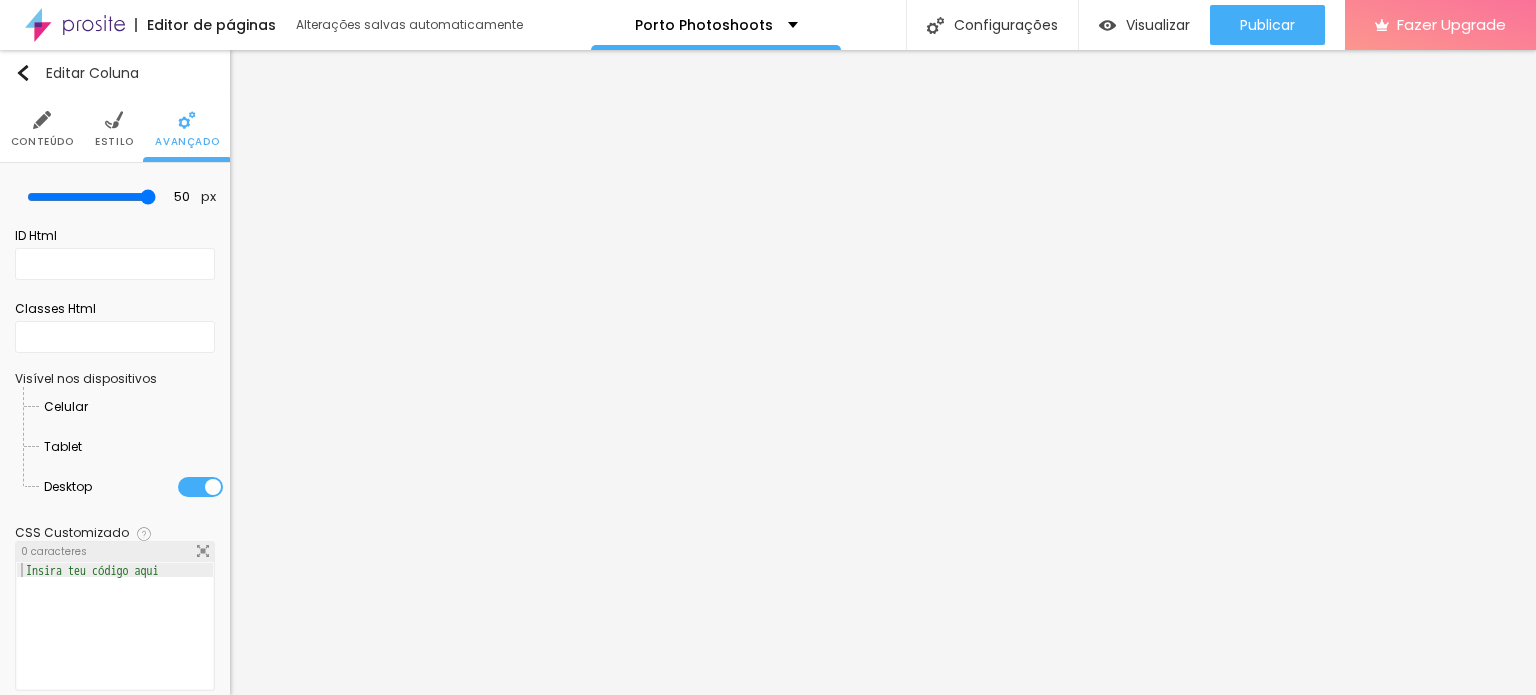 click at bounding box center [82, 447] 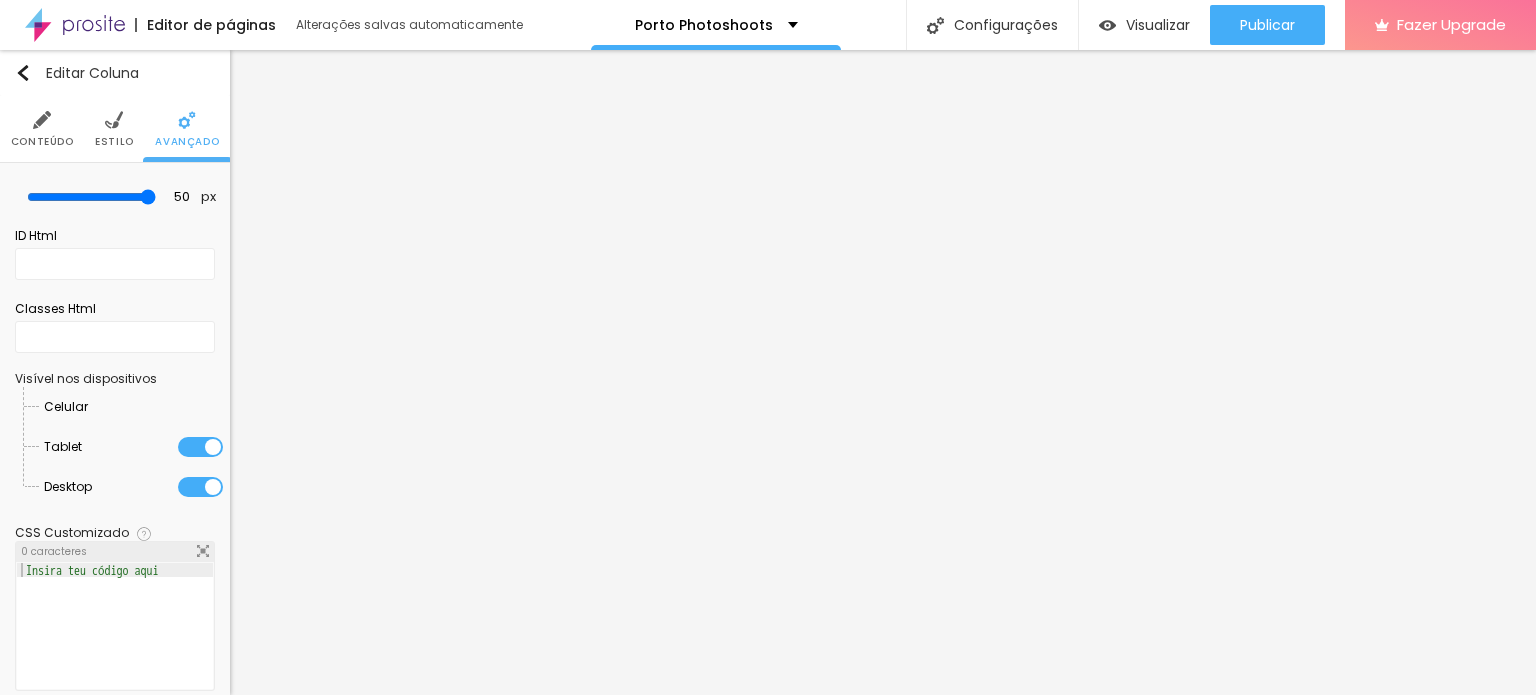 click at bounding box center (88, 407) 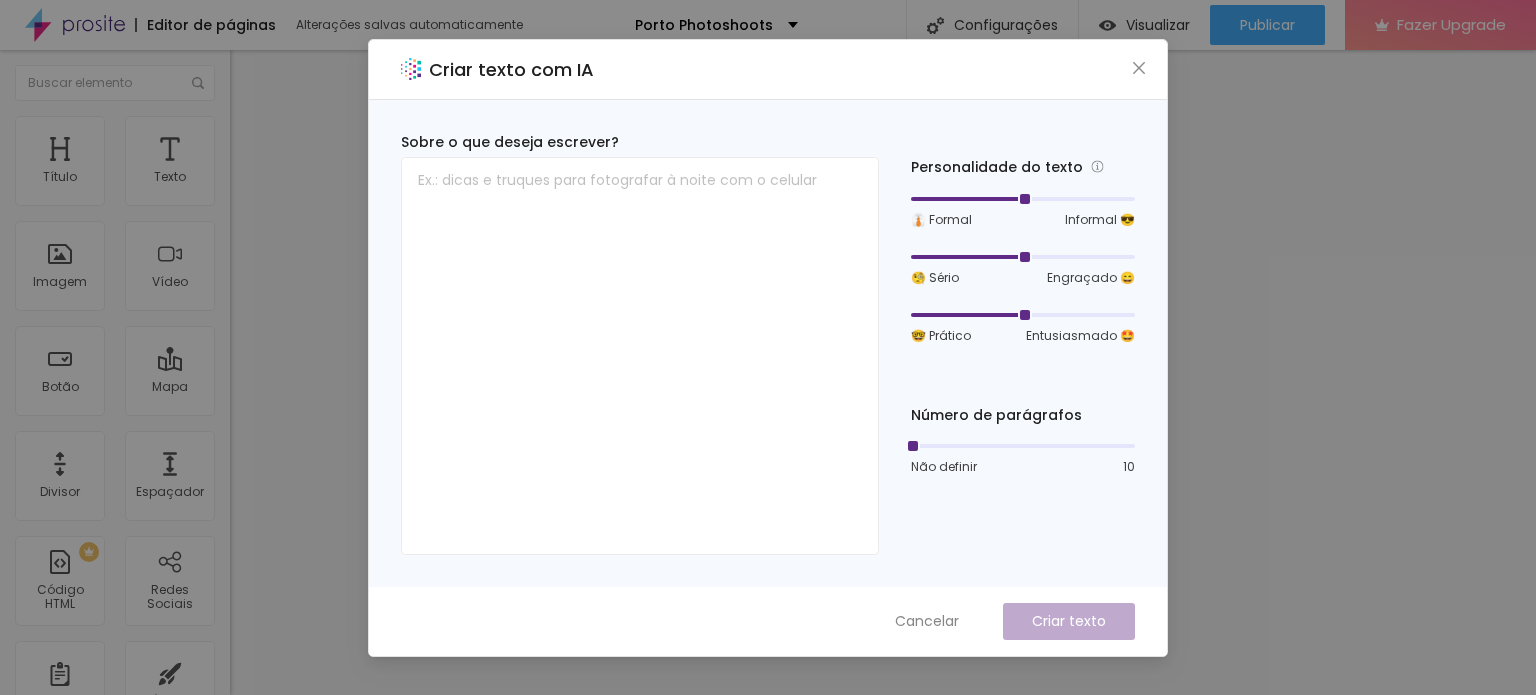 click at bounding box center (1139, 68) 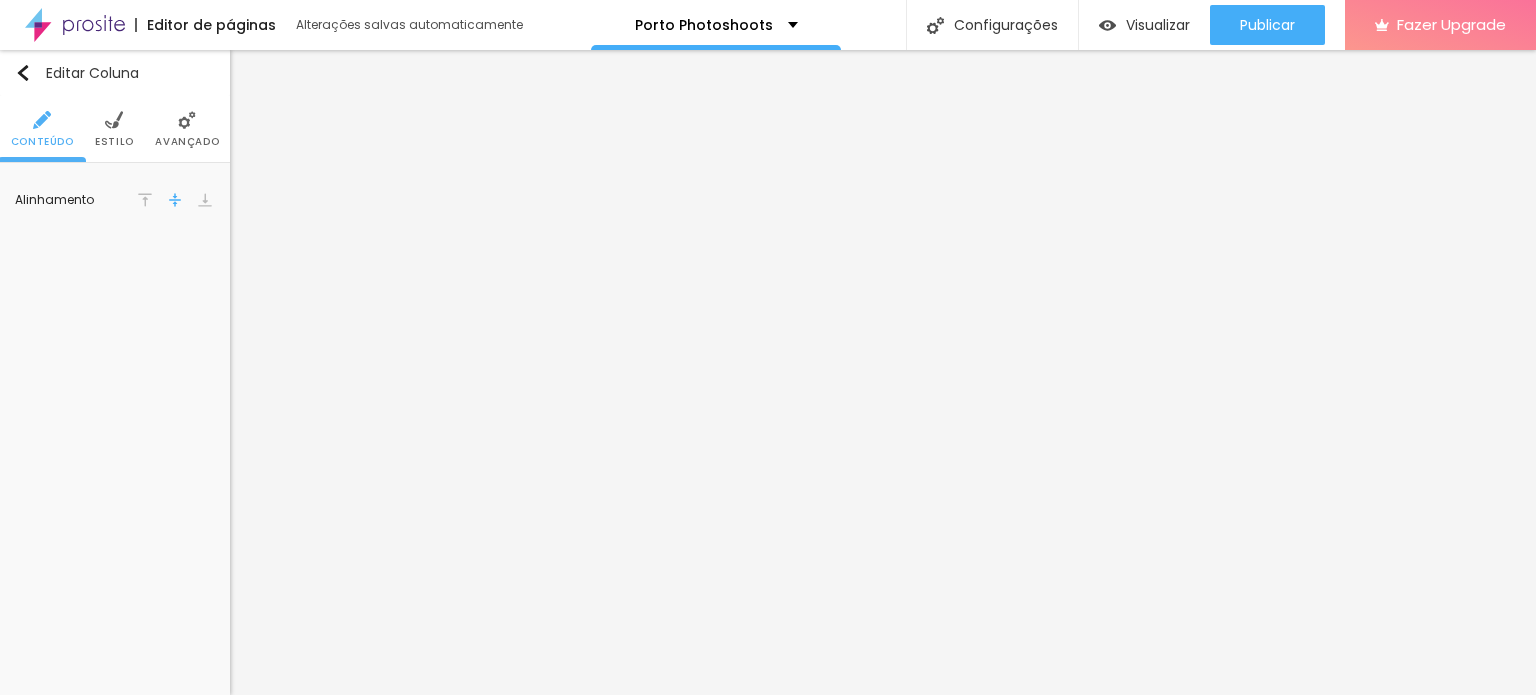 click at bounding box center (187, 120) 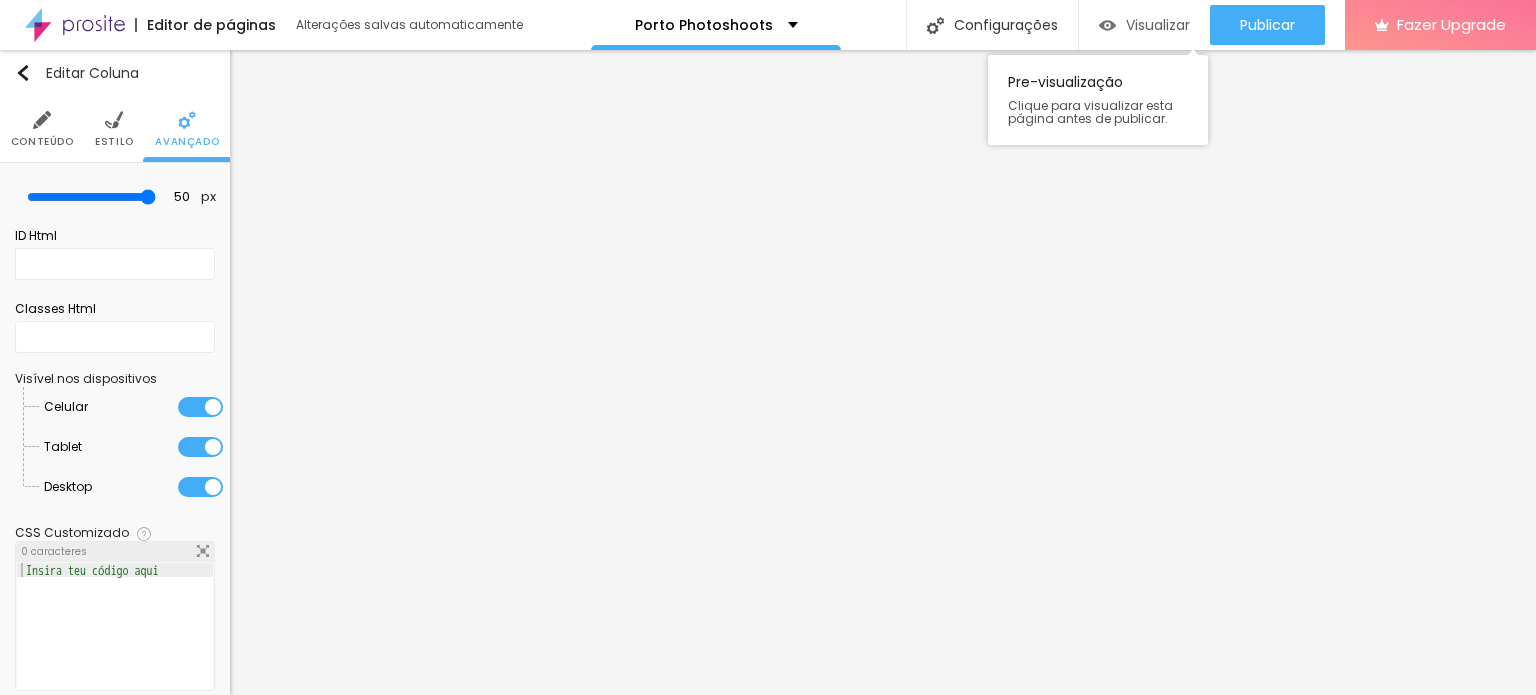 click on "Visualizar" at bounding box center (1158, 25) 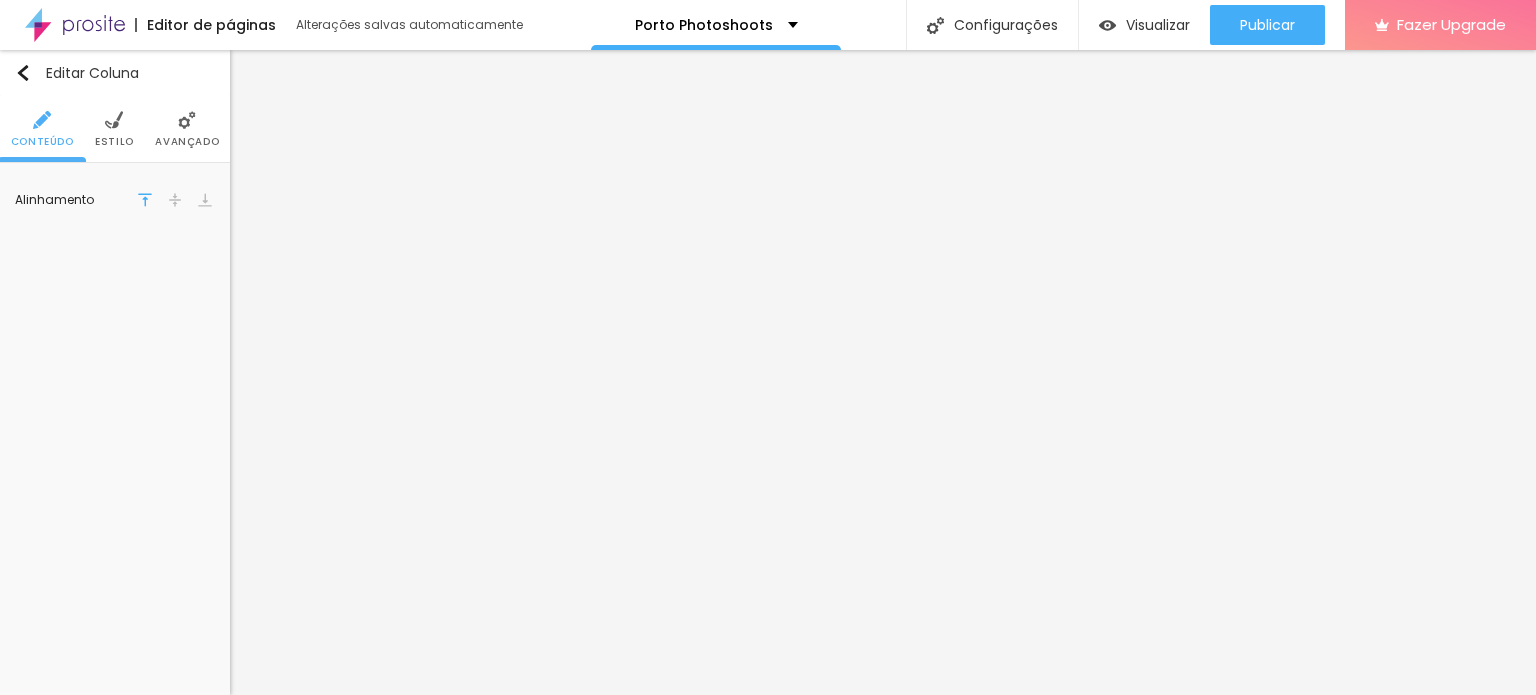 click on "Avançado" at bounding box center [187, 142] 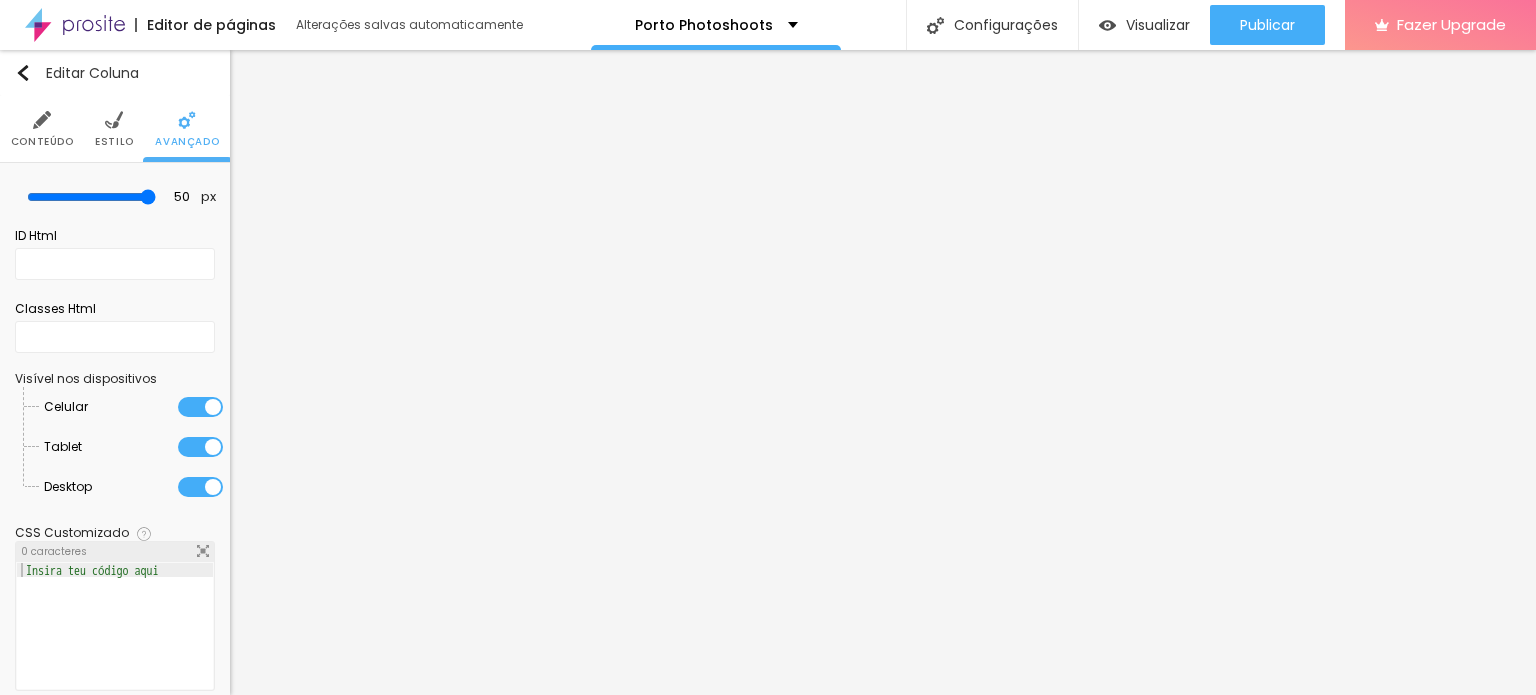 click on "Conteúdo Estilo Avançado" at bounding box center (115, 129) 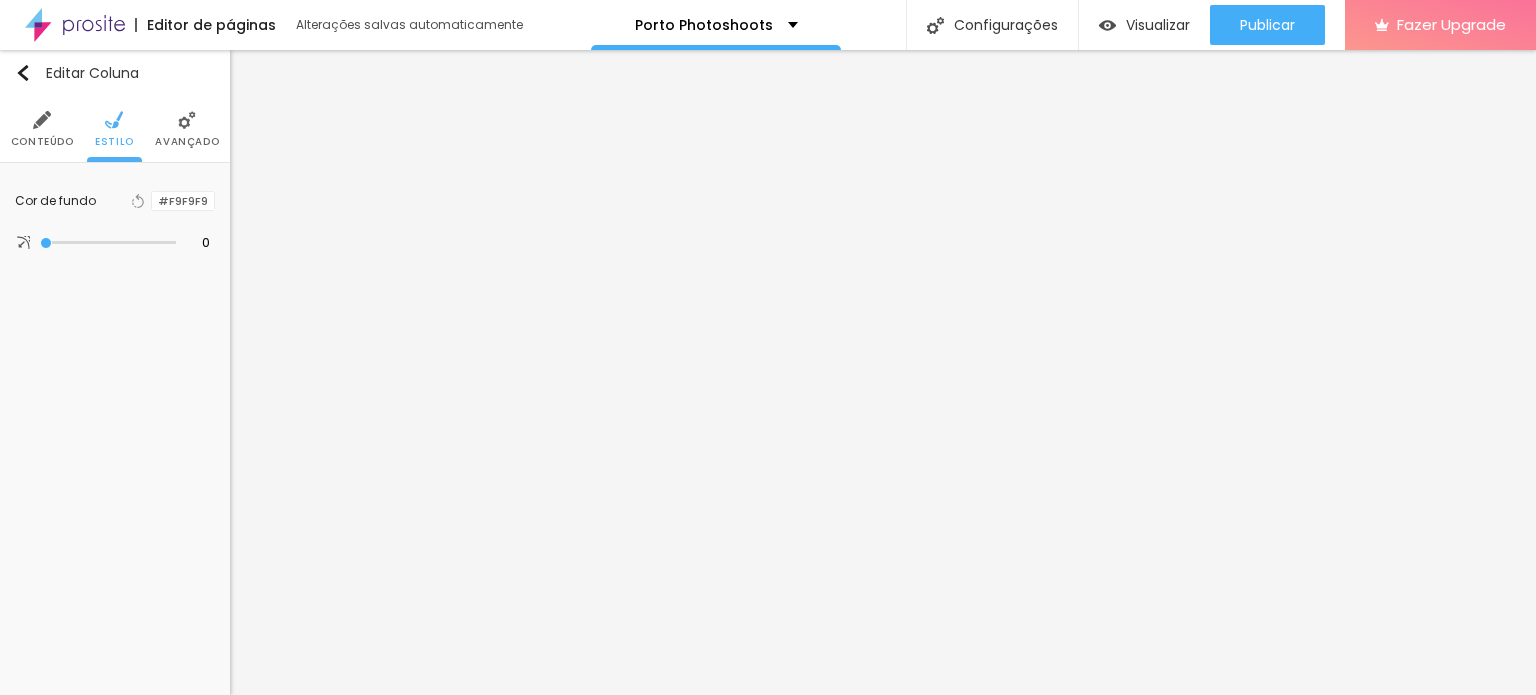 click on "Conteúdo" at bounding box center (42, 129) 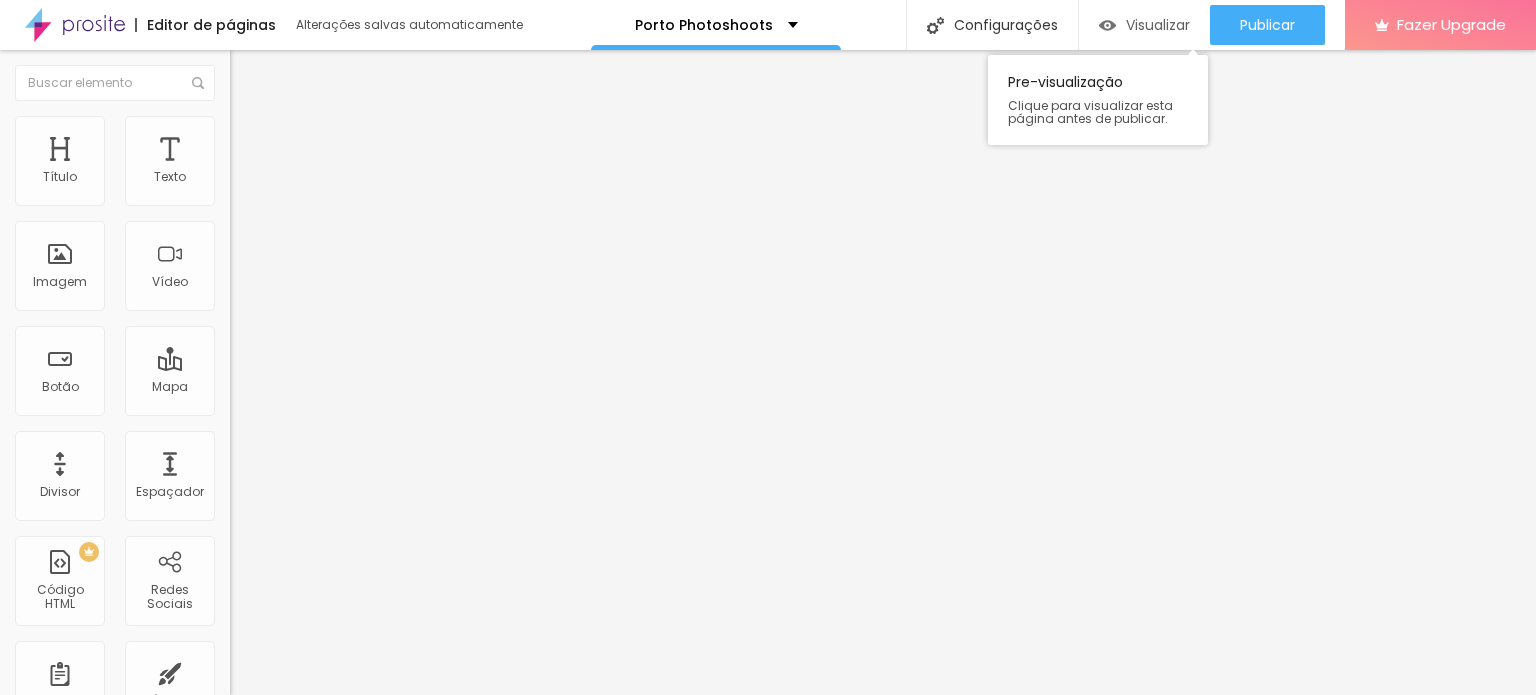 click on "Visualizar" at bounding box center [1158, 25] 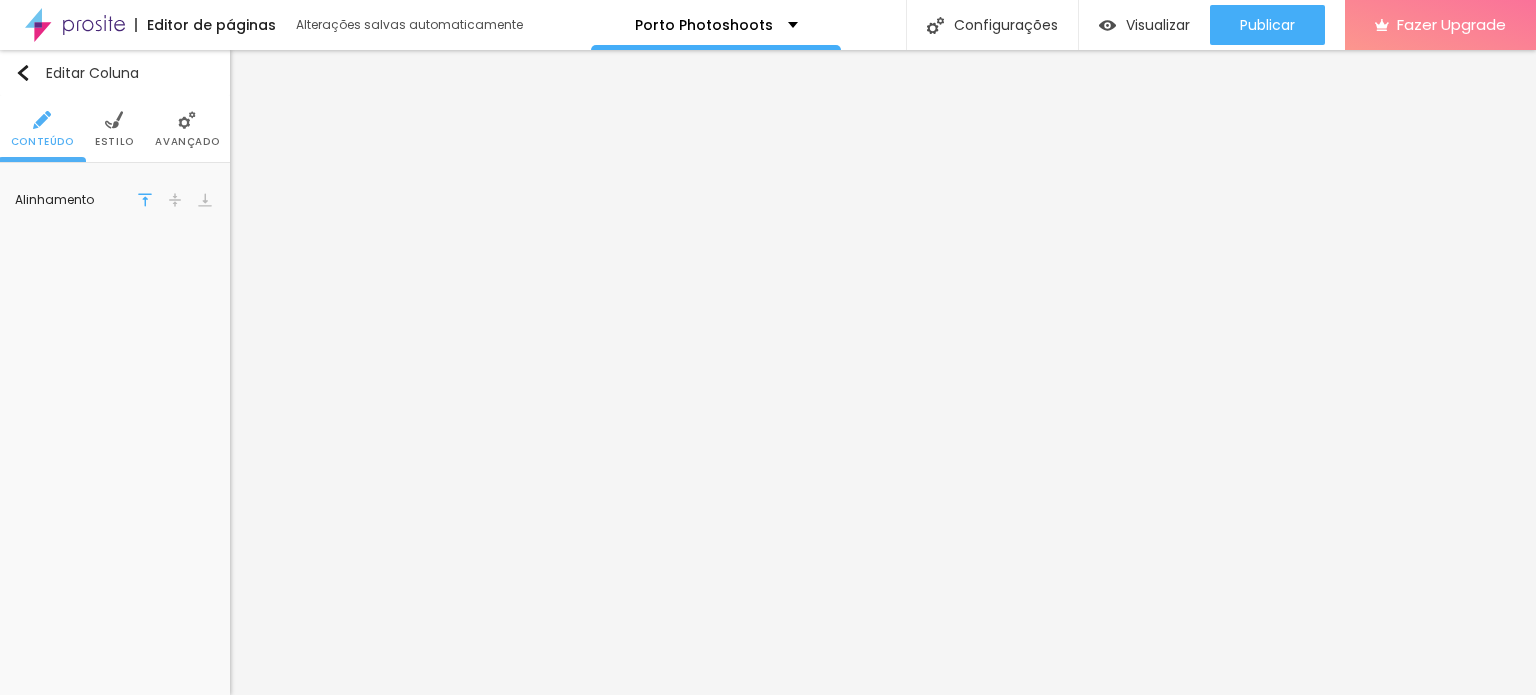 click on "Avançado" at bounding box center [187, 142] 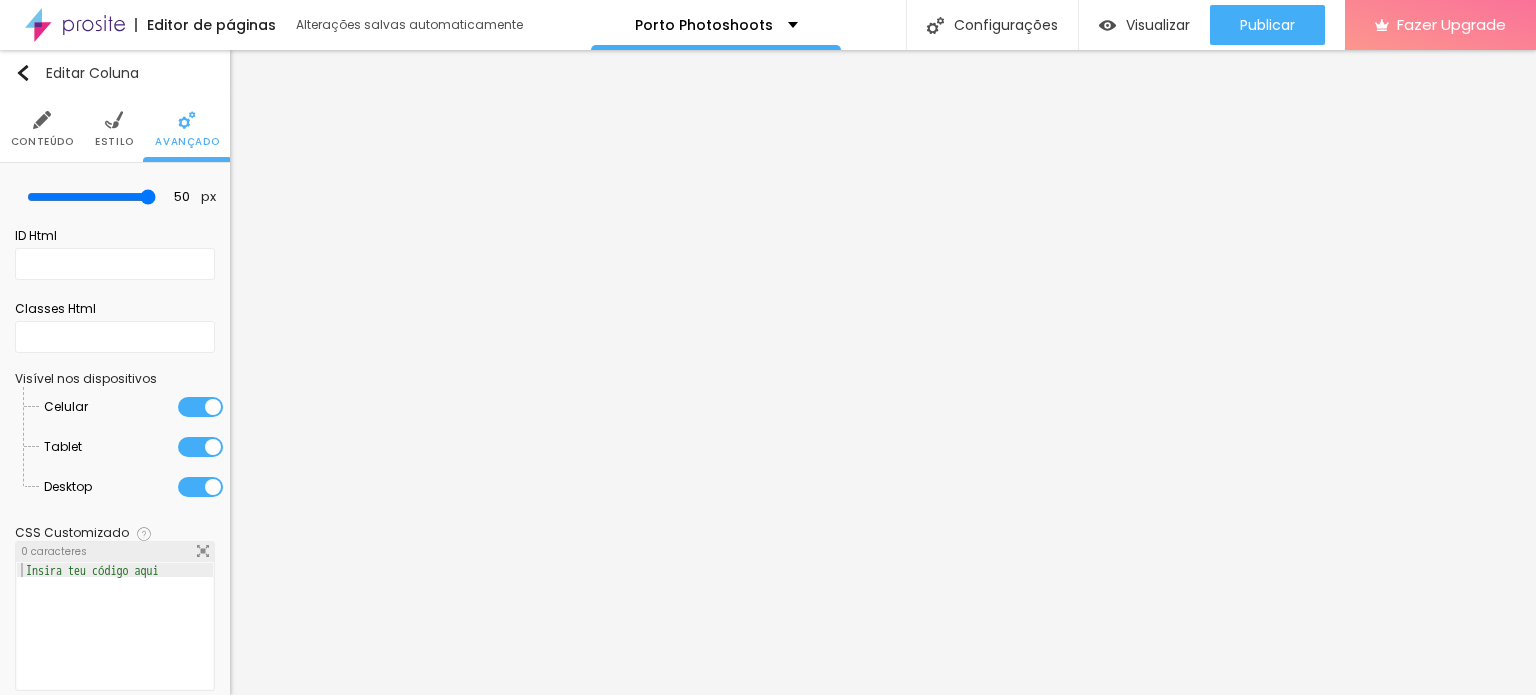 click at bounding box center [200, 407] 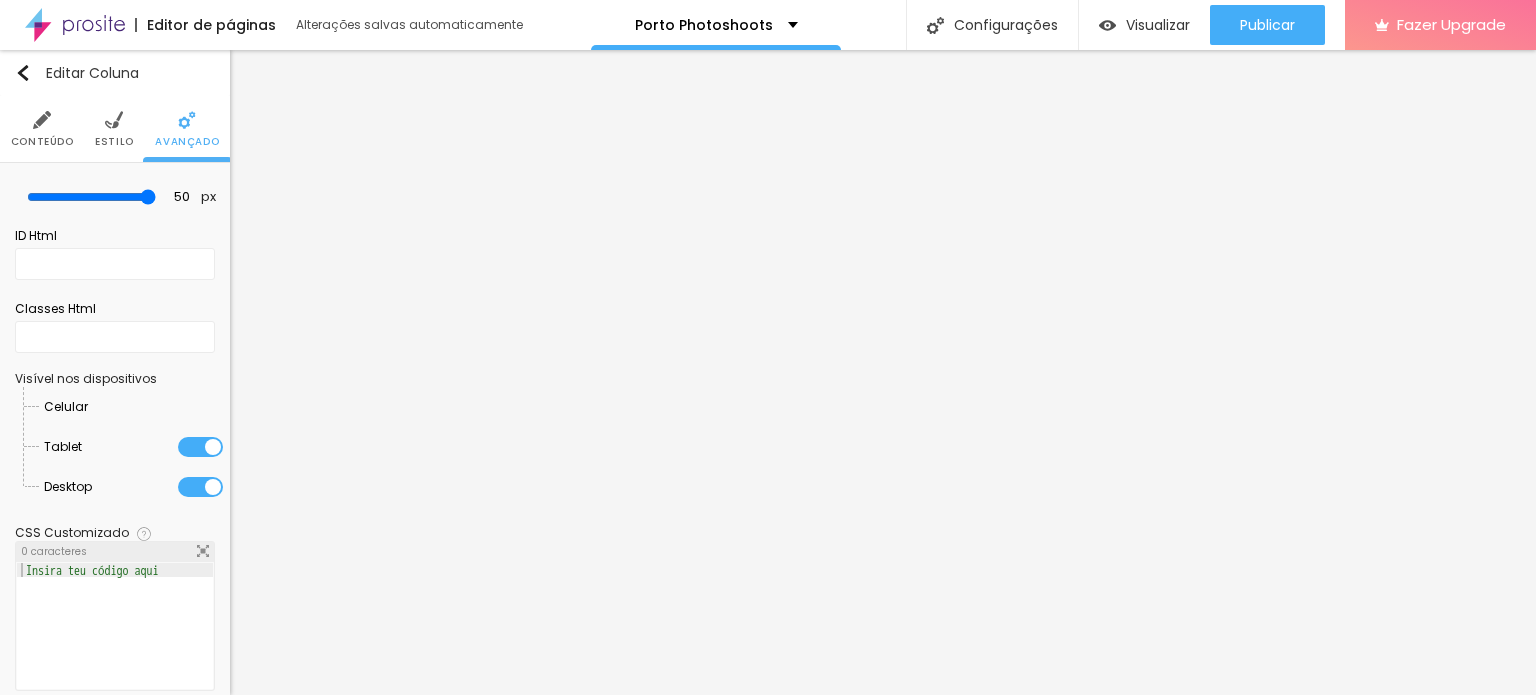 click at bounding box center [200, 447] 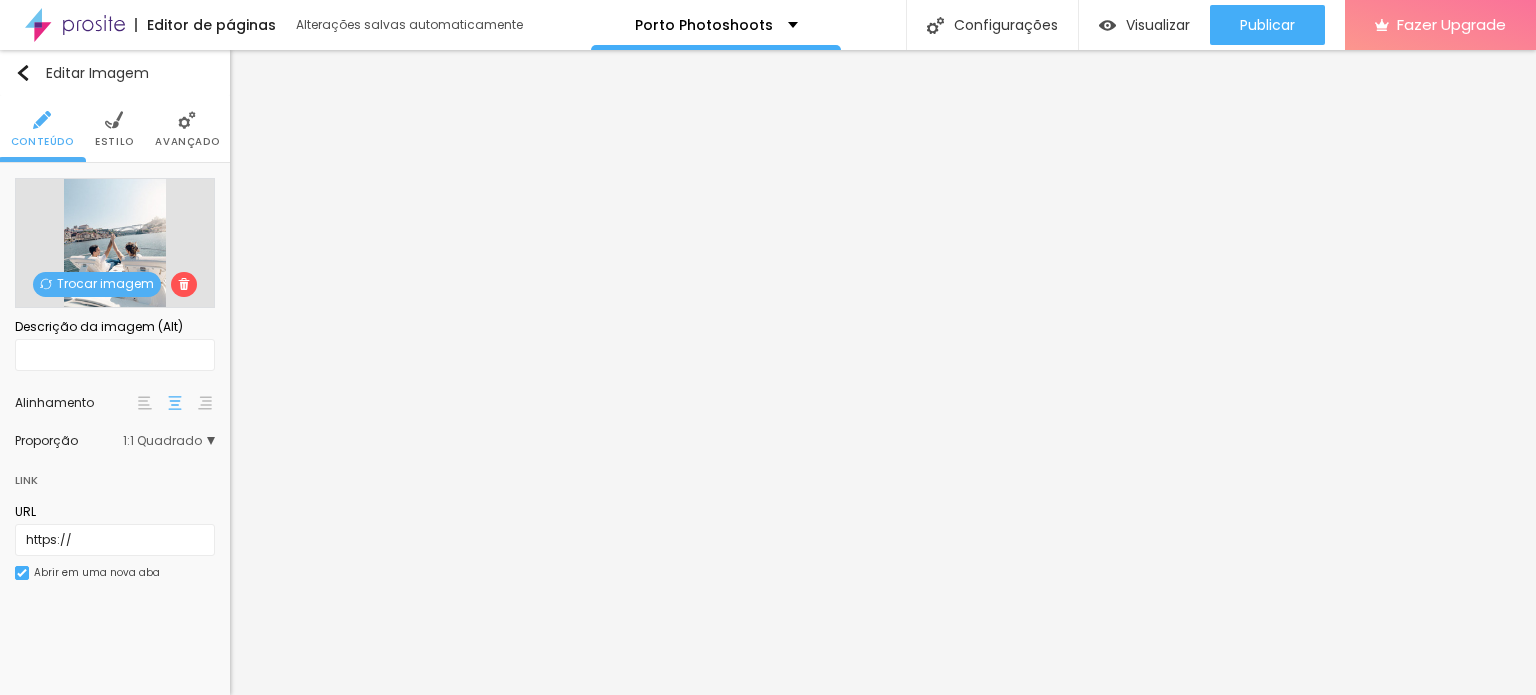 scroll, scrollTop: 0, scrollLeft: 0, axis: both 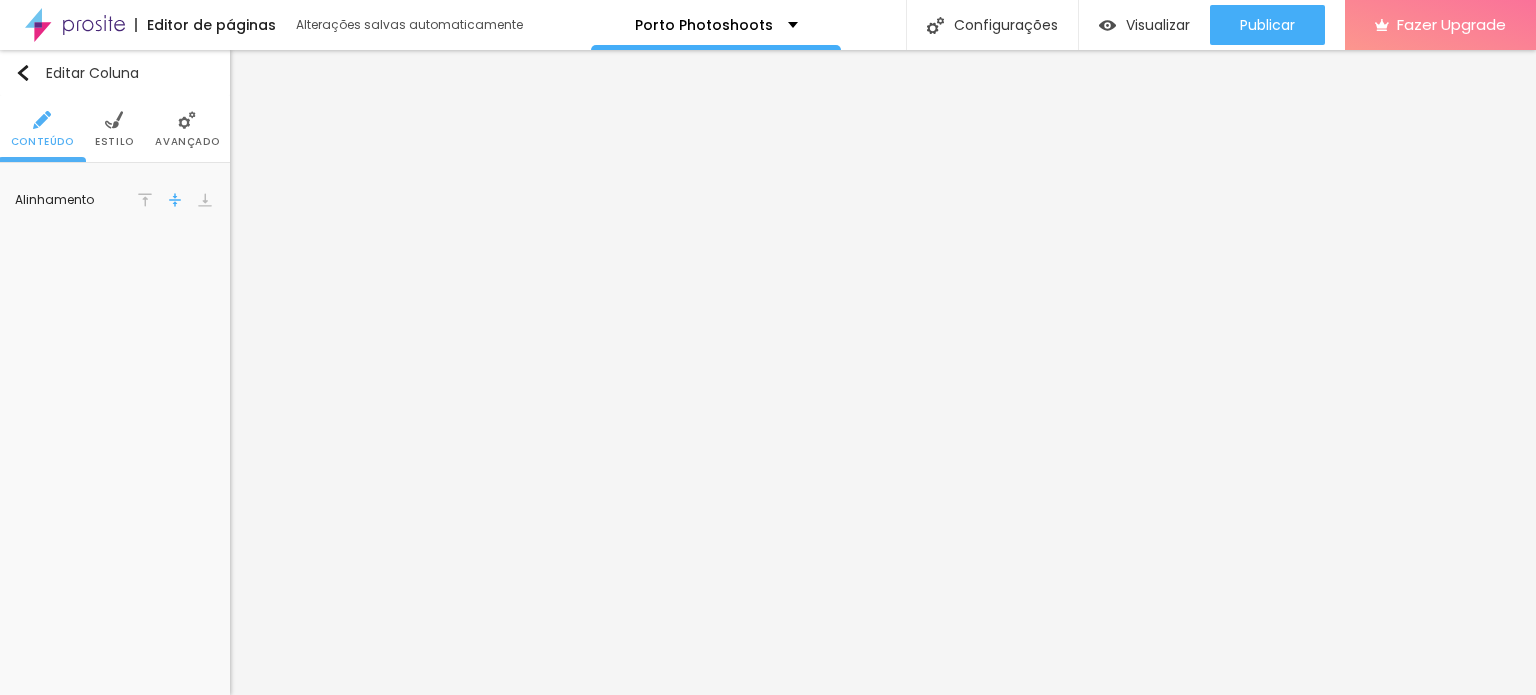 click on "Avançado" at bounding box center [187, 129] 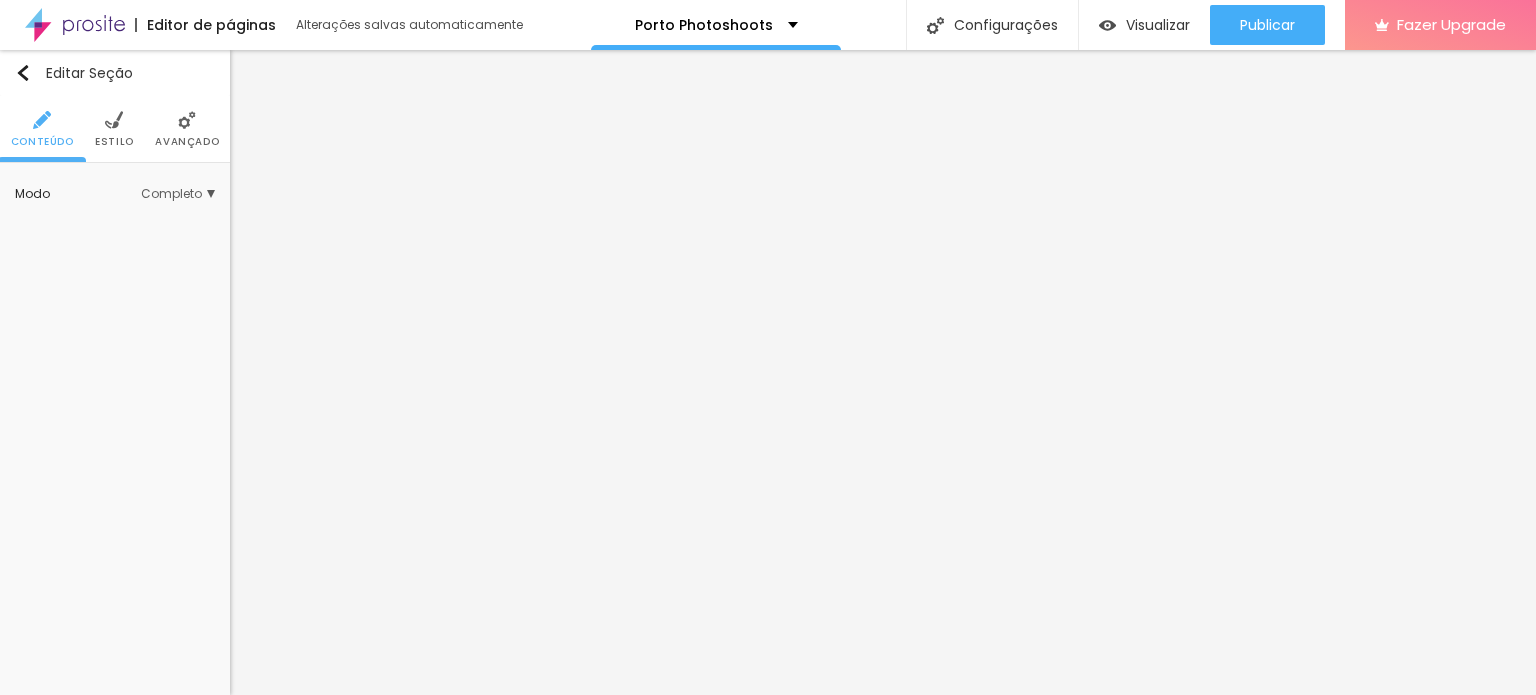 click on "Avançado" at bounding box center (187, 129) 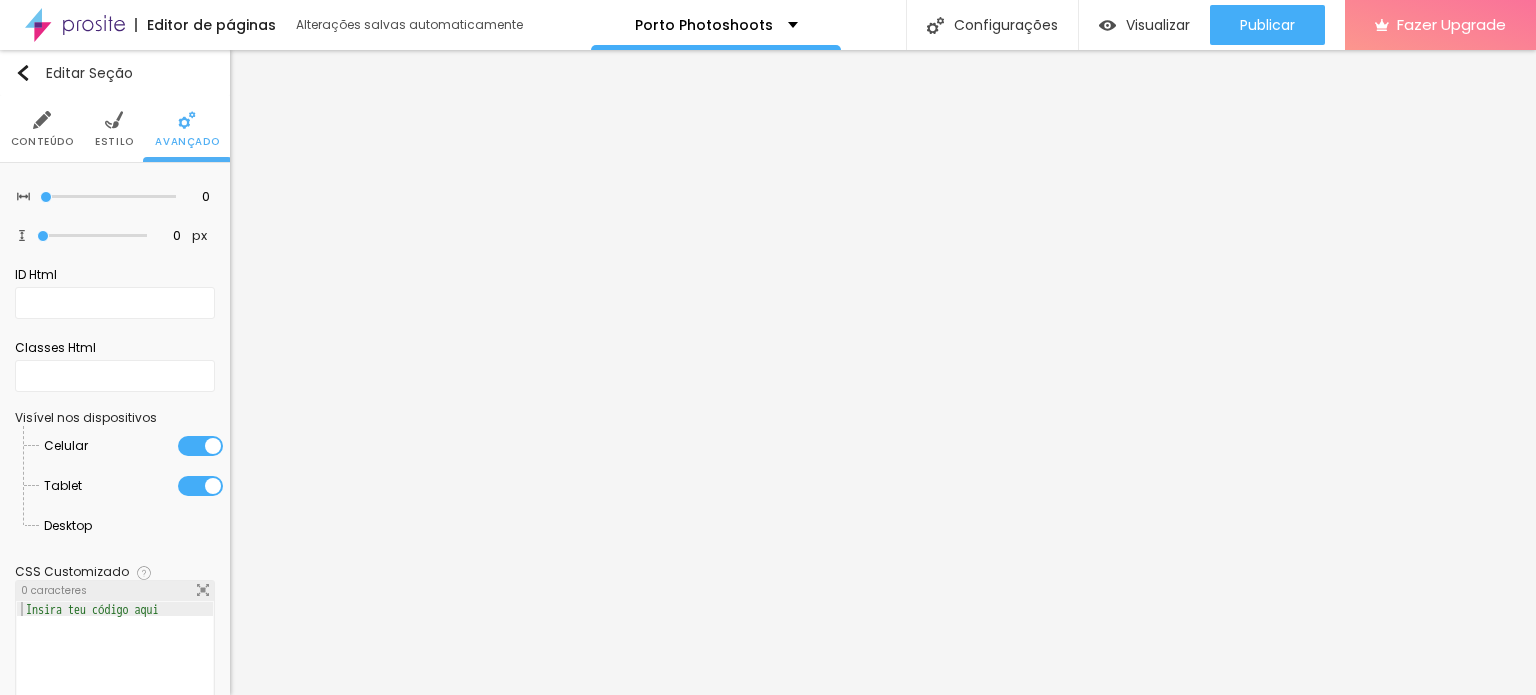 click at bounding box center (92, 526) 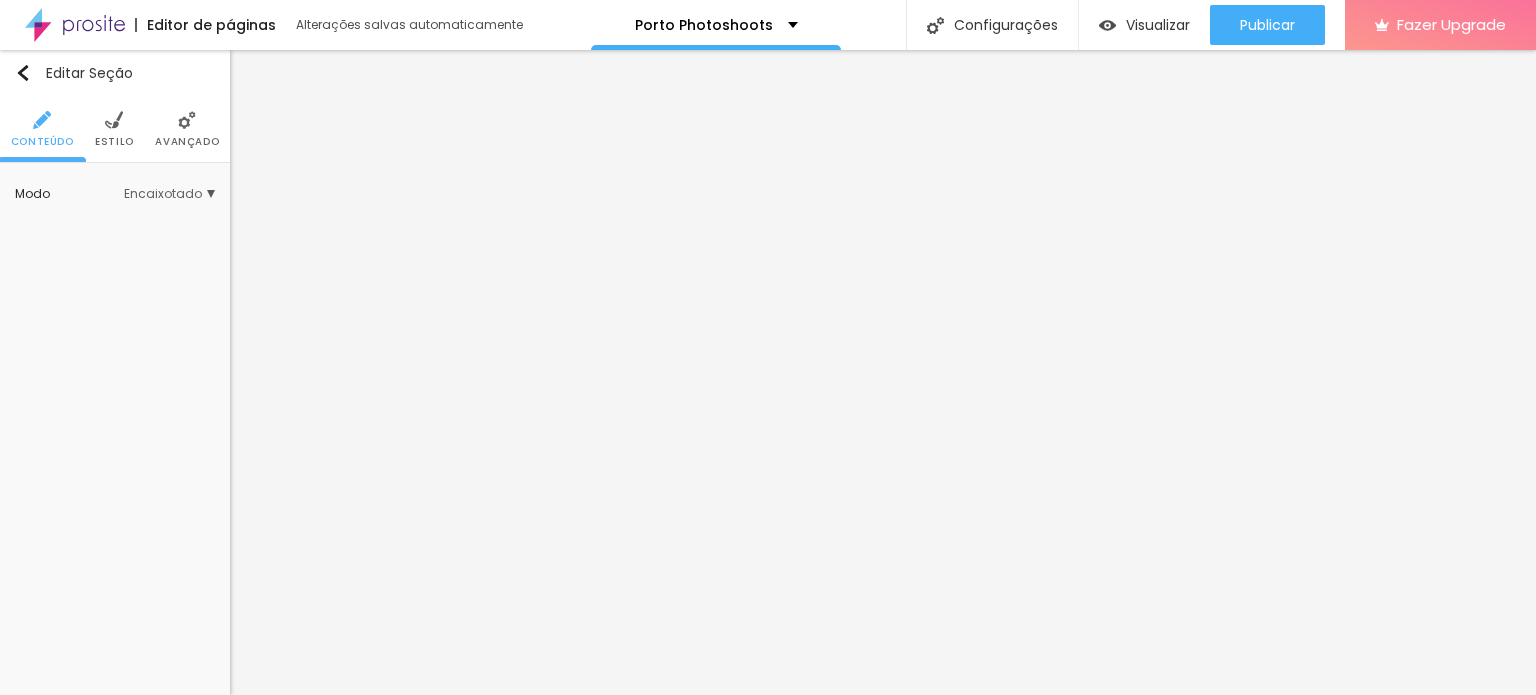 click on "Avançado" at bounding box center [187, 129] 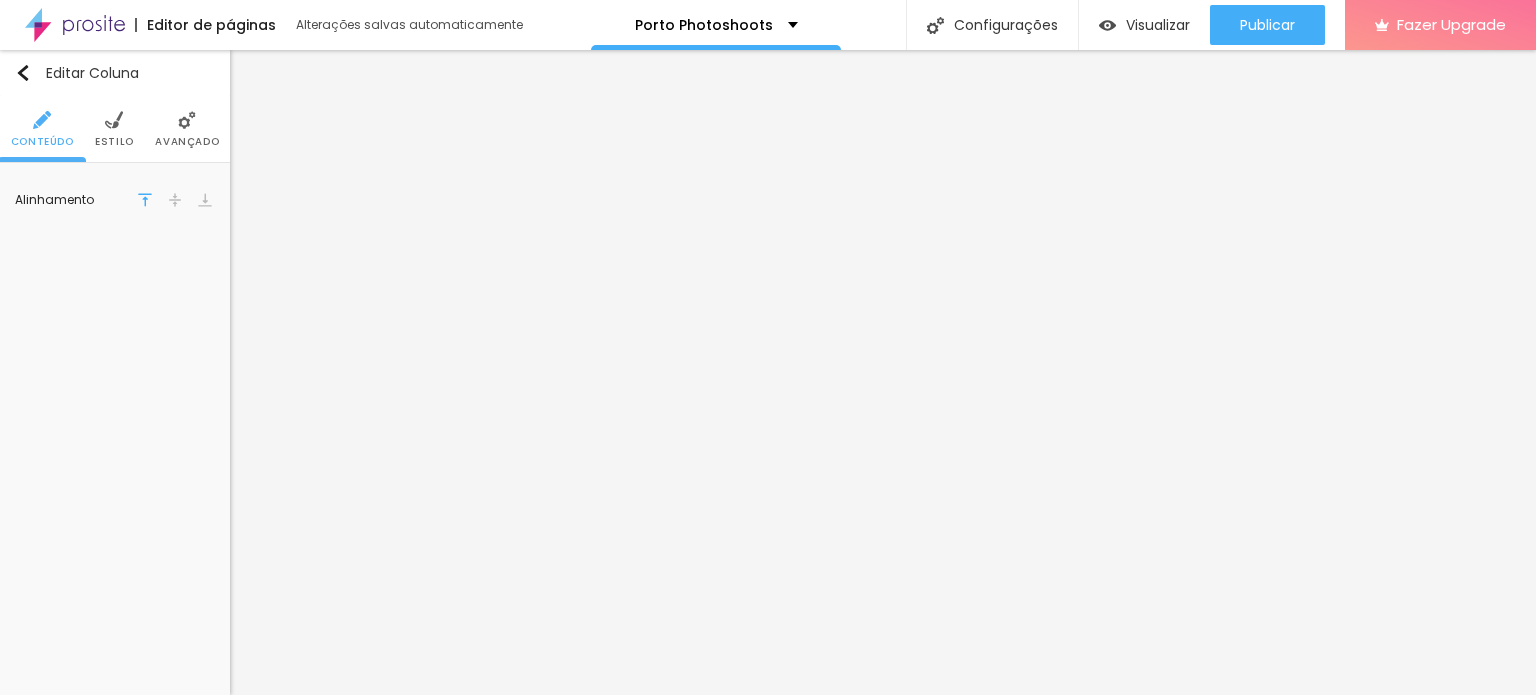 click on "Avançado" at bounding box center (187, 129) 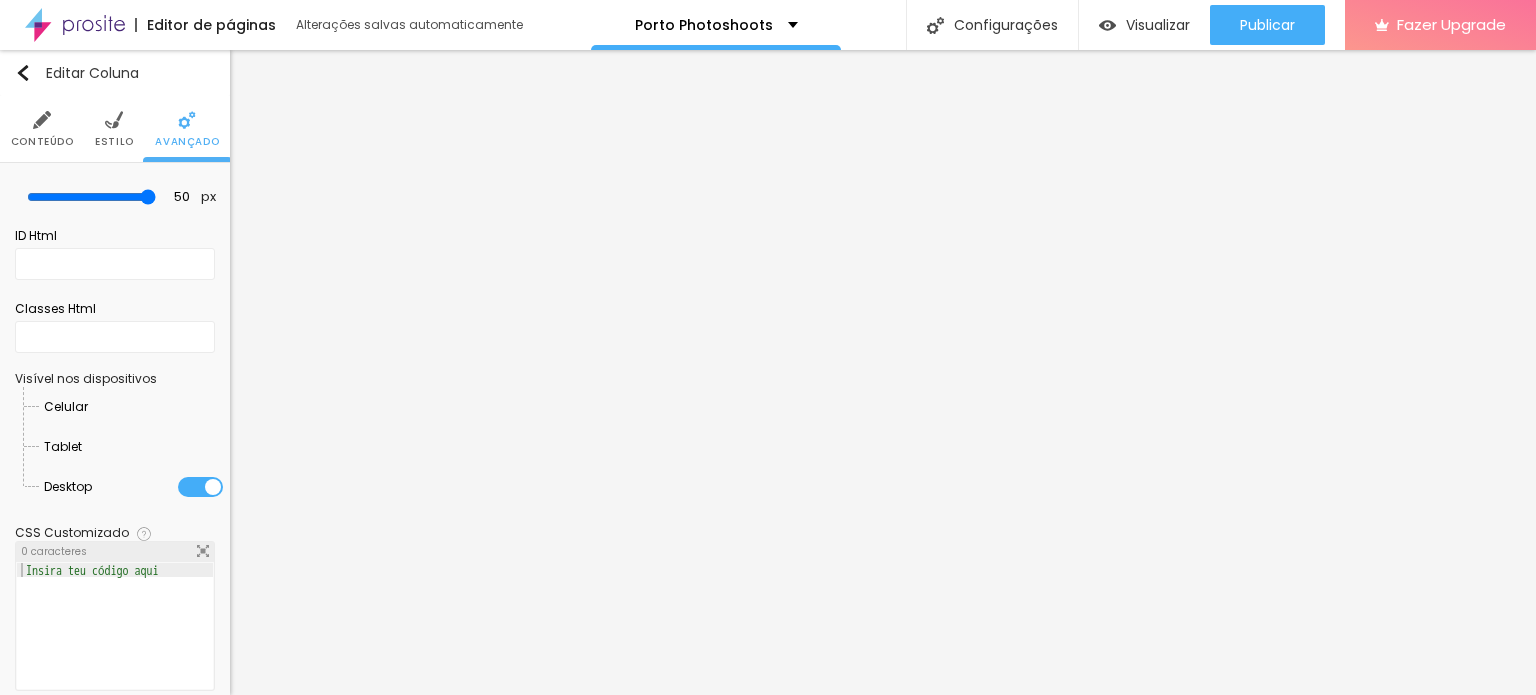 click on "Tablet" at bounding box center (133, 447) 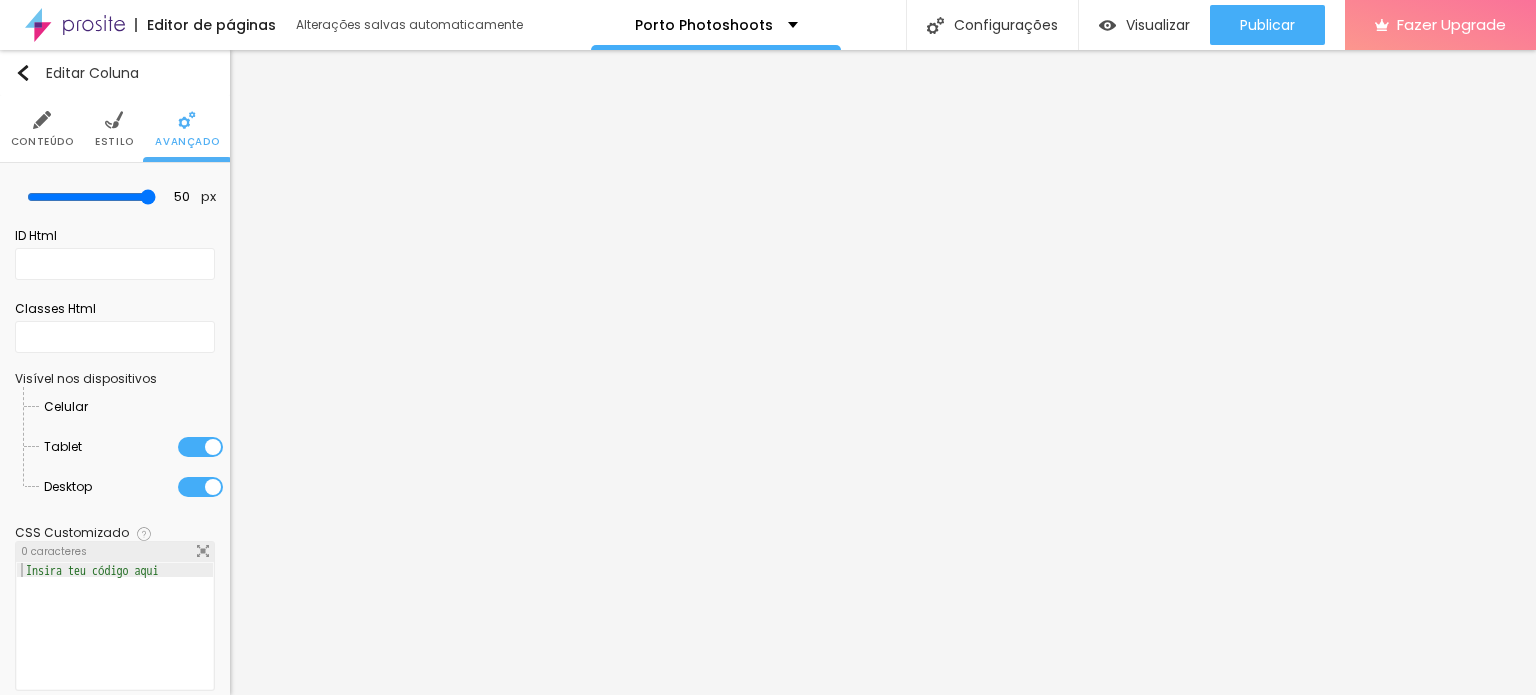 click at bounding box center (88, 407) 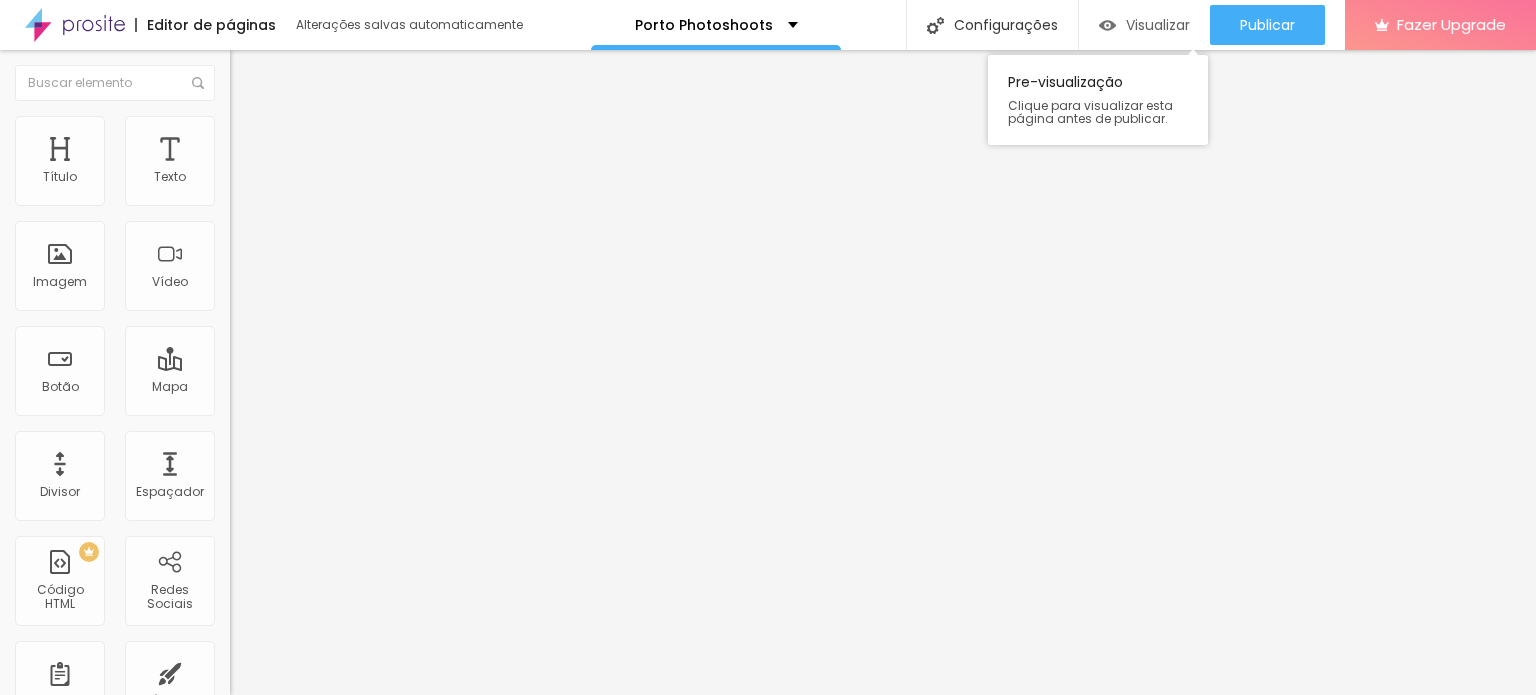 click on "Visualizar" at bounding box center [1158, 25] 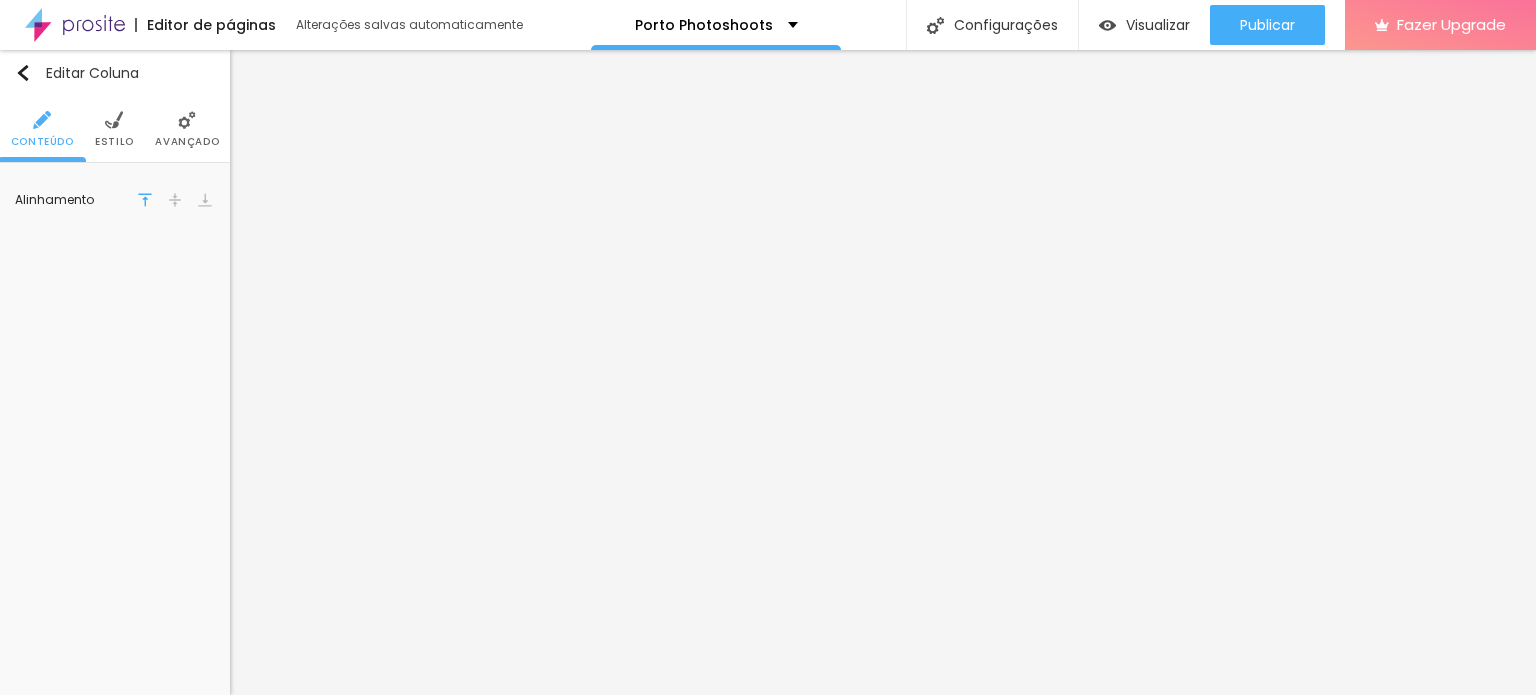 click at bounding box center (187, 120) 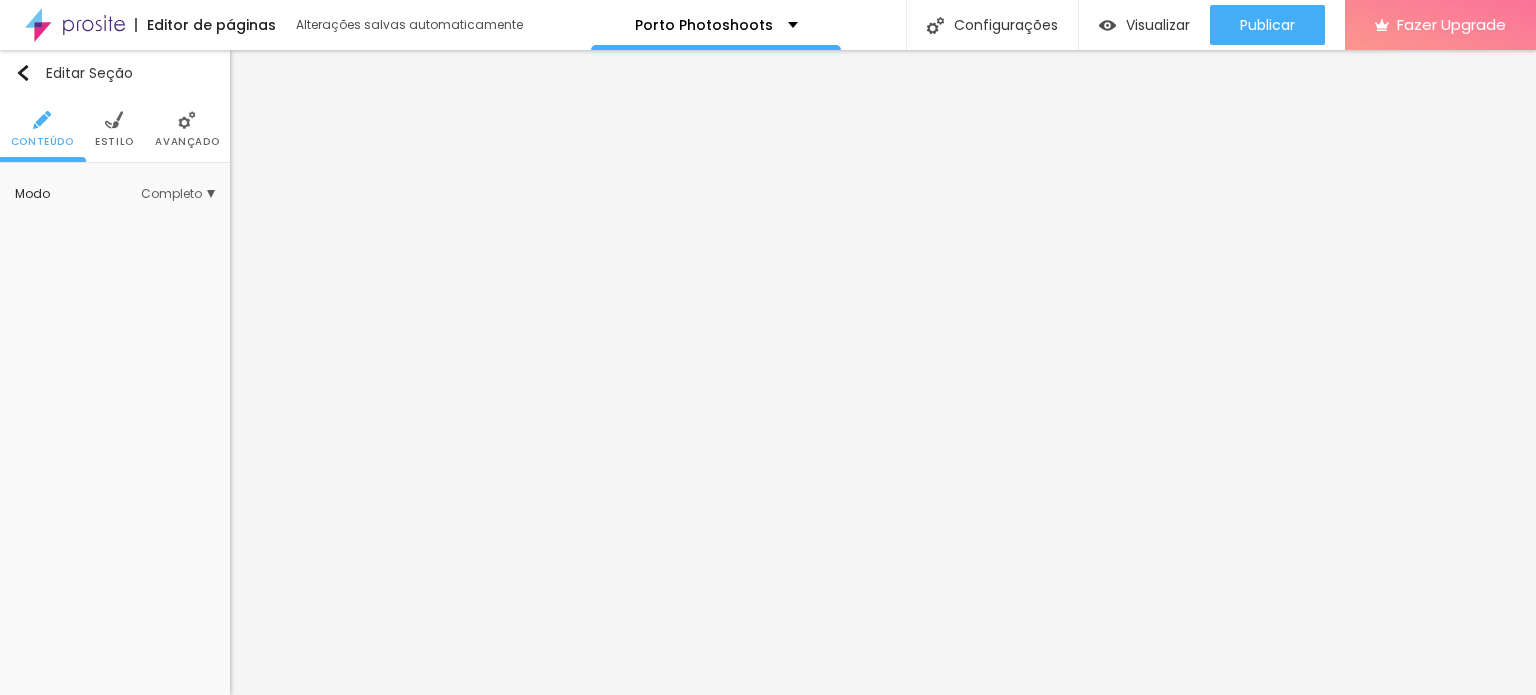 click at bounding box center [187, 120] 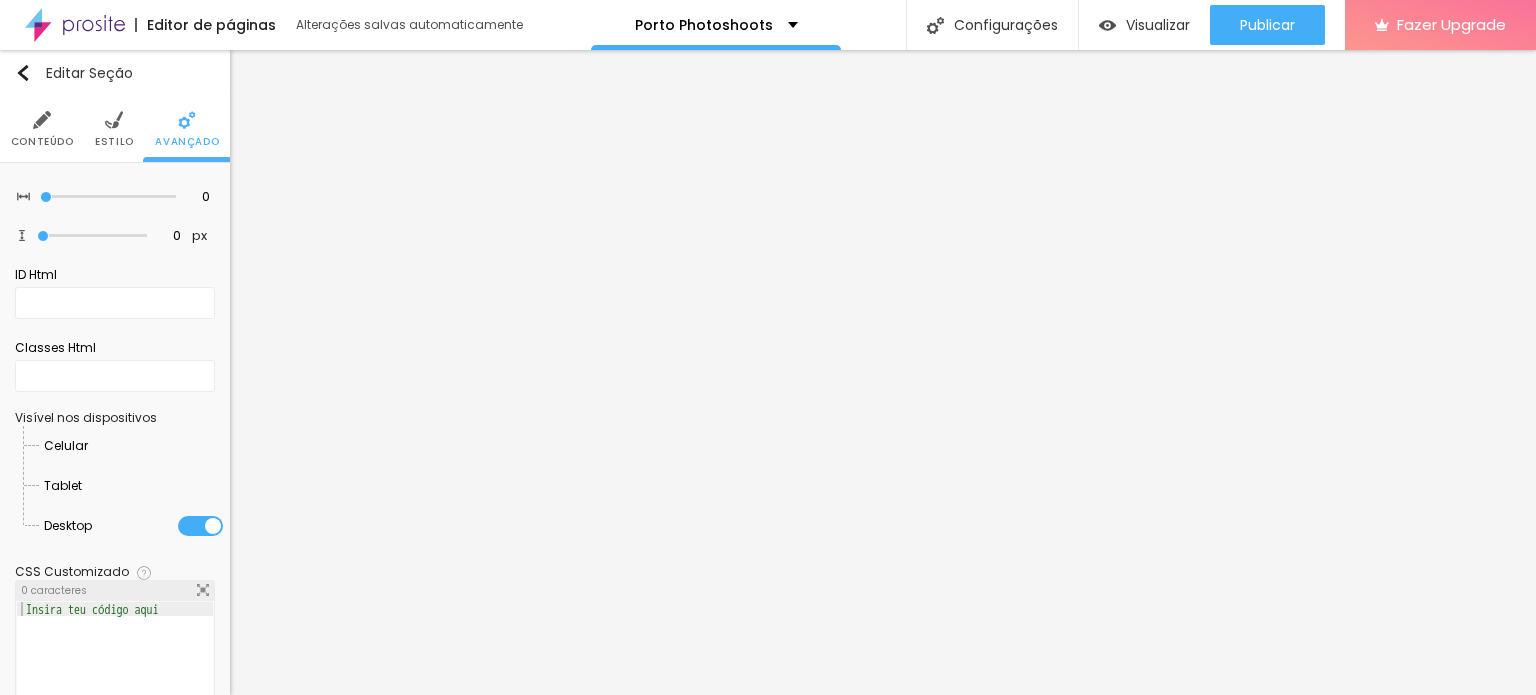 click at bounding box center [82, 486] 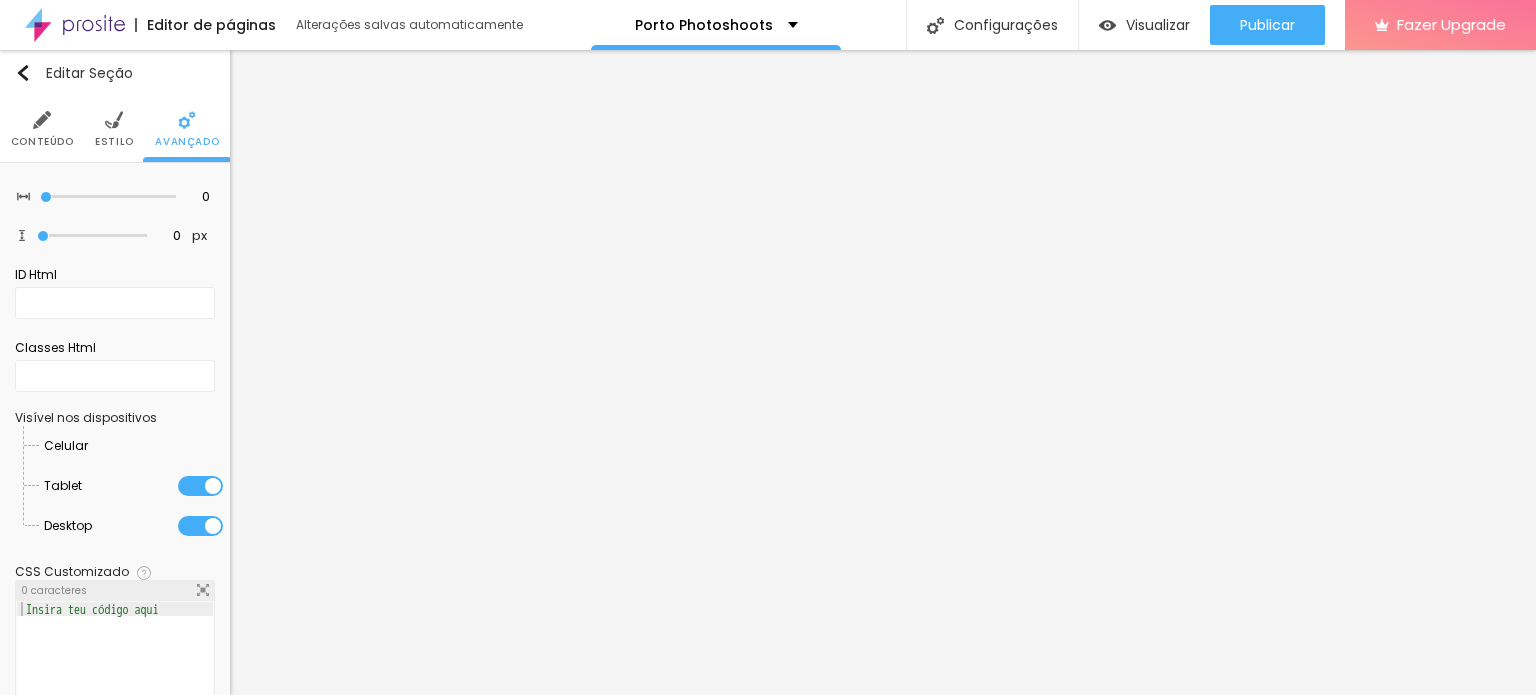 click at bounding box center [88, 446] 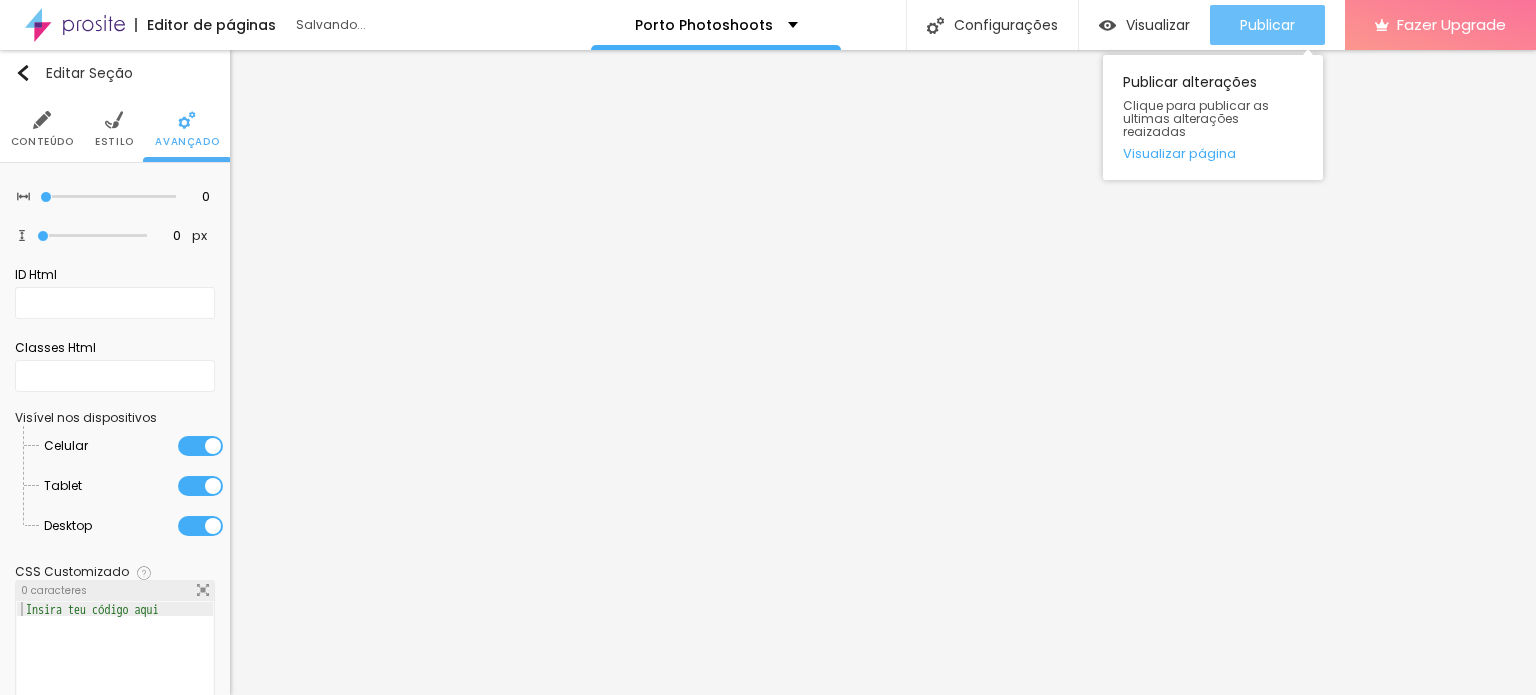 click on "Publicar" at bounding box center [1267, 25] 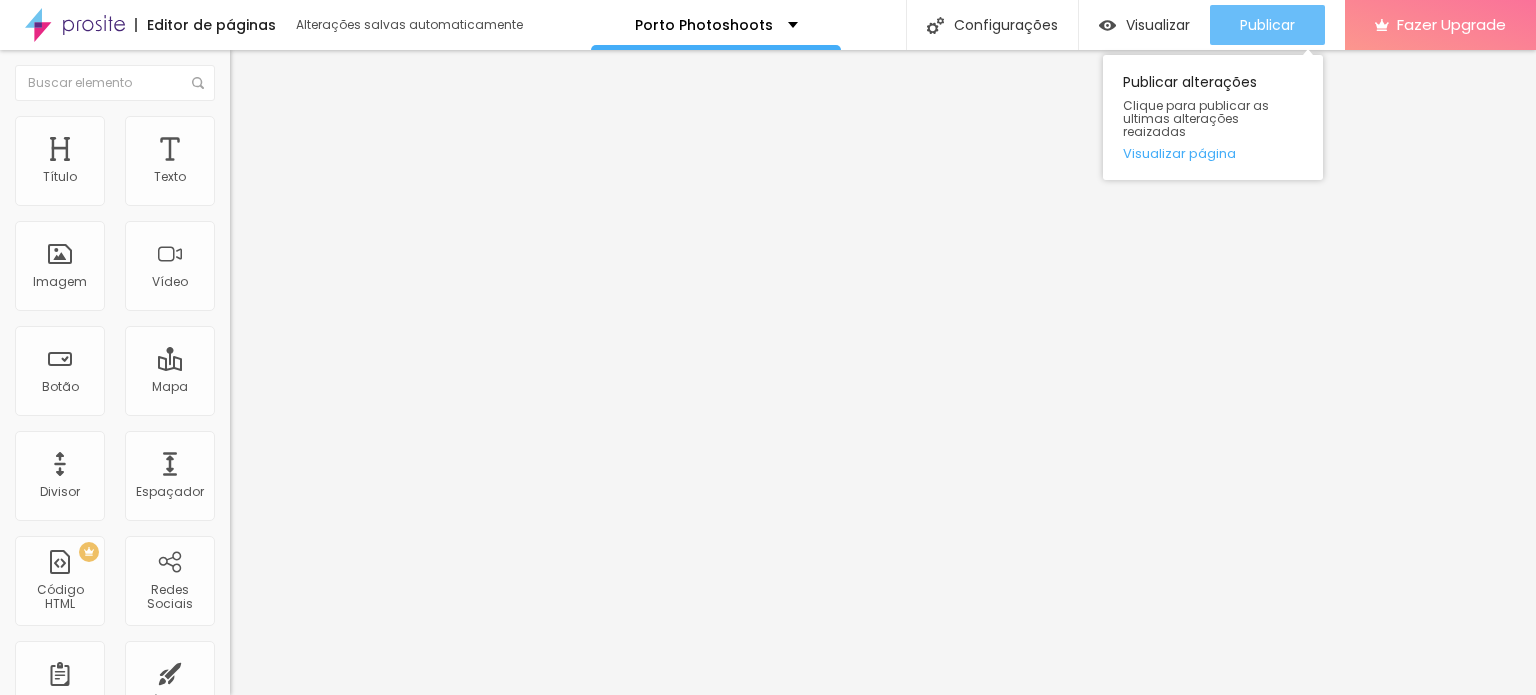 click on "Publicar" at bounding box center (1267, 25) 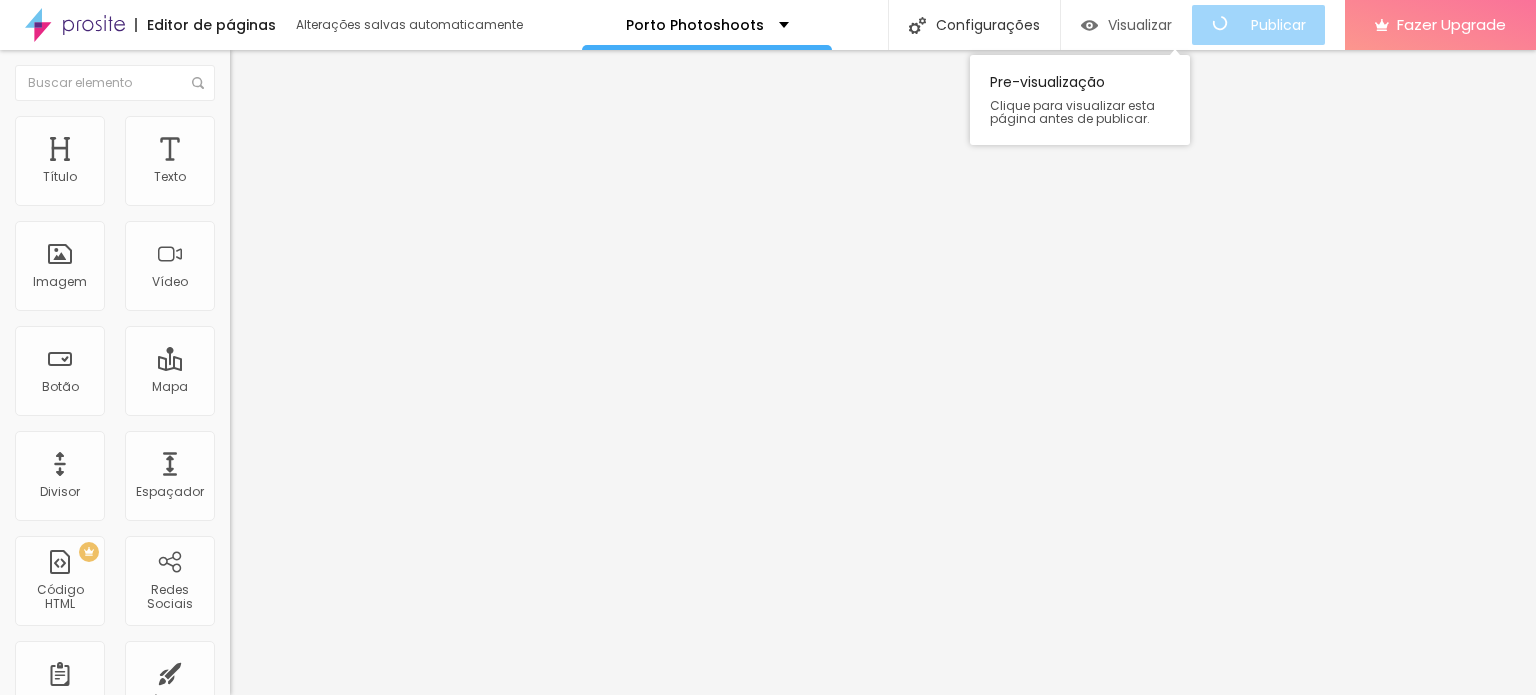 click on "Visualizar" at bounding box center [1140, 25] 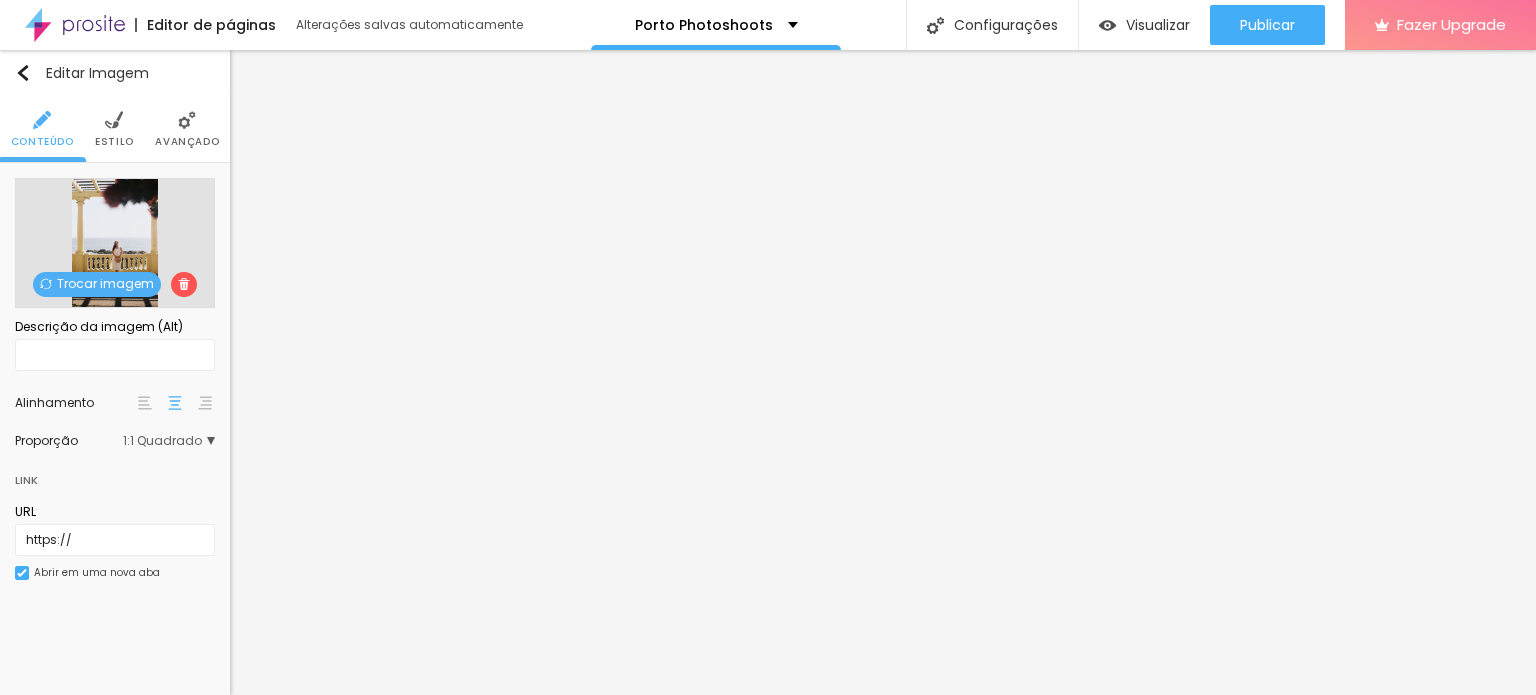 click on "Trocar imagem" at bounding box center [97, 284] 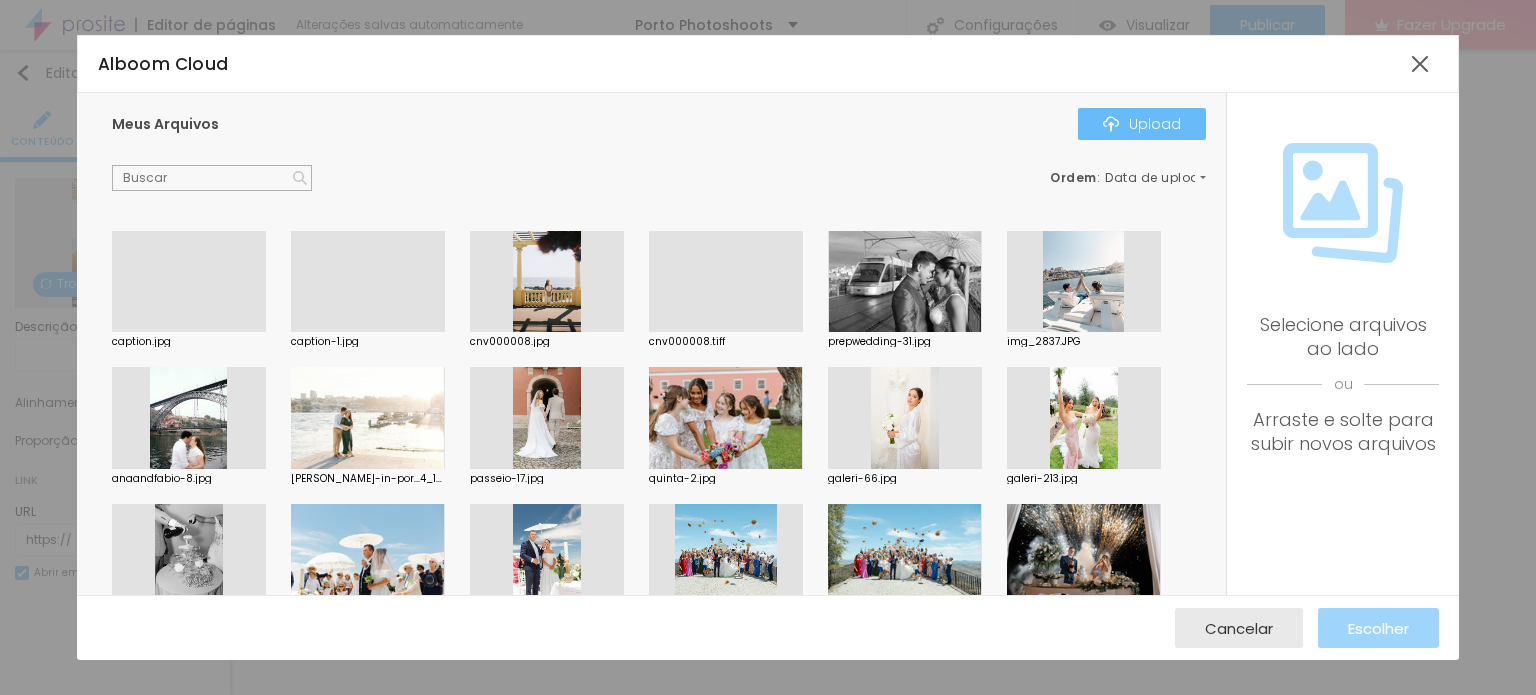 click on "Upload" at bounding box center (1142, 124) 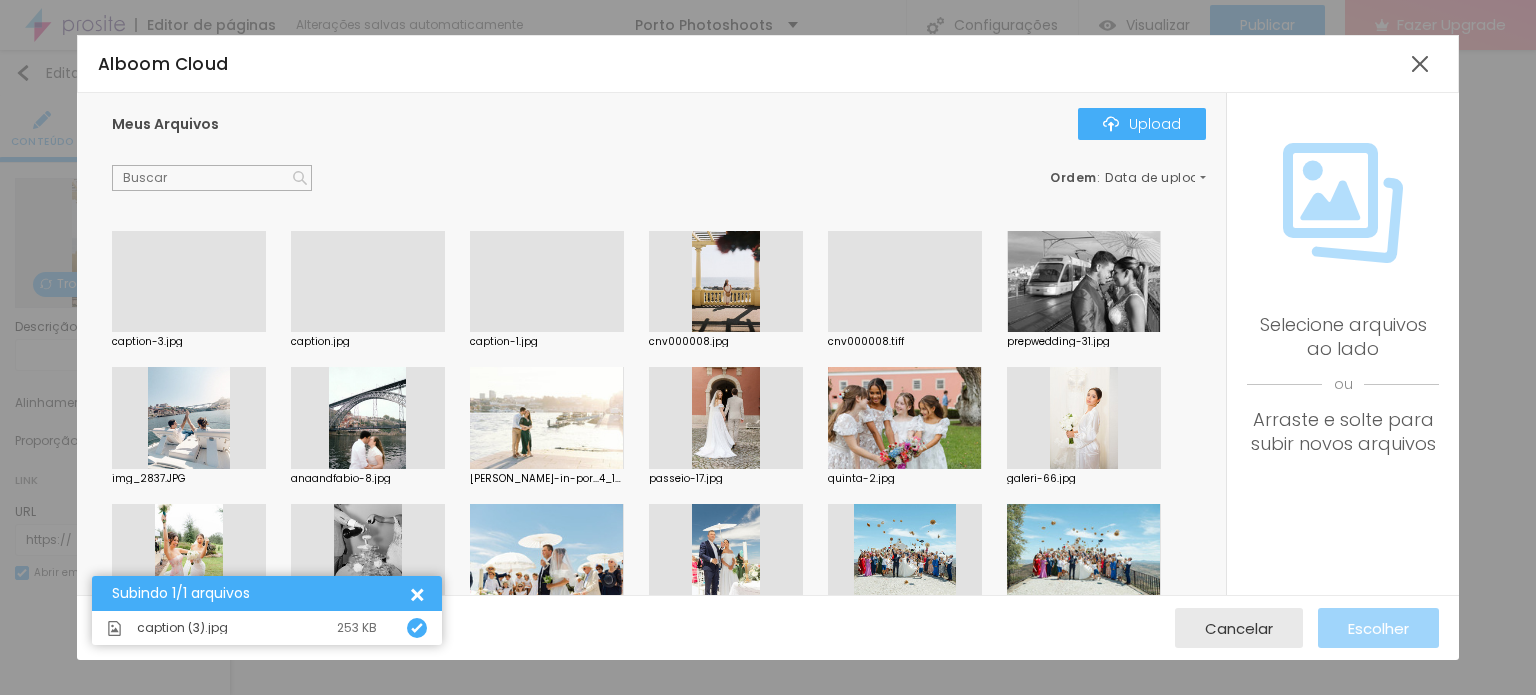 click at bounding box center [189, 332] 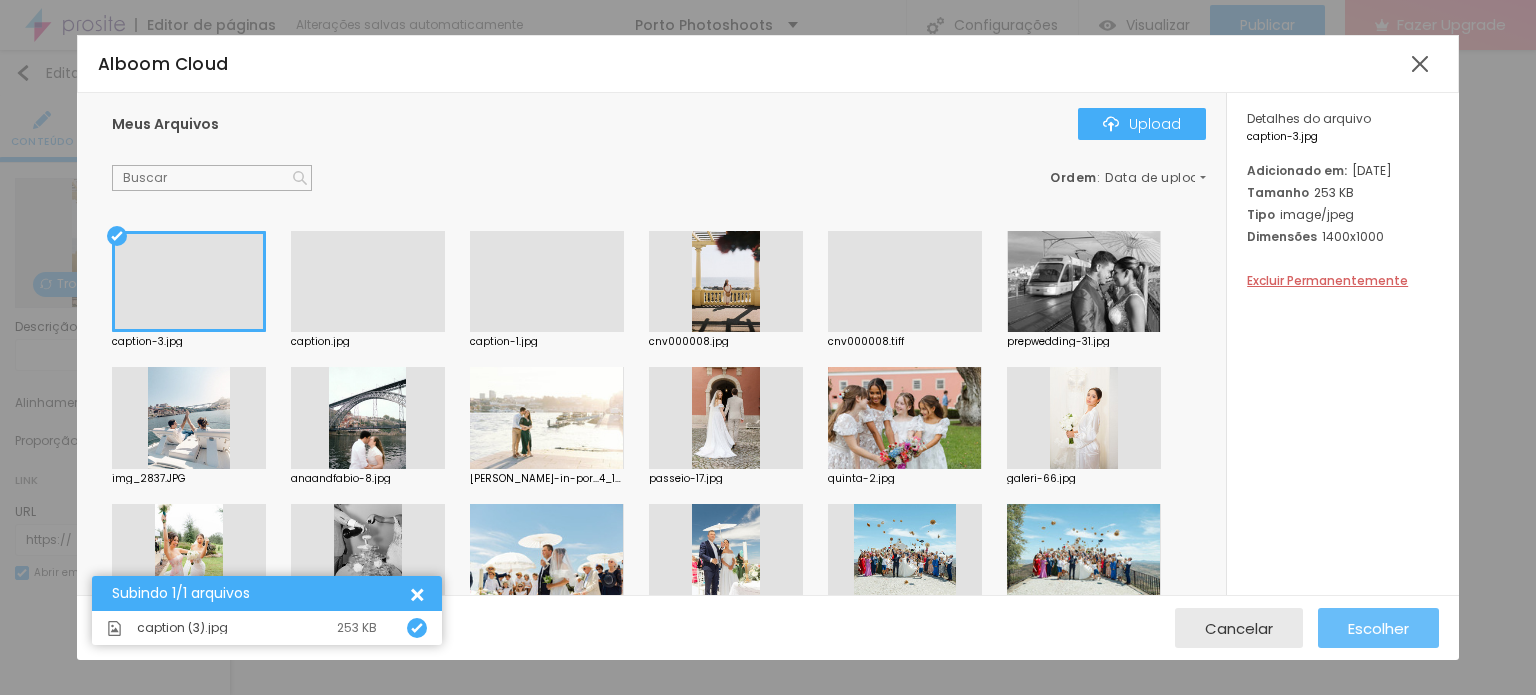 click on "Escolher" at bounding box center [1378, 628] 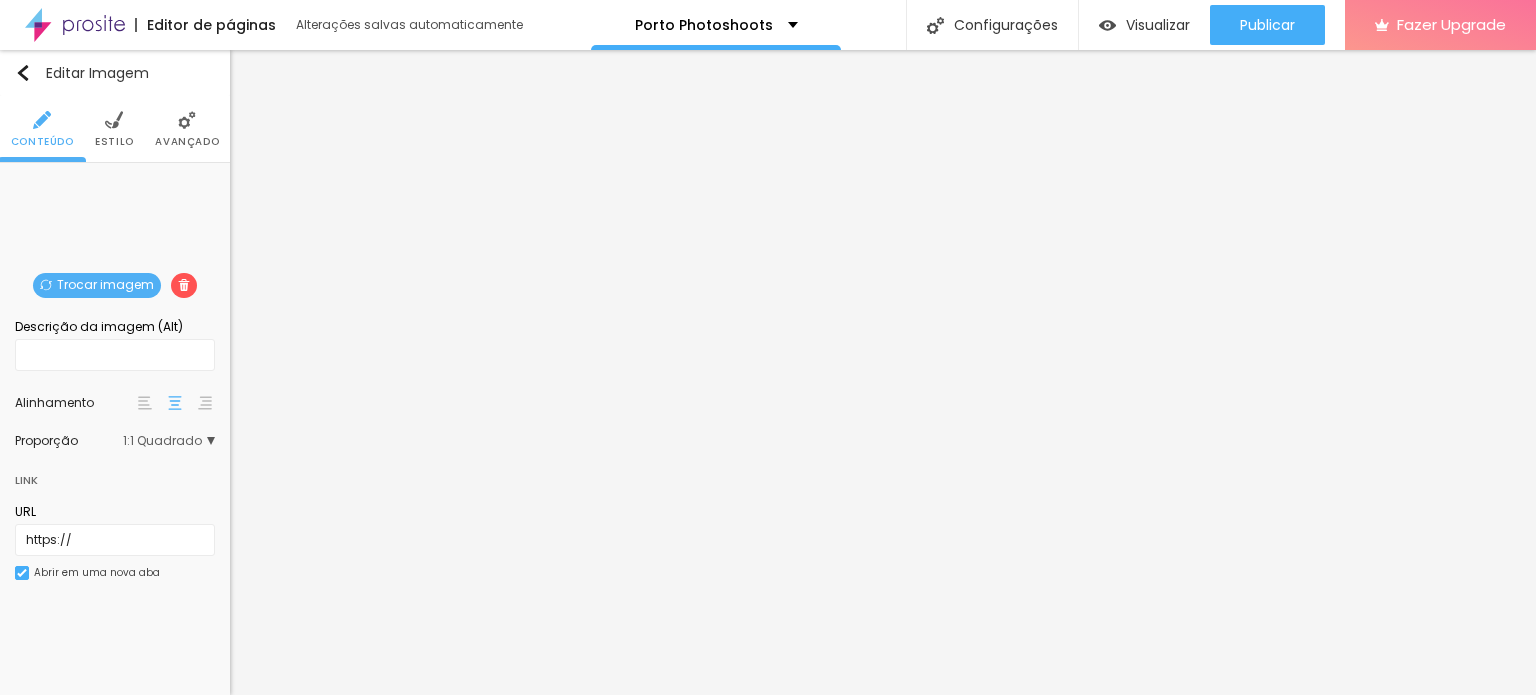 click on "Trocar imagem" at bounding box center (97, 285) 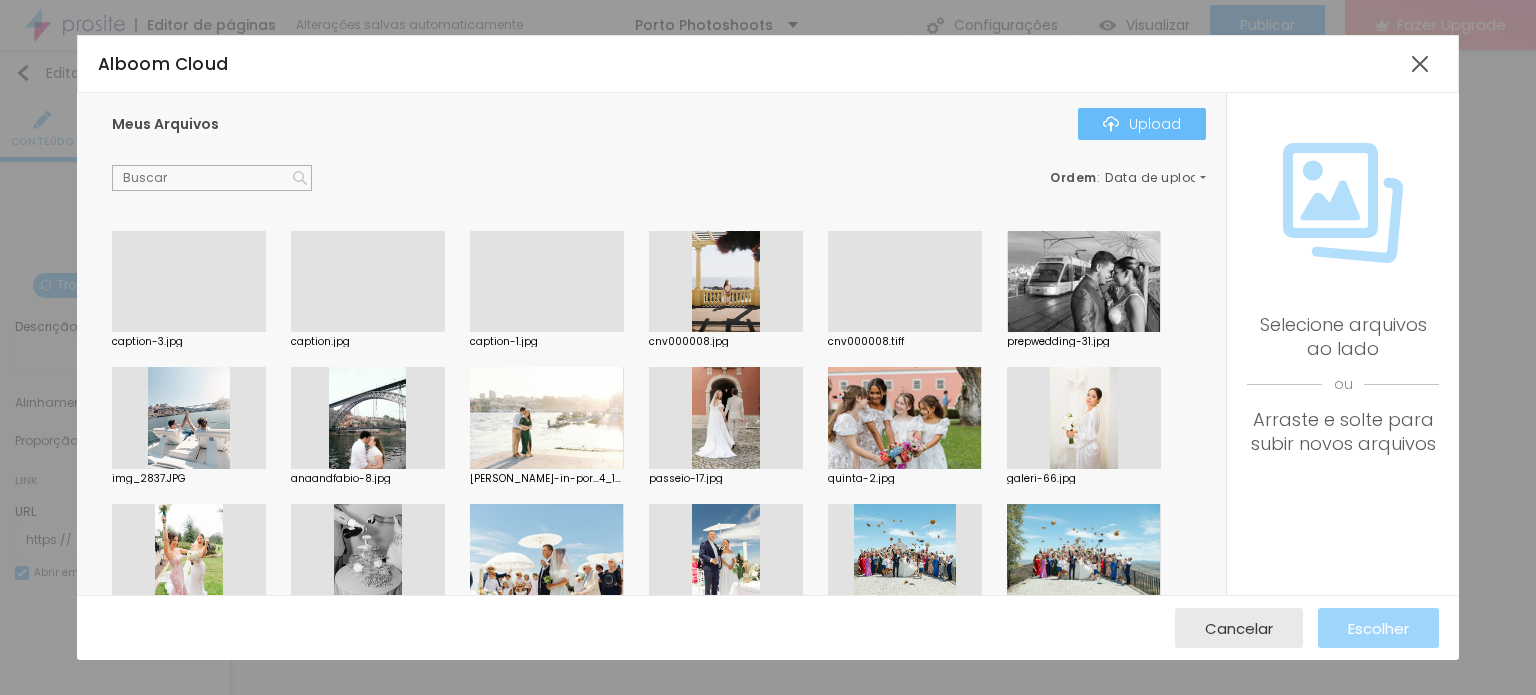 click at bounding box center (1111, 124) 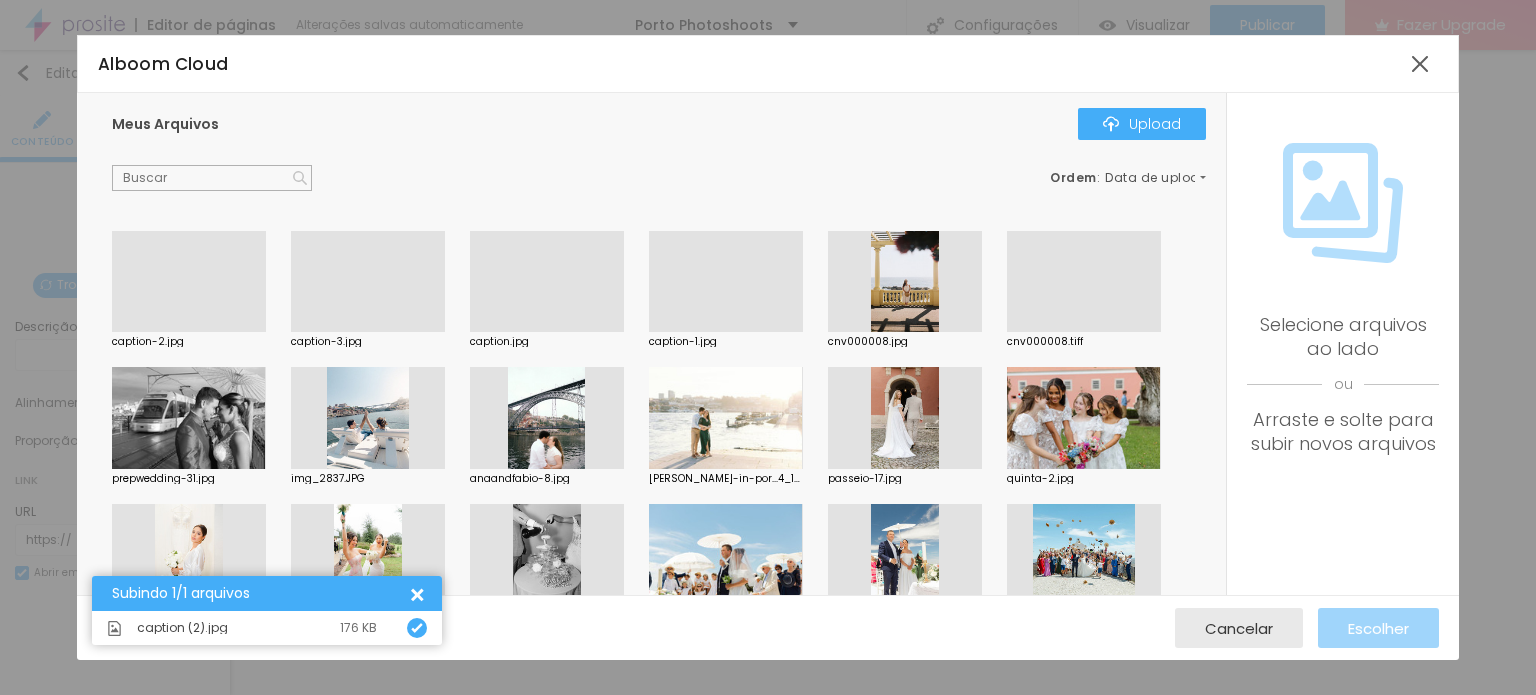 click at bounding box center (189, 332) 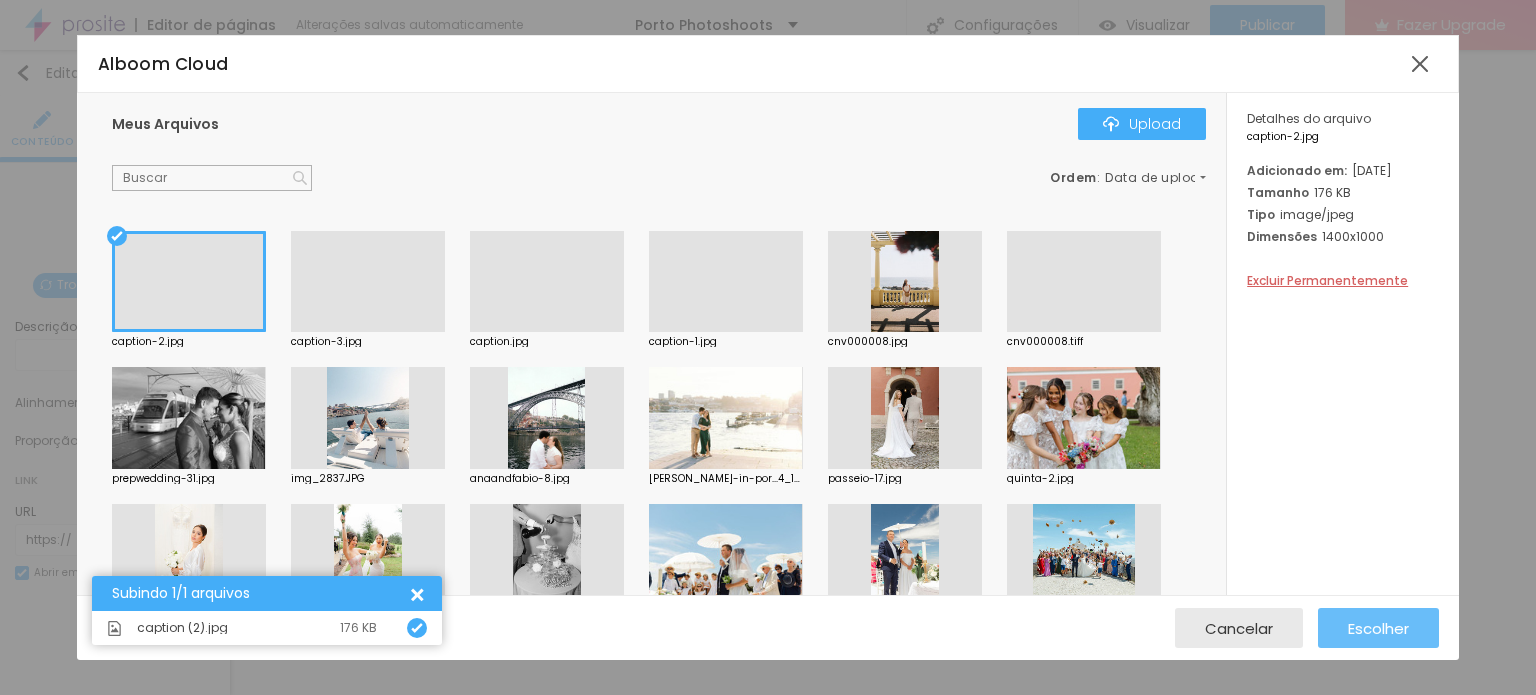 click on "Escolher" at bounding box center [1378, 628] 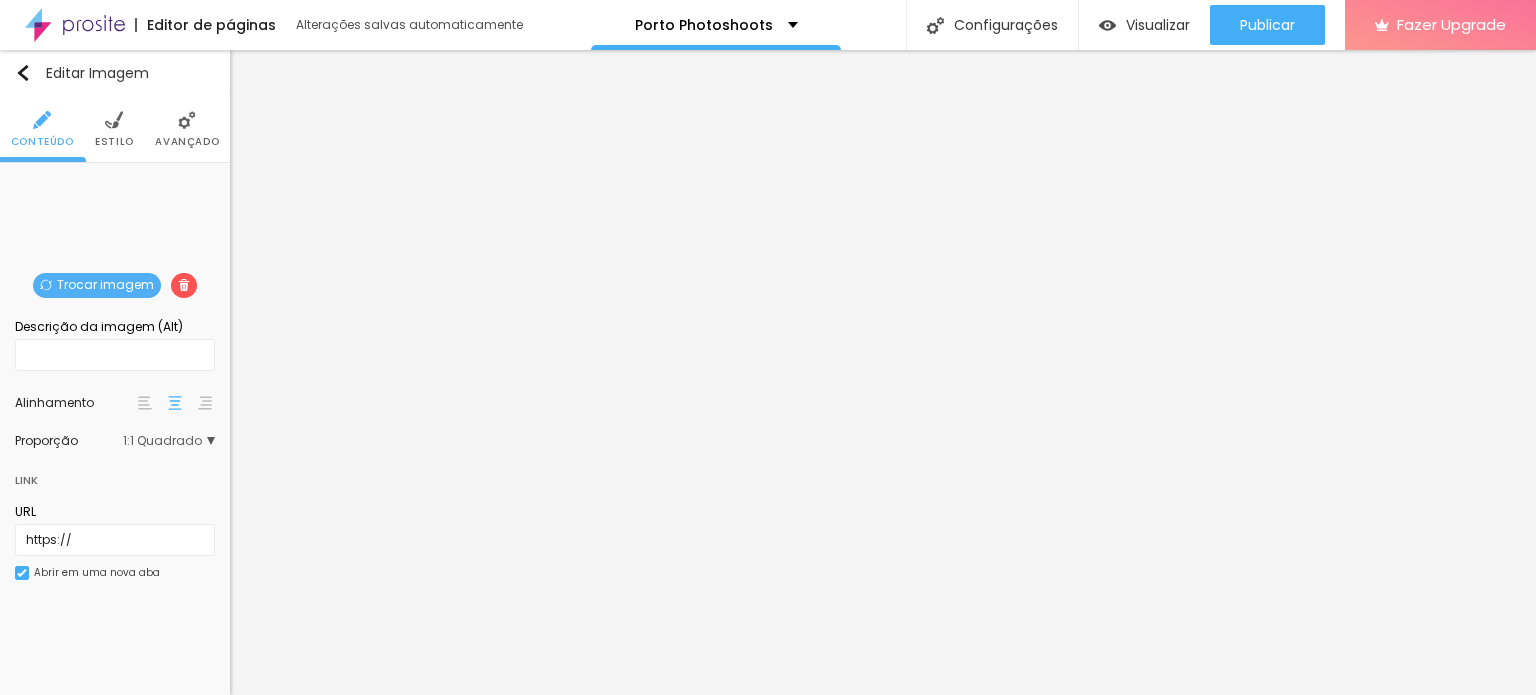 click on "Trocar imagem" at bounding box center [97, 285] 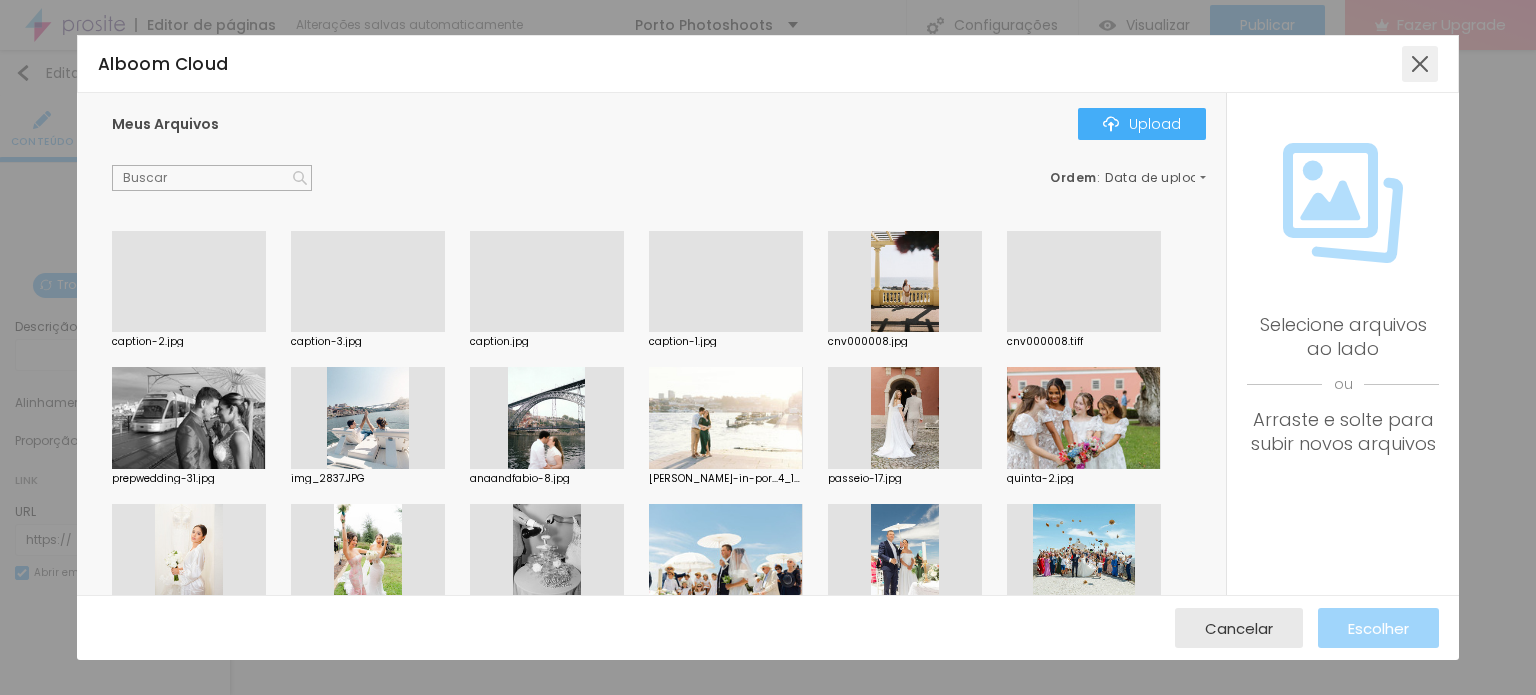 click at bounding box center (1420, 64) 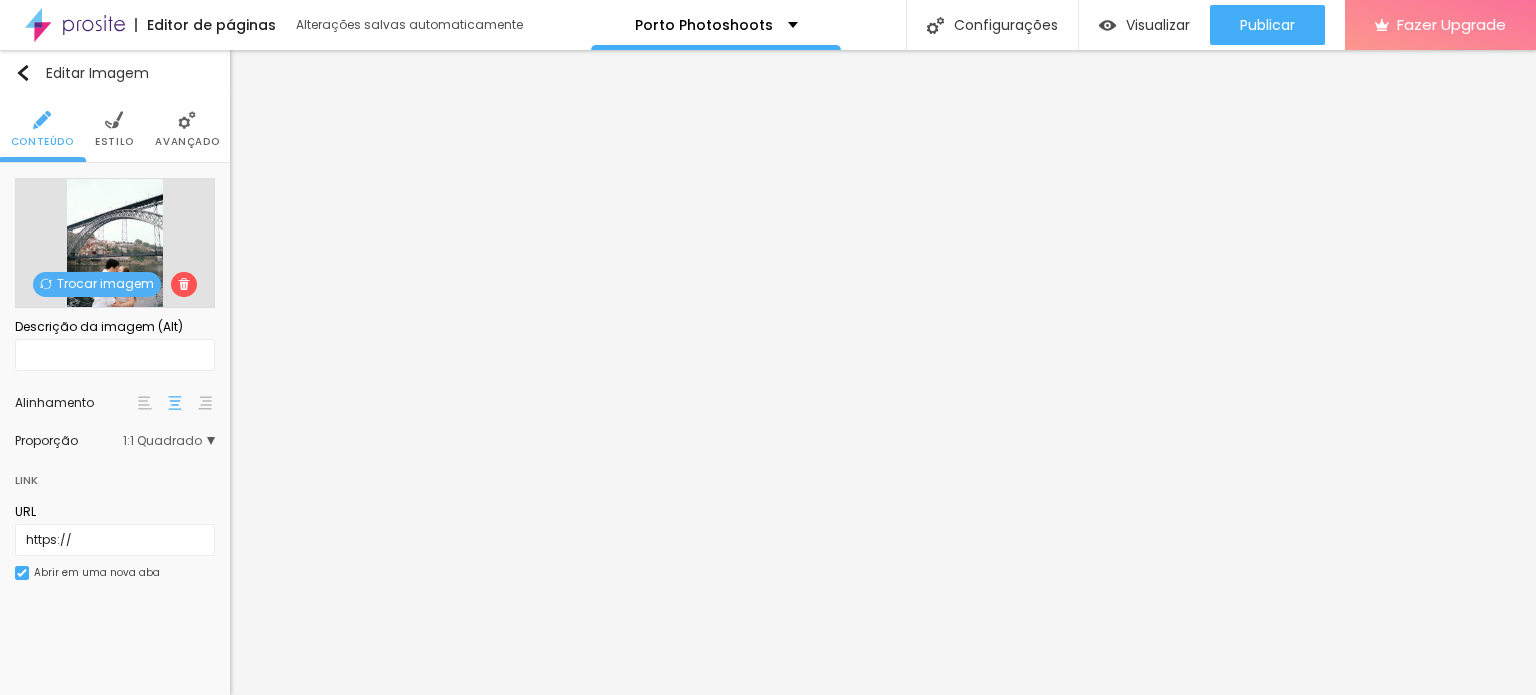 click on "Trocar imagem" at bounding box center (97, 284) 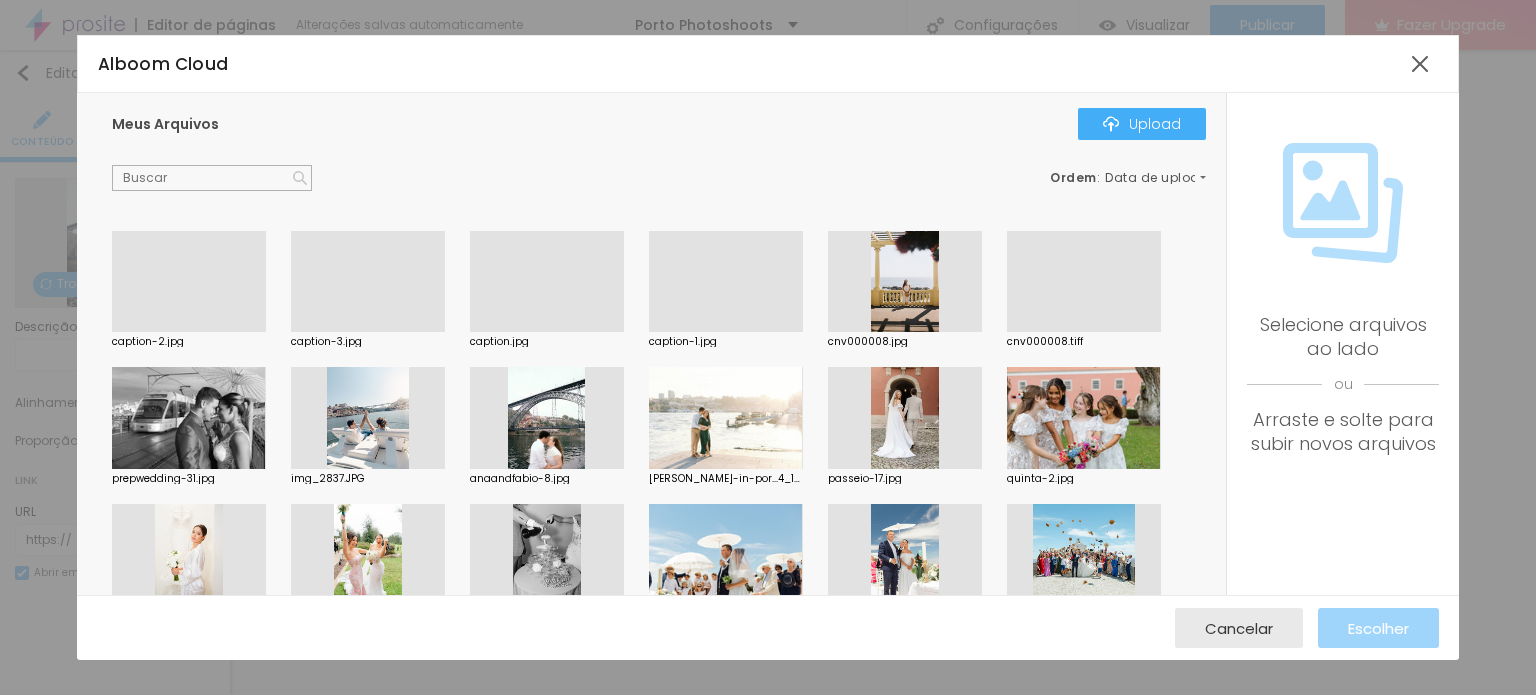 click at bounding box center [368, 332] 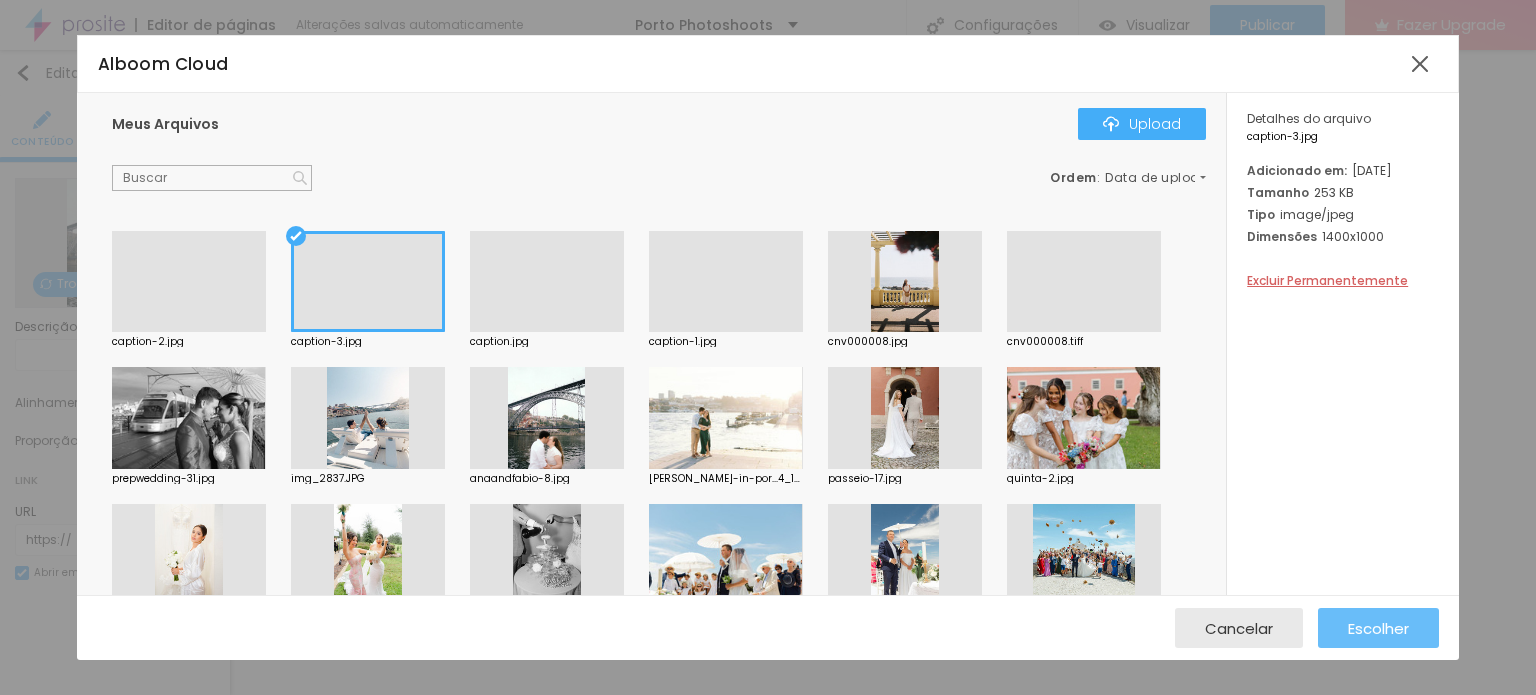 click on "Escolher" at bounding box center [1378, 628] 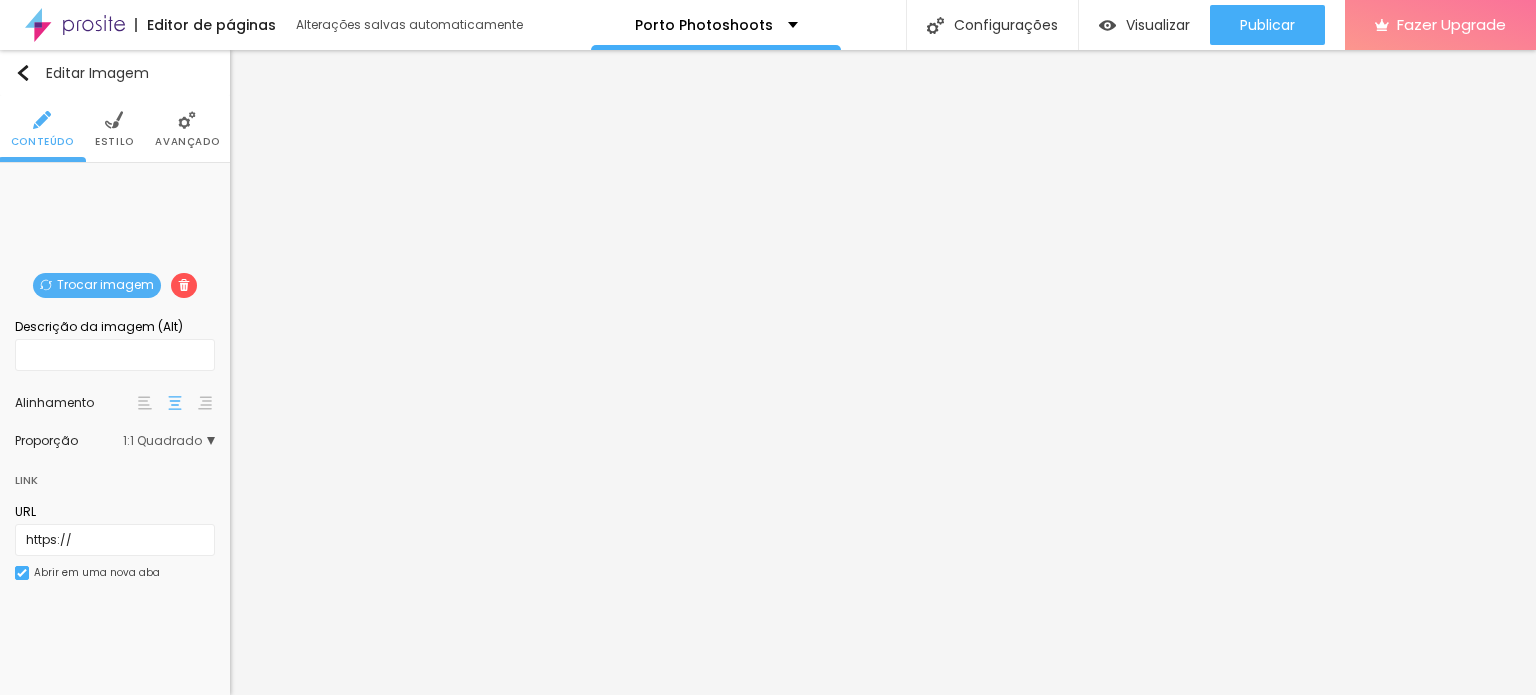 click on "Trocar imagem" at bounding box center (97, 285) 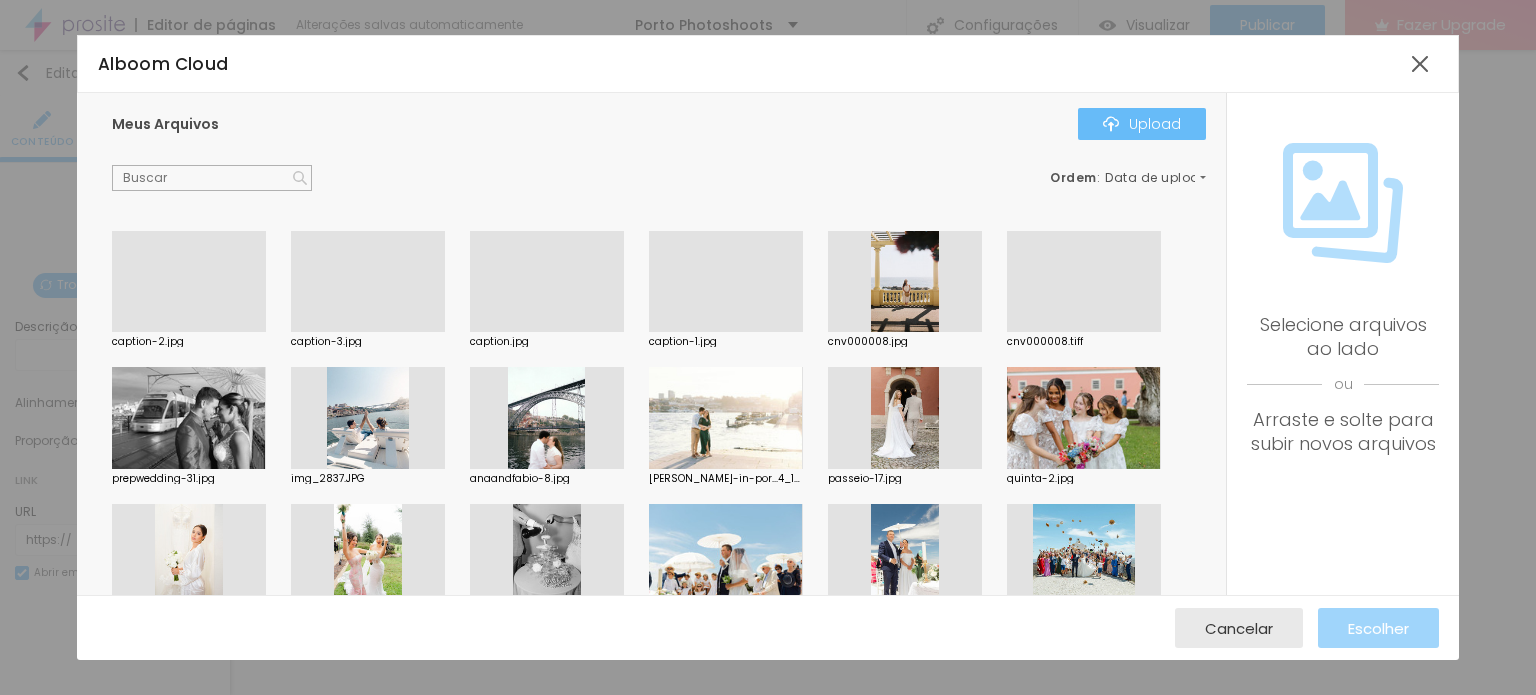 click on "Upload" at bounding box center (1142, 124) 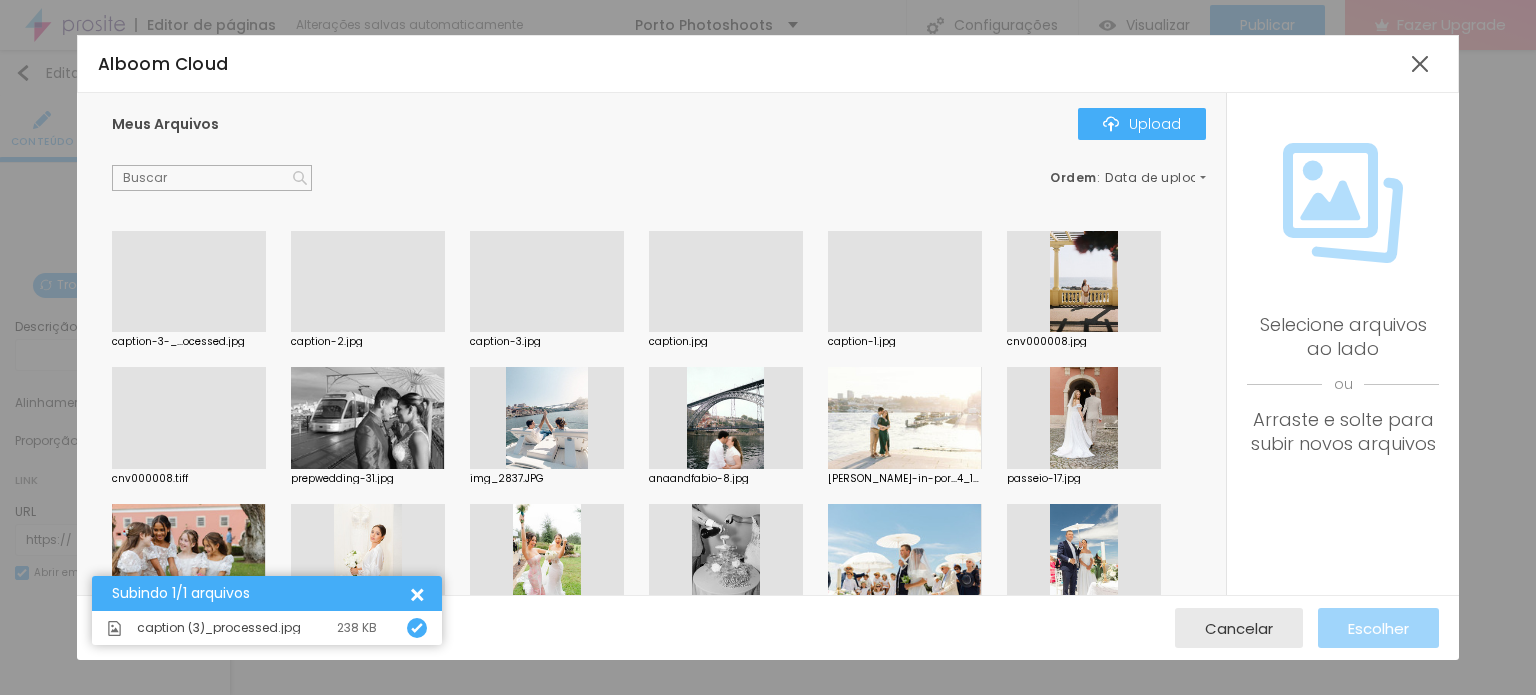 click at bounding box center (189, 332) 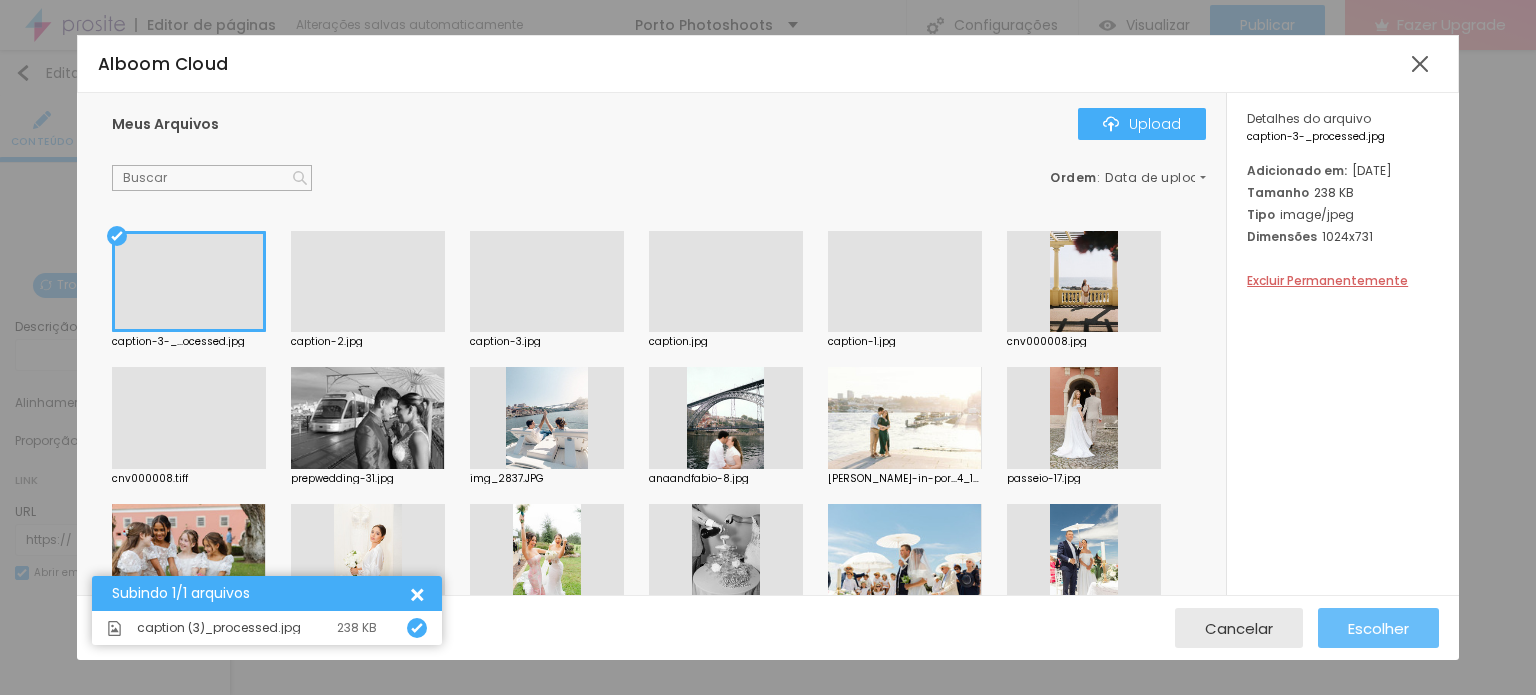 click on "Escolher" at bounding box center [1378, 628] 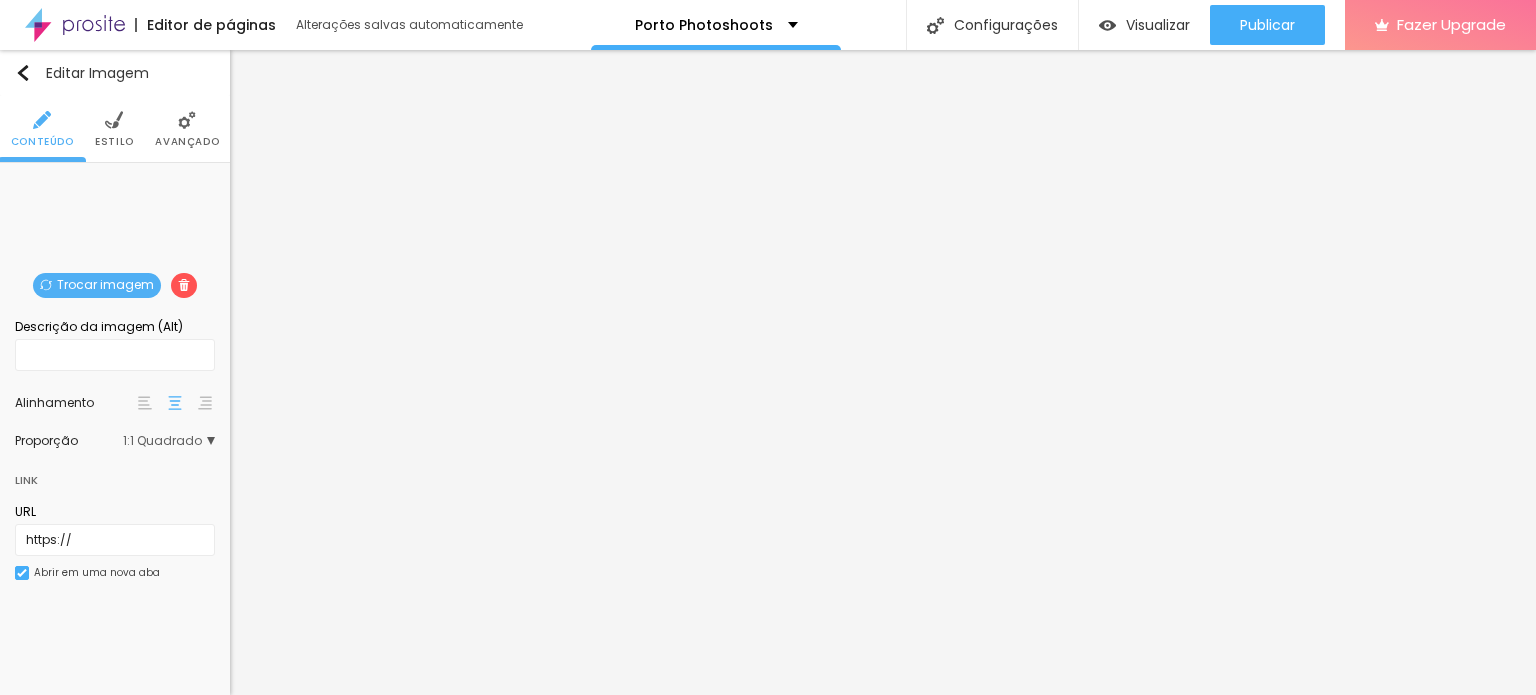 click on "Trocar imagem" at bounding box center [97, 285] 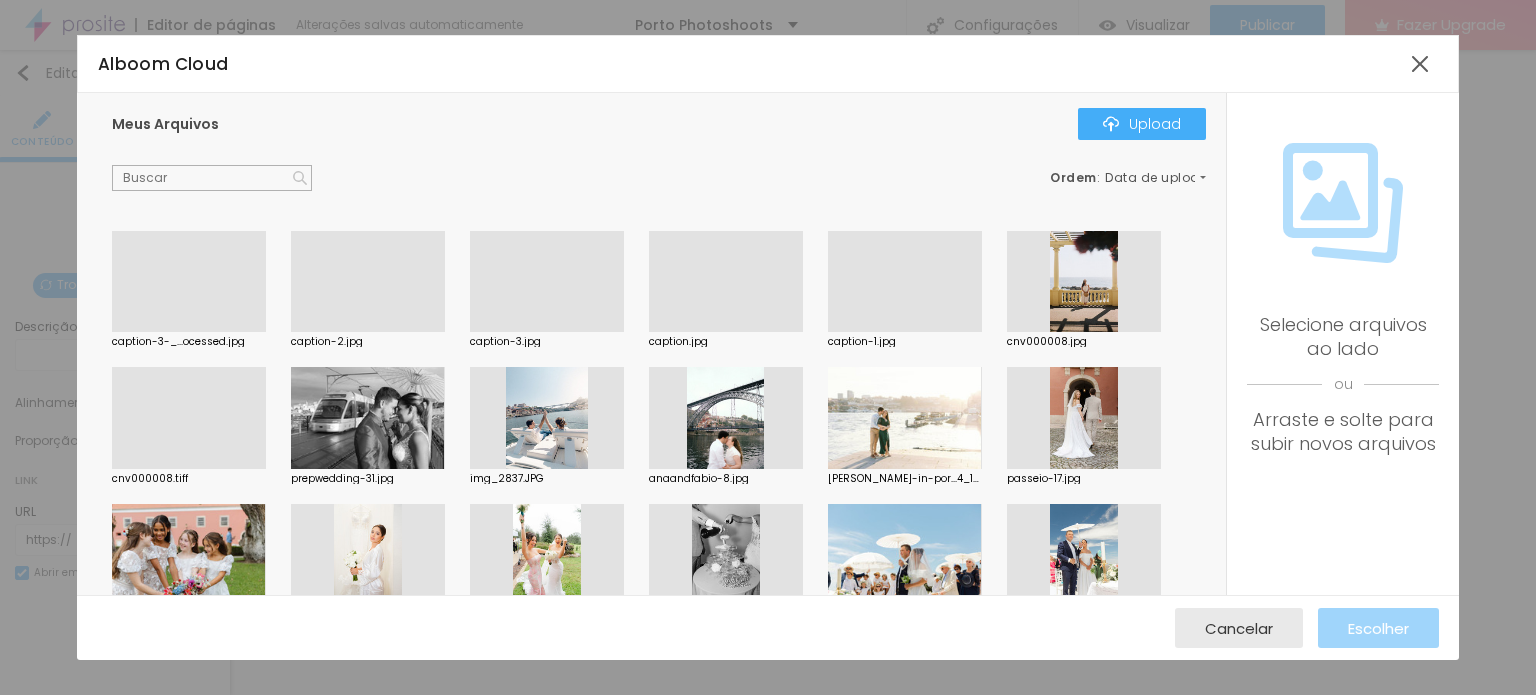 click at bounding box center [905, 332] 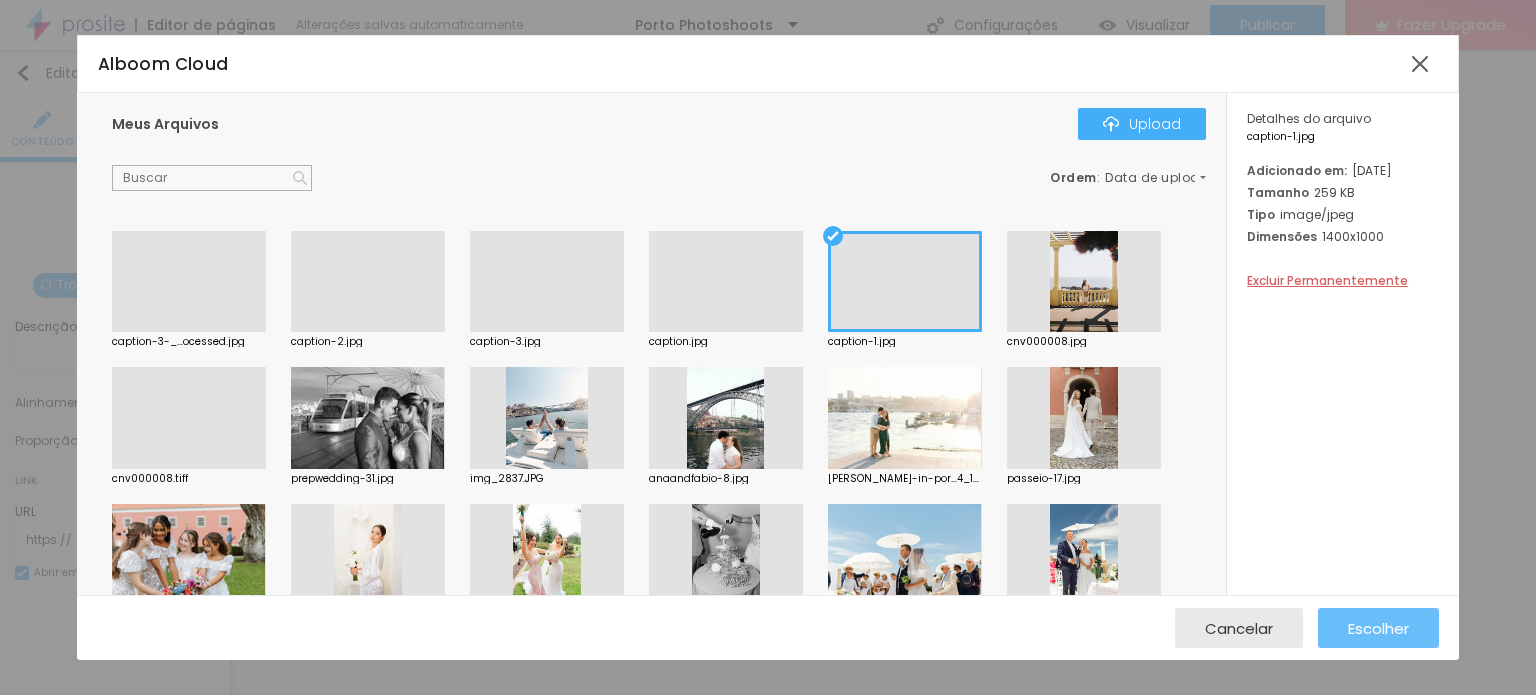 click on "Escolher" at bounding box center (1378, 628) 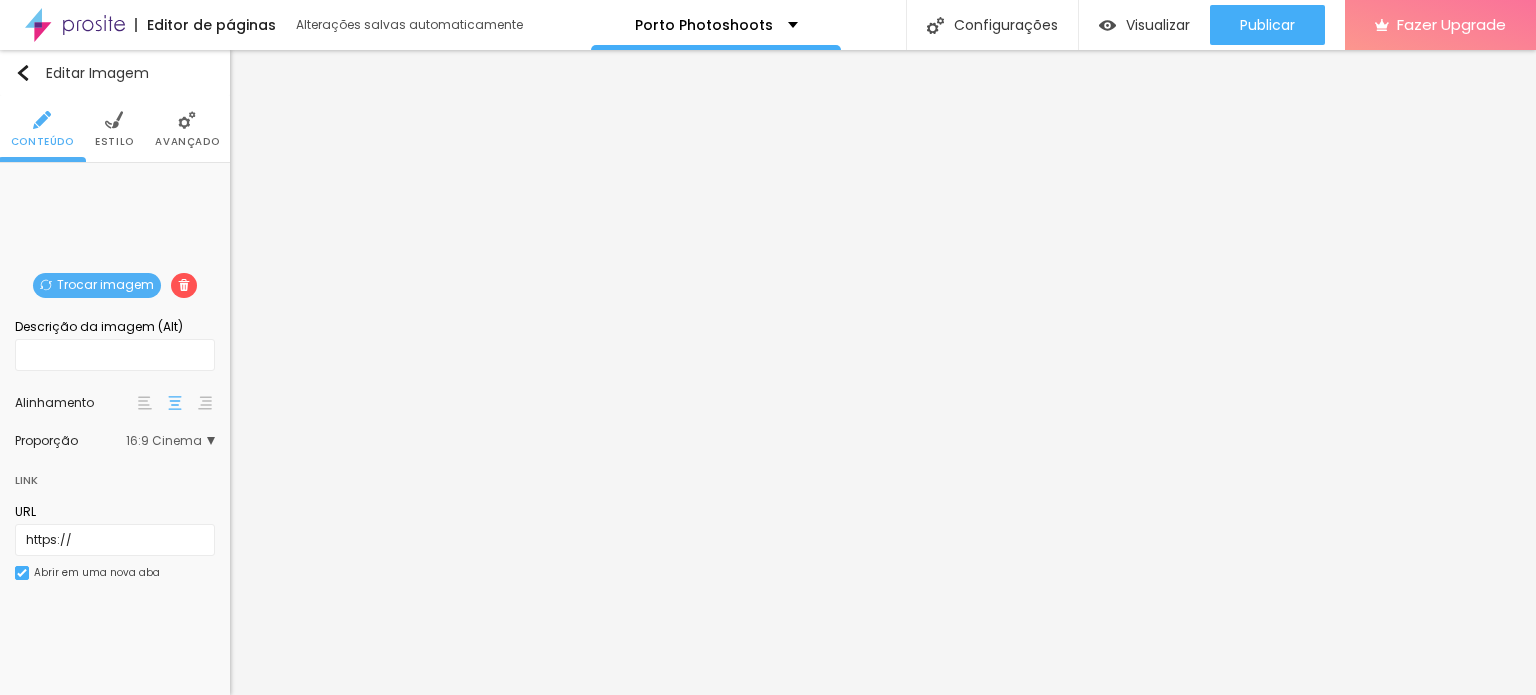 click on "Trocar imagem" at bounding box center [97, 285] 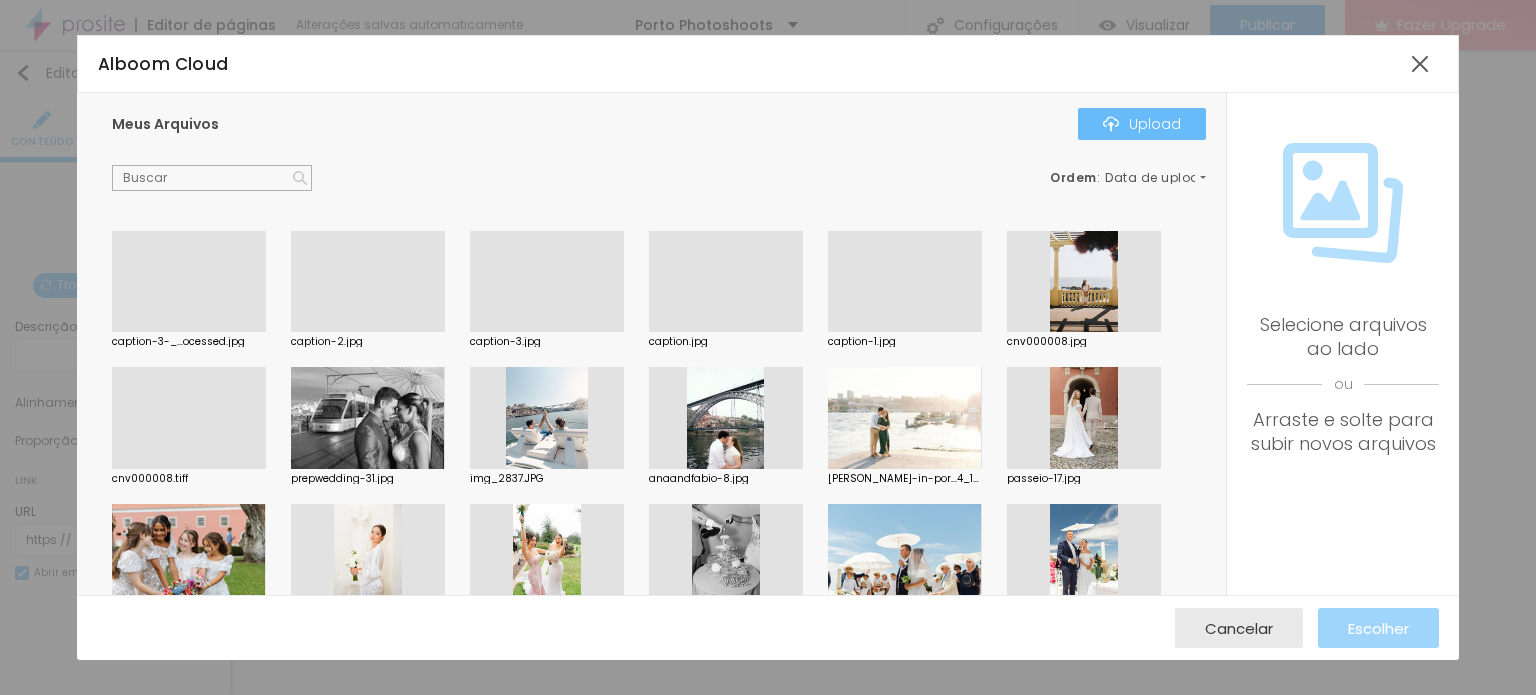 click on "Upload" at bounding box center (1142, 124) 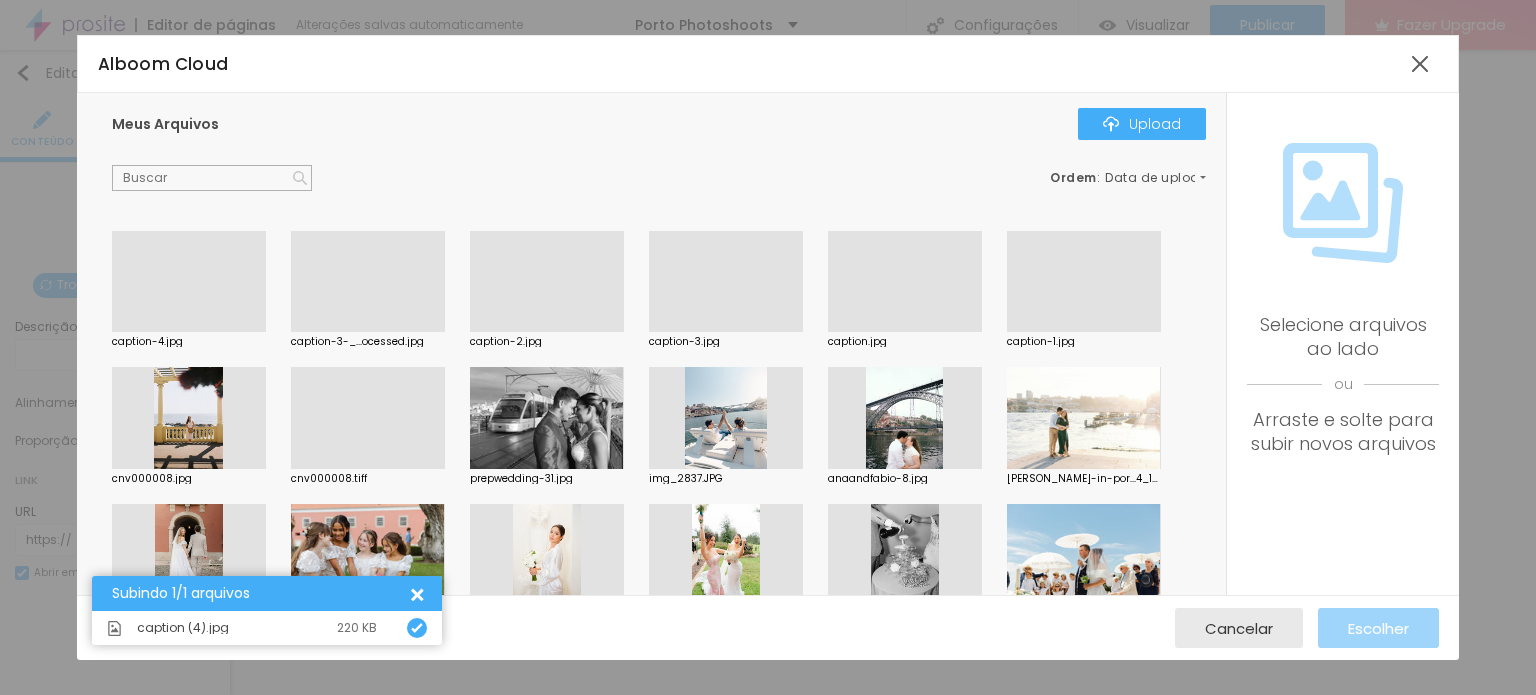click at bounding box center [189, 332] 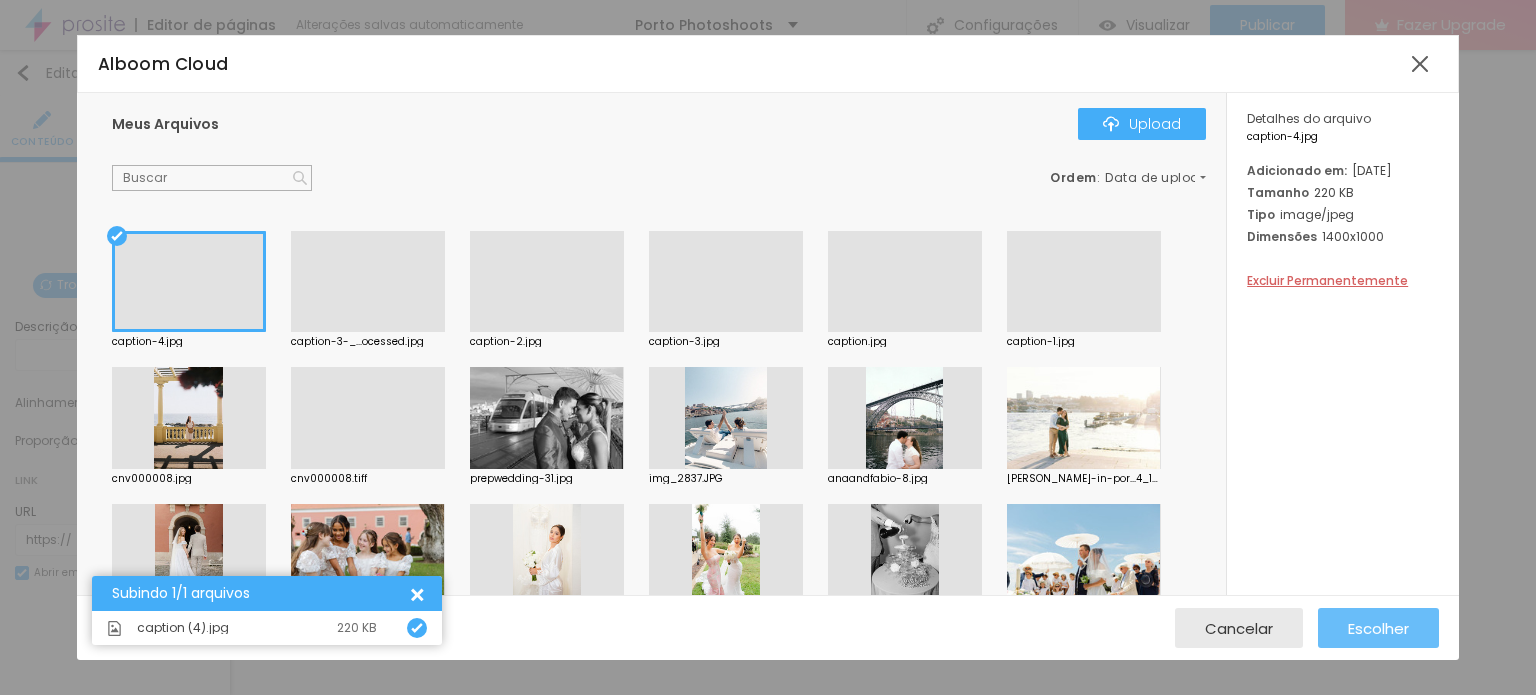 click on "Escolher" at bounding box center [1378, 628] 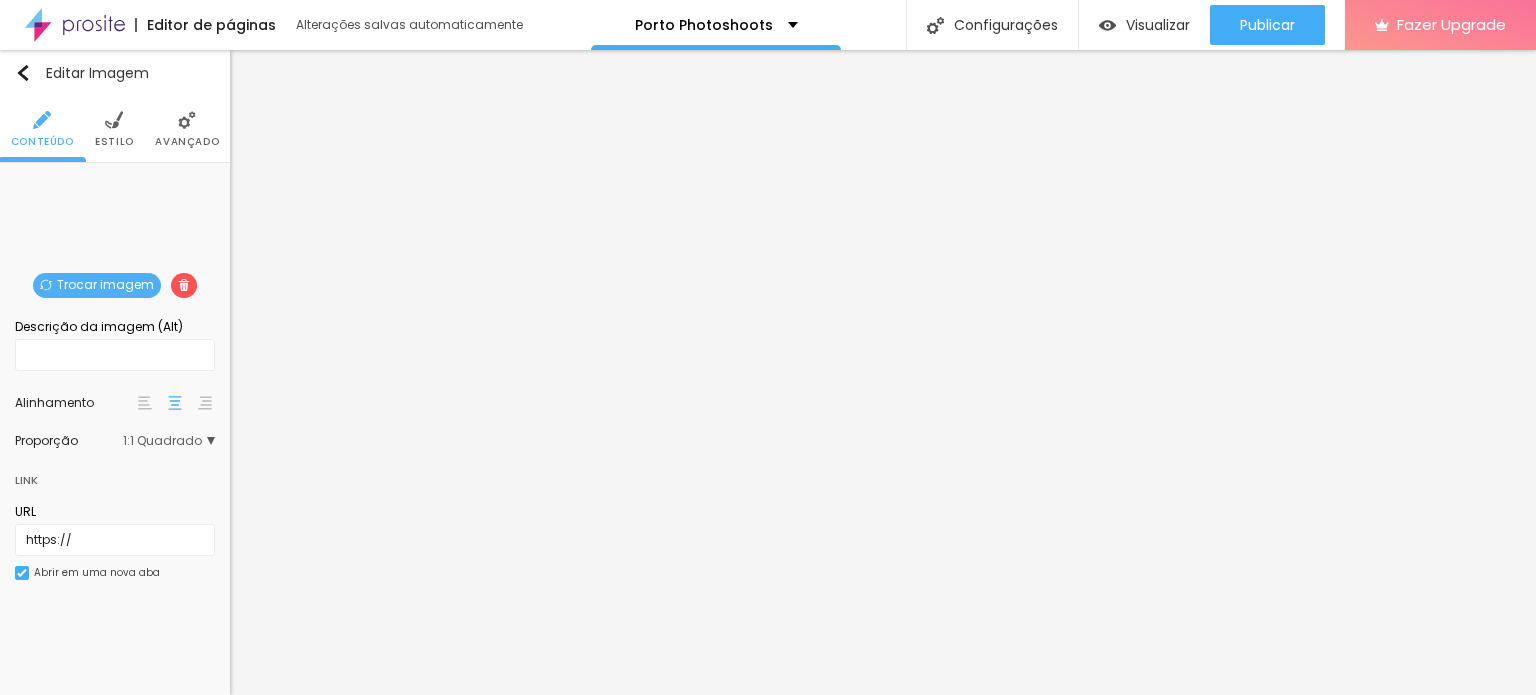 click on "Trocar imagem" at bounding box center (97, 285) 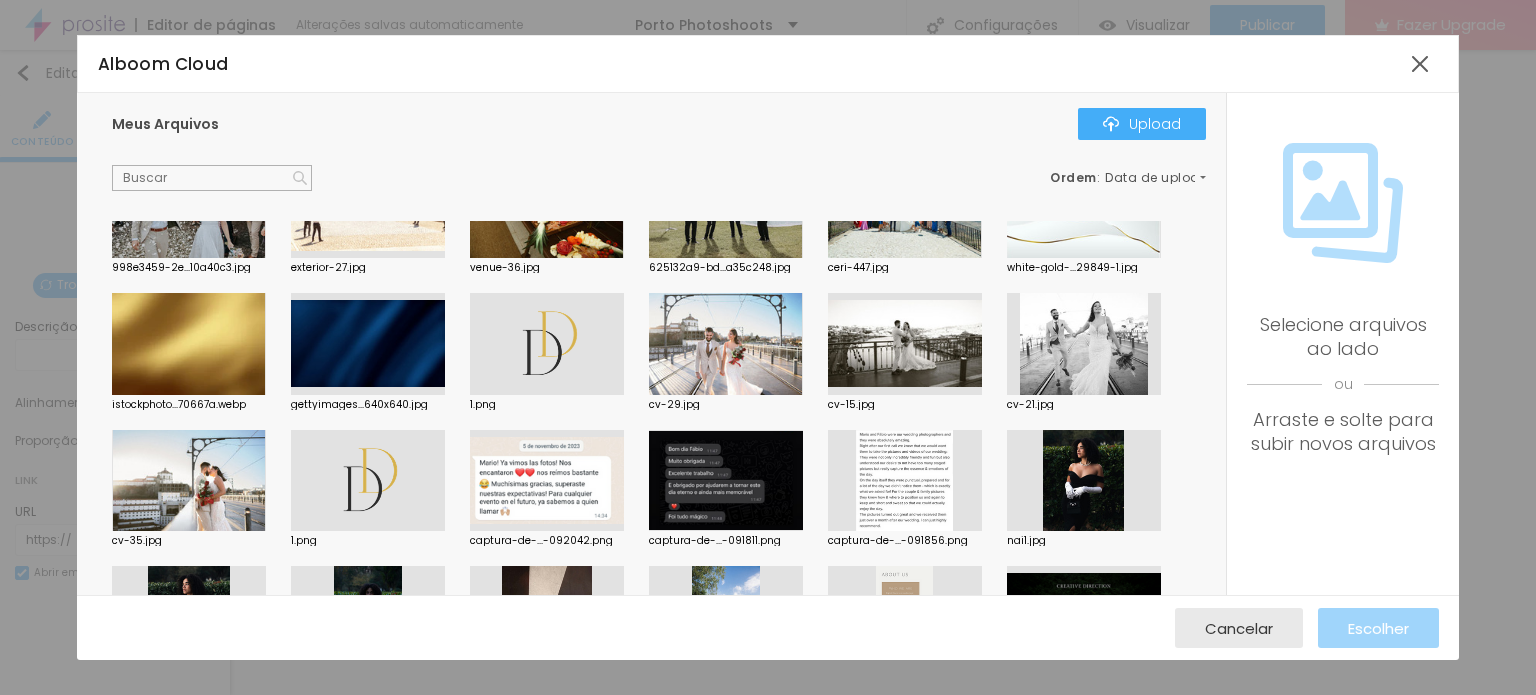 scroll, scrollTop: 1300, scrollLeft: 0, axis: vertical 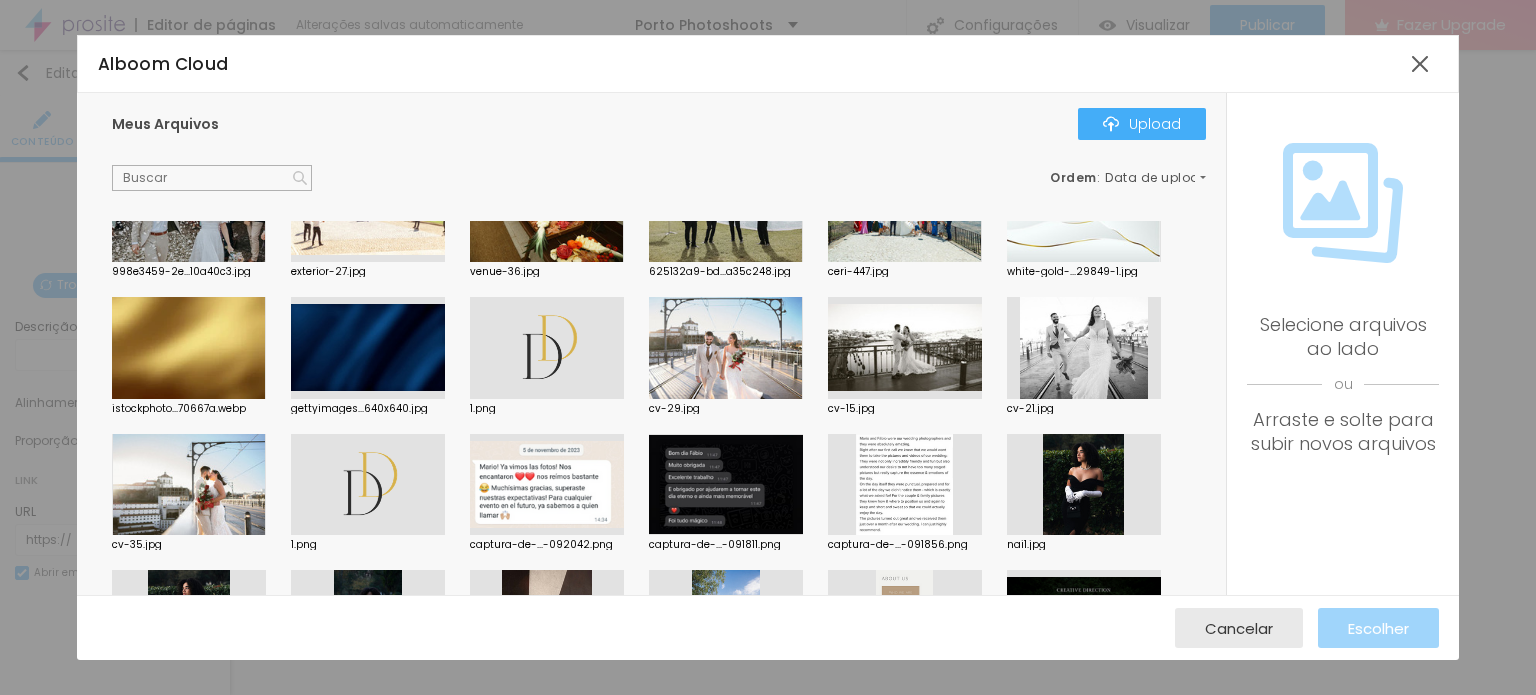 click at bounding box center [726, 348] 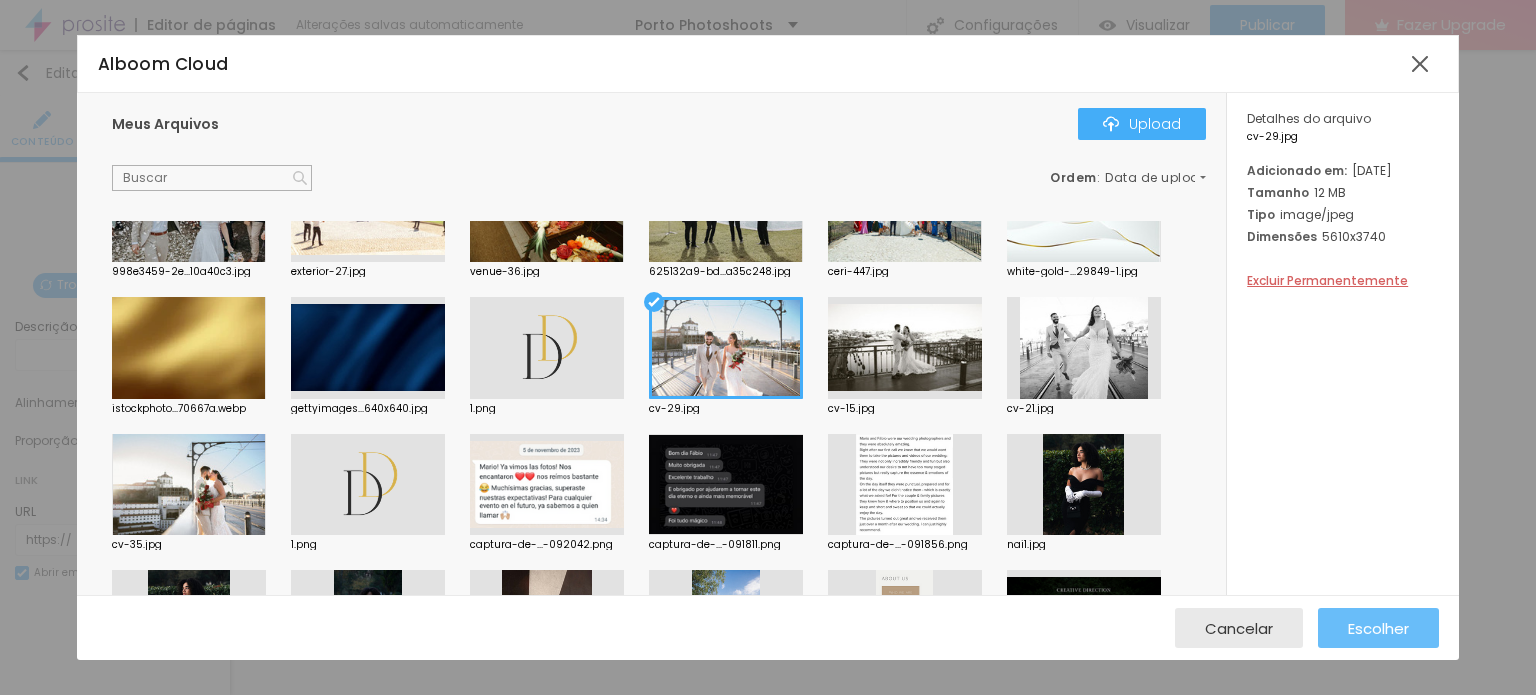 click on "Escolher" at bounding box center [1378, 628] 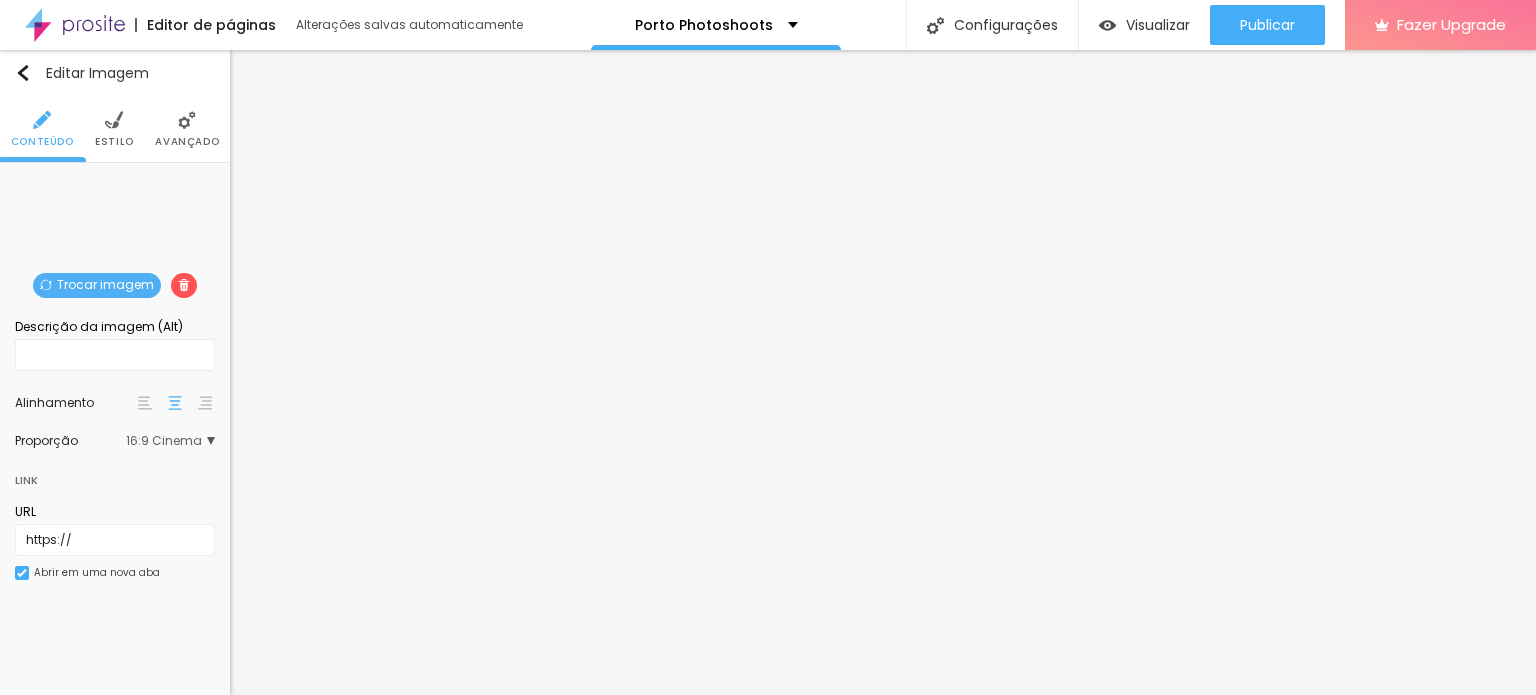 click on "Trocar imagem" at bounding box center [97, 285] 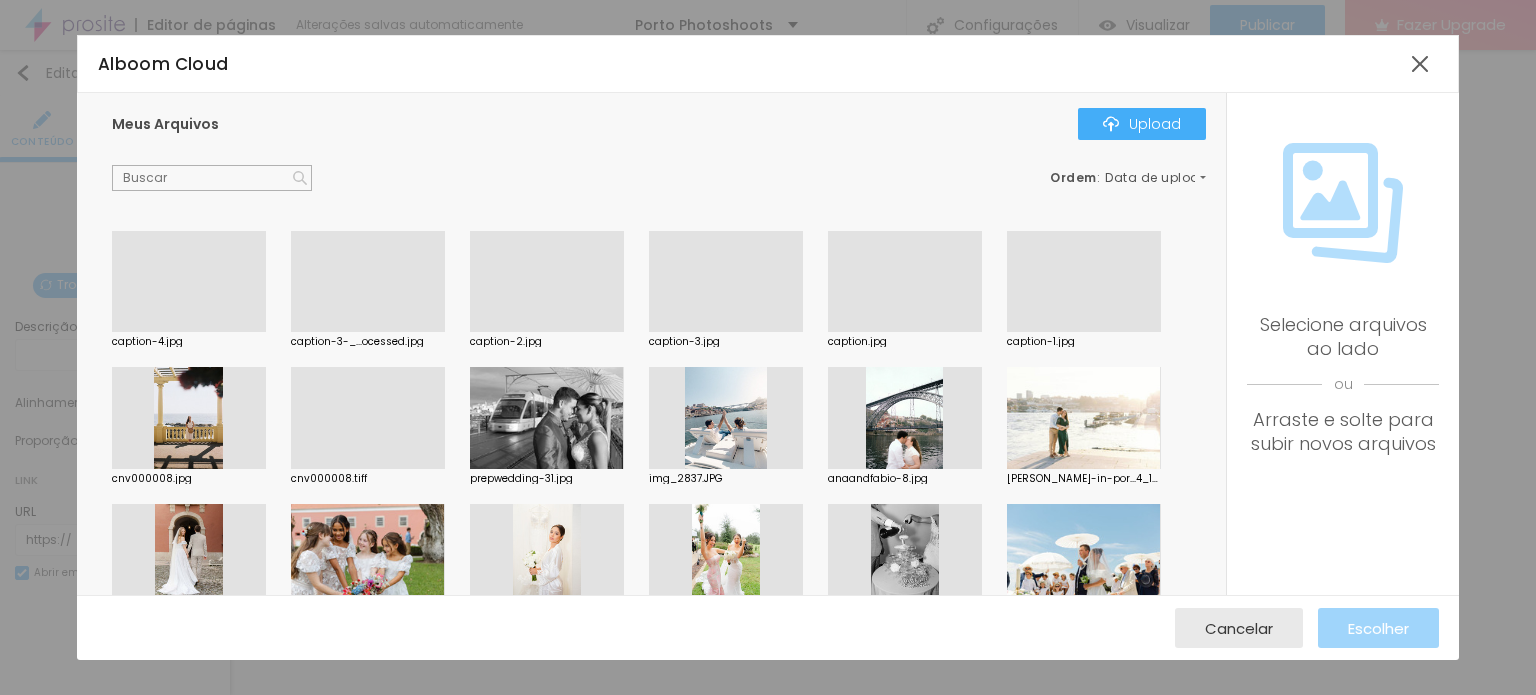 click at bounding box center (1084, 332) 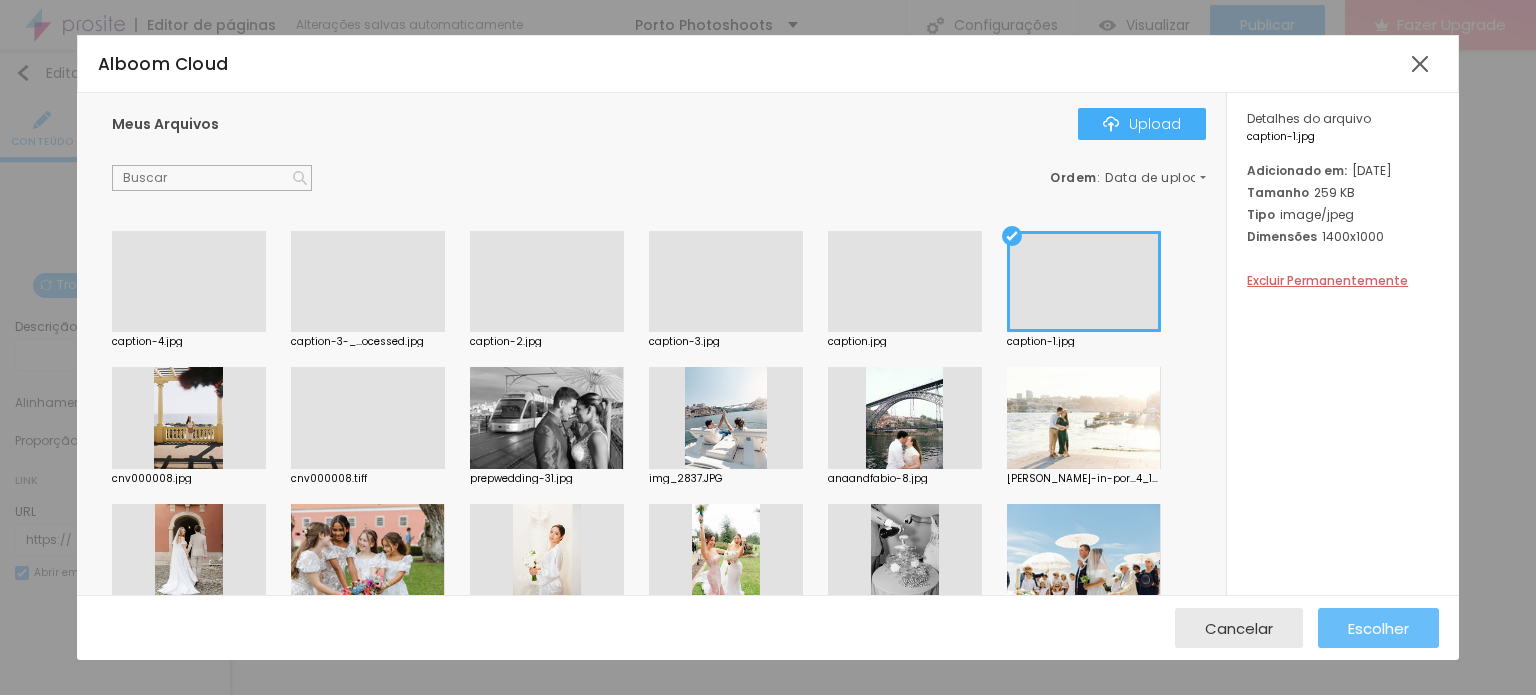 click on "Escolher" at bounding box center [1378, 628] 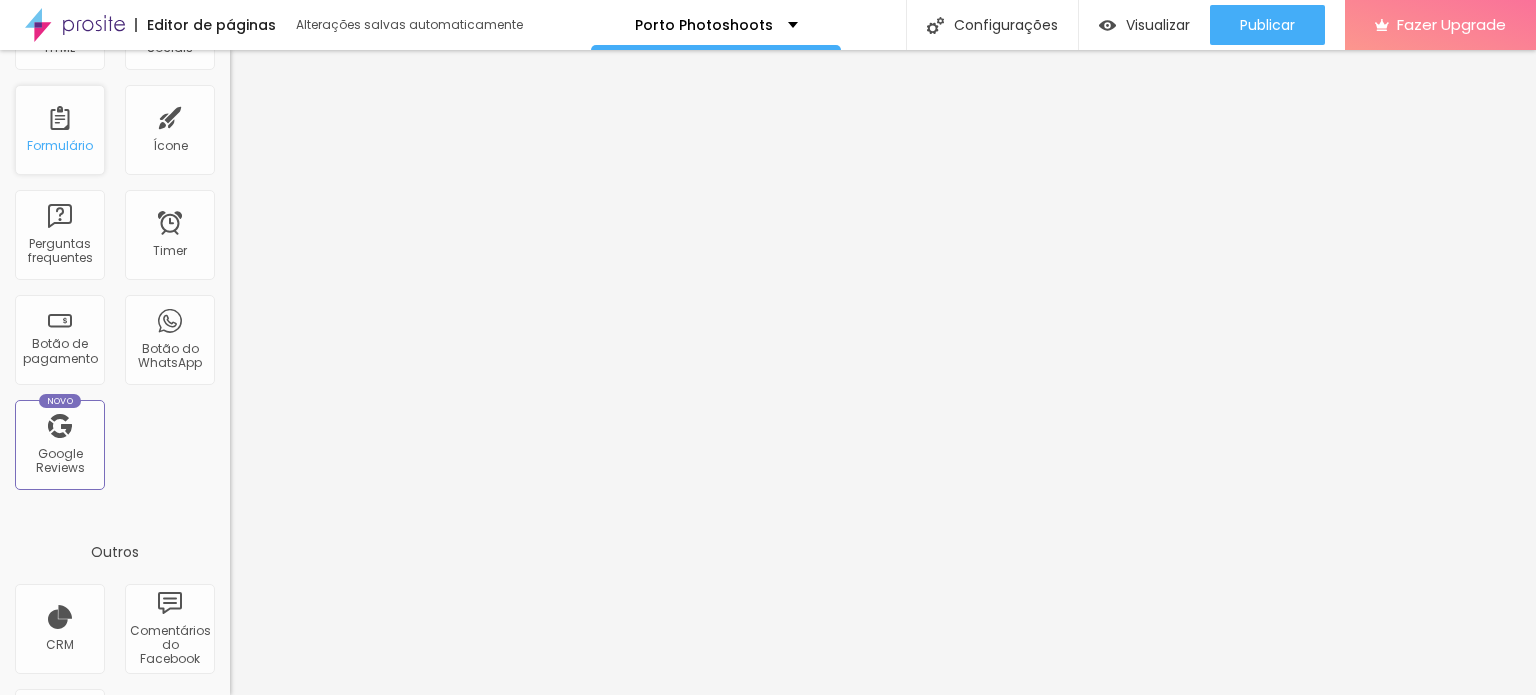 scroll, scrollTop: 600, scrollLeft: 0, axis: vertical 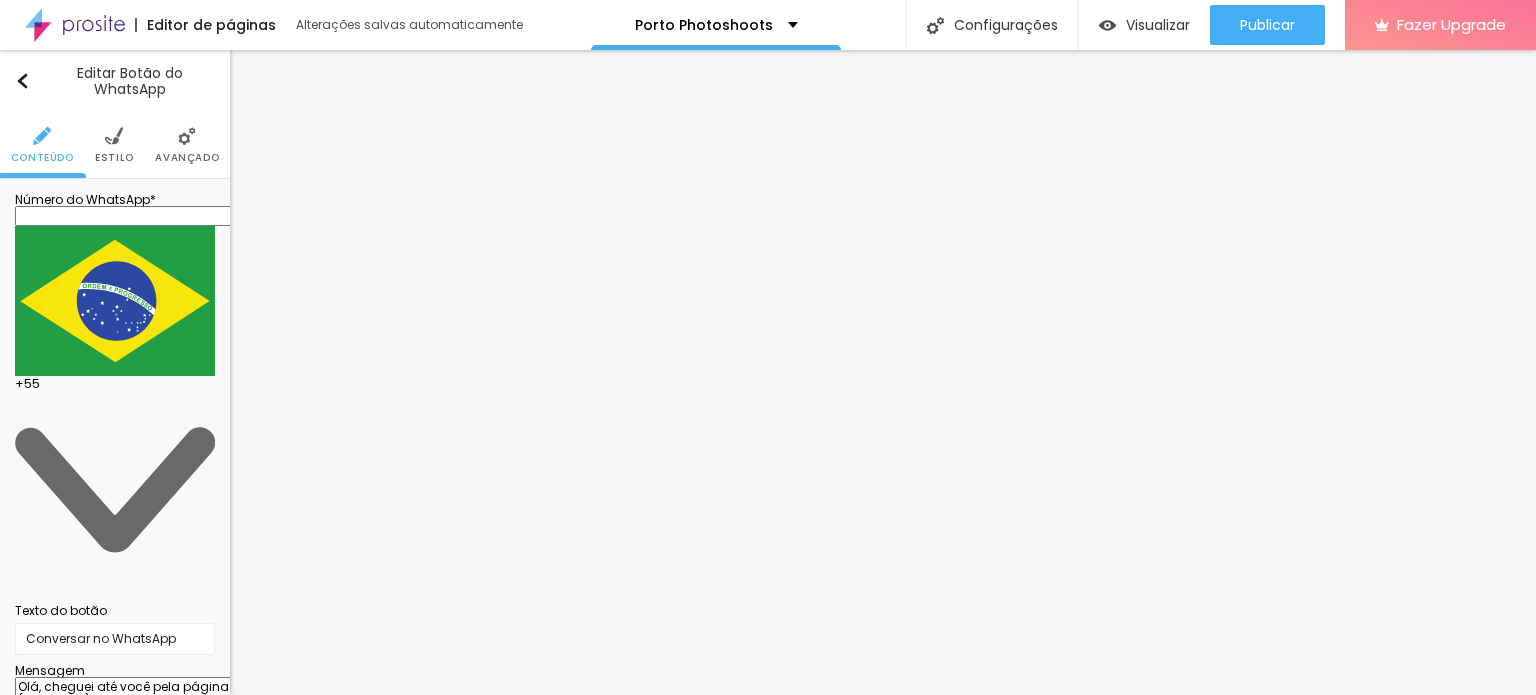 click at bounding box center [115, 490] 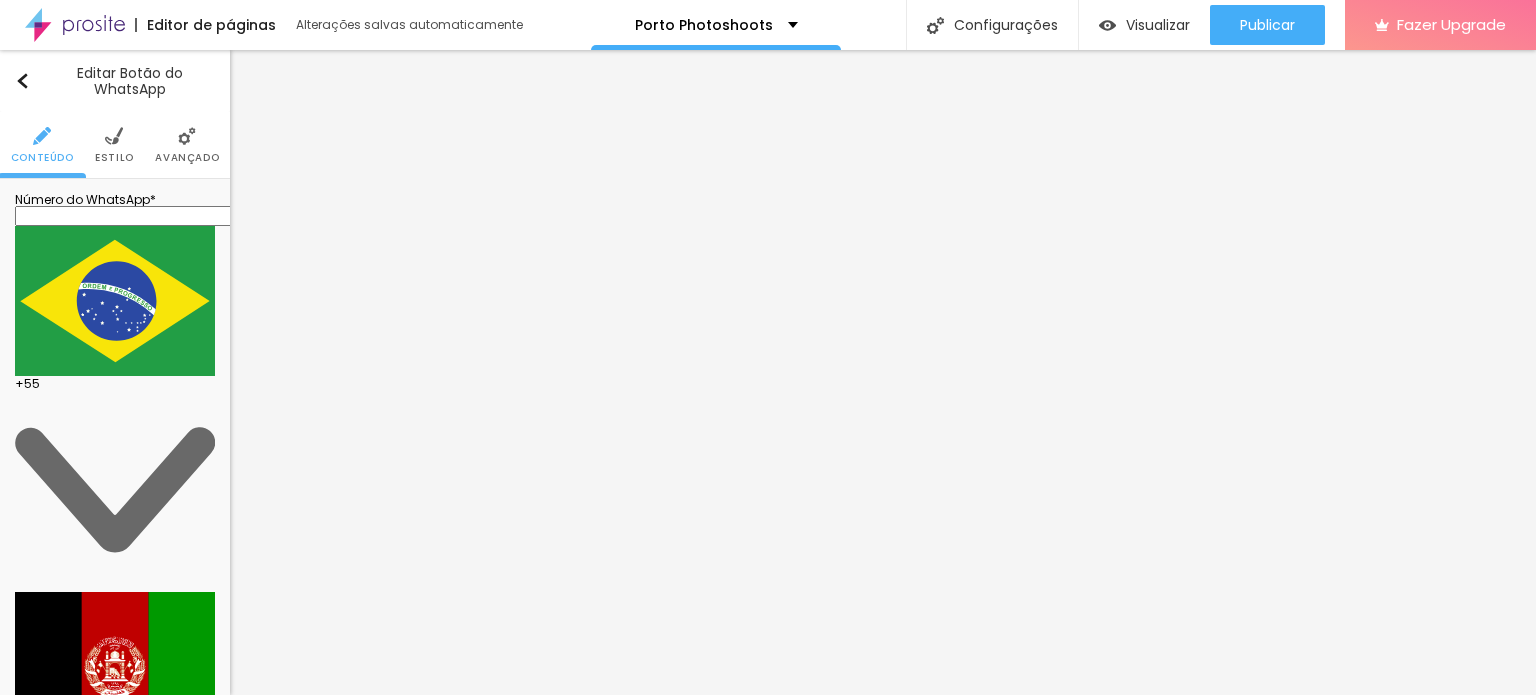 click on "Número do WhatsApp  *" at bounding box center [115, 200] 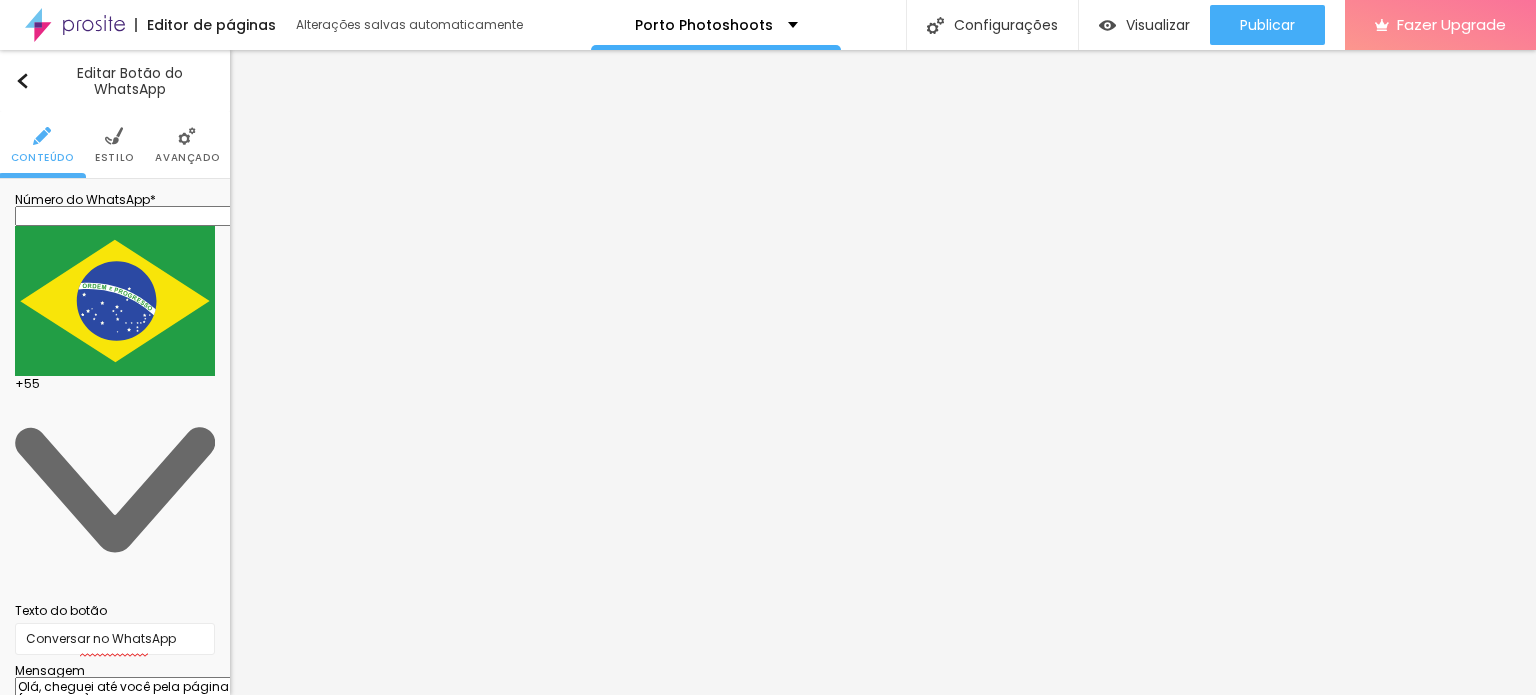 click on "+ 55" at bounding box center [115, 409] 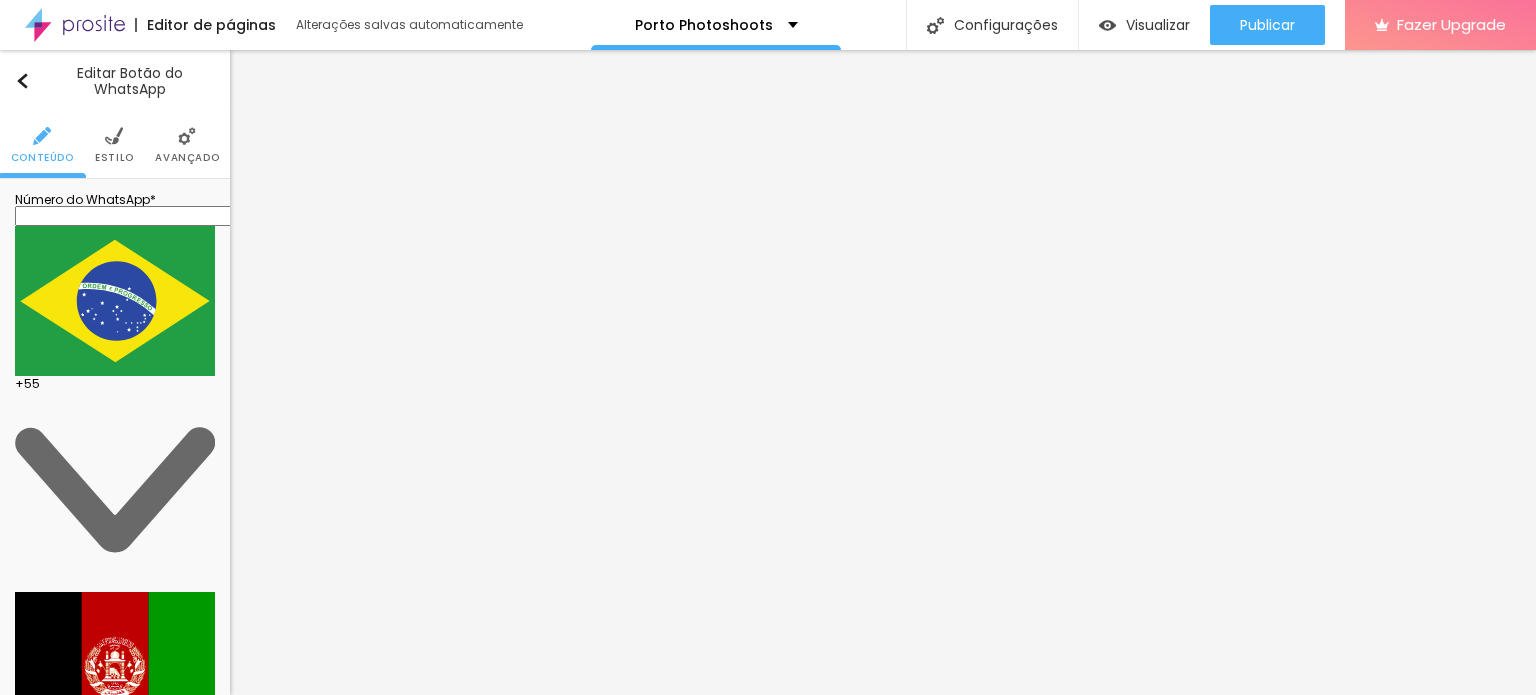 scroll, scrollTop: 5300, scrollLeft: 0, axis: vertical 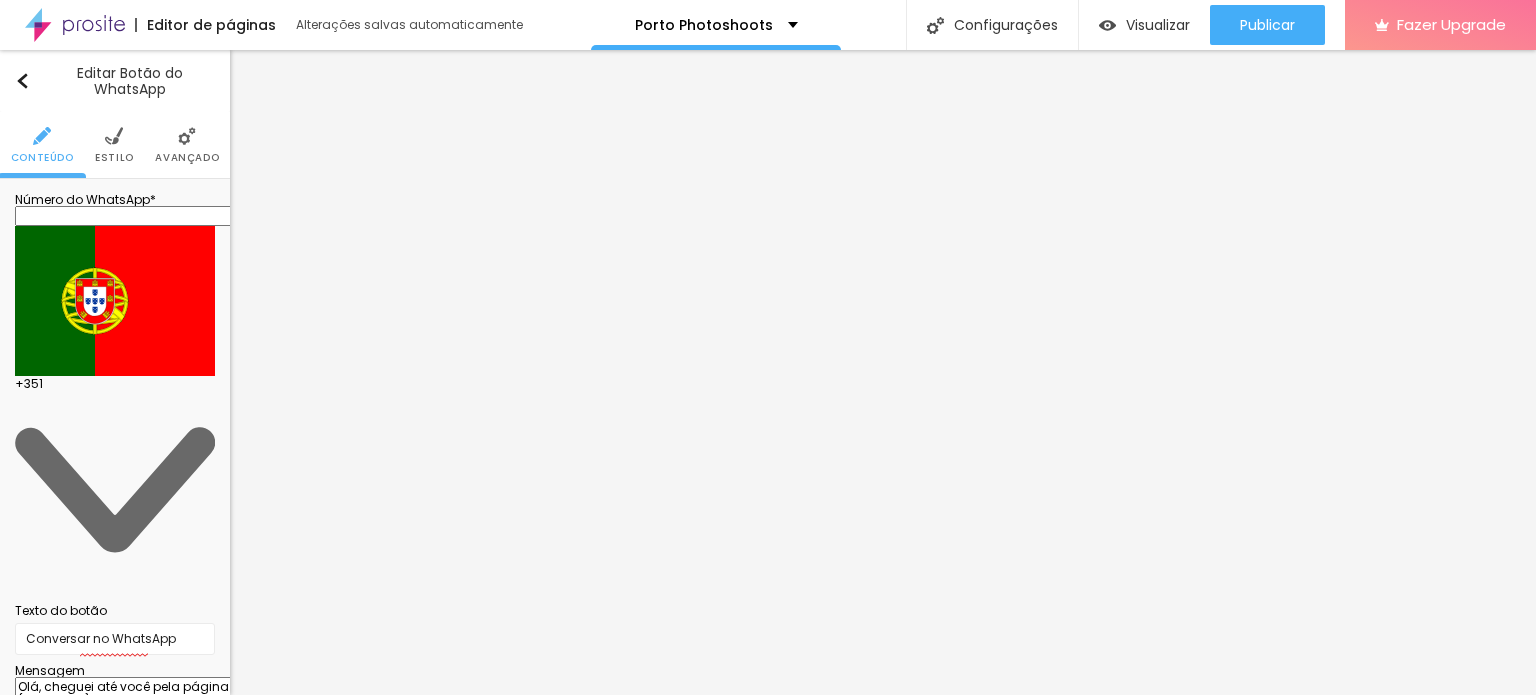 click at bounding box center [135, 216] 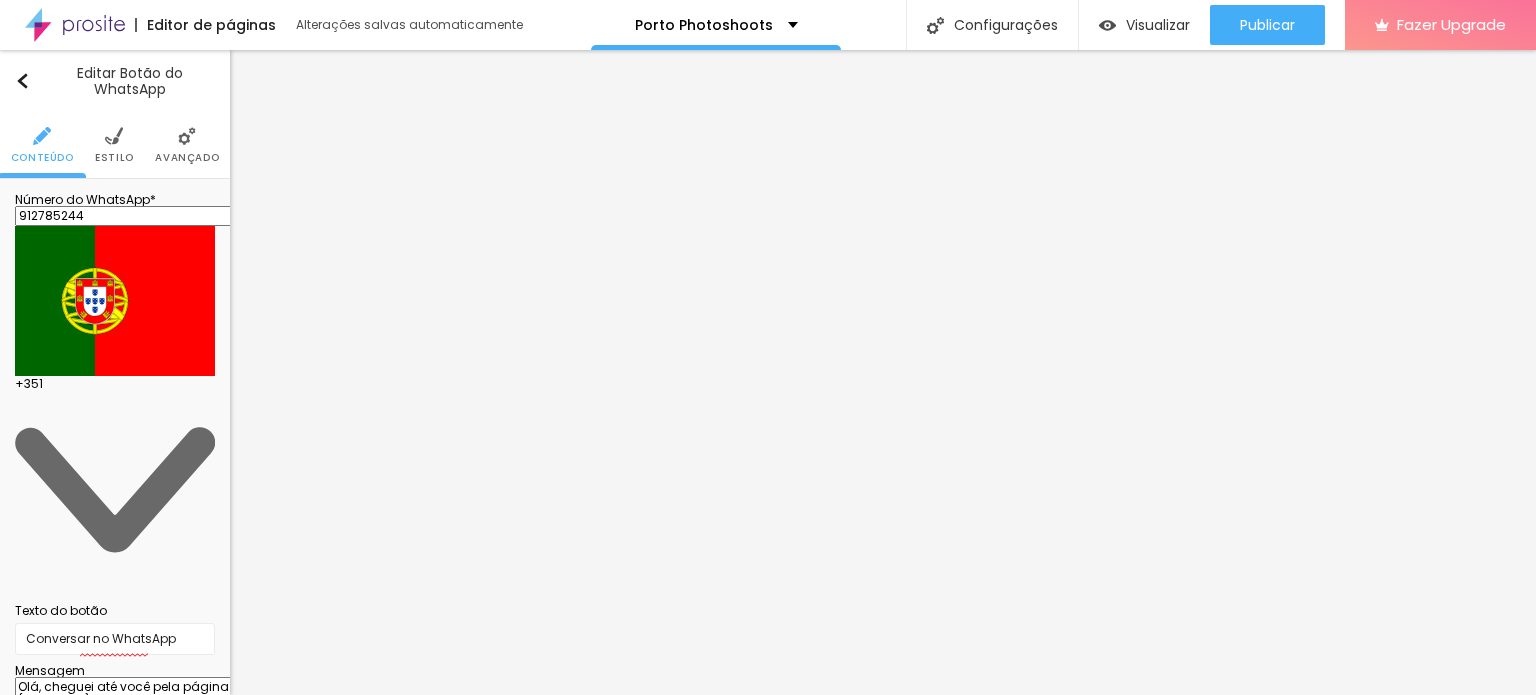 type on "912785244" 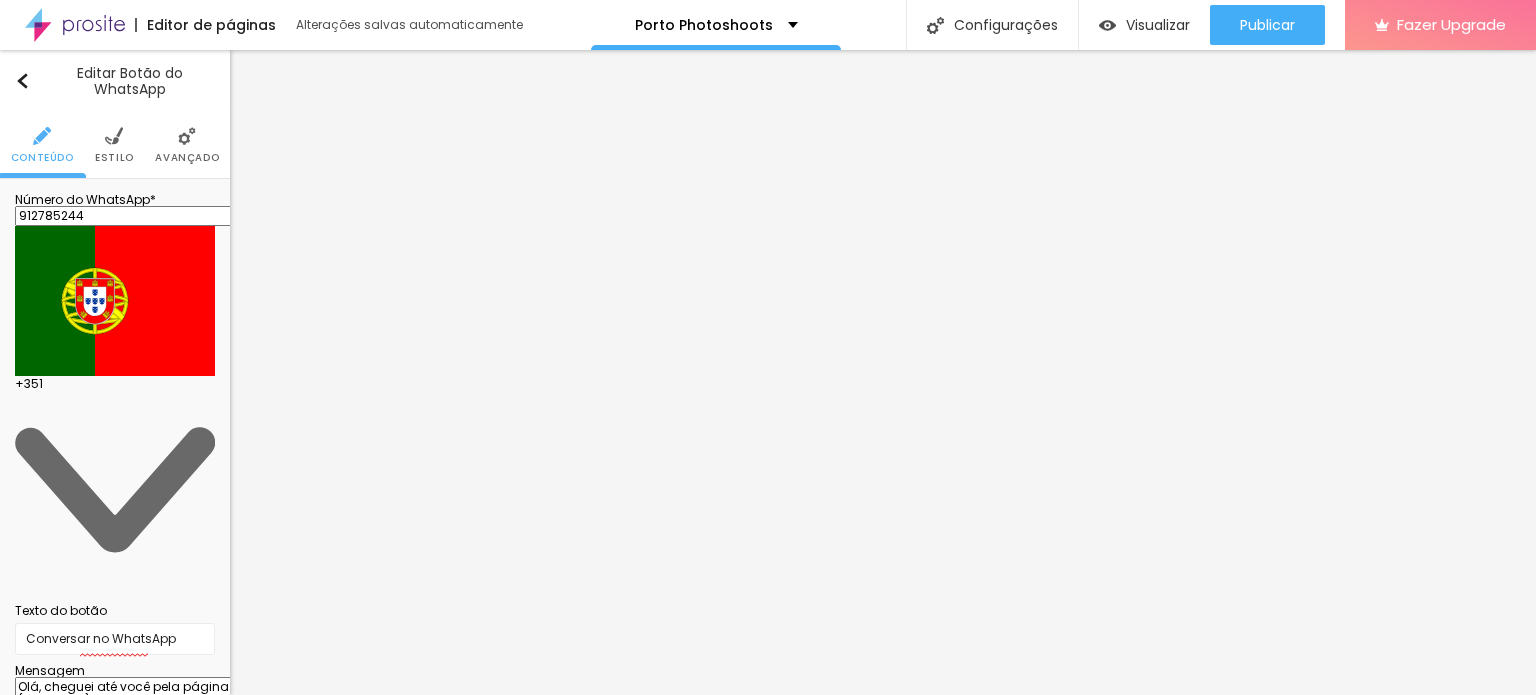 click on "Texto do botão Conversar no WhatsApp" at bounding box center [115, 628] 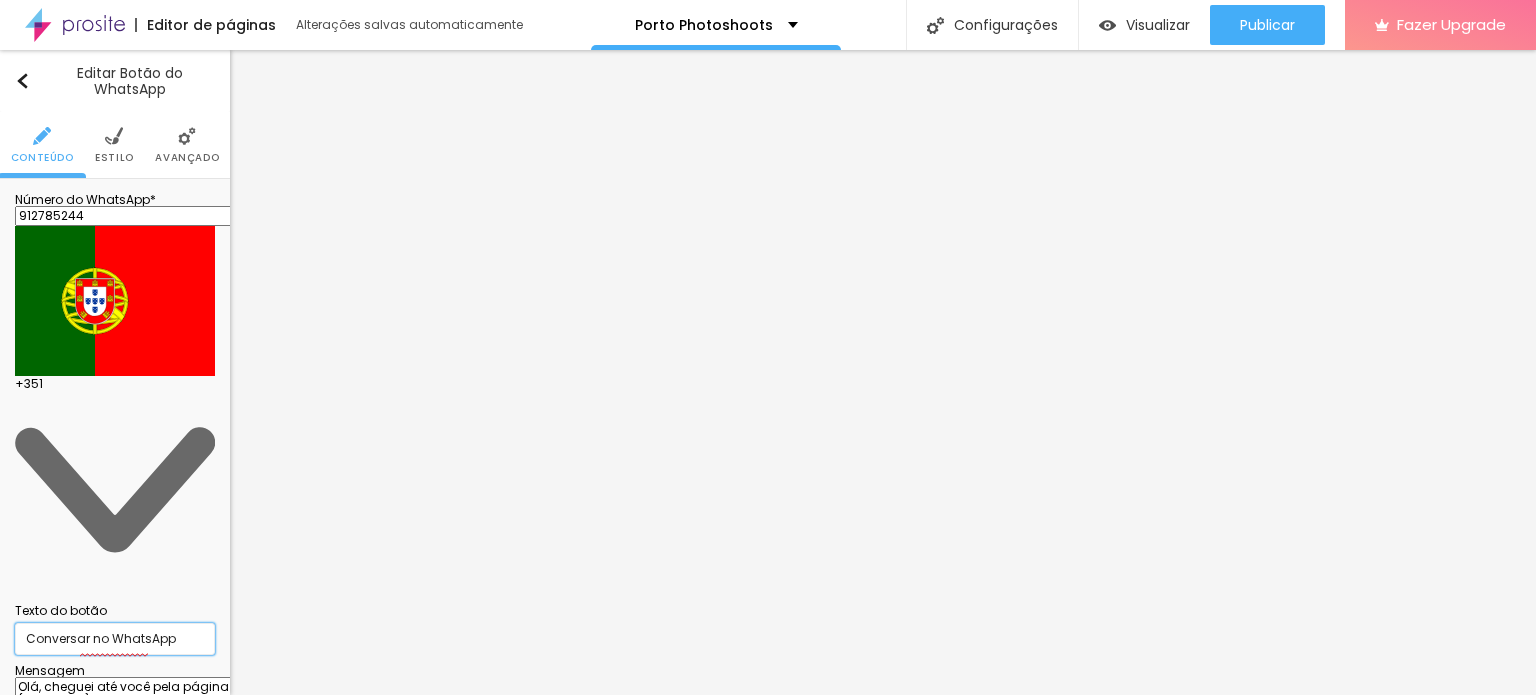 click on "Conversar no WhatsApp" at bounding box center [115, 639] 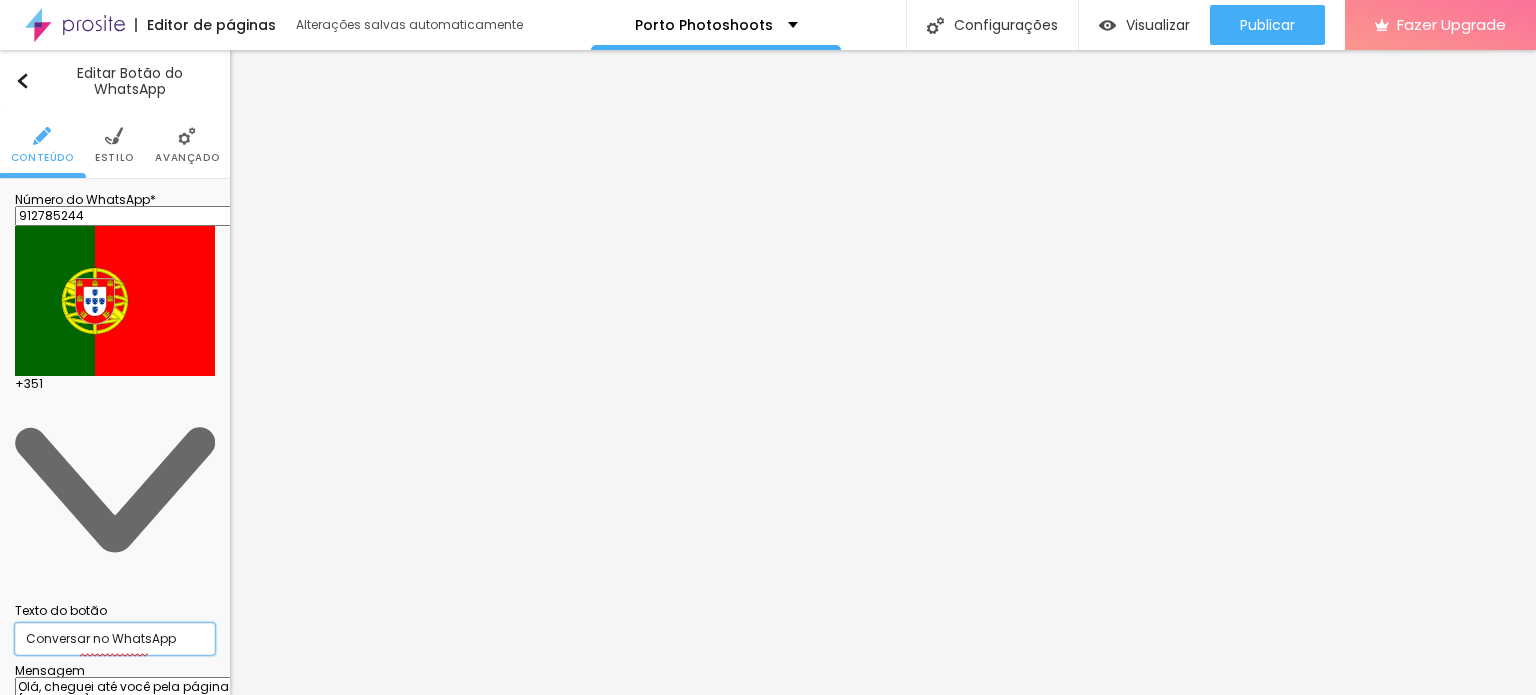 drag, startPoint x: 105, startPoint y: 288, endPoint x: 20, endPoint y: 288, distance: 85 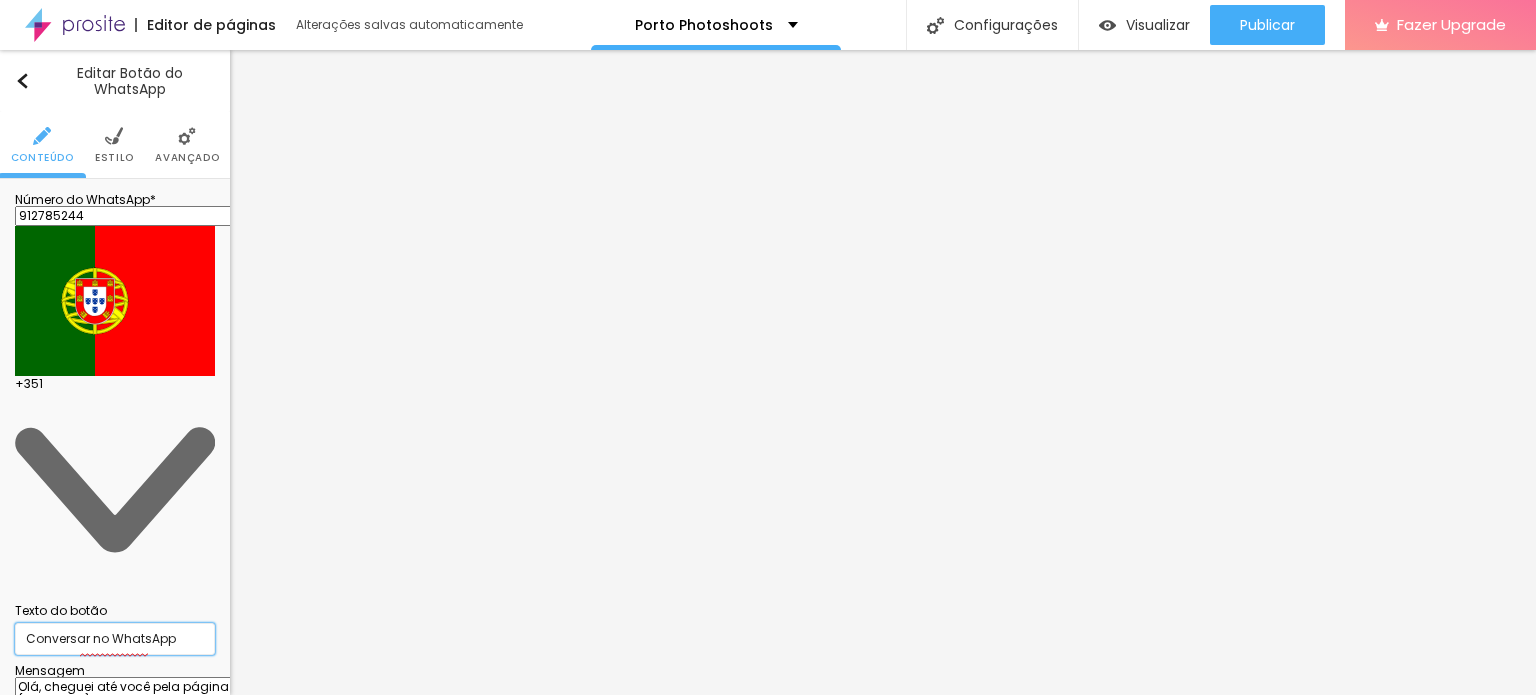 click on "Conversar no WhatsApp" at bounding box center [115, 639] 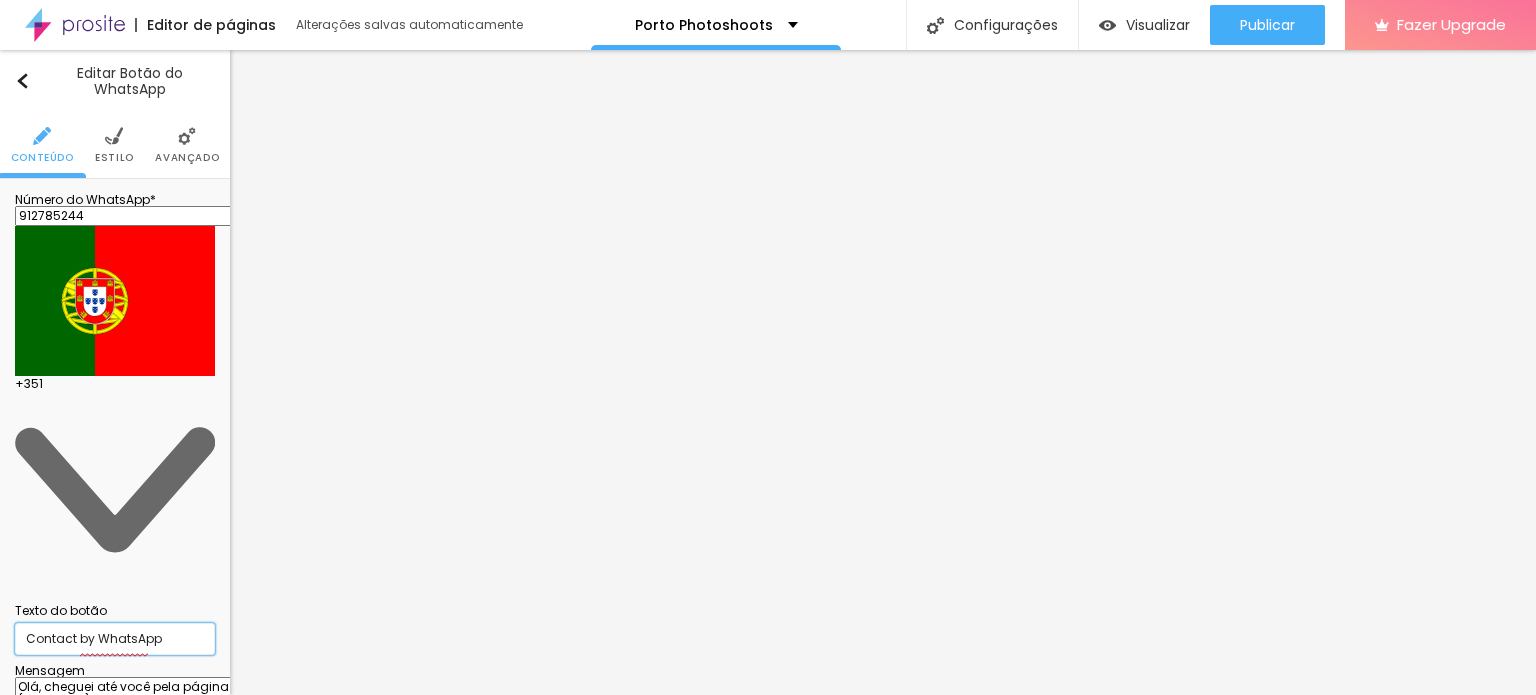 type on "Contact by WhatsApp" 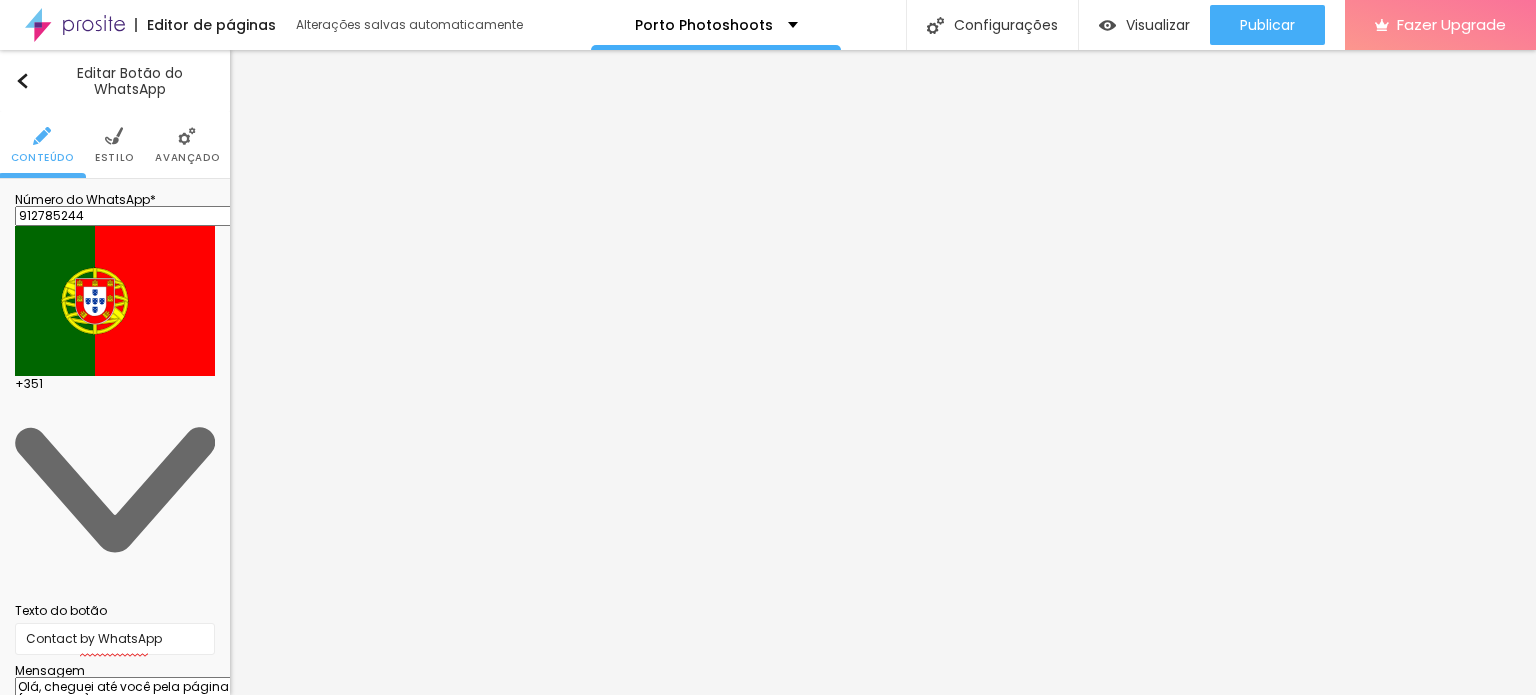 drag, startPoint x: 114, startPoint y: 405, endPoint x: 3, endPoint y: 341, distance: 128.12885 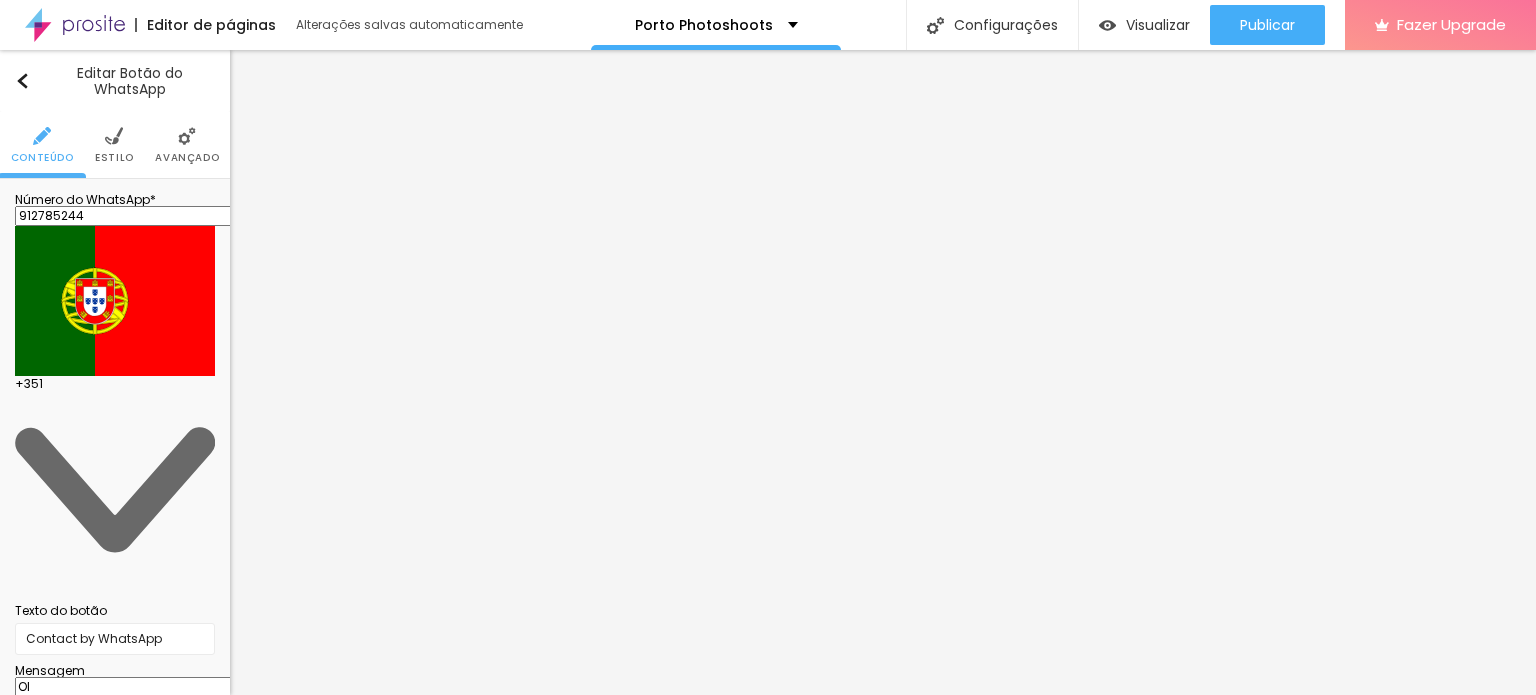 type on "O" 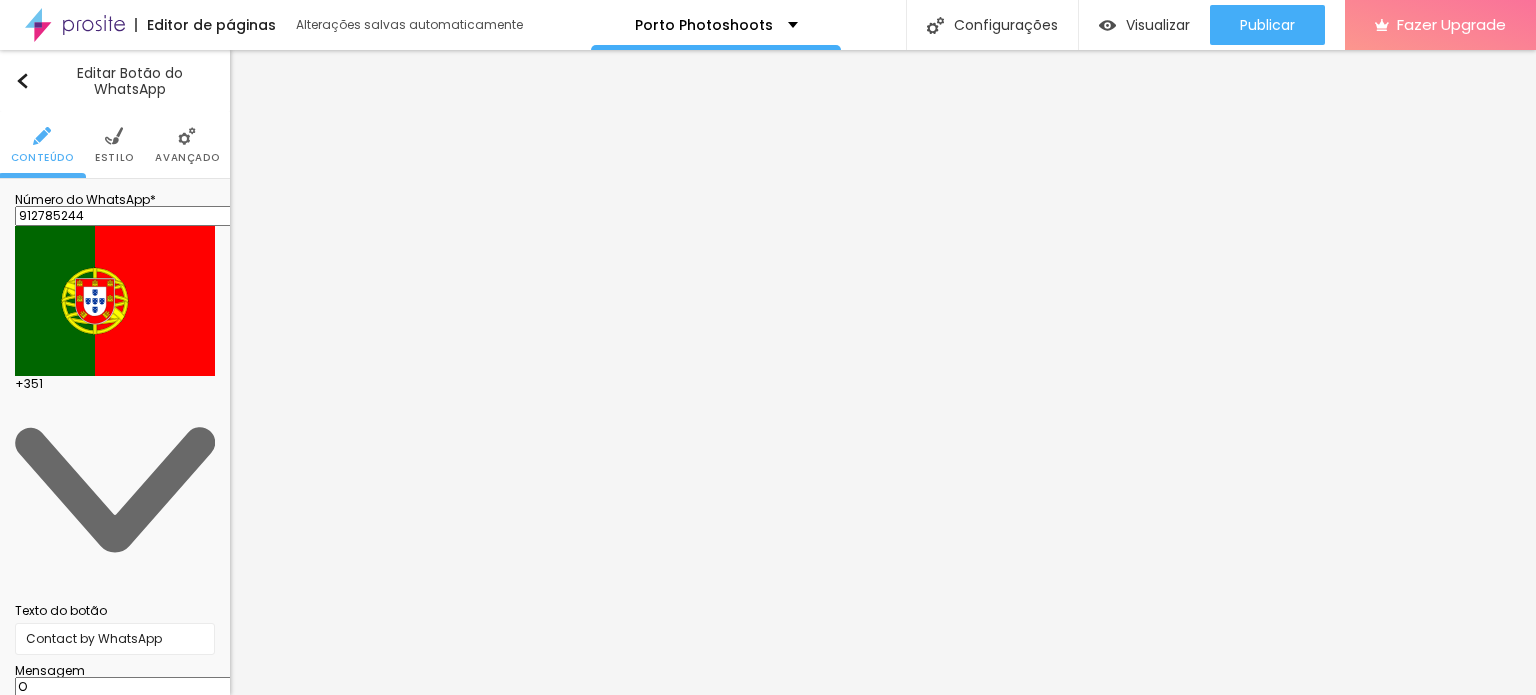type on "Olá, cheguei até você pela página {page_title} e gostaria de mais informações" 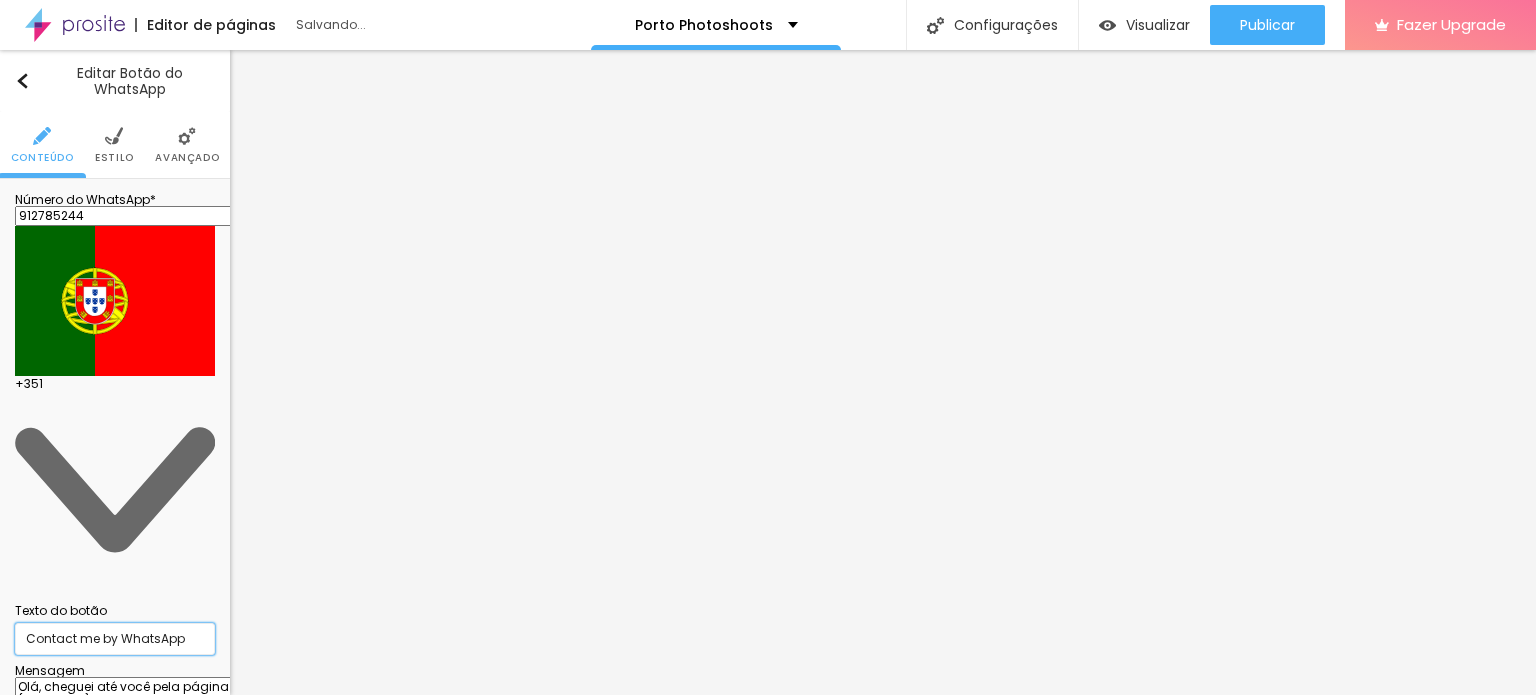 type on "Contact me by WhatsApp" 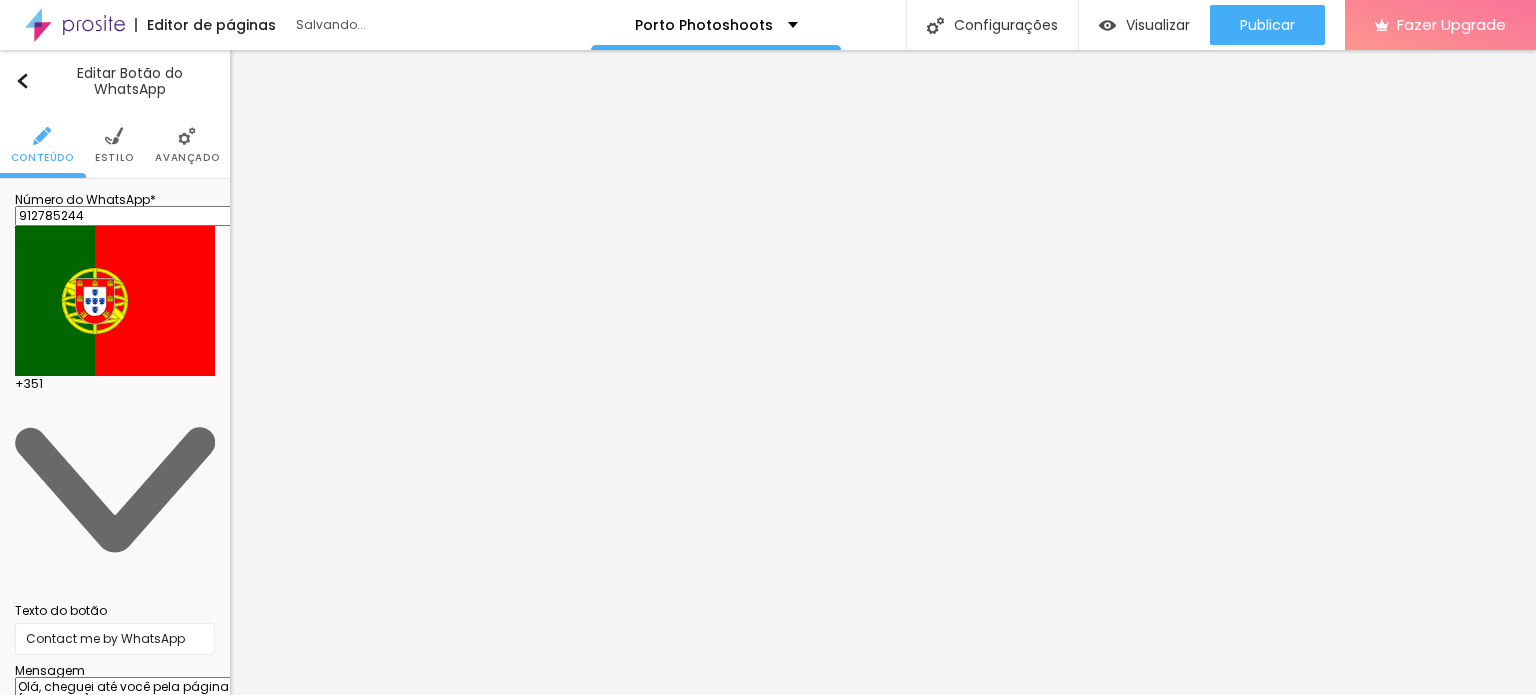click on "Olá, cheguei até você pela página {page_title} e gostaria de mais informações" at bounding box center [128, 694] 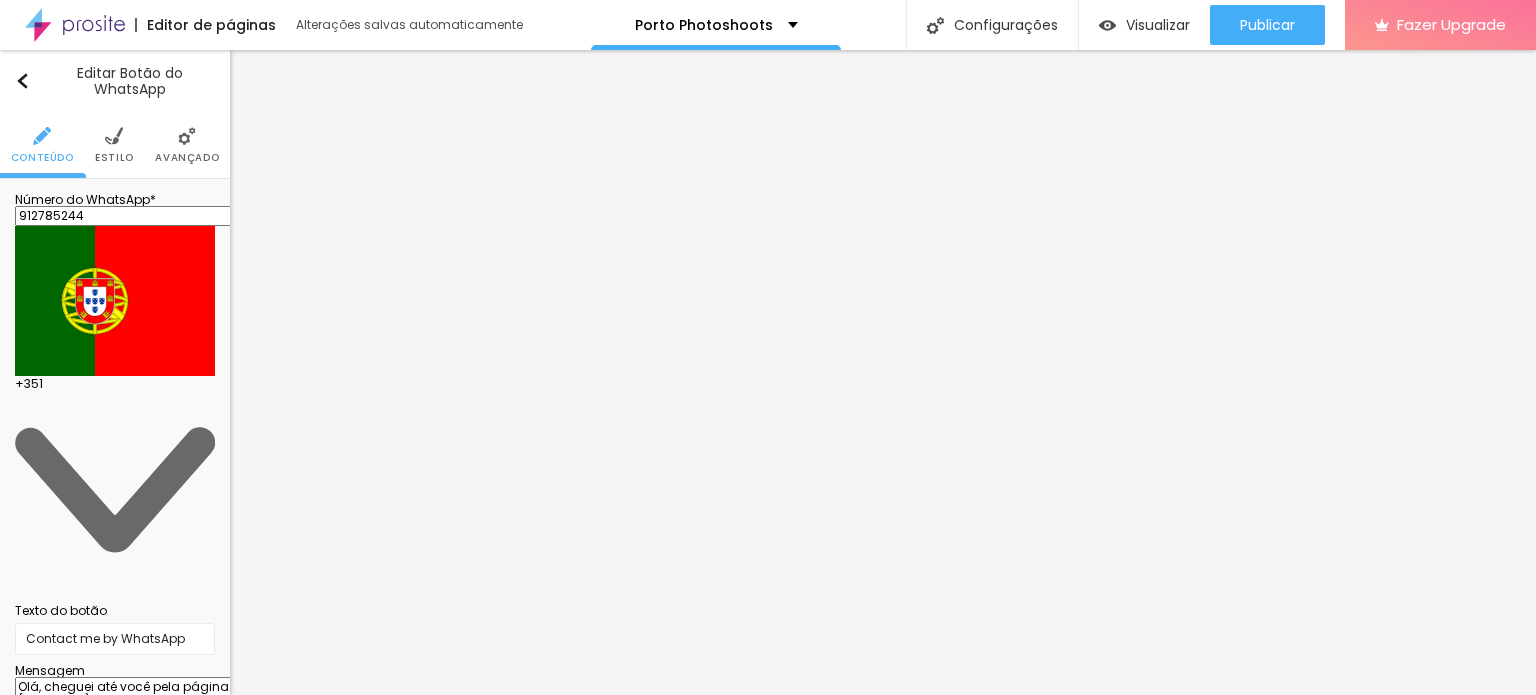 drag, startPoint x: 70, startPoint y: 369, endPoint x: 27, endPoint y: 343, distance: 50.24938 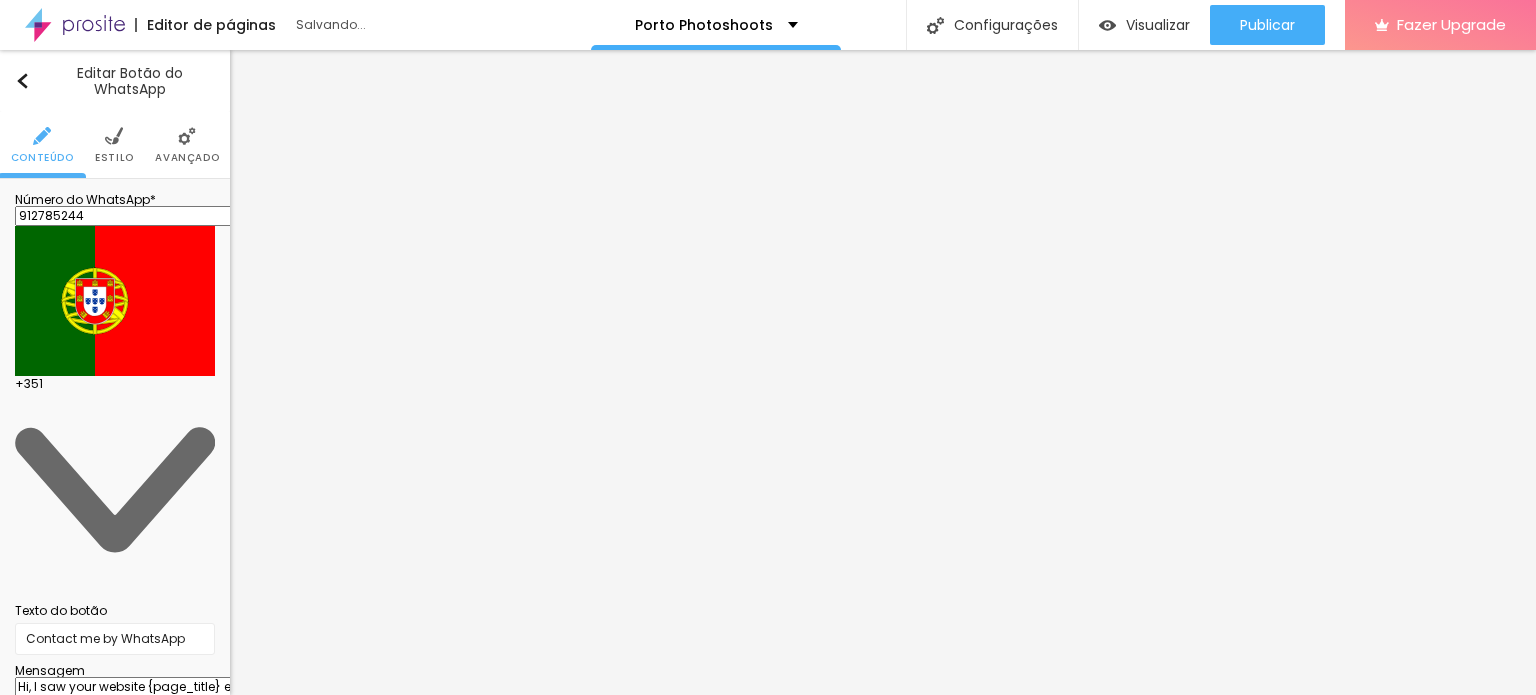 drag, startPoint x: 158, startPoint y: 385, endPoint x: 106, endPoint y: 368, distance: 54.708317 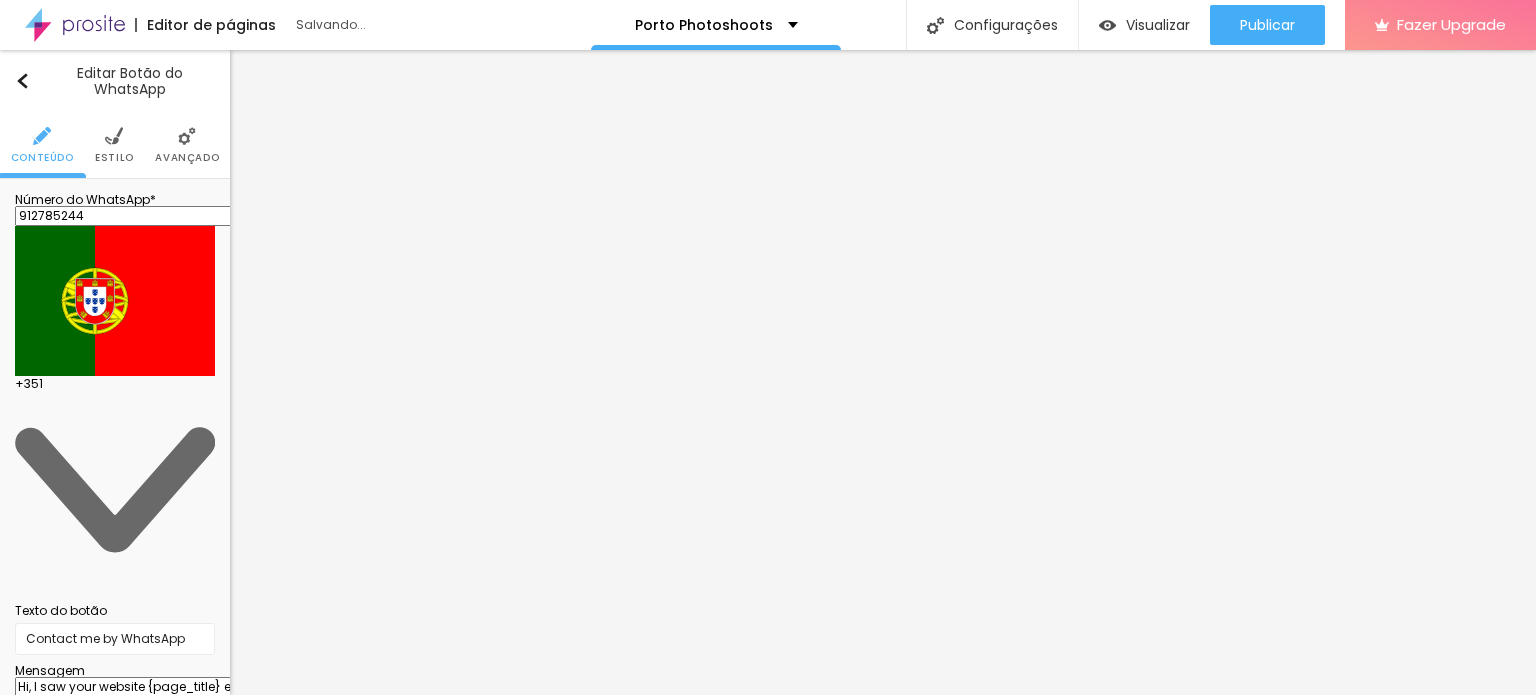 click on "Hi, I saw your website {page_title} e gostaria de mais informações" at bounding box center [128, 694] 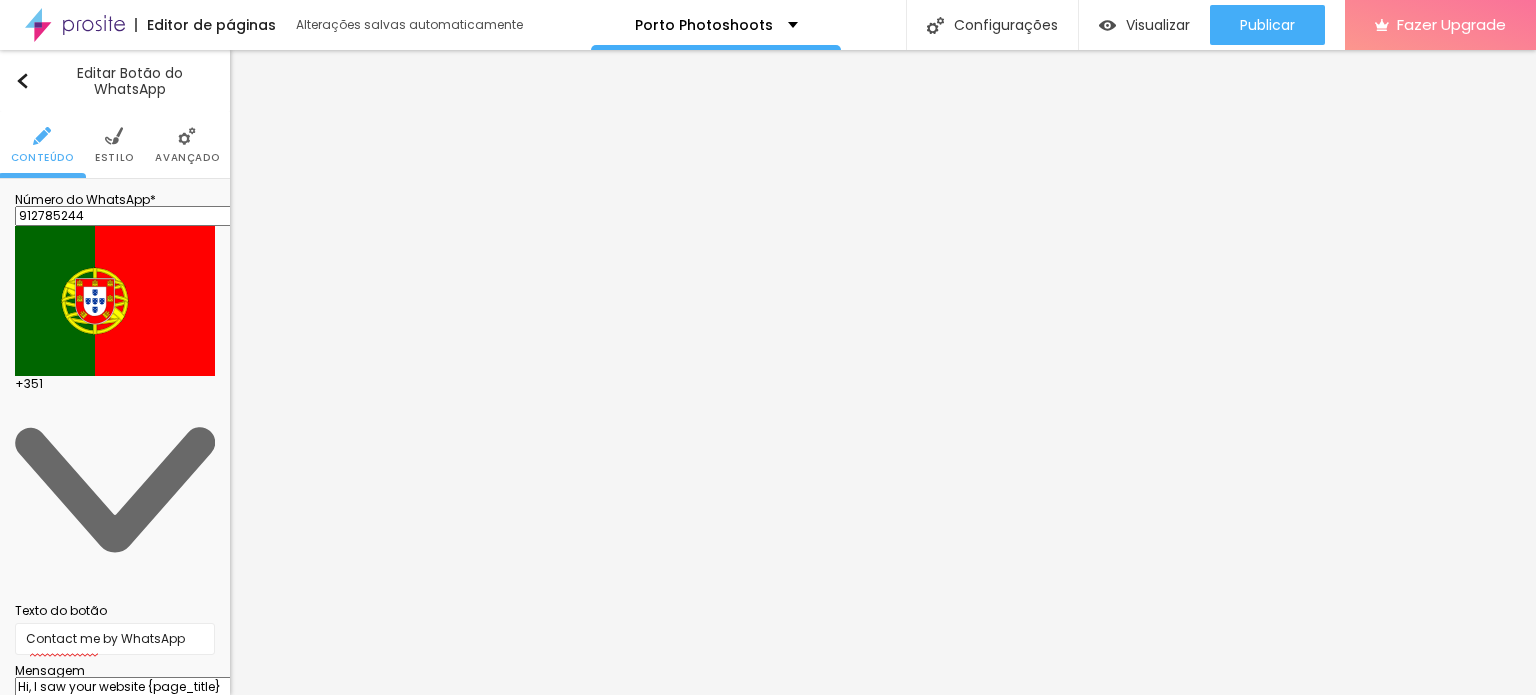 type on "Hi, I saw your website {page_title} and I would like to know more." 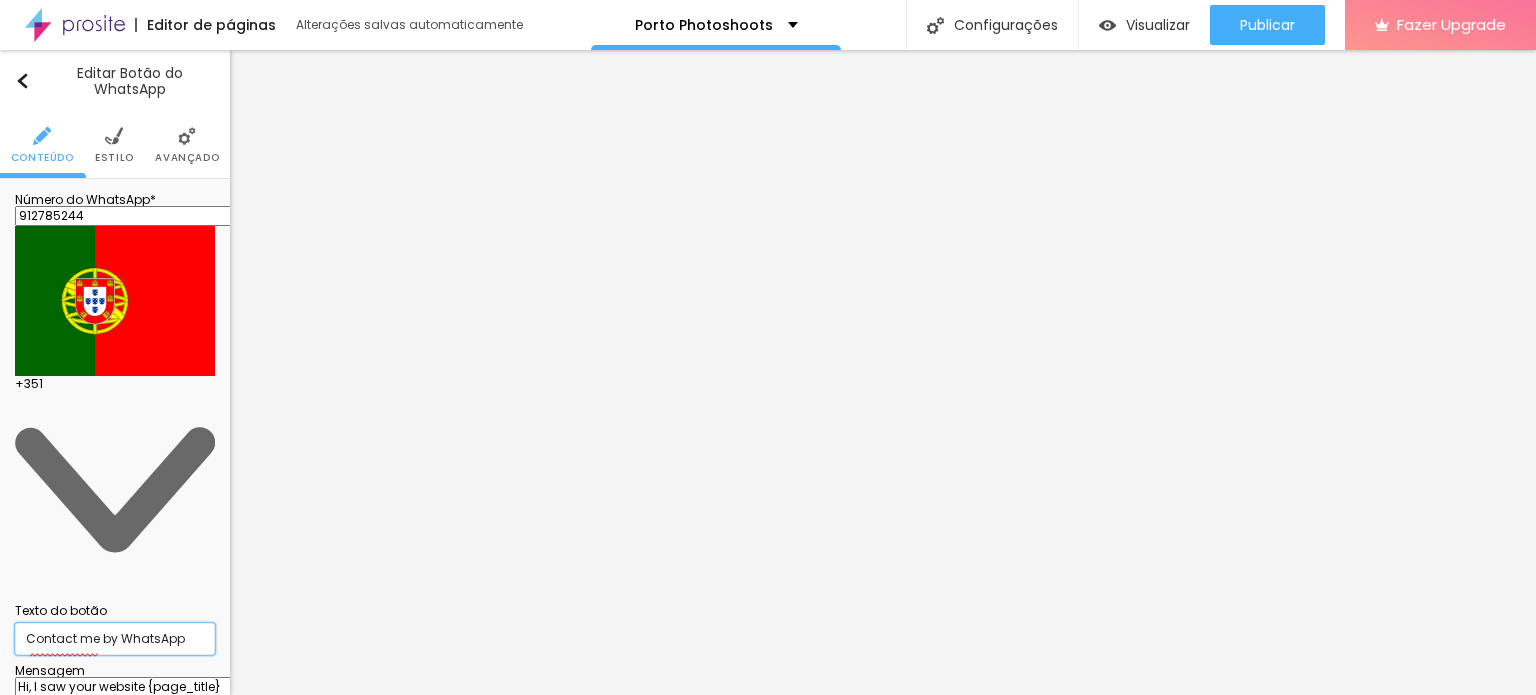 click on "Contact me by WhatsApp" at bounding box center (115, 639) 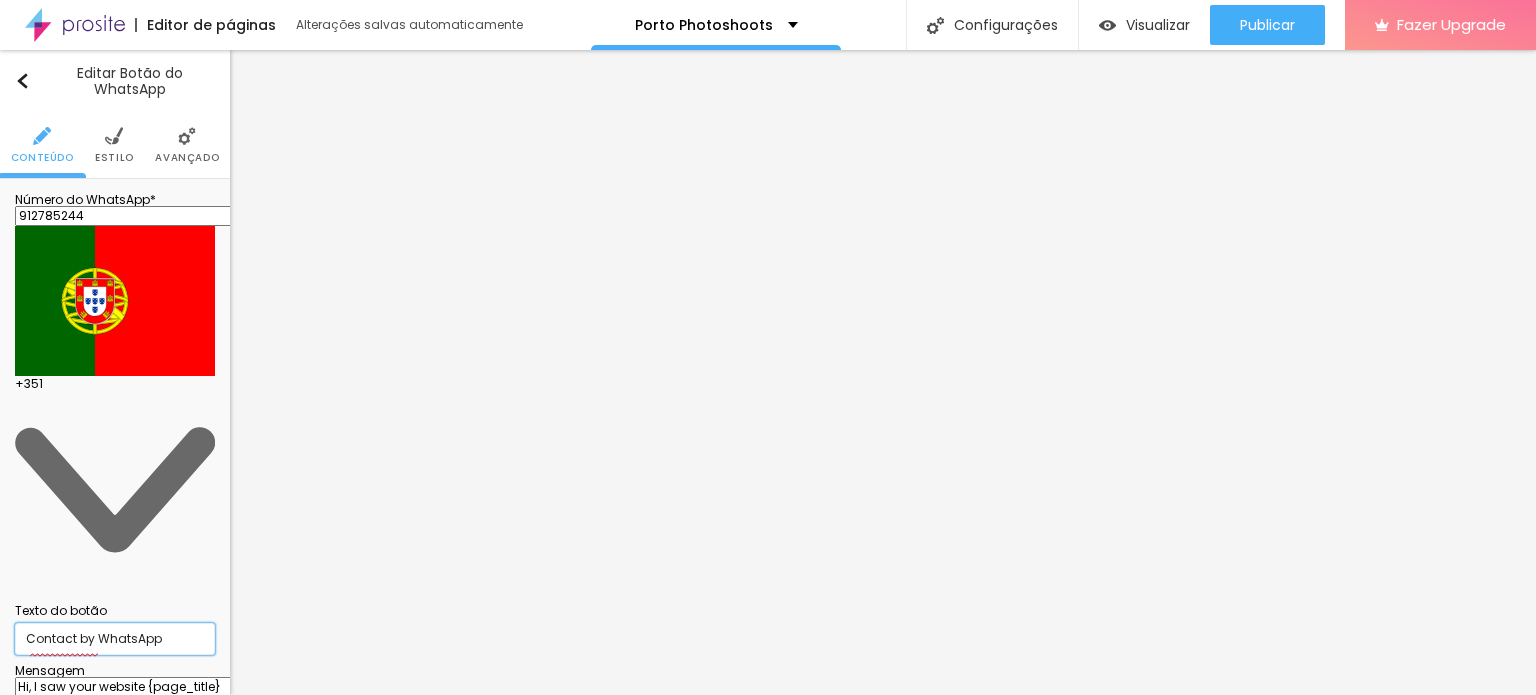 type on "Contact by WhatsApp" 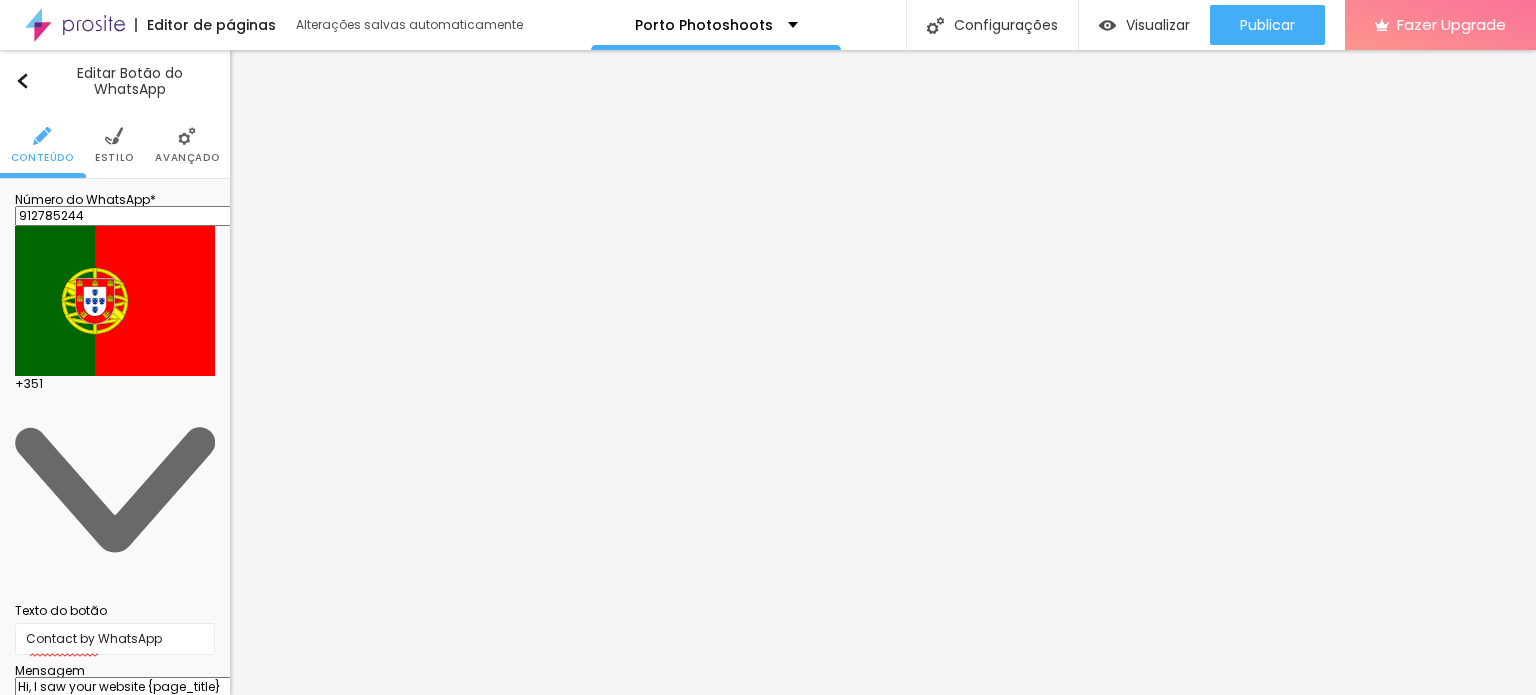 click on "Estilo" at bounding box center (114, 158) 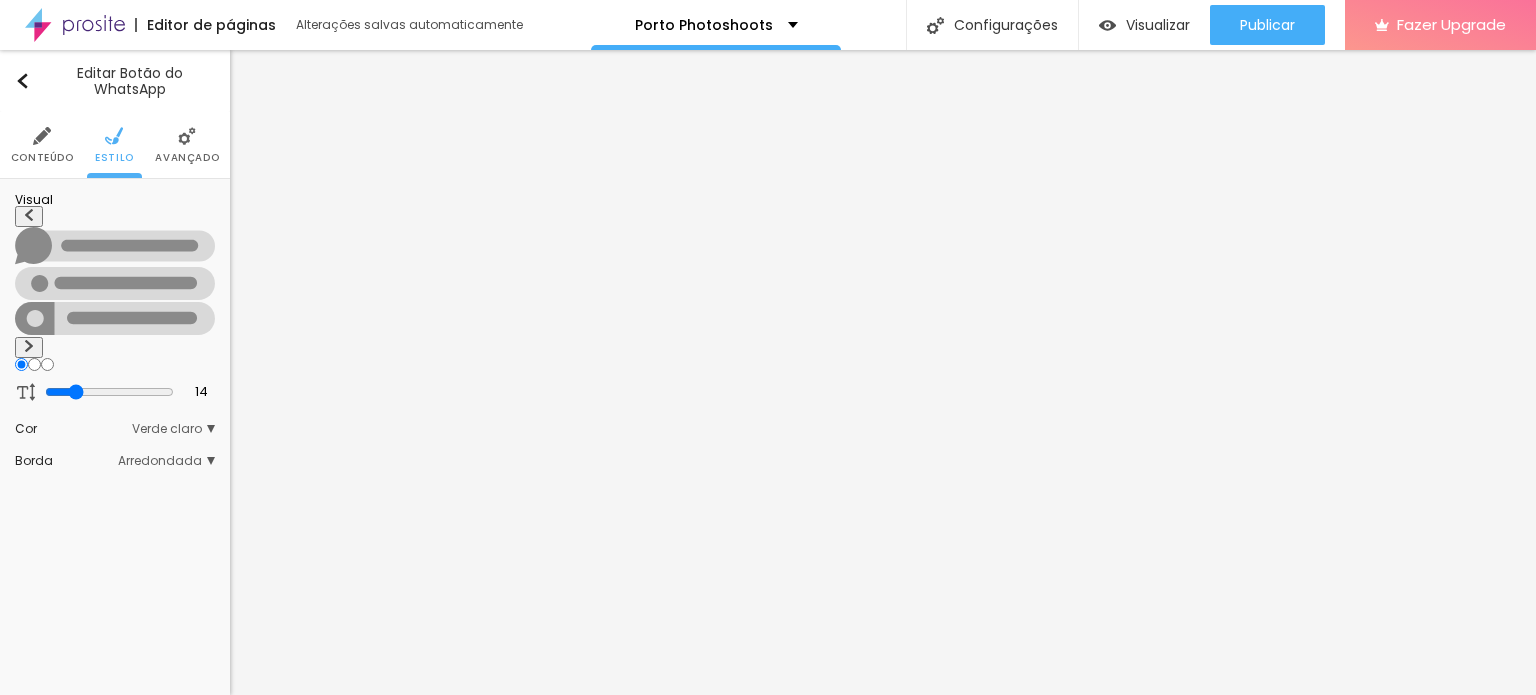 click at bounding box center (29, 347) 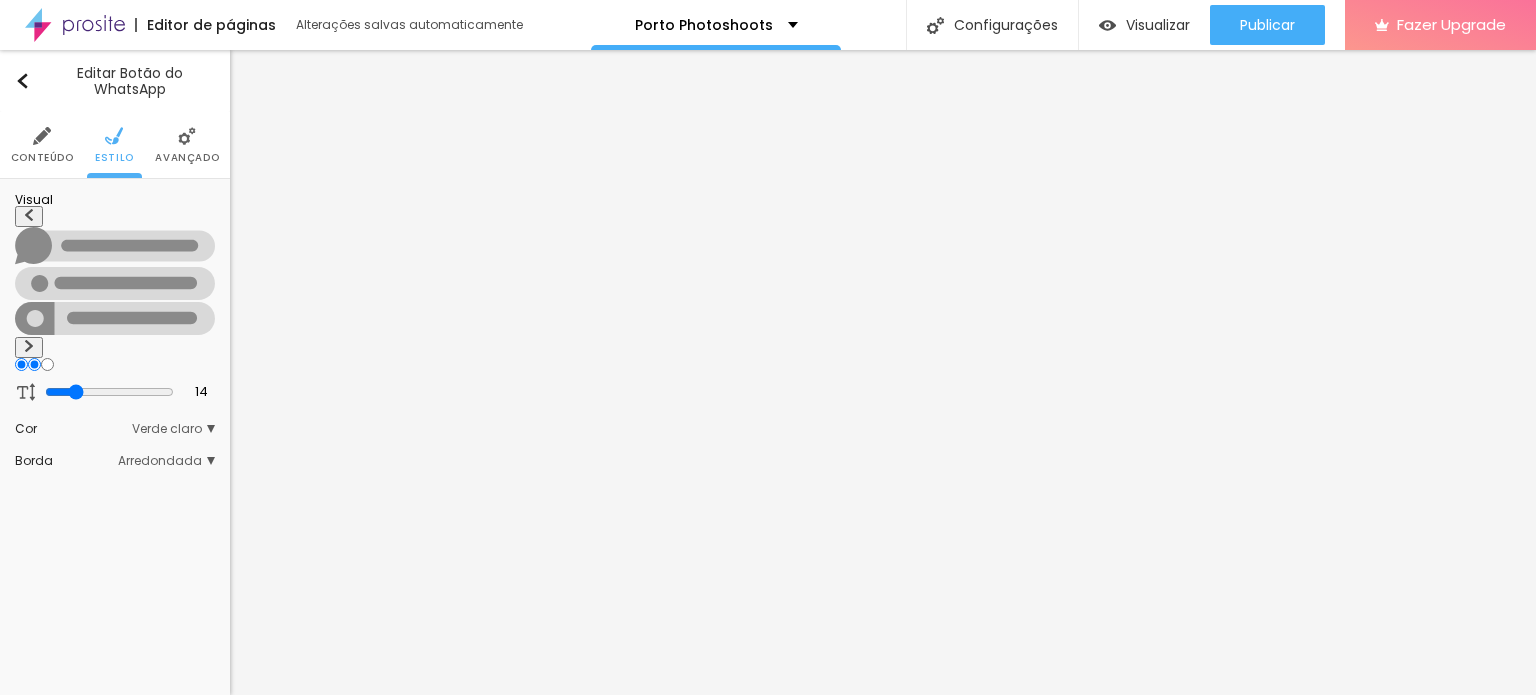 radio on "false" 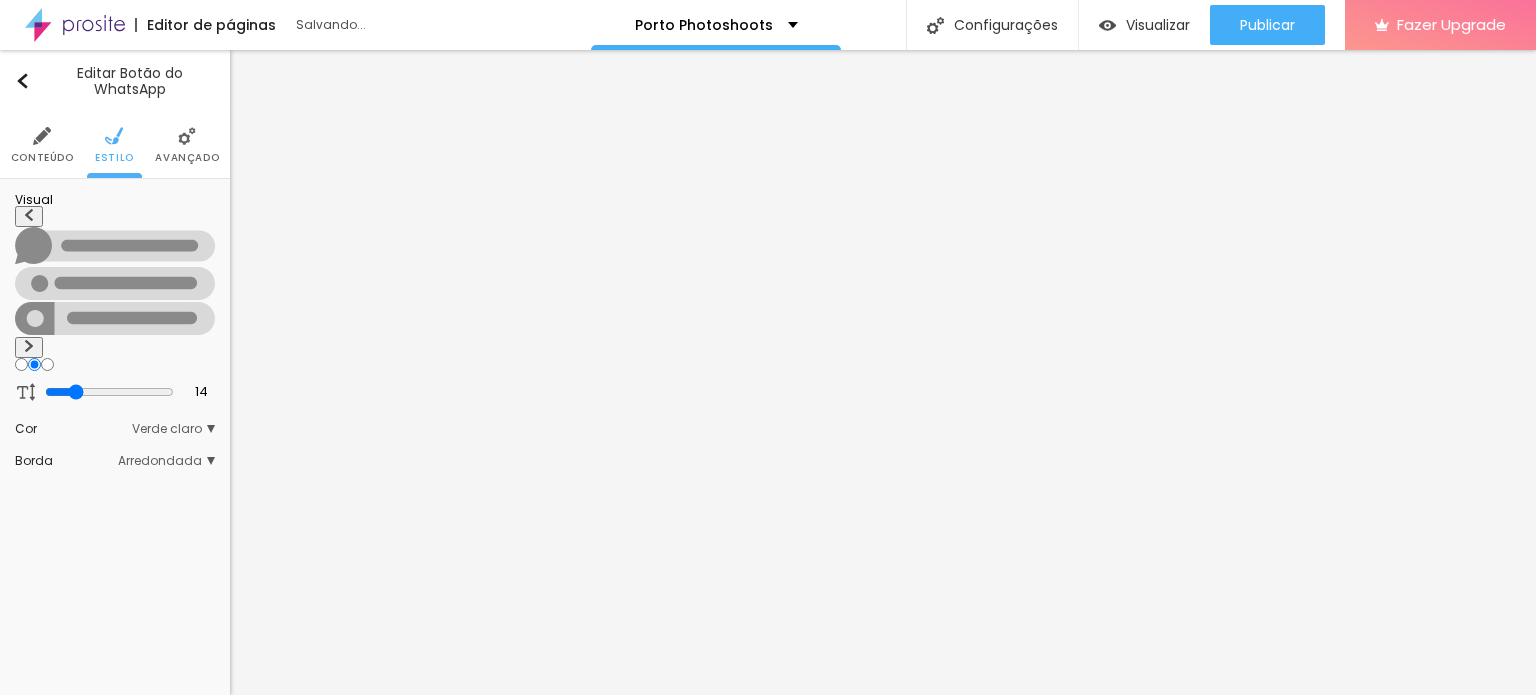 click at bounding box center [29, 347] 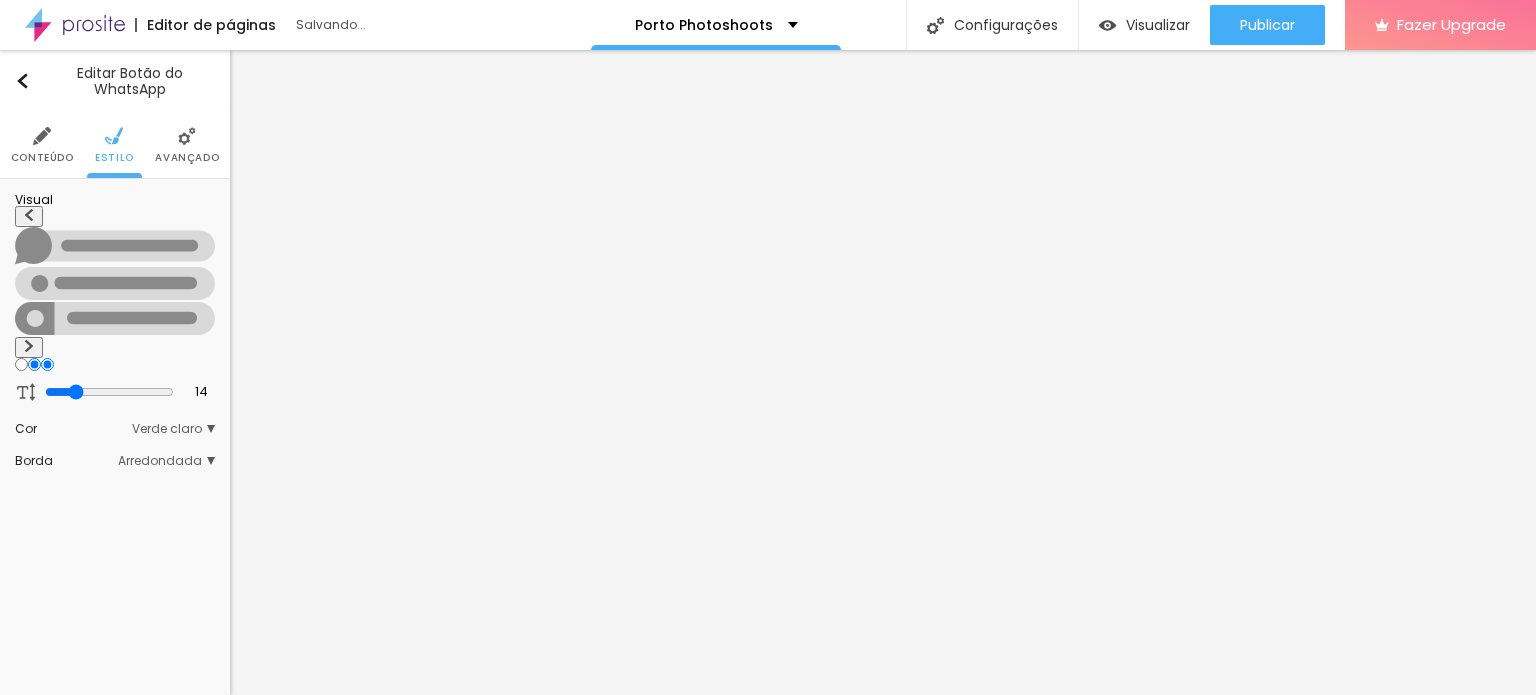 radio on "false" 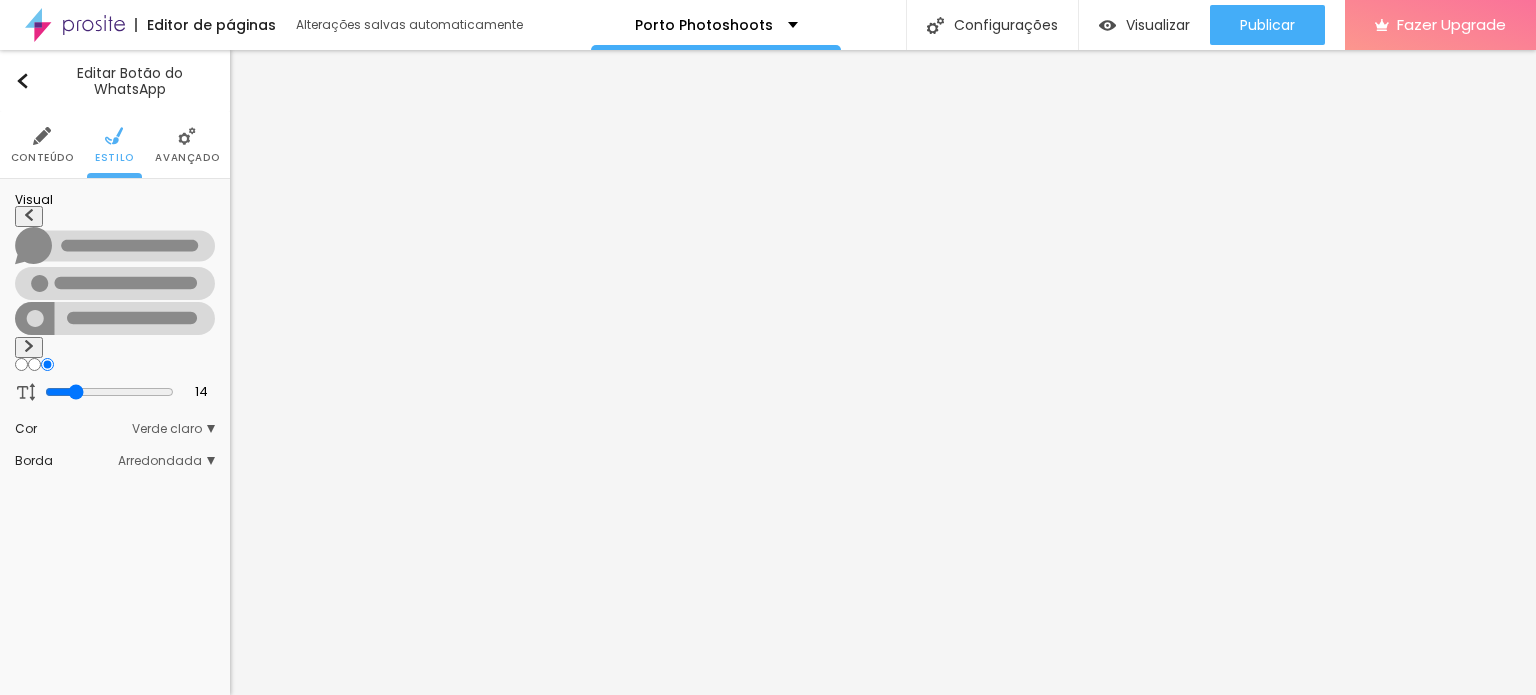 click at bounding box center (29, 347) 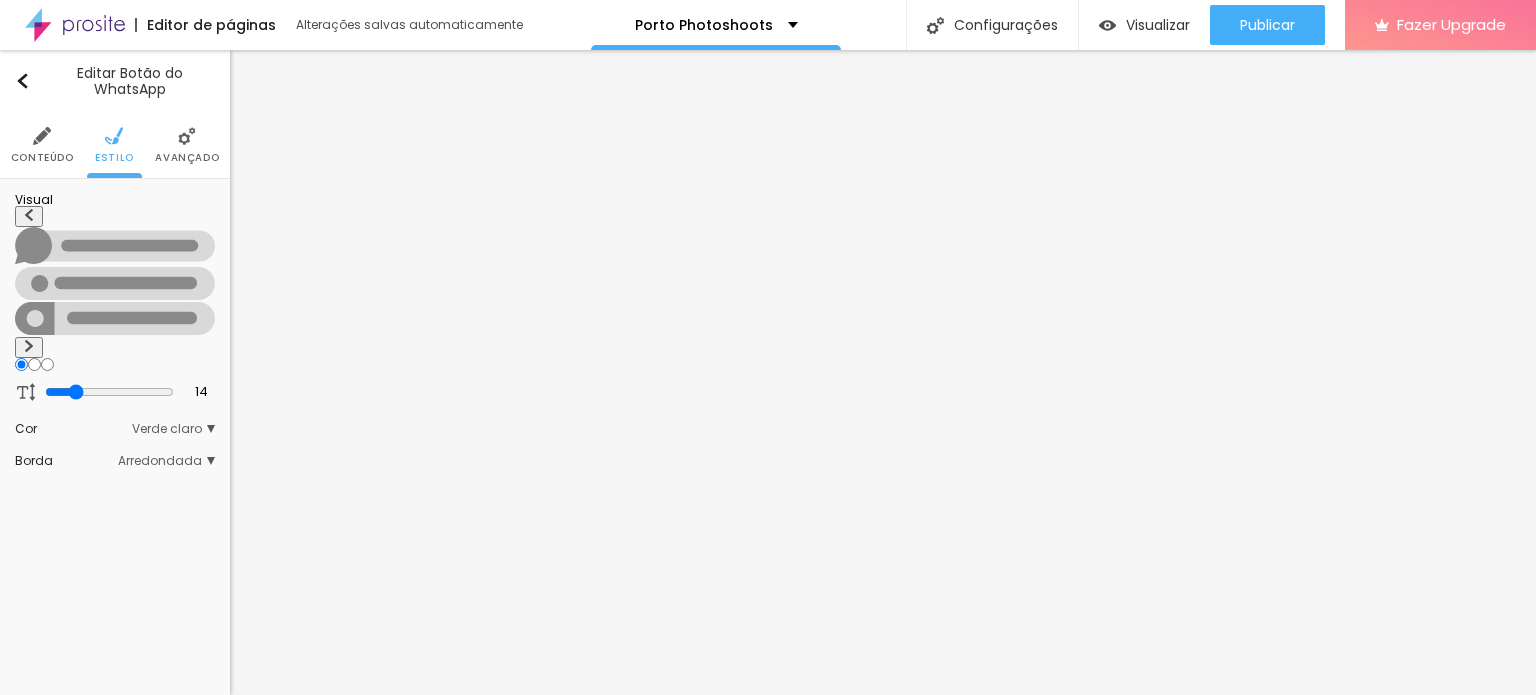 click at bounding box center (29, 347) 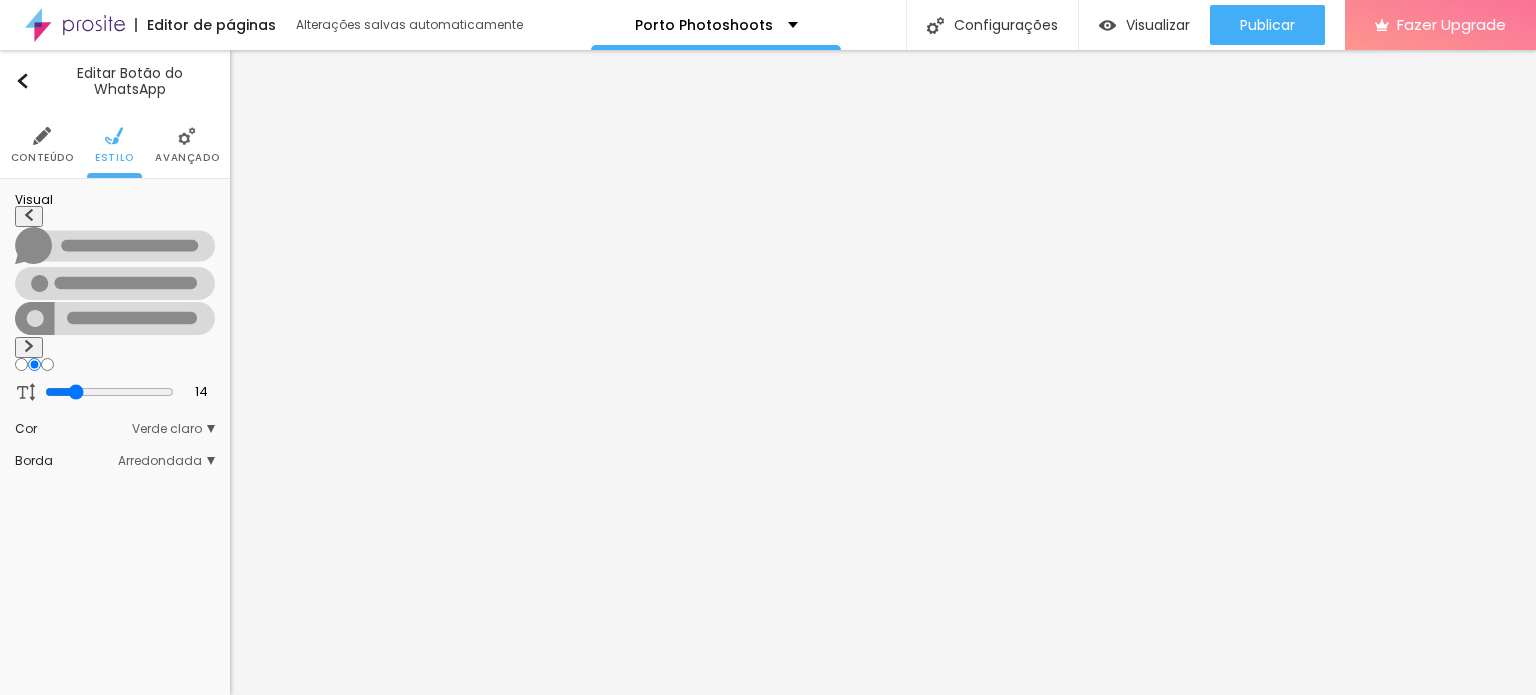 click on "Avançado" at bounding box center [187, 145] 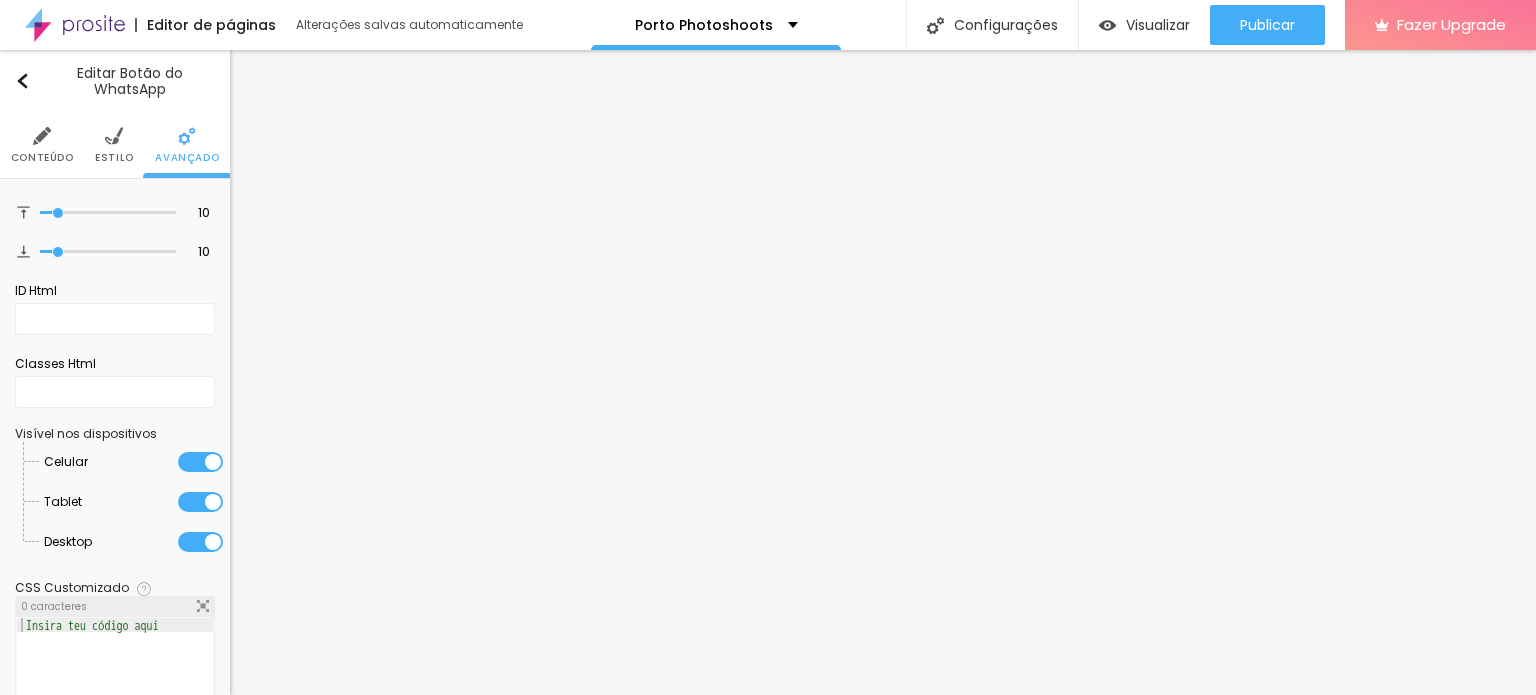 click on "Estilo" at bounding box center (114, 158) 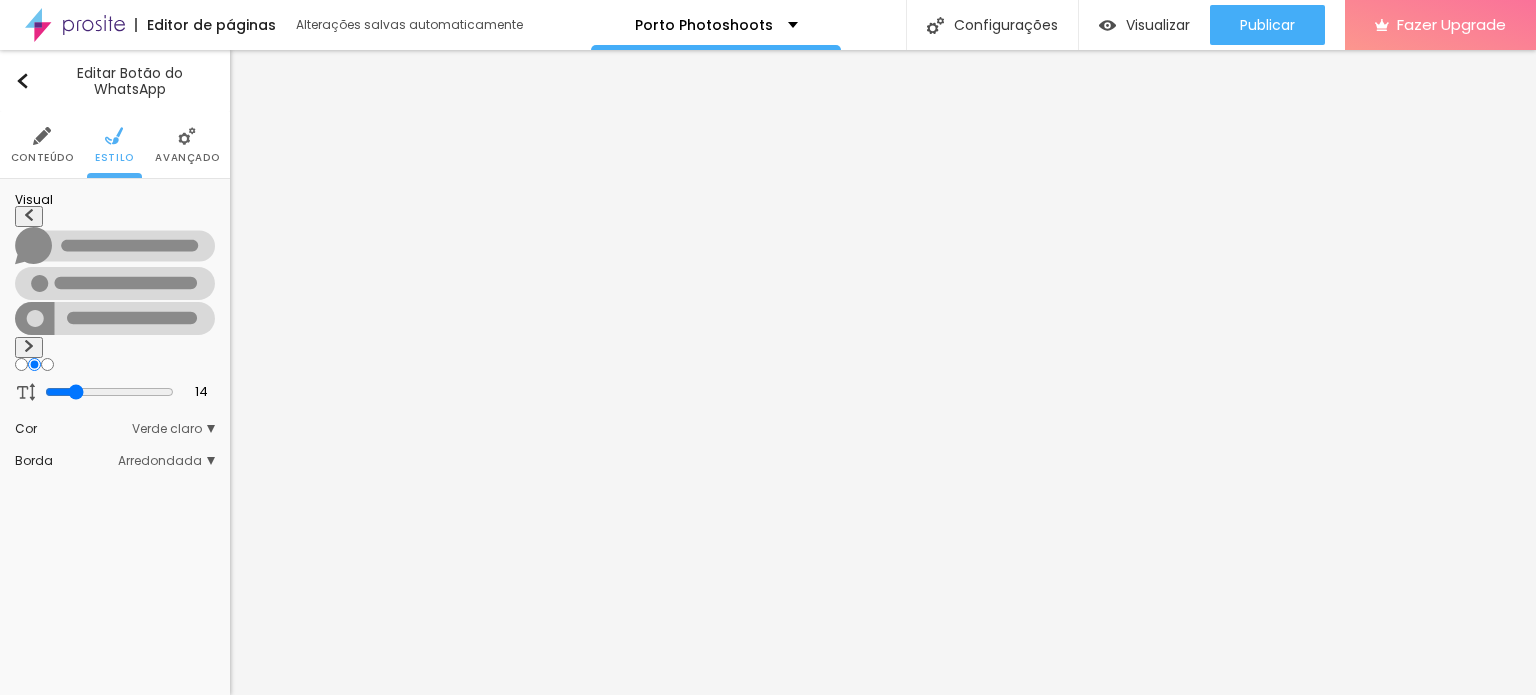 click on "Conteúdo" at bounding box center (42, 158) 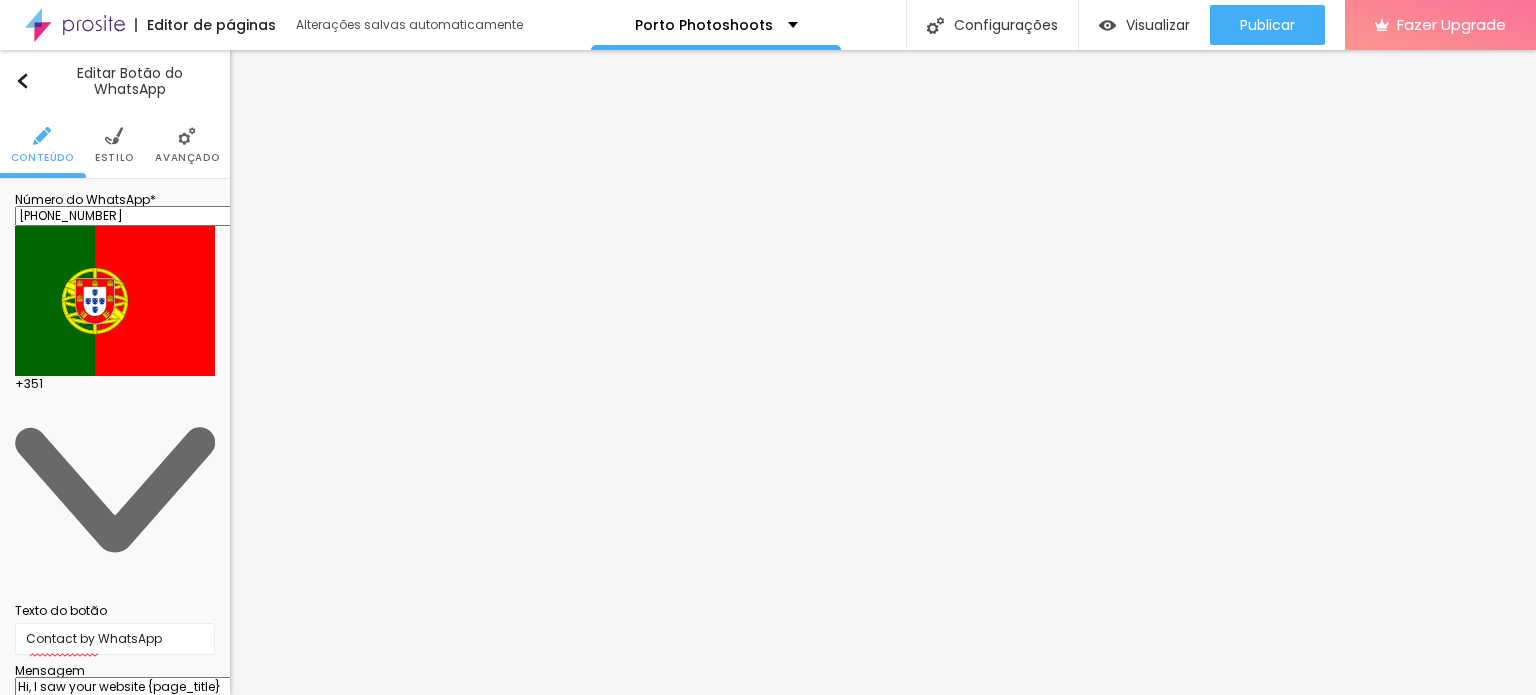 click on "Estilo" at bounding box center (114, 158) 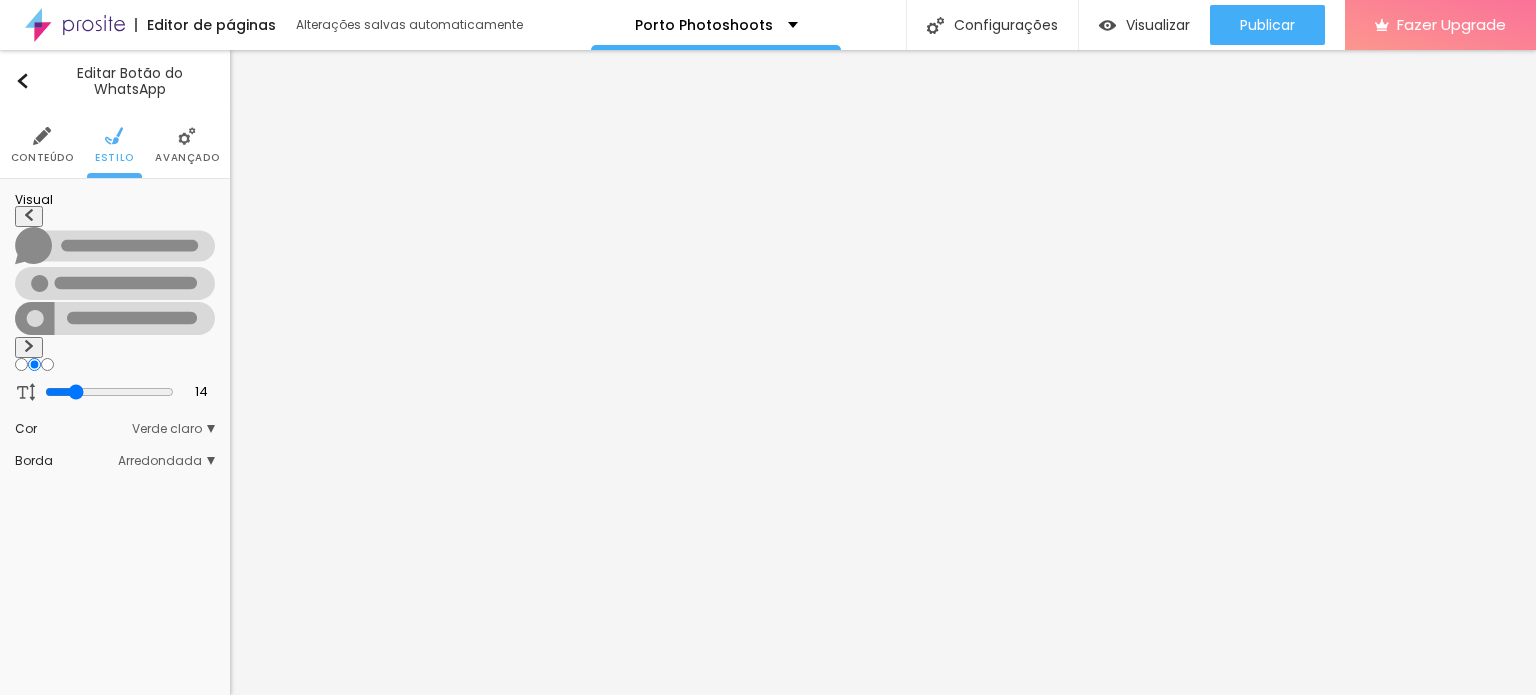 click on "Avançado" at bounding box center (187, 158) 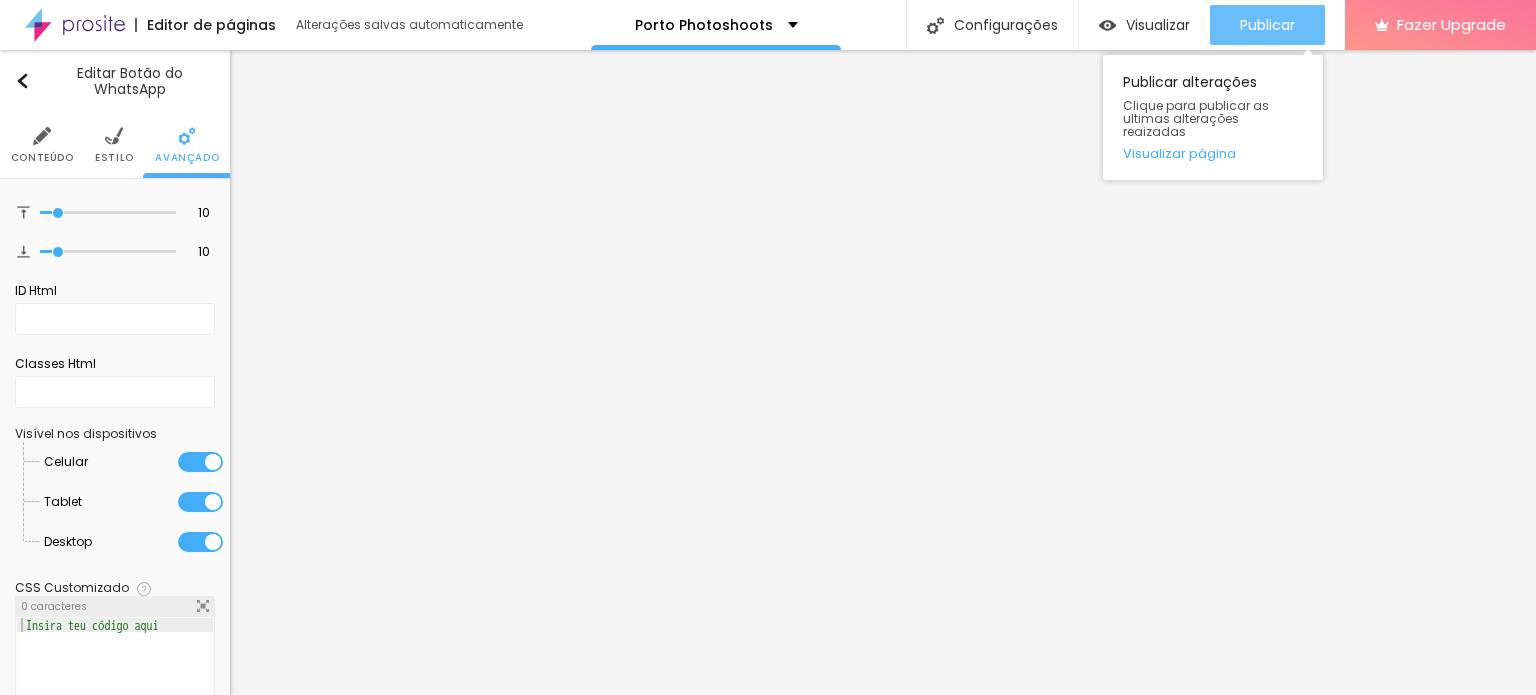 click on "Publicar" at bounding box center (1267, 25) 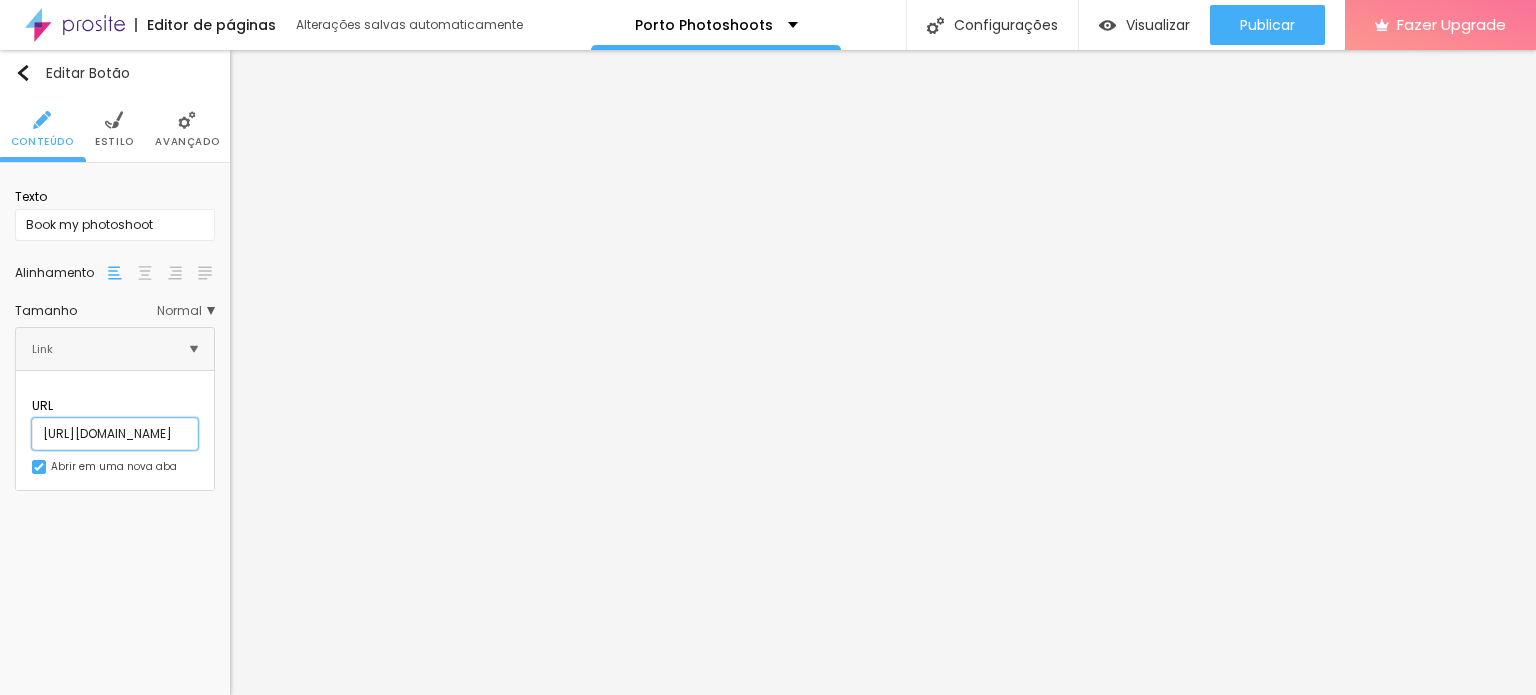 click on "[URL][DOMAIN_NAME]" at bounding box center [115, 434] 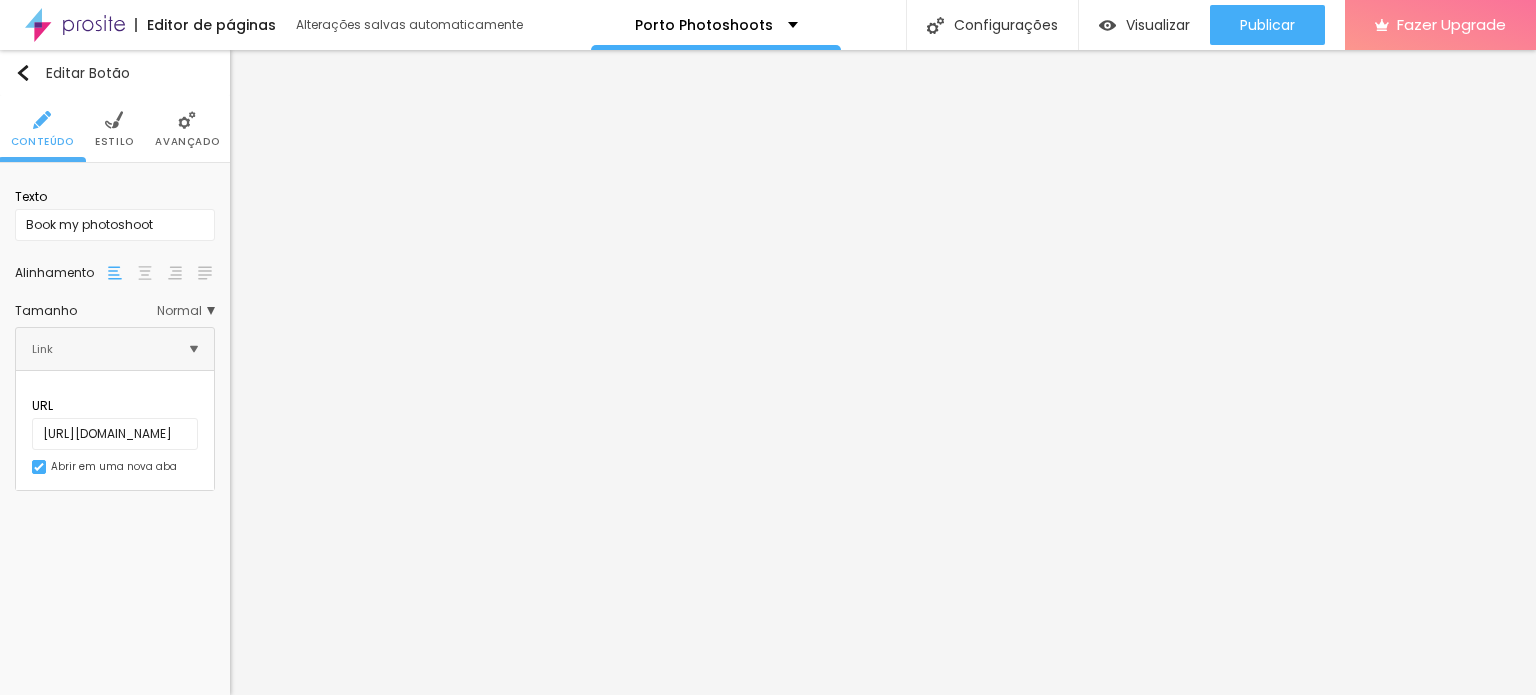 click on "Estilo" at bounding box center [114, 129] 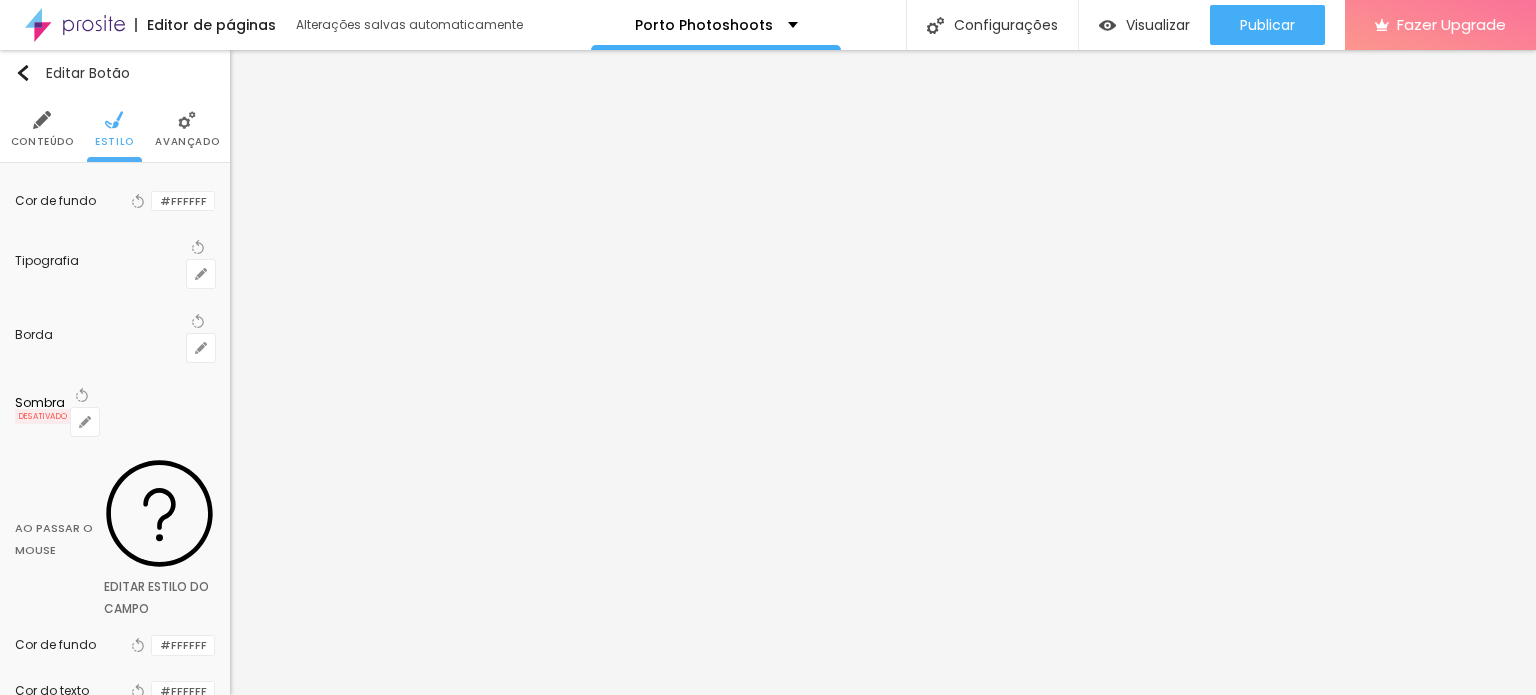 click on "Avançado" at bounding box center [187, 129] 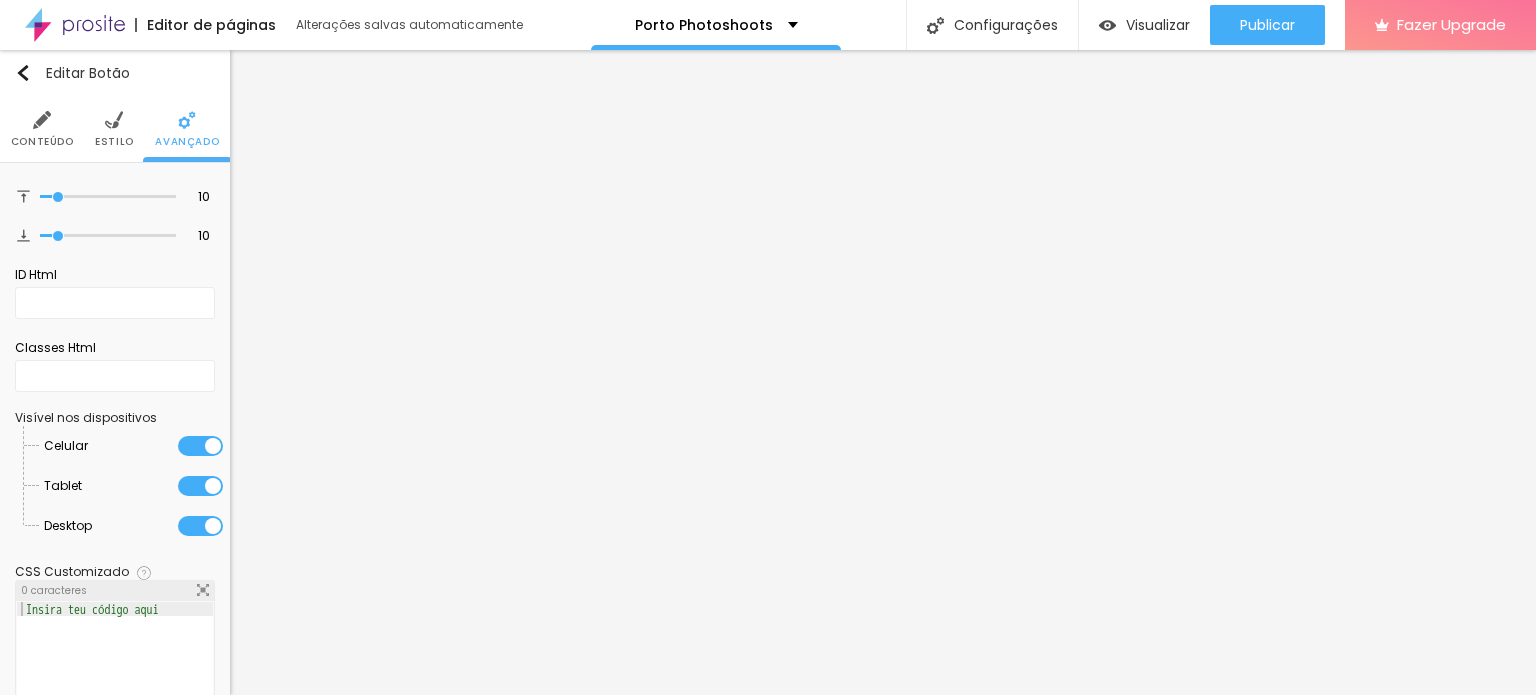 click on "Estilo" at bounding box center [114, 129] 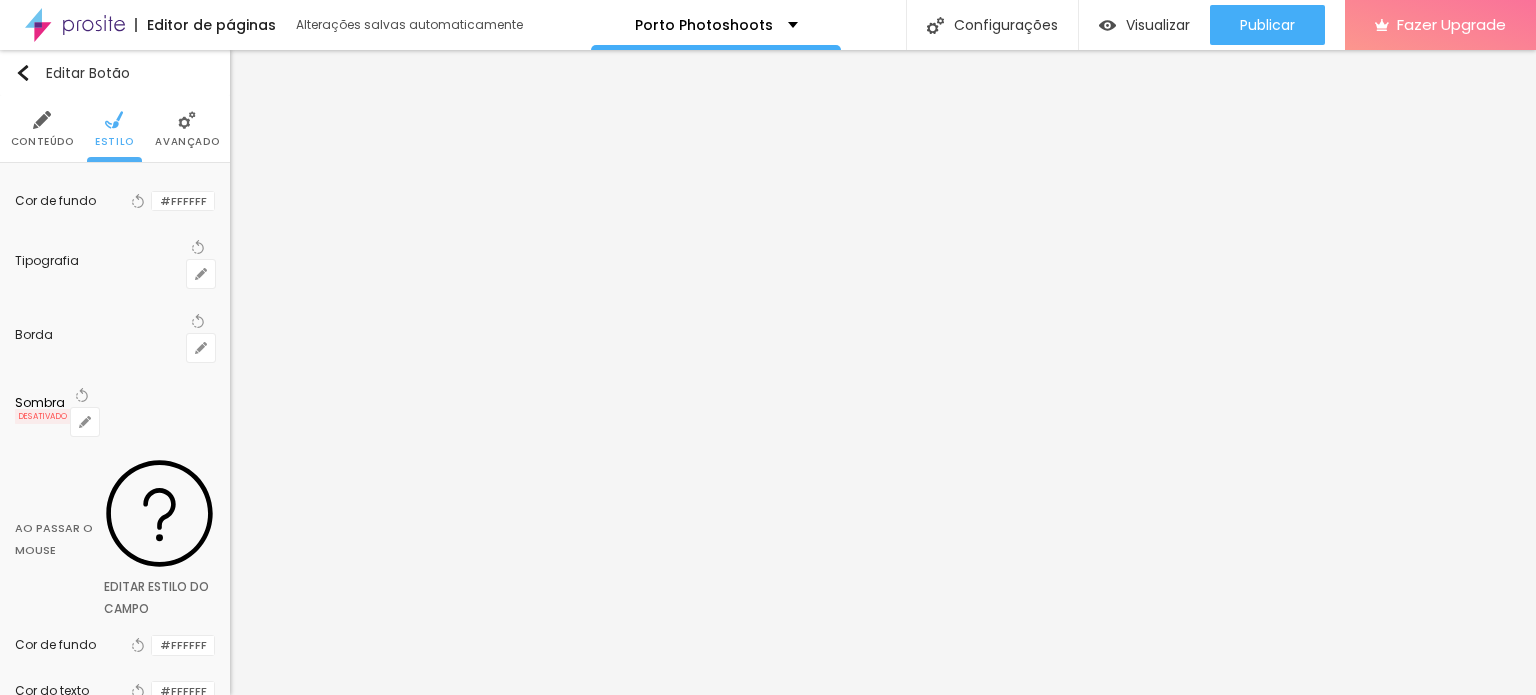 click at bounding box center [152, 201] 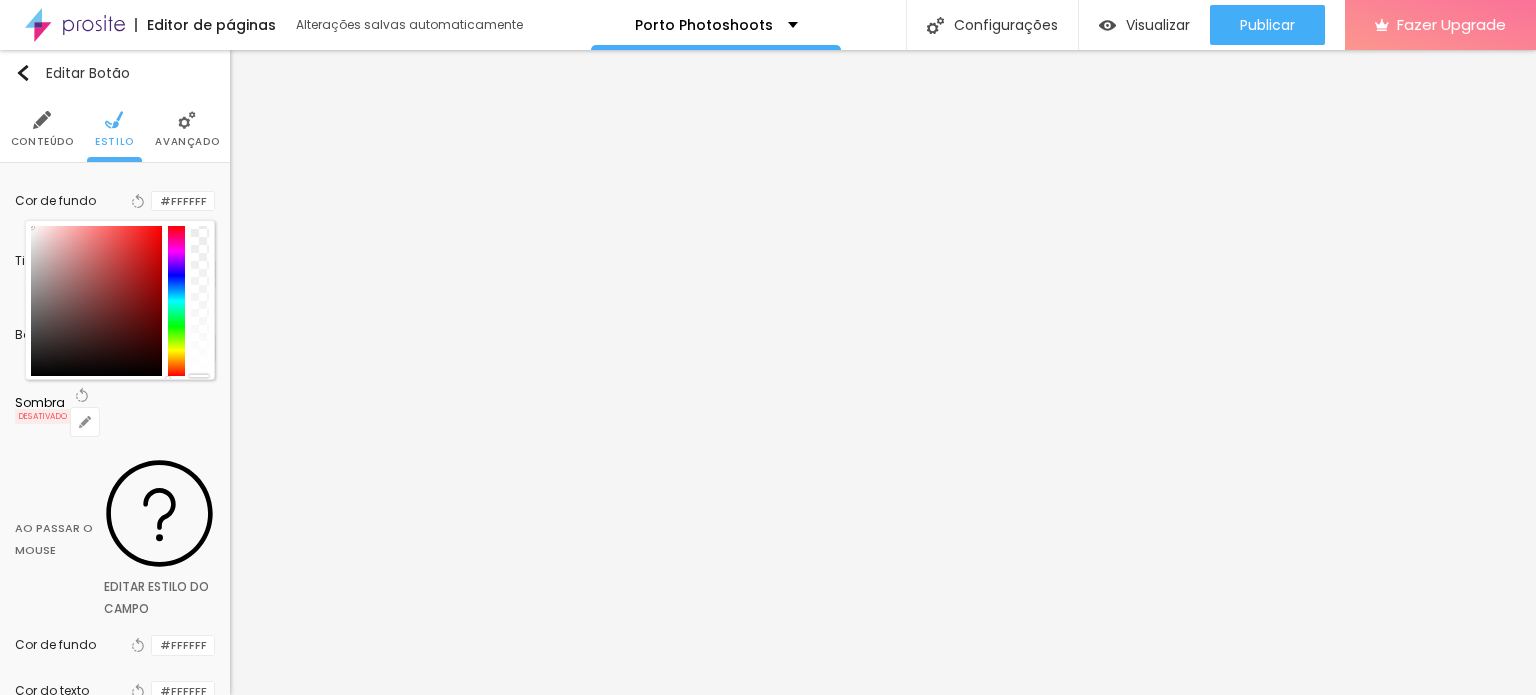 click on "Cor de fundo Voltar ao padrão #FFFFFF" at bounding box center [115, 201] 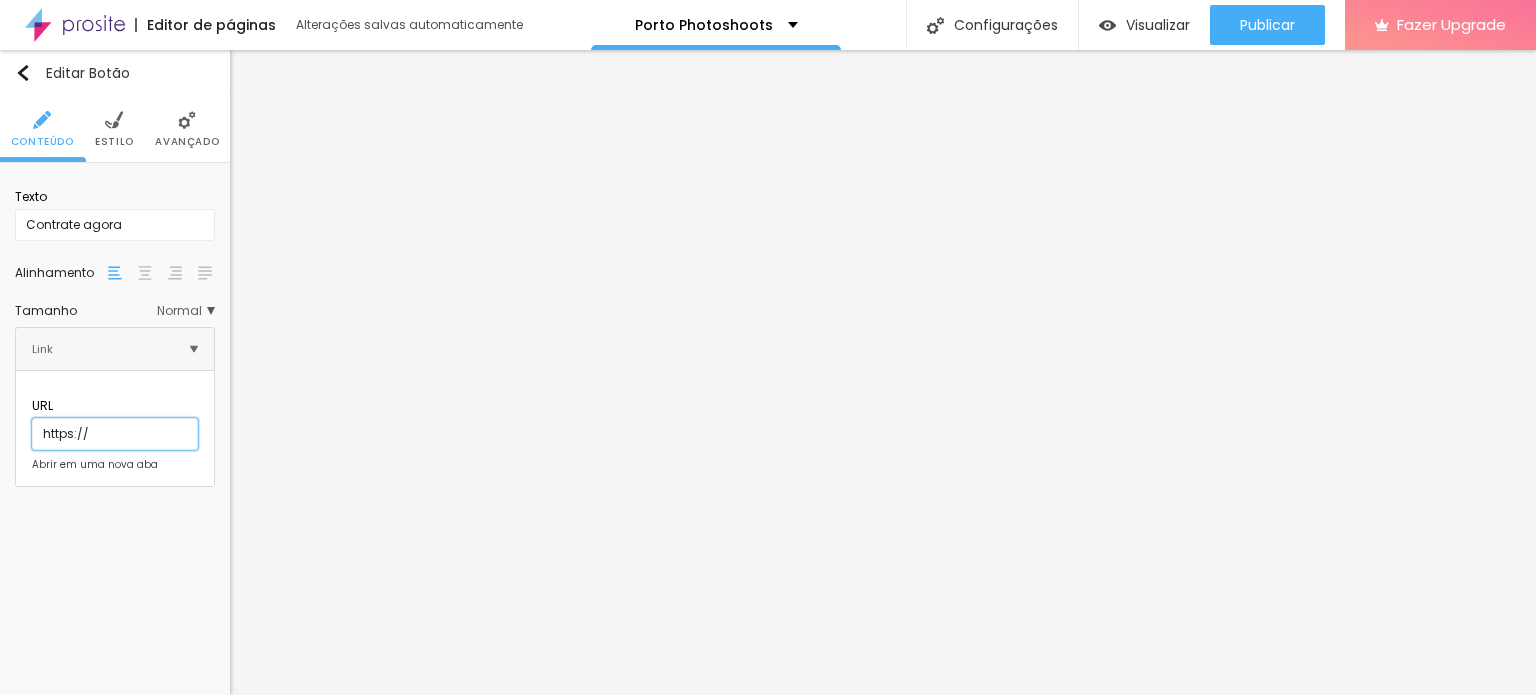 click on "https://" at bounding box center [115, 434] 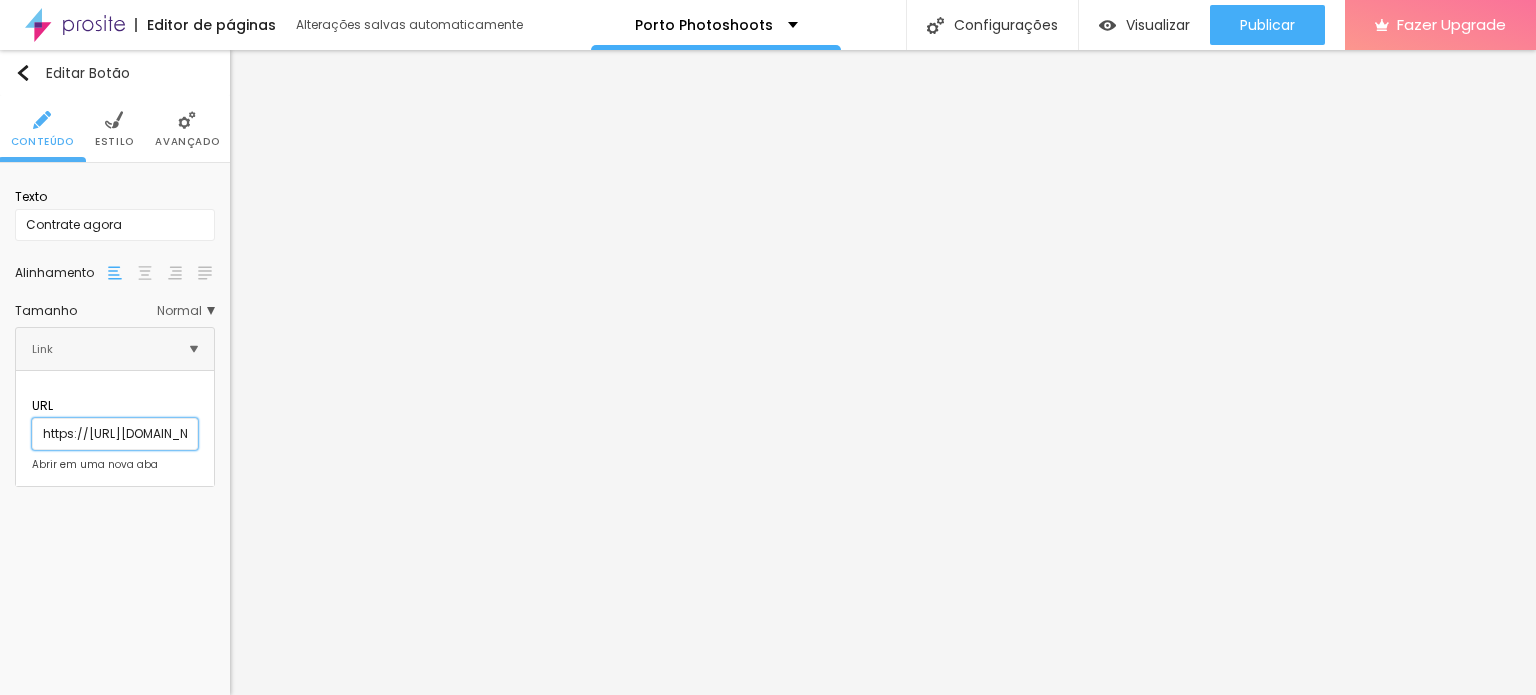 scroll, scrollTop: 0, scrollLeft: 120, axis: horizontal 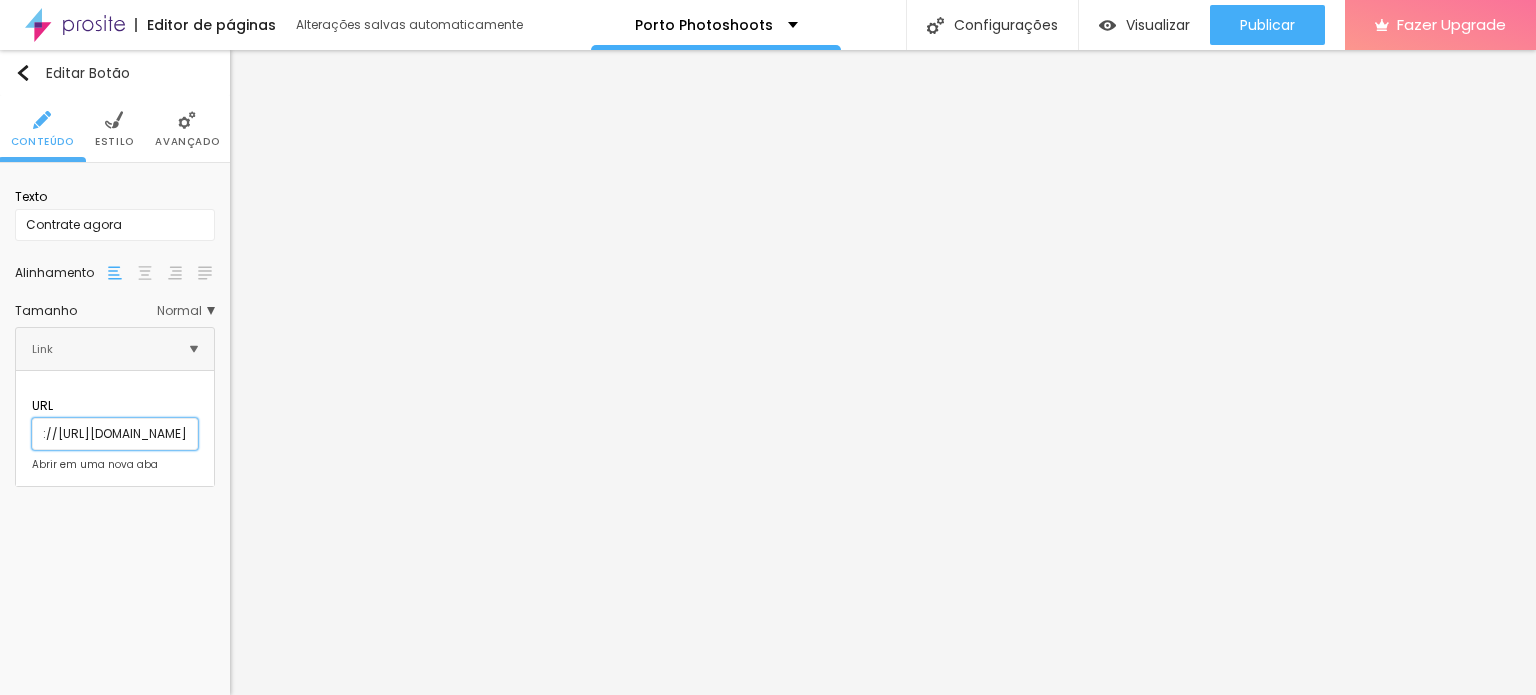 click on "https://[URL][DOMAIN_NAME]" at bounding box center (115, 434) 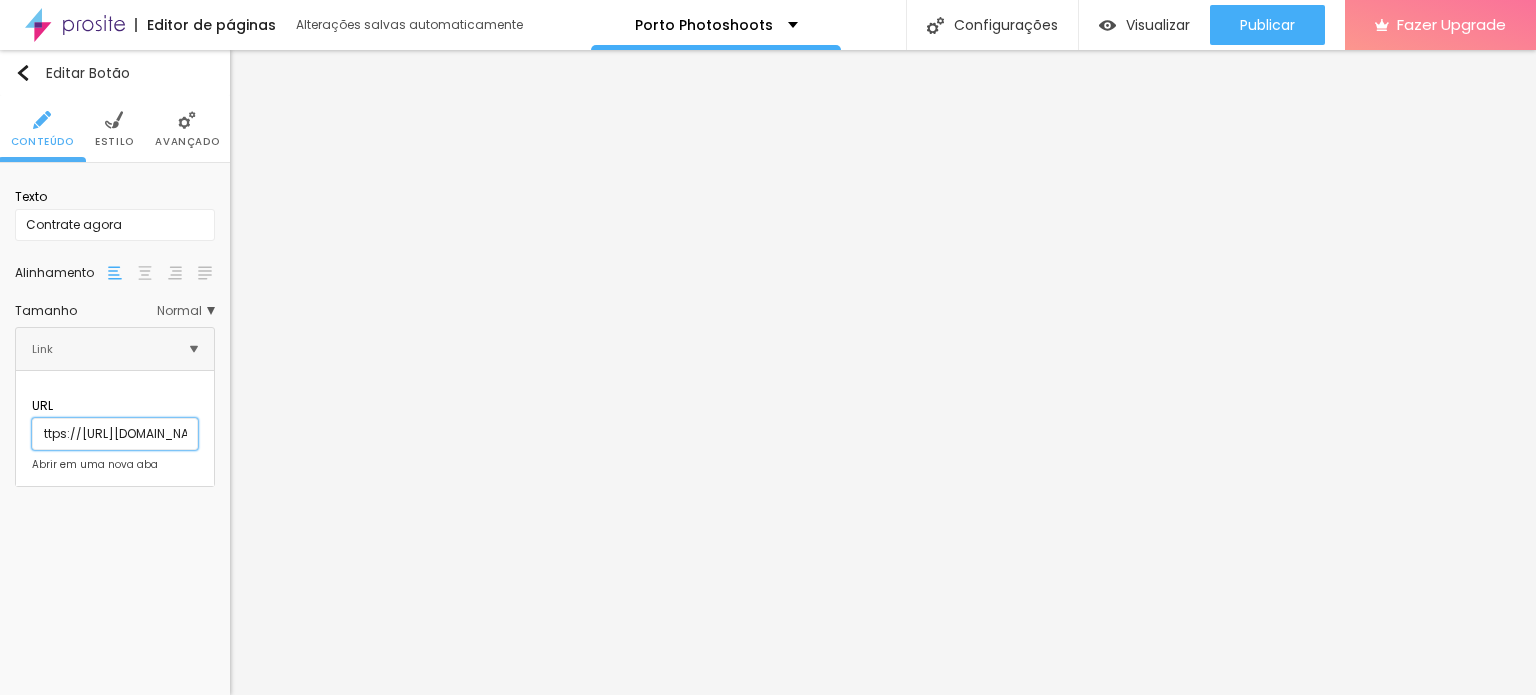 scroll, scrollTop: 0, scrollLeft: 0, axis: both 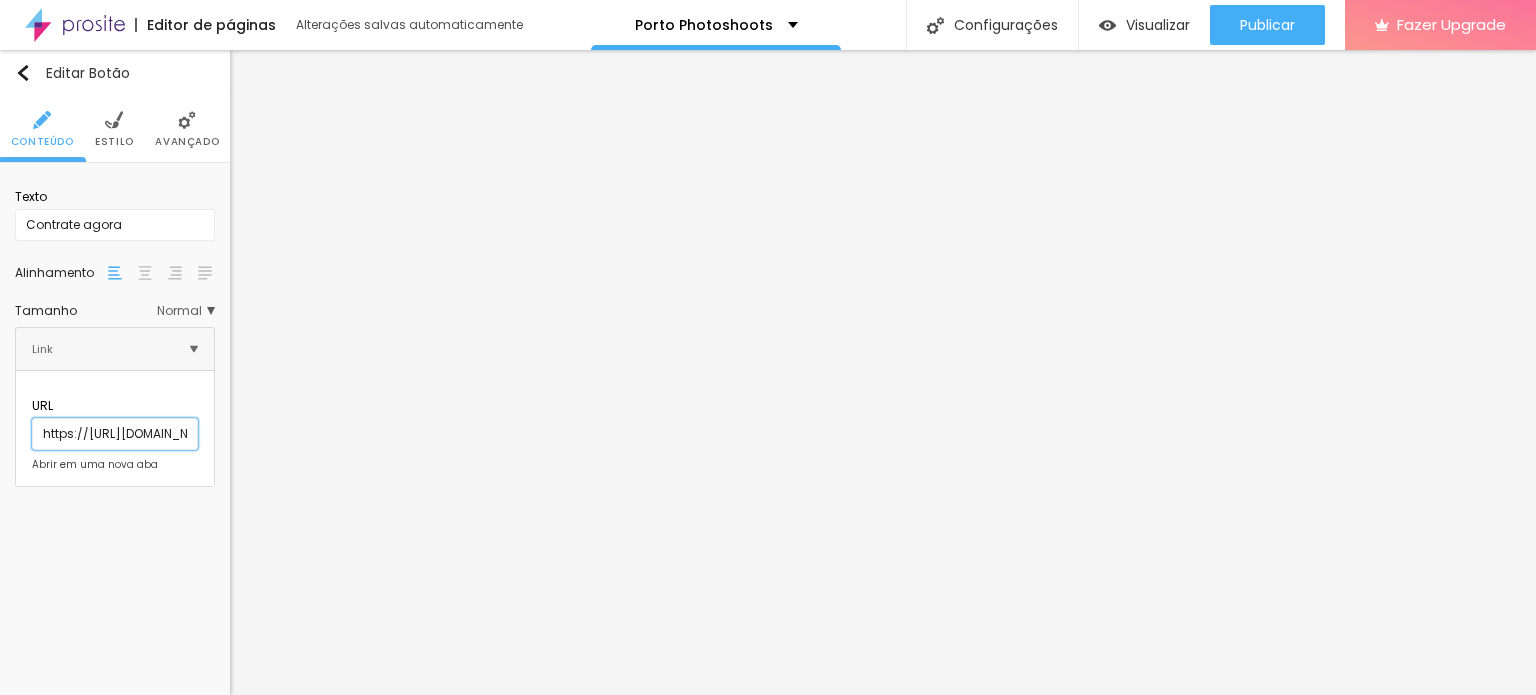 drag, startPoint x: 67, startPoint y: 419, endPoint x: 0, endPoint y: 418, distance: 67.00746 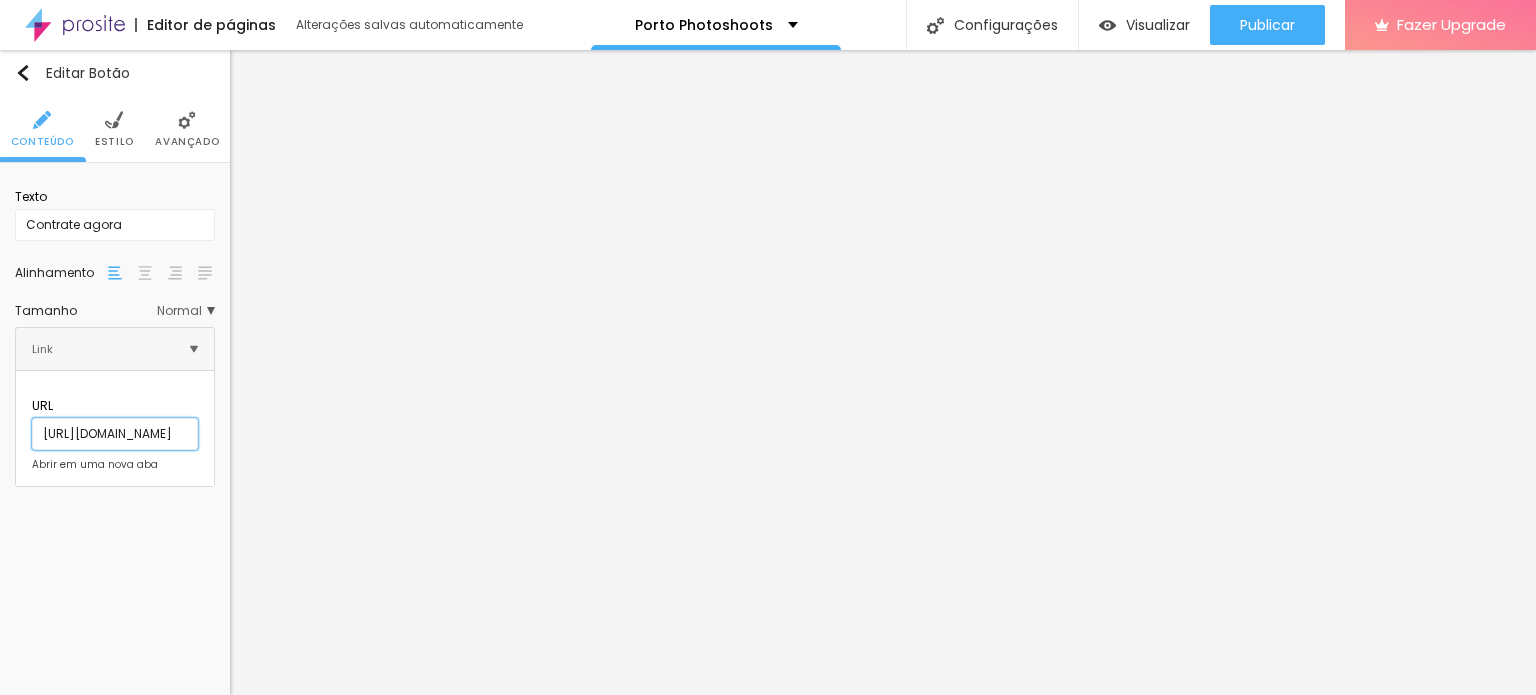 type on "[URL][DOMAIN_NAME]" 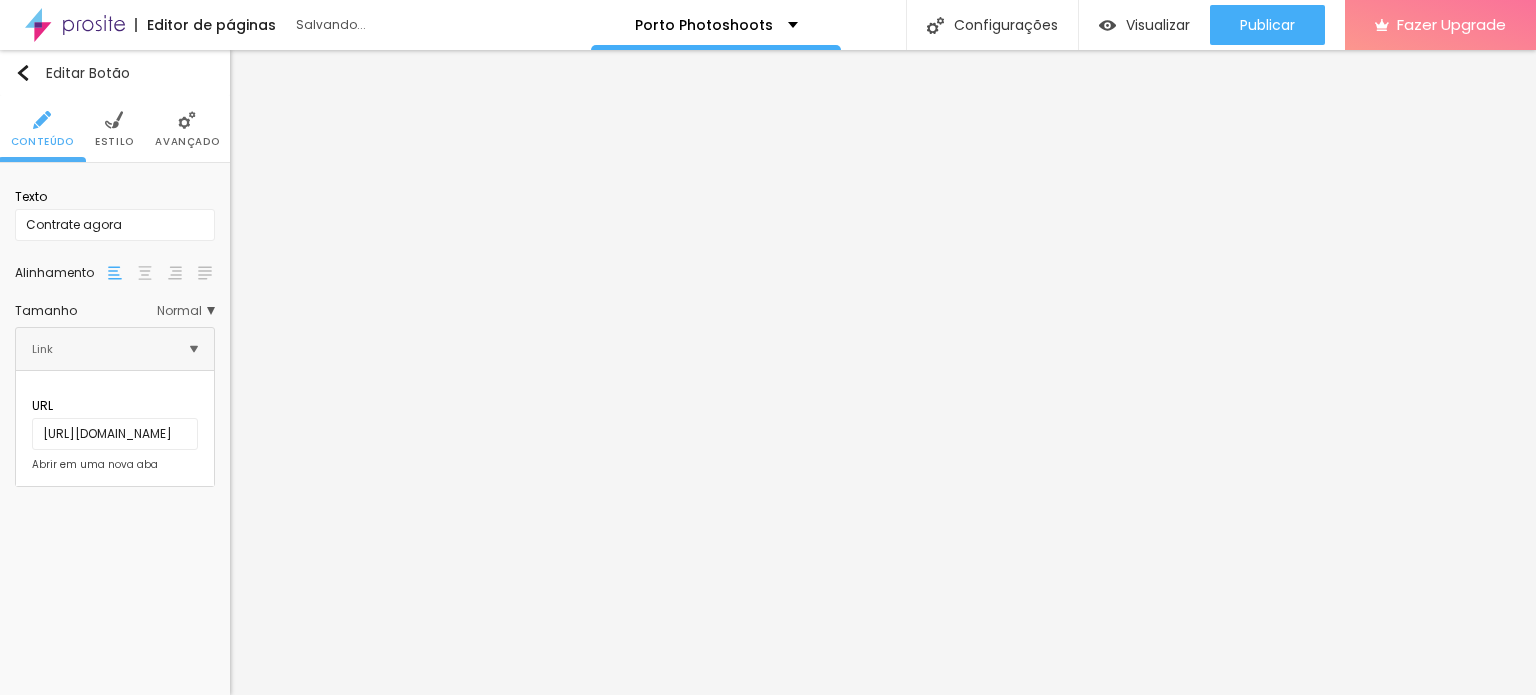 click at bounding box center [32, 465] 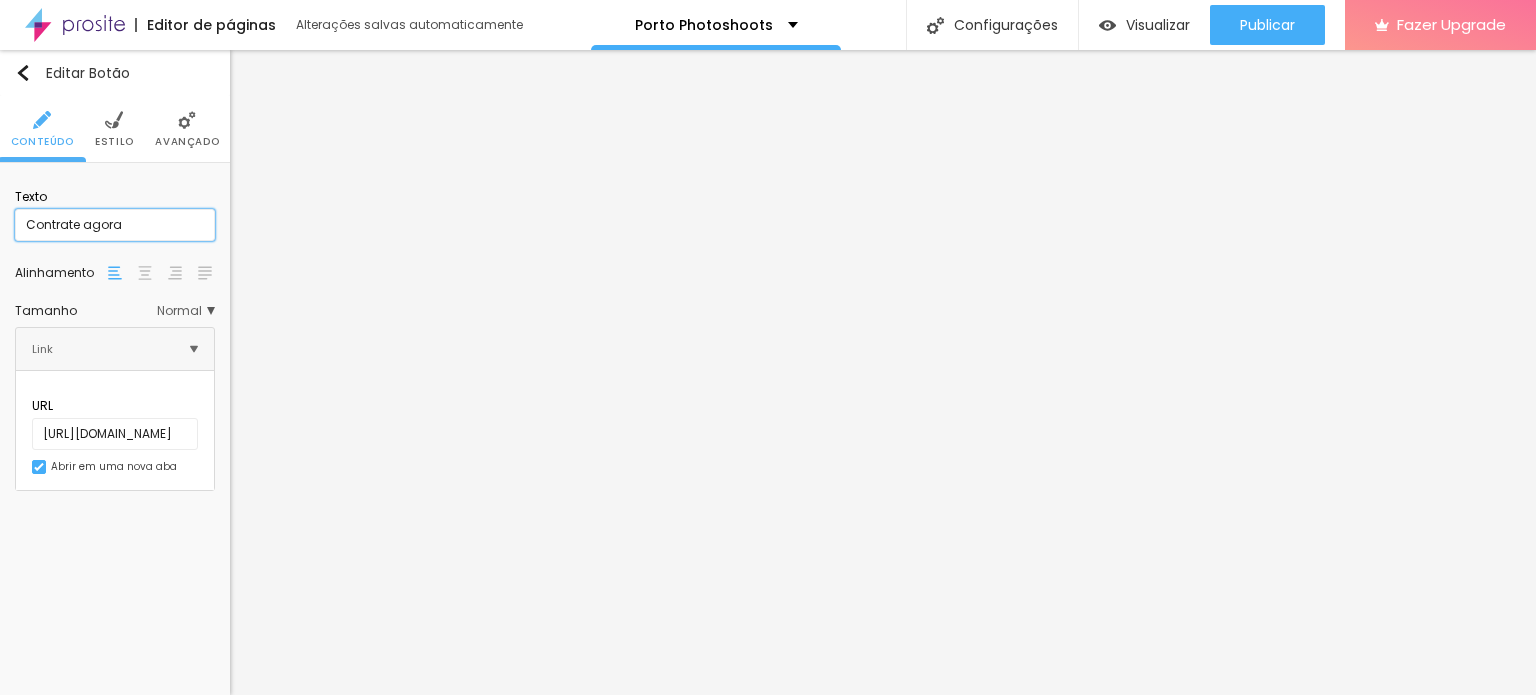 drag, startPoint x: 138, startPoint y: 233, endPoint x: 4, endPoint y: 230, distance: 134.03358 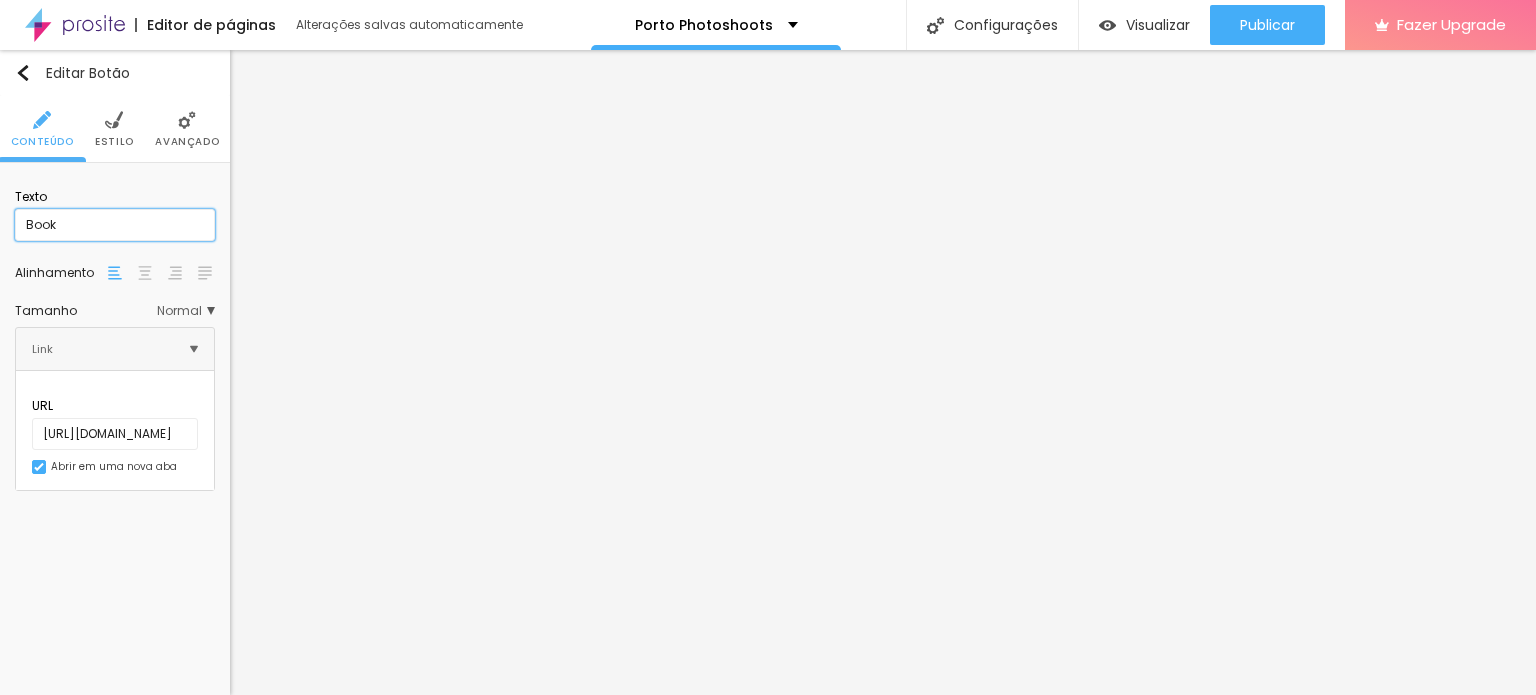 type on "Book my photoshoot" 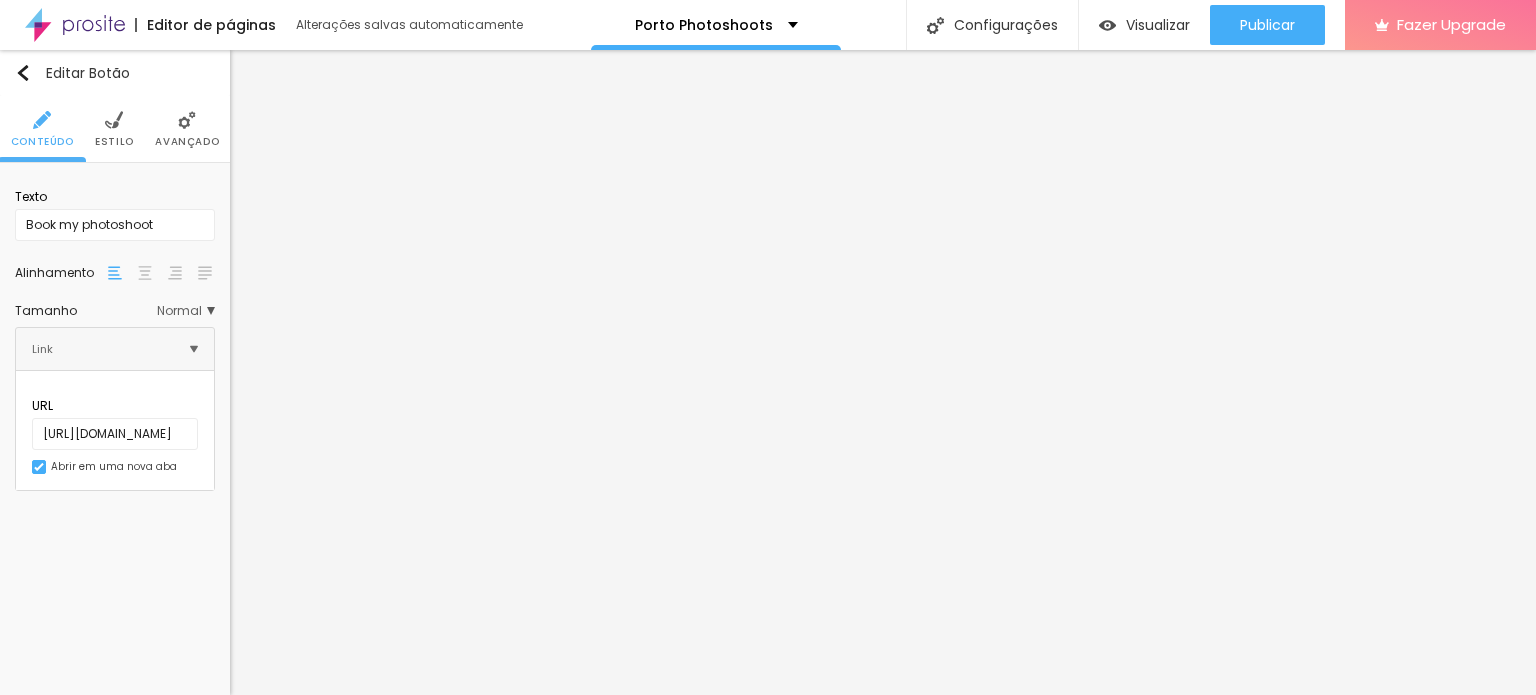 drag, startPoint x: 201, startPoint y: 139, endPoint x: 144, endPoint y: 135, distance: 57.14018 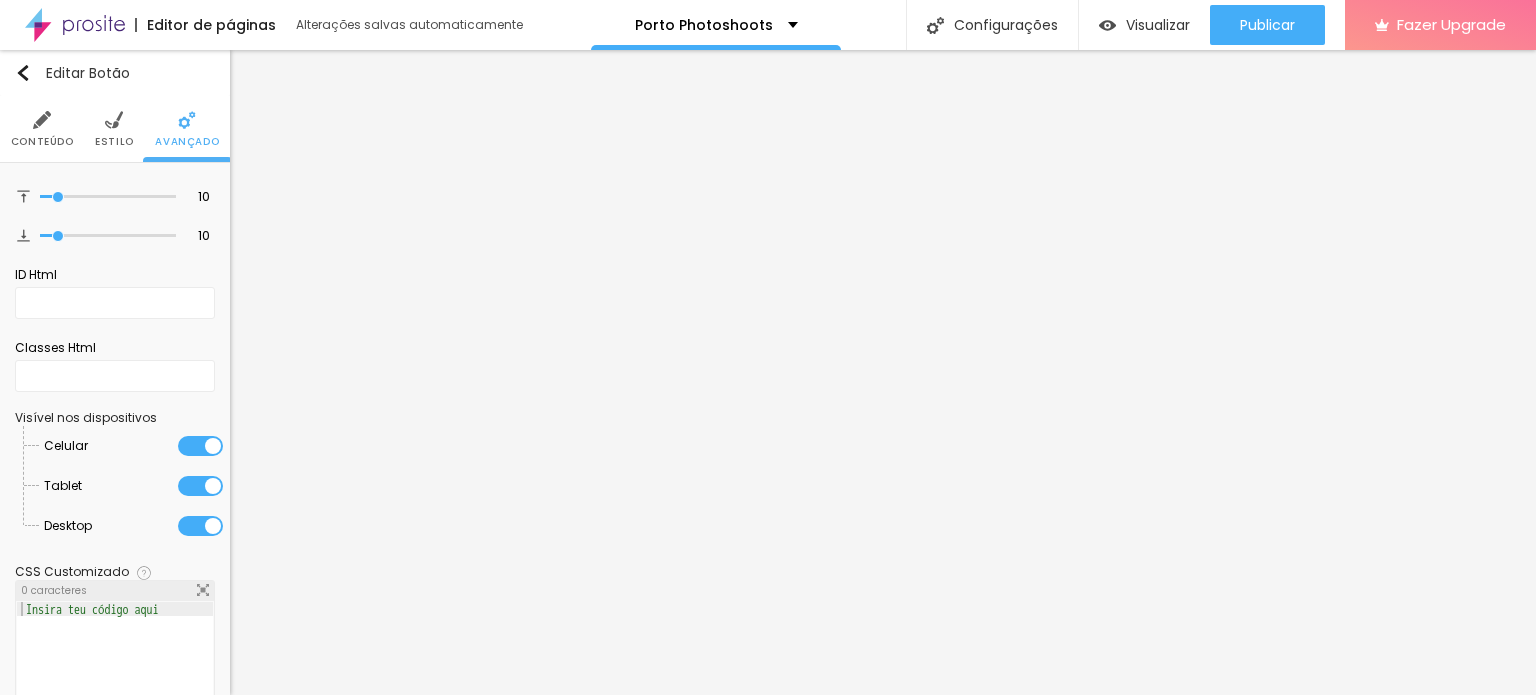 click at bounding box center [114, 120] 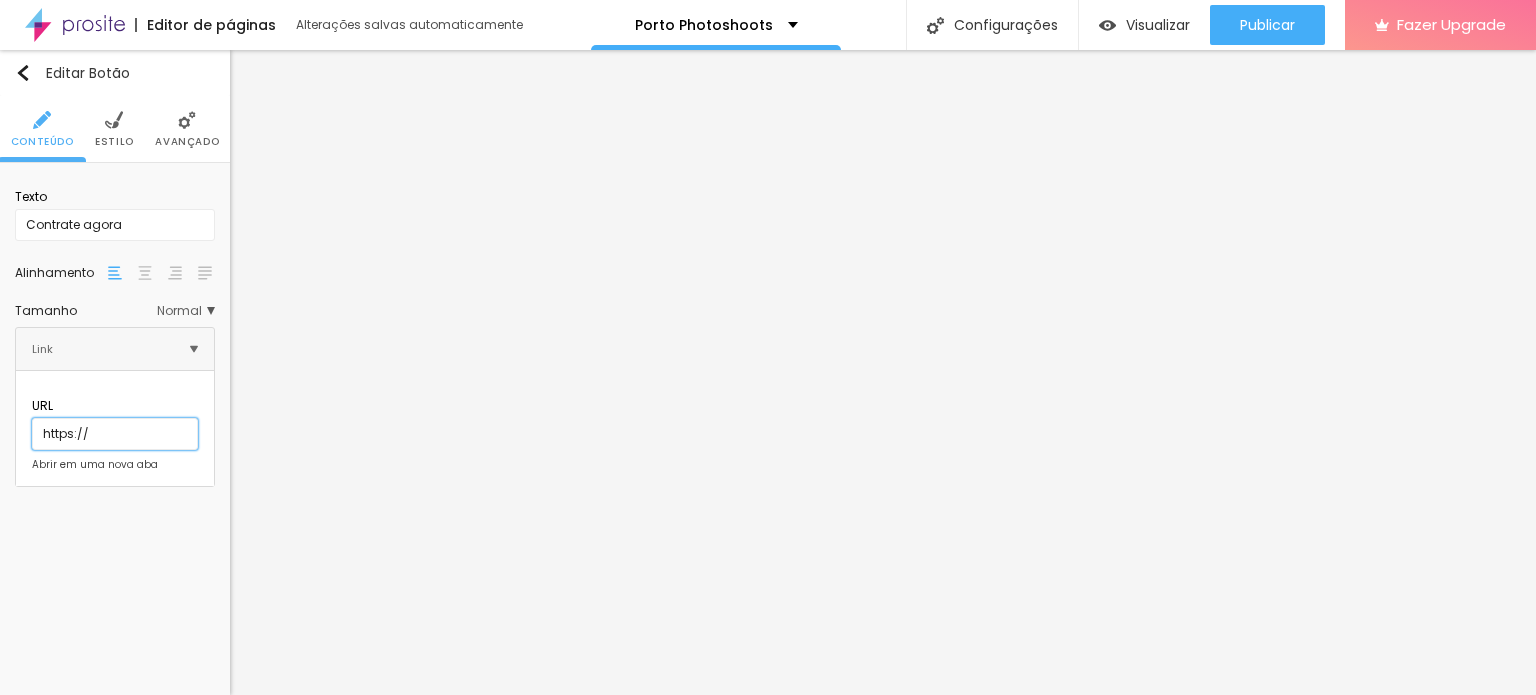 drag, startPoint x: 112, startPoint y: 416, endPoint x: 0, endPoint y: 419, distance: 112.04017 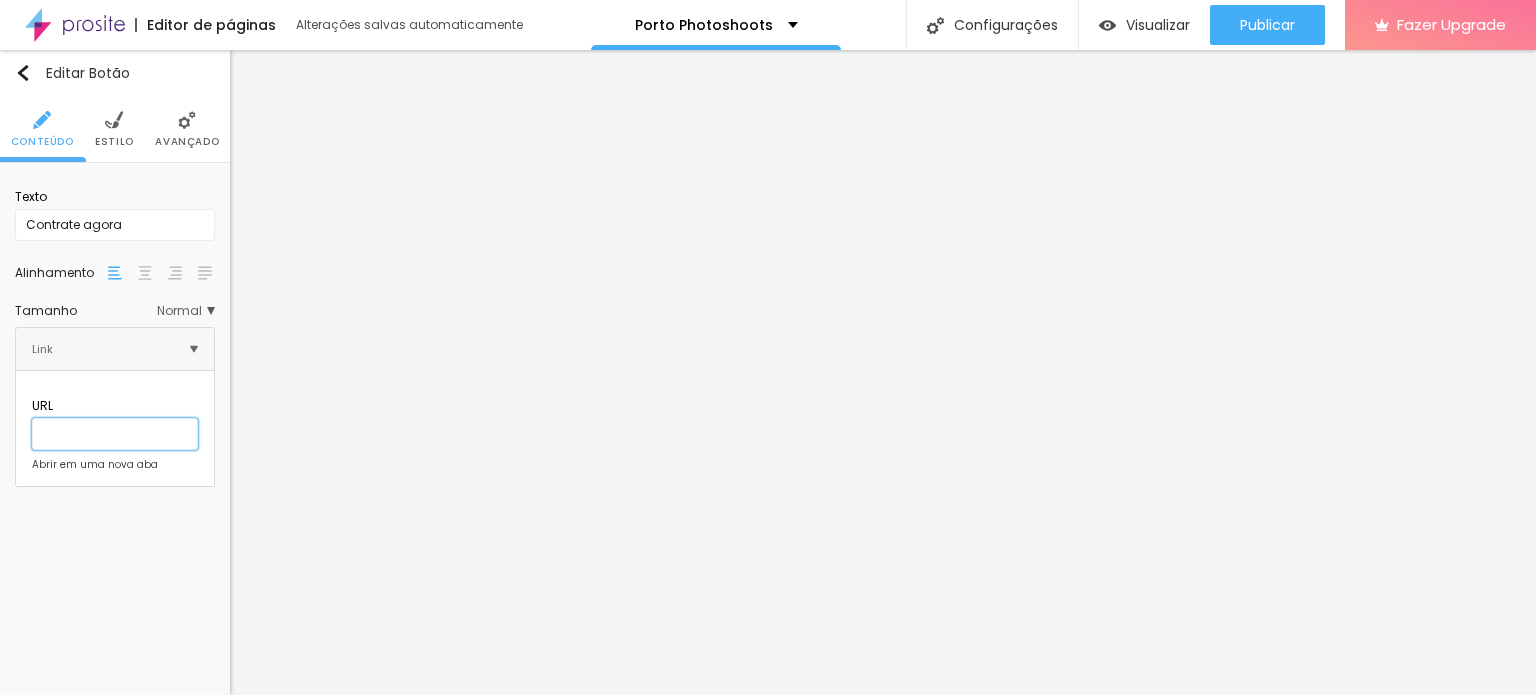 paste on "[URL][DOMAIN_NAME]" 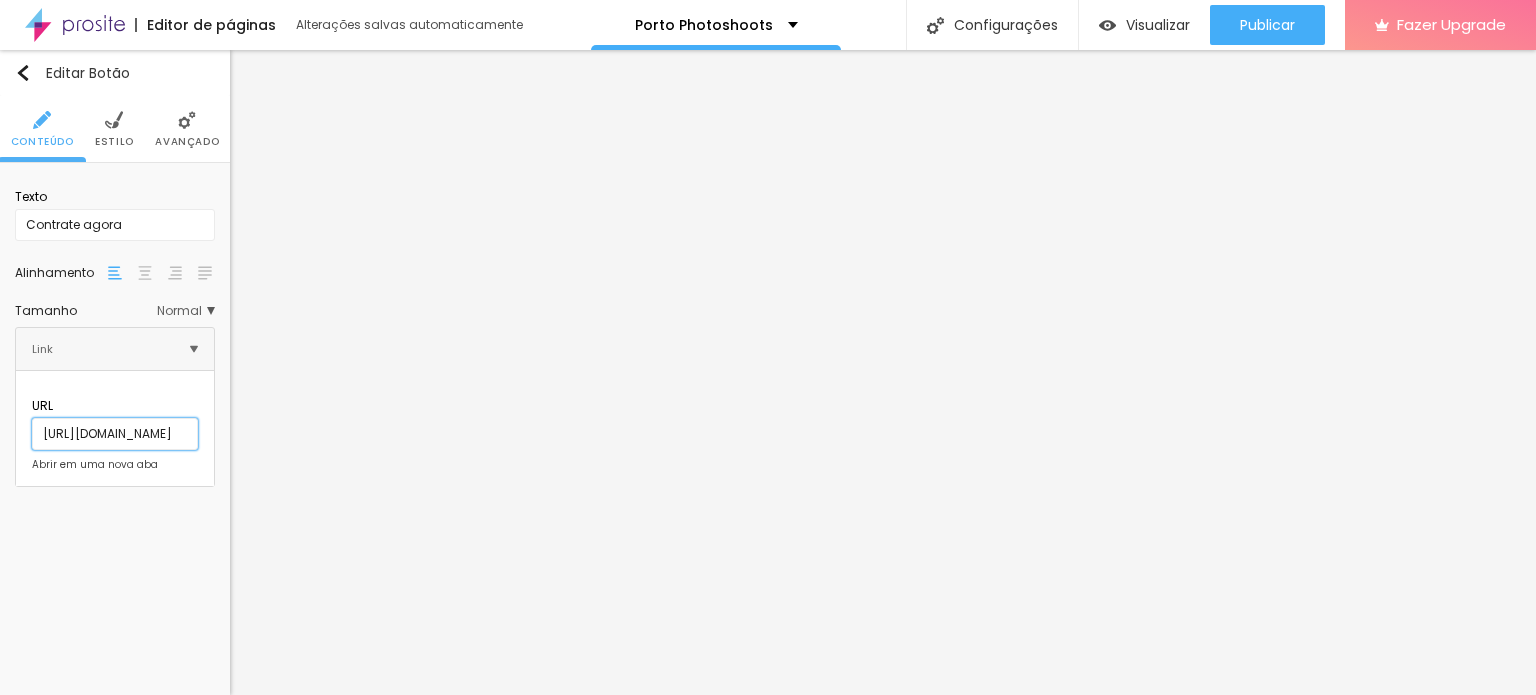 scroll, scrollTop: 0, scrollLeft: 76, axis: horizontal 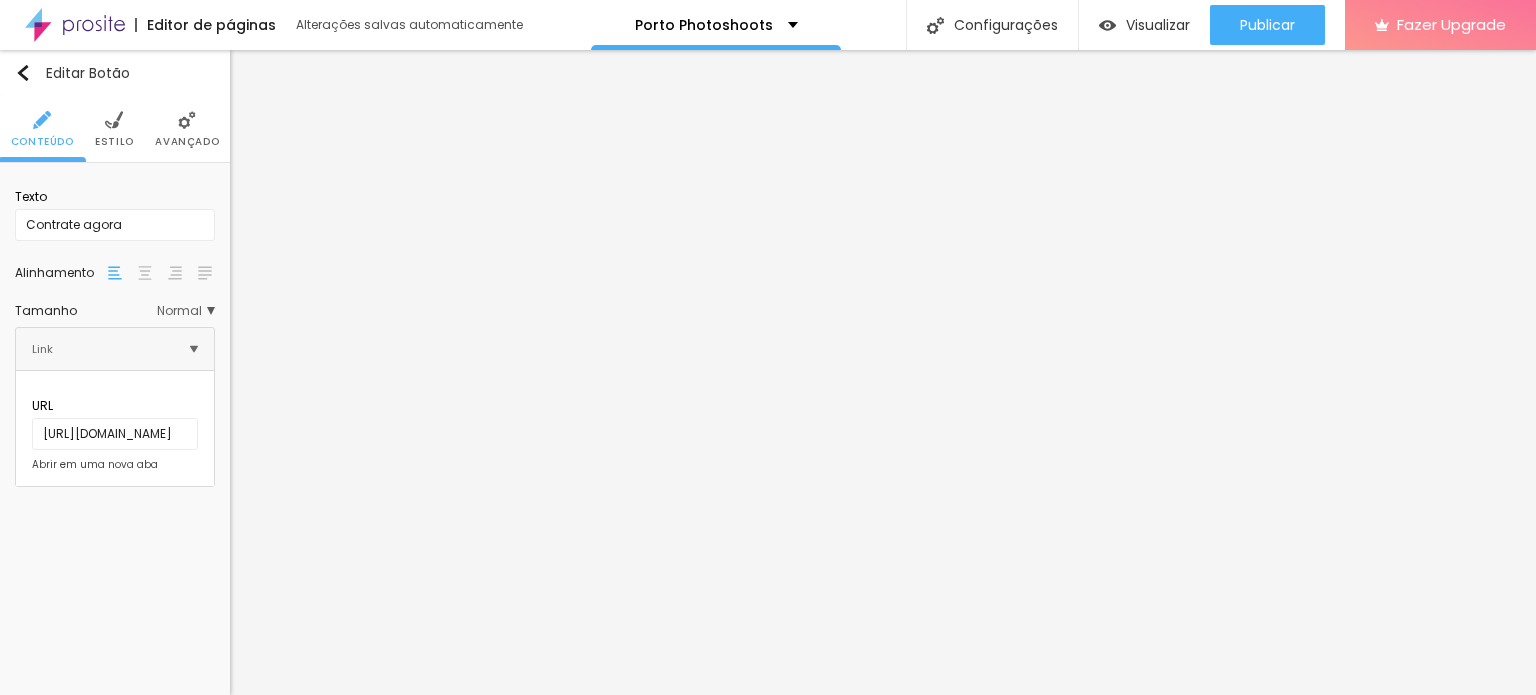click on "Abrir em uma nova aba" at bounding box center [95, 465] 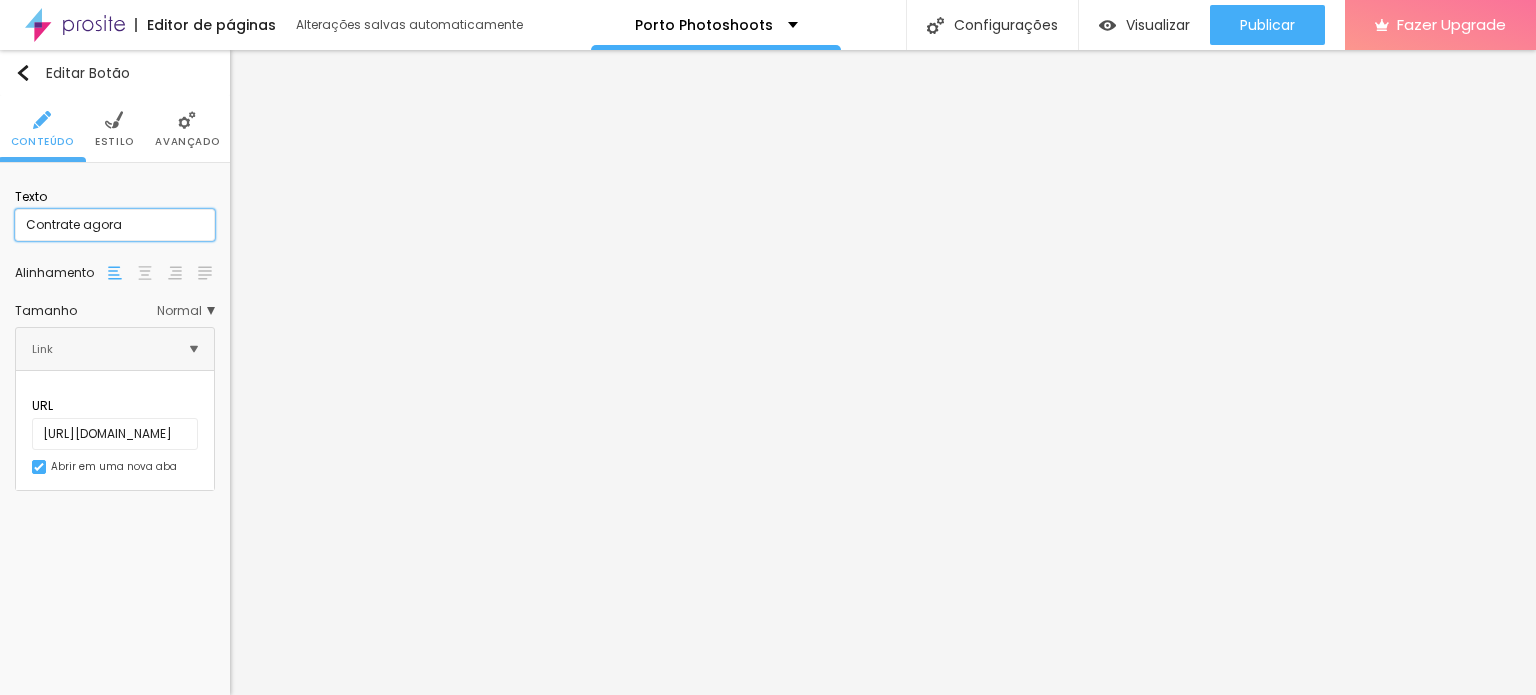 drag, startPoint x: 135, startPoint y: 225, endPoint x: 0, endPoint y: 224, distance: 135.00371 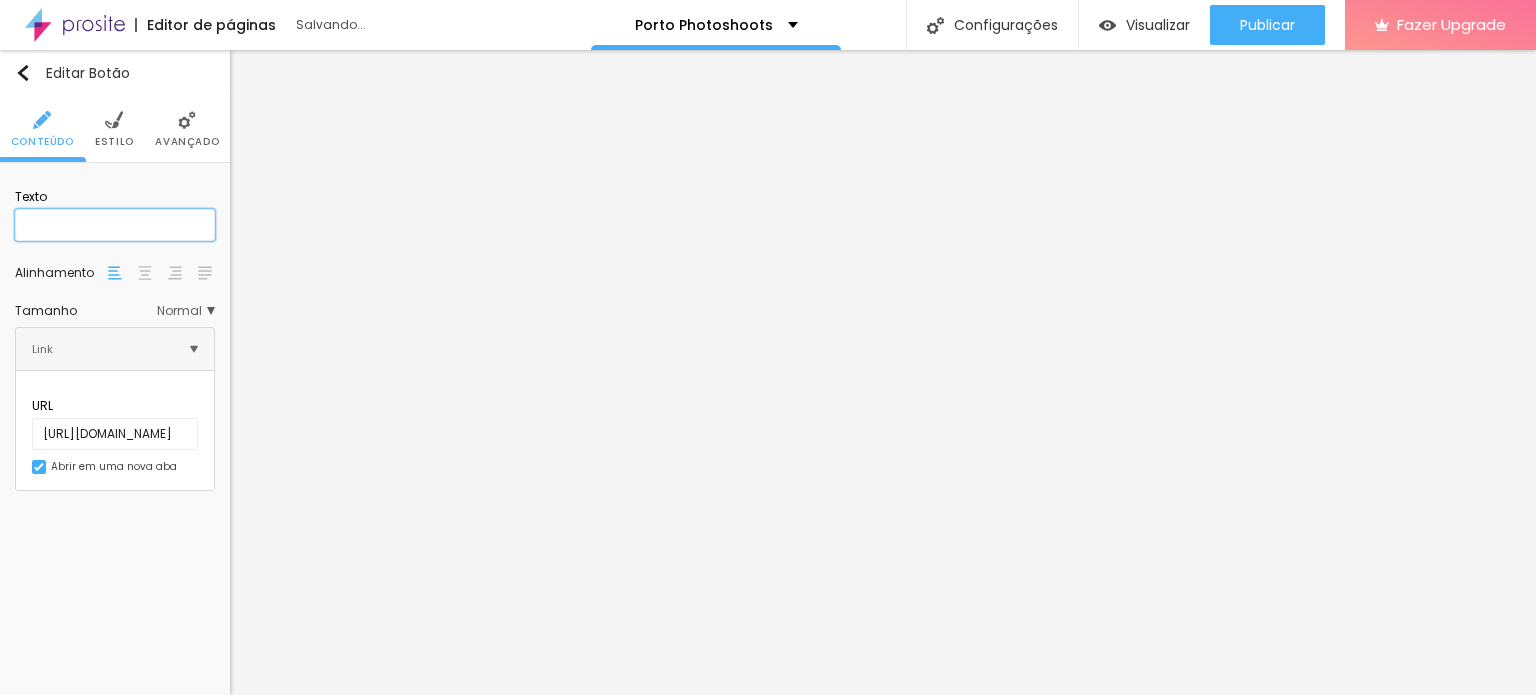 click at bounding box center (115, 225) 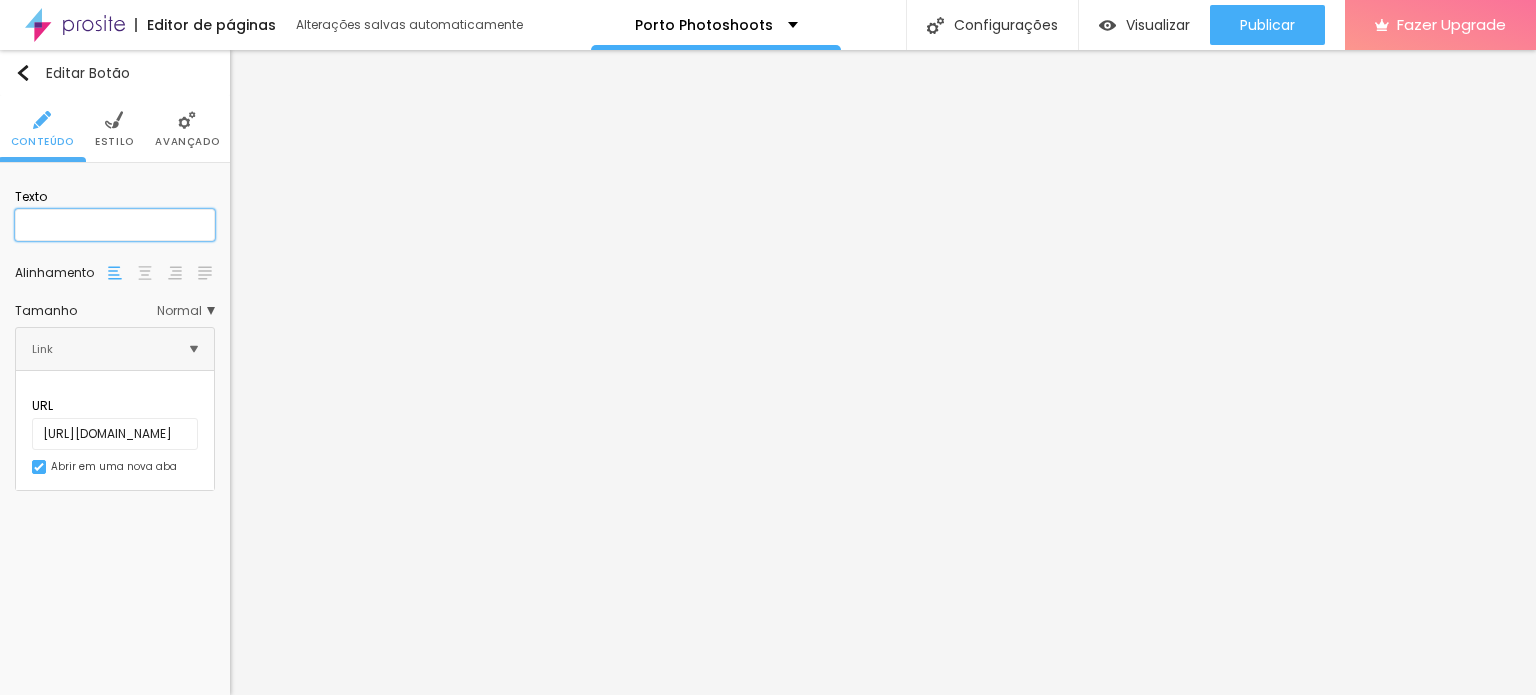 type on "Book my photoshoot" 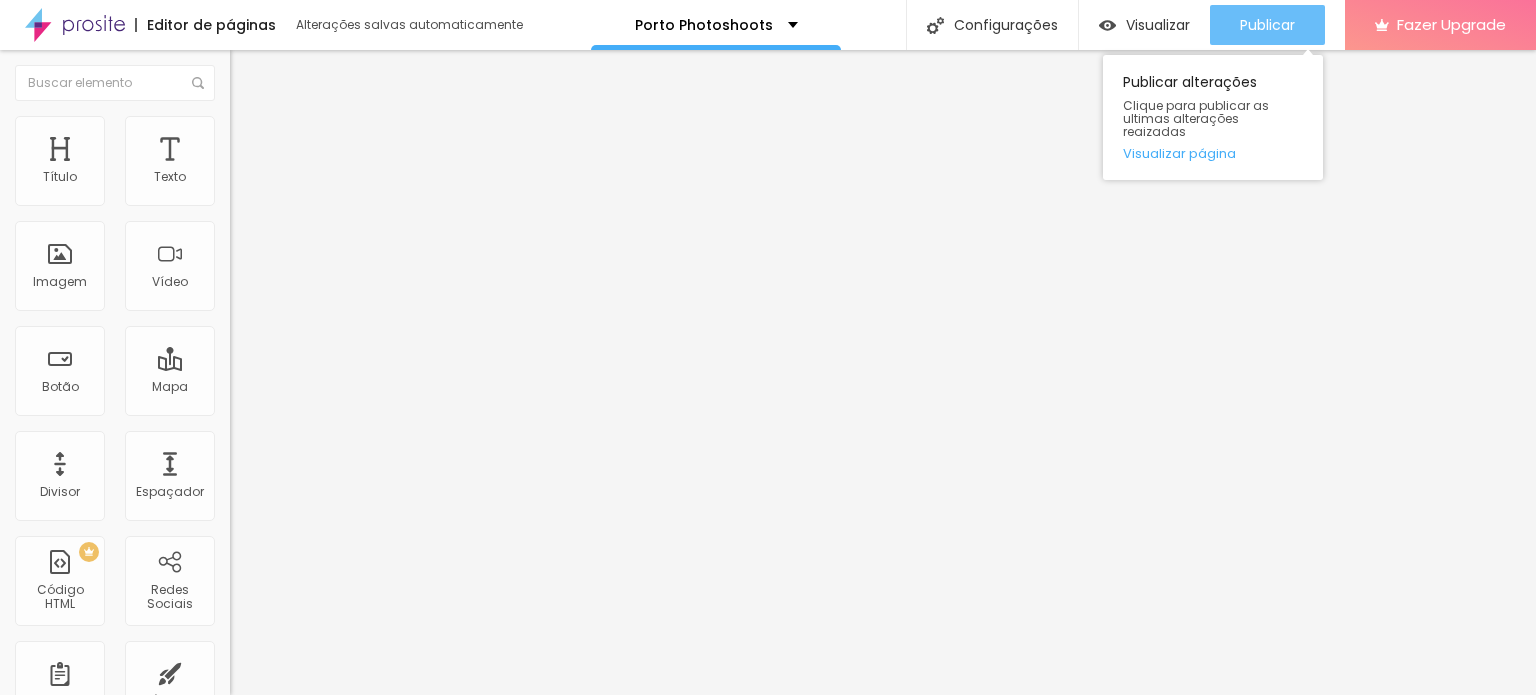 click on "Publicar" at bounding box center [1267, 25] 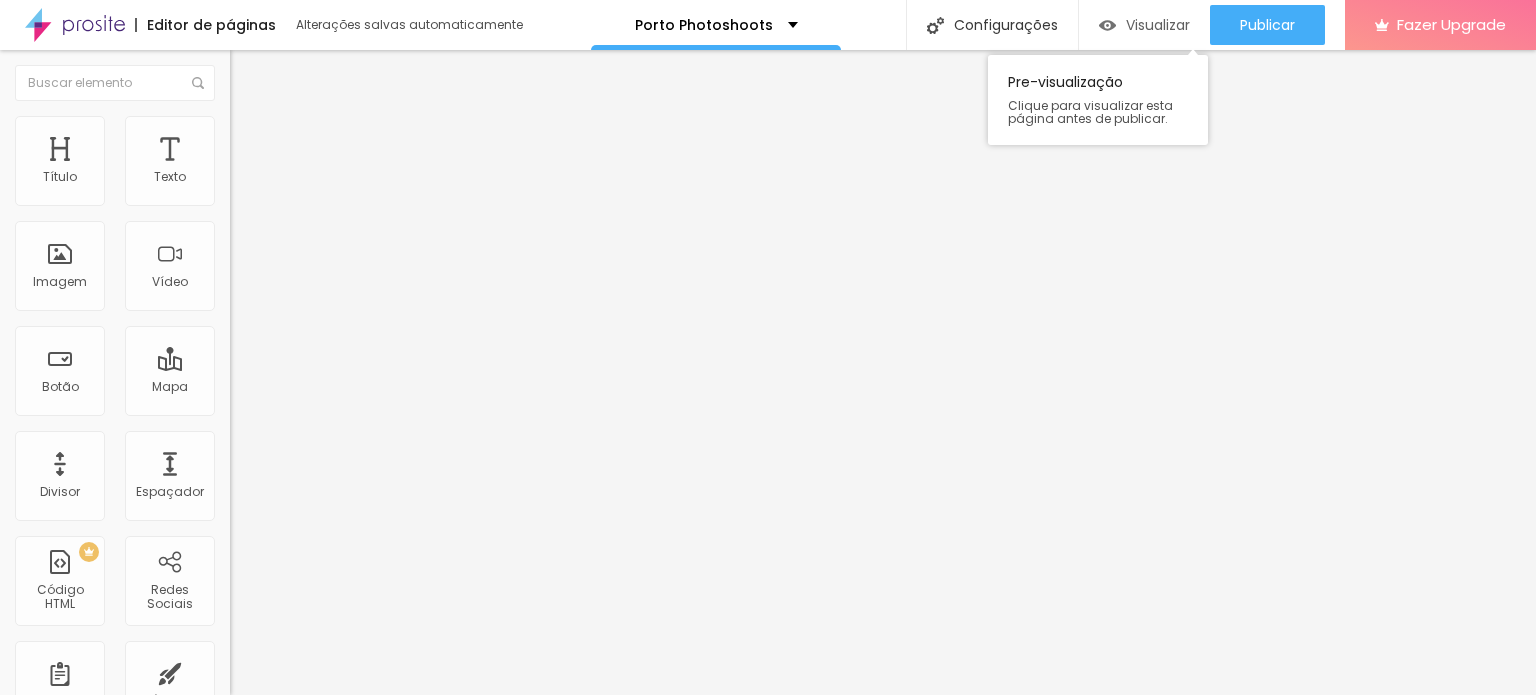click on "Visualizar" at bounding box center (1158, 25) 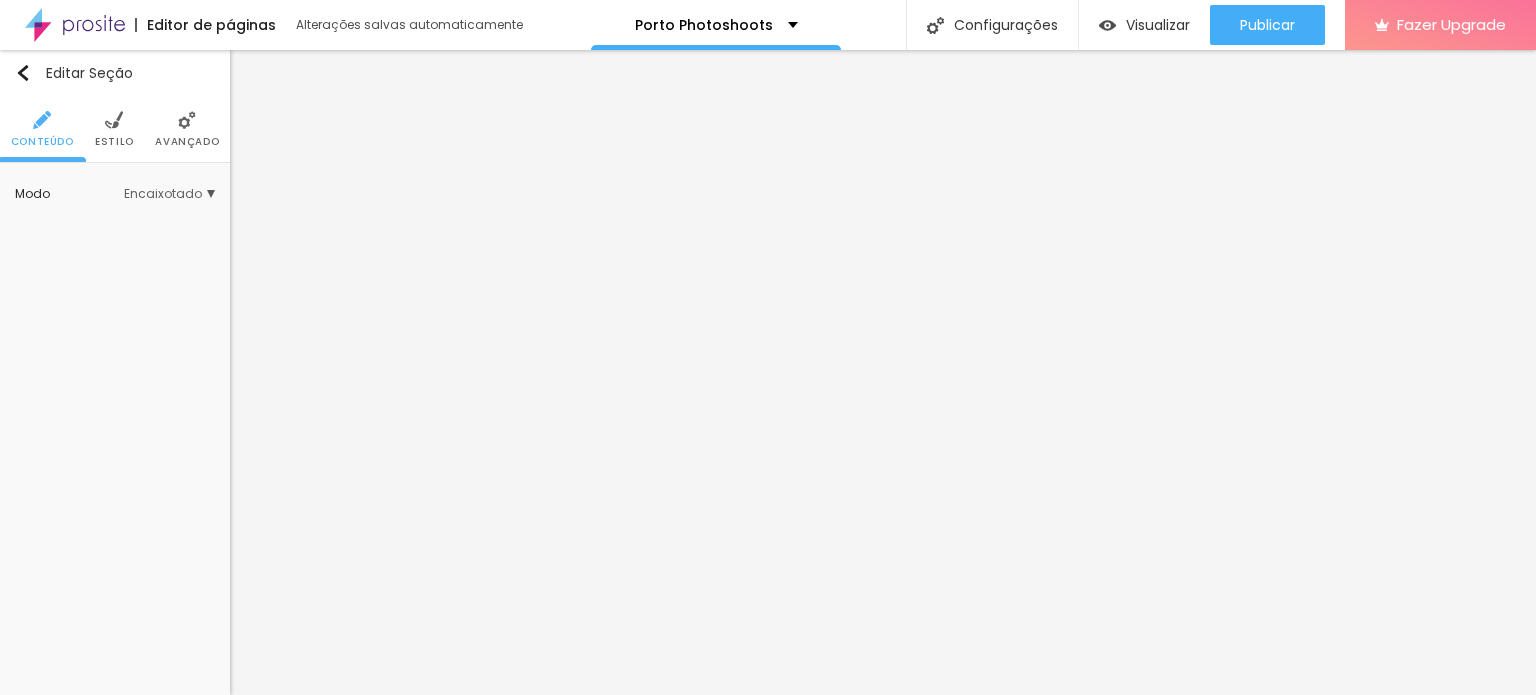 click on "Conteúdo Estilo Avançado" at bounding box center (115, 129) 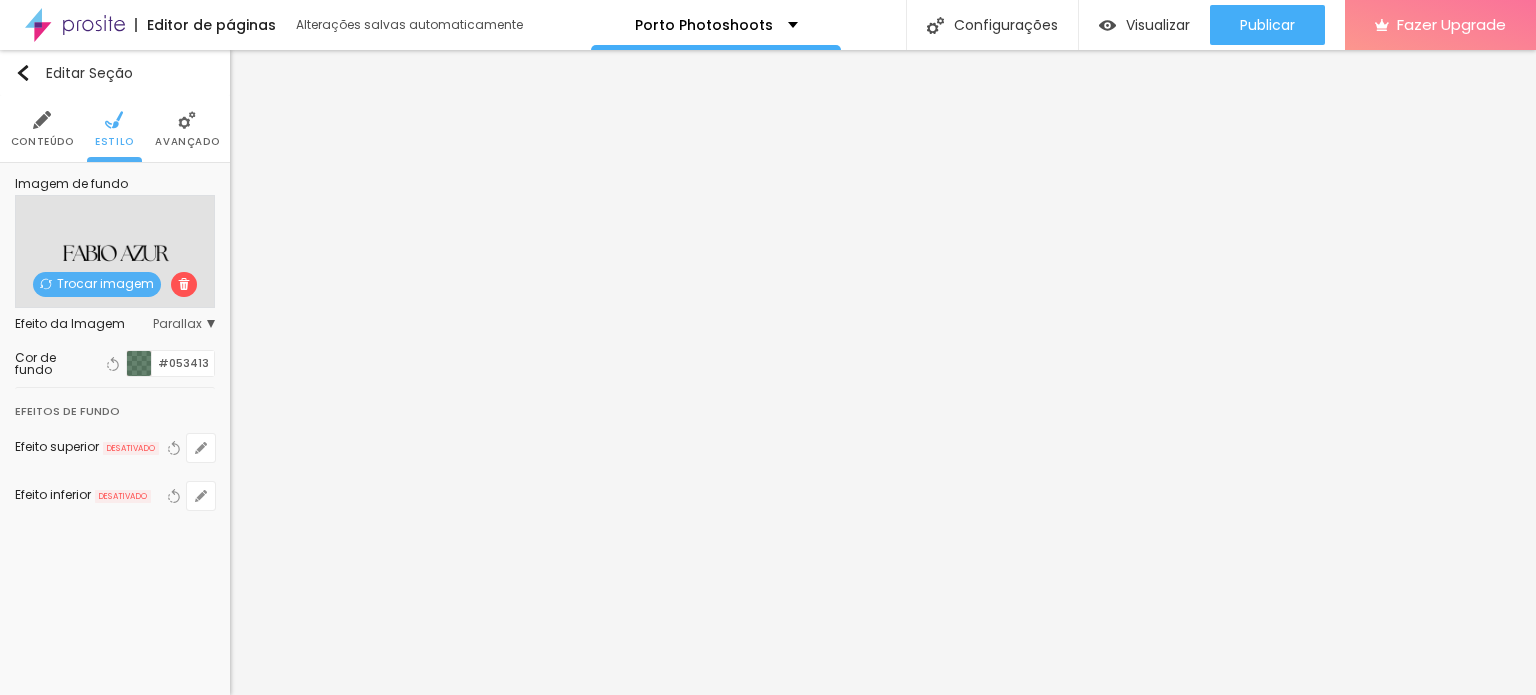 click on "Avançado" at bounding box center (187, 142) 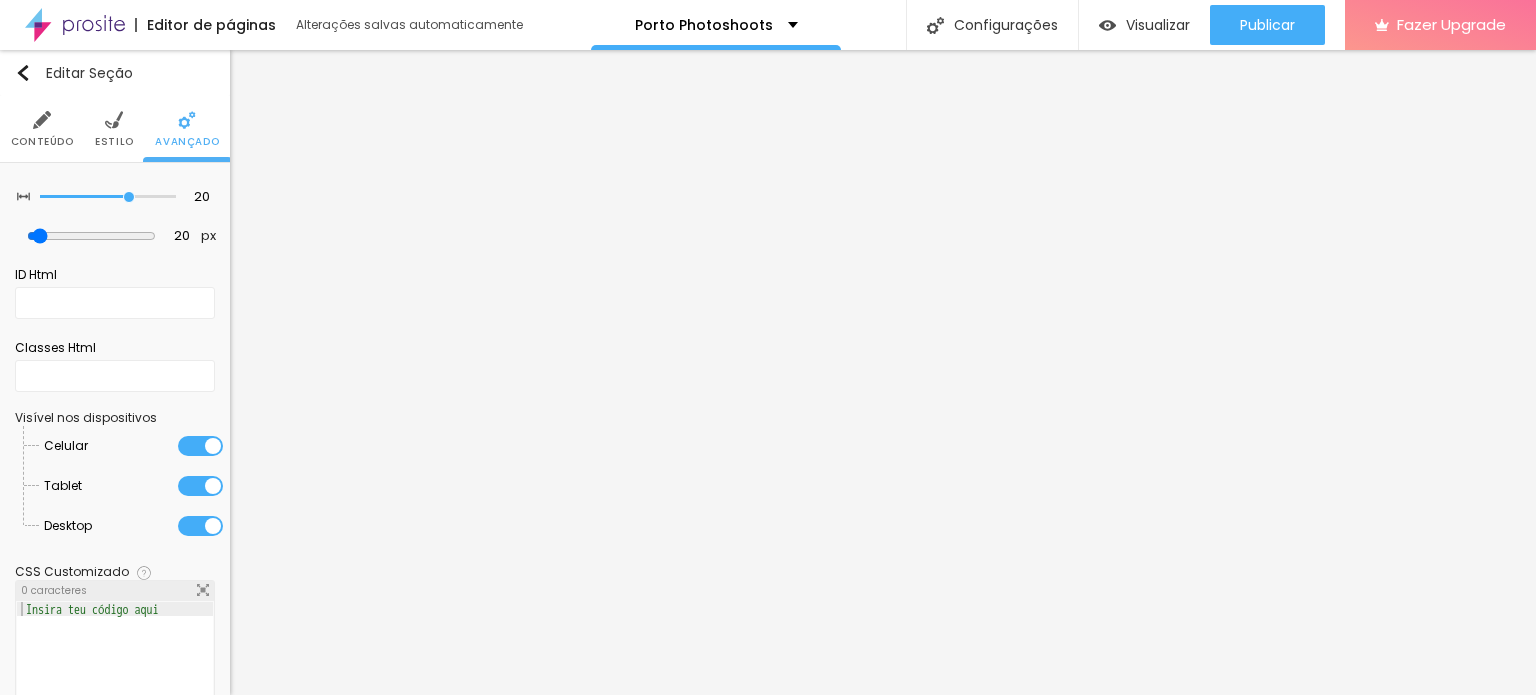 drag, startPoint x: 108, startPoint y: 137, endPoint x: 87, endPoint y: 128, distance: 22.847319 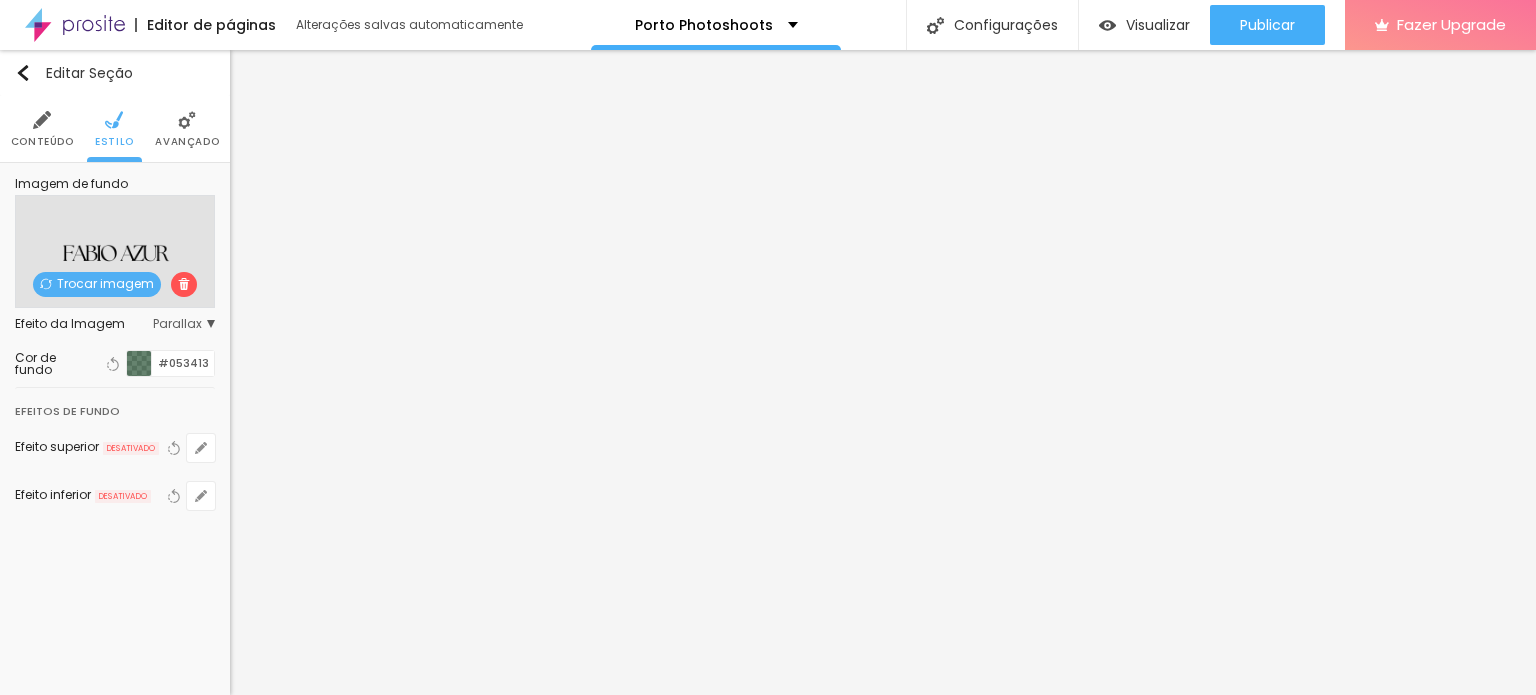 click at bounding box center (42, 120) 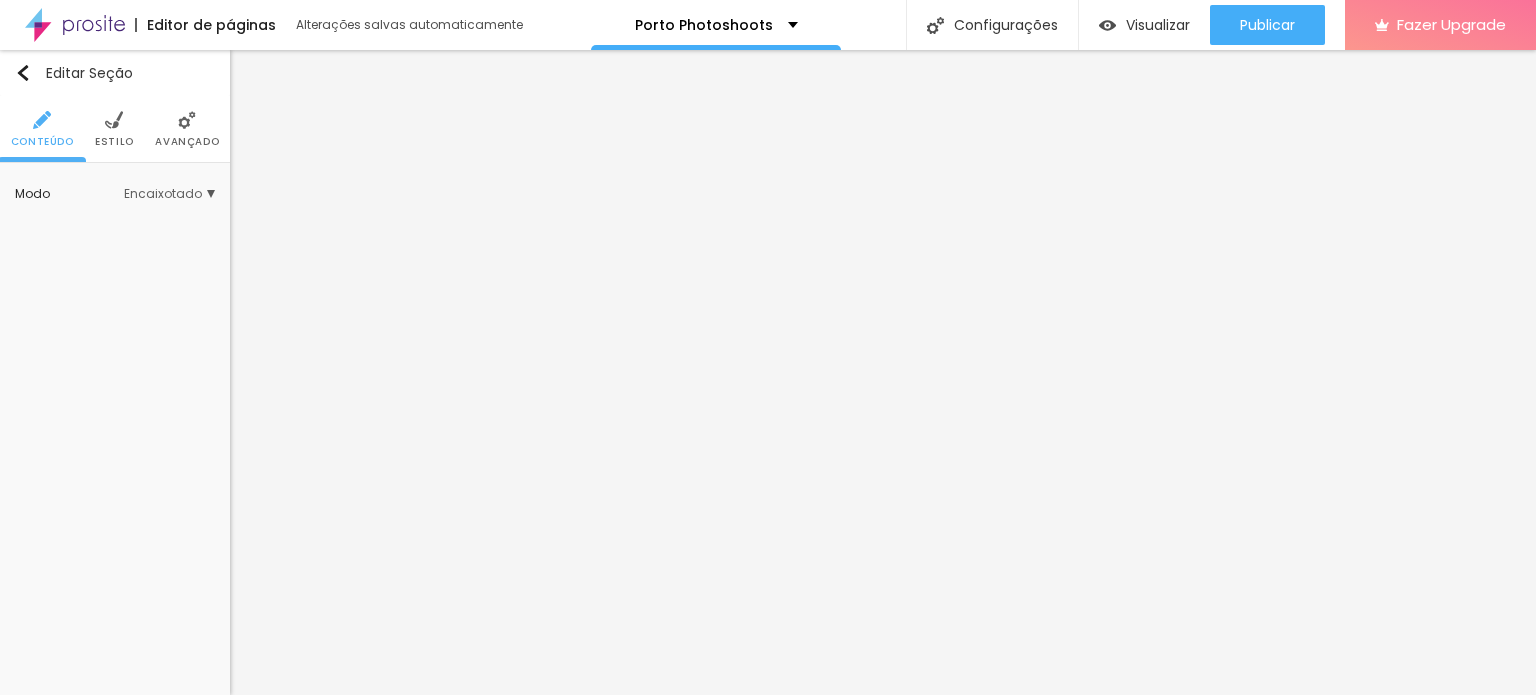 click on "Estilo" at bounding box center [114, 142] 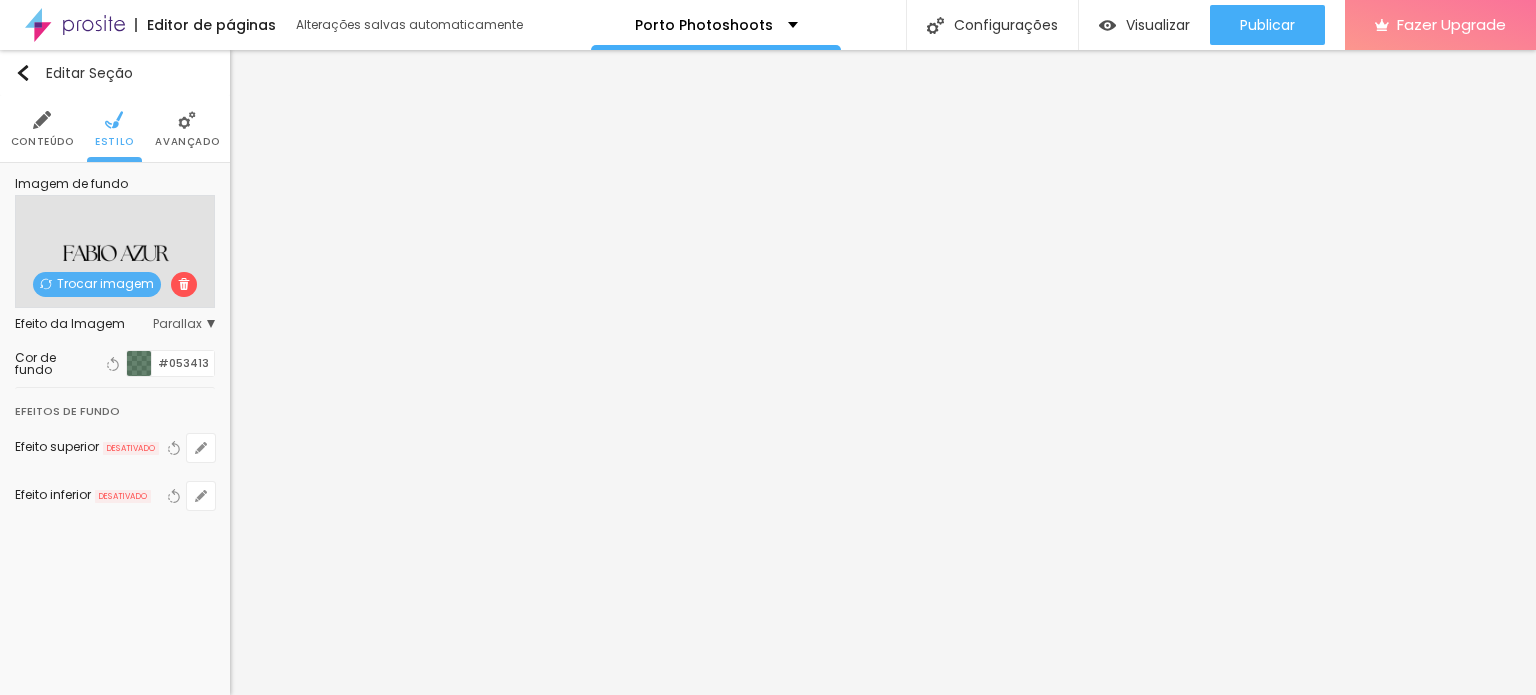 click on "Parallax" at bounding box center (184, 324) 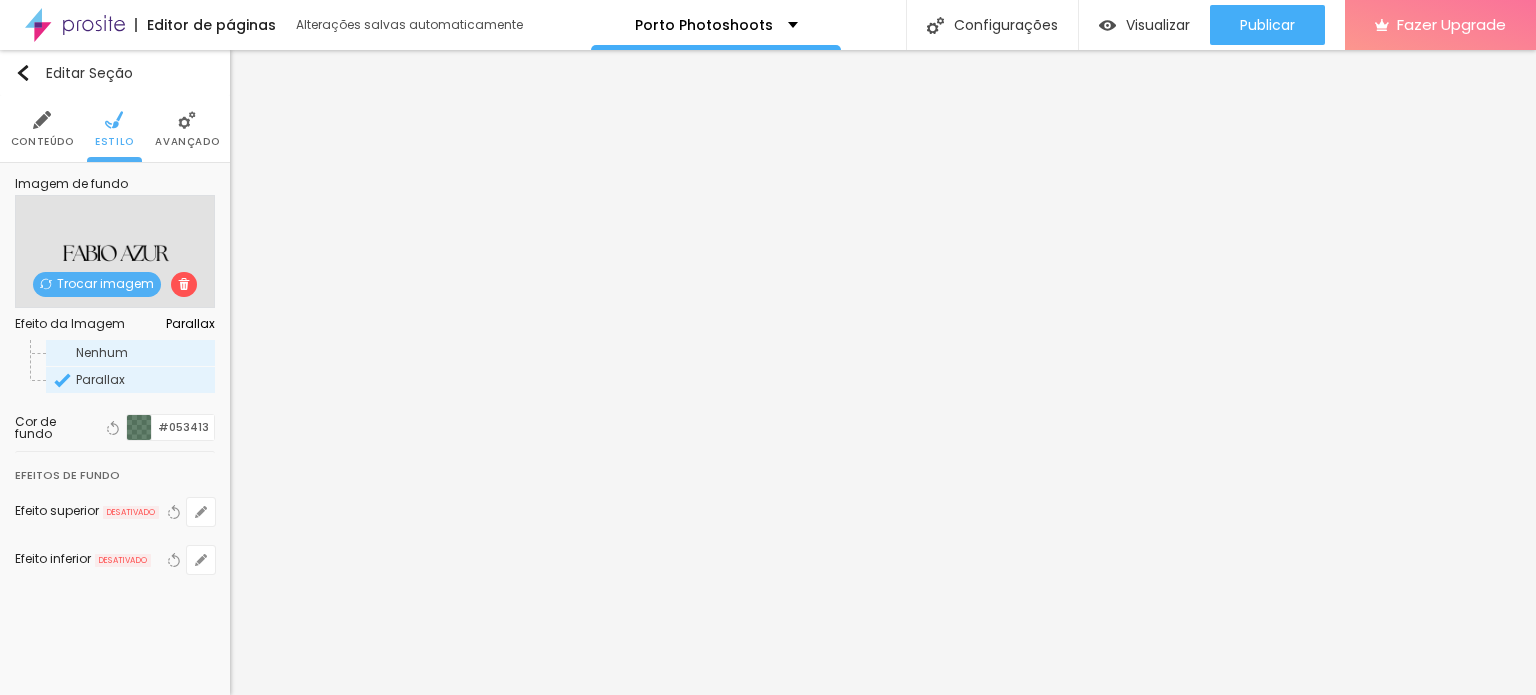 click on "Nenhum" at bounding box center [102, 352] 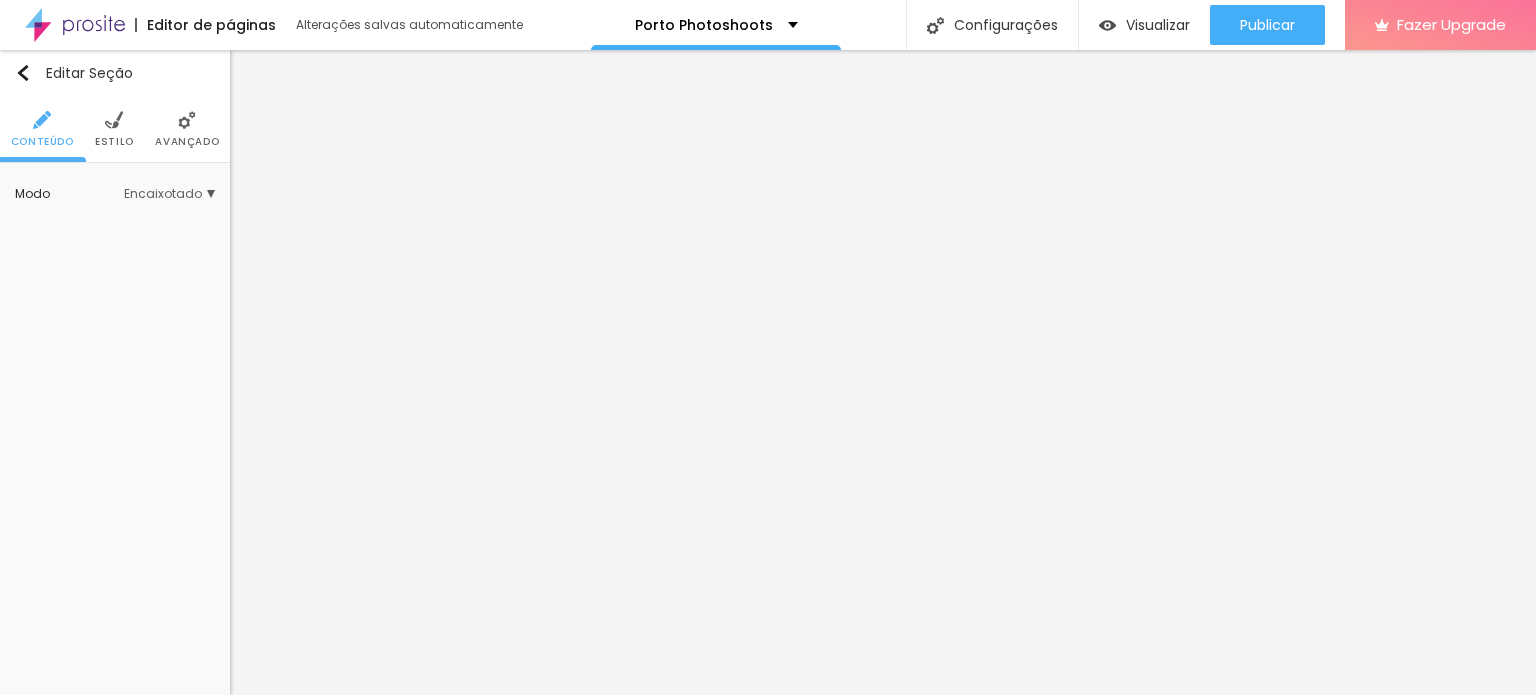 click on "Estilo" at bounding box center [114, 142] 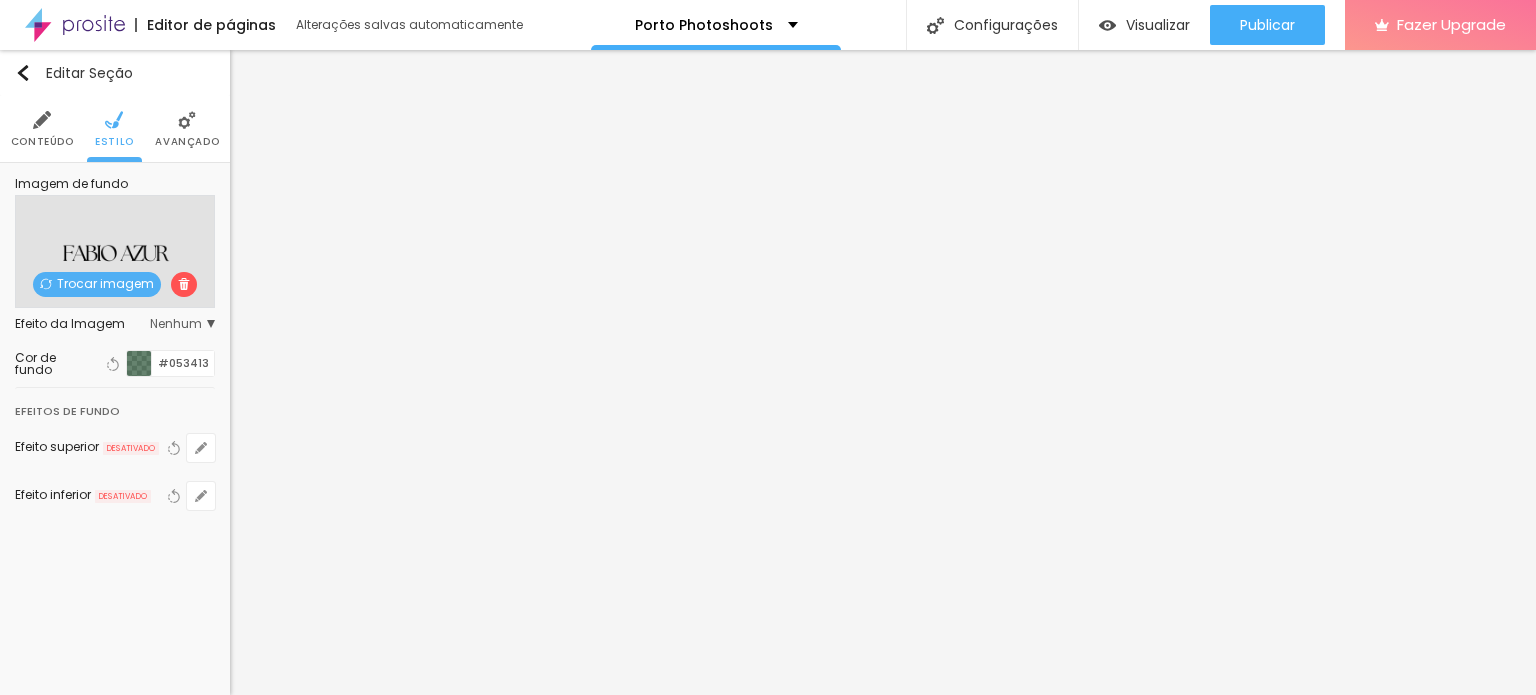 click on "Avançado" at bounding box center [187, 142] 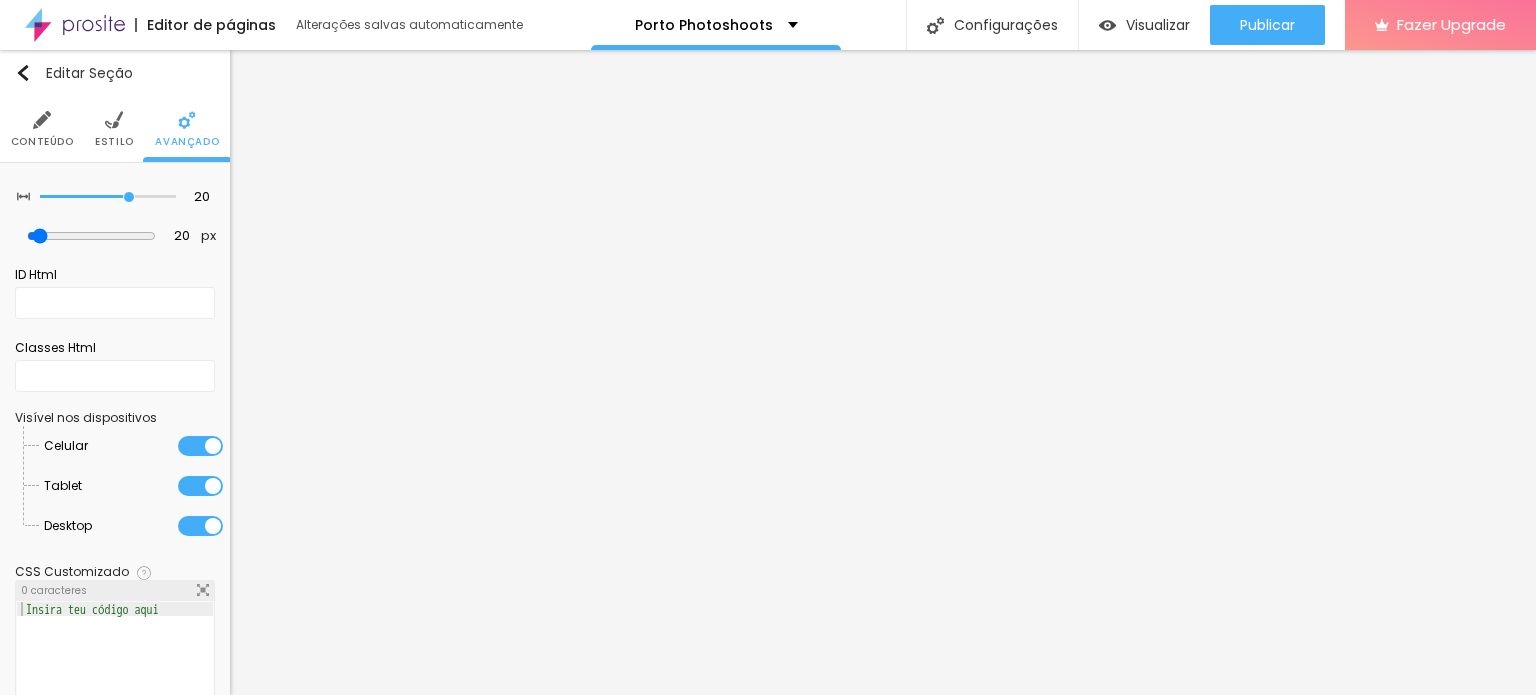 click on "Estilo" at bounding box center (114, 142) 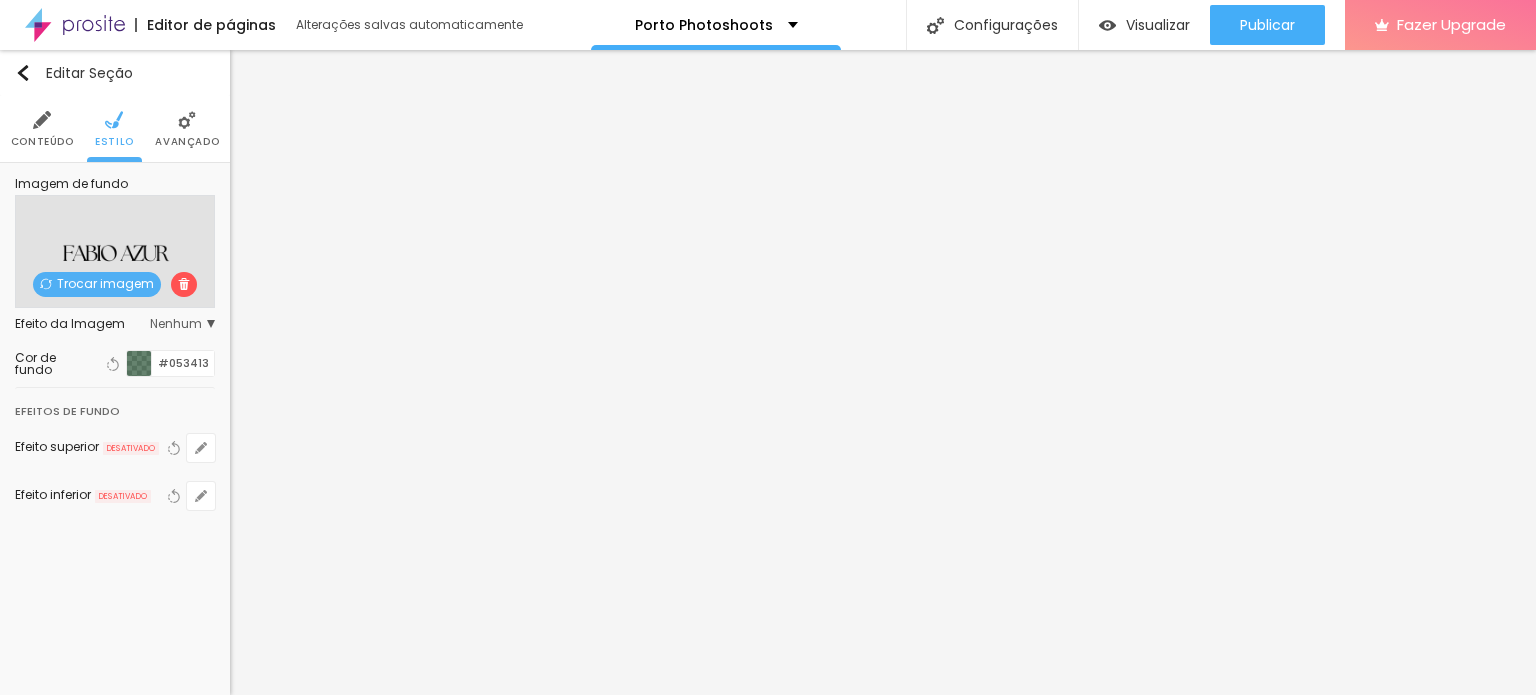click at bounding box center [139, 363] 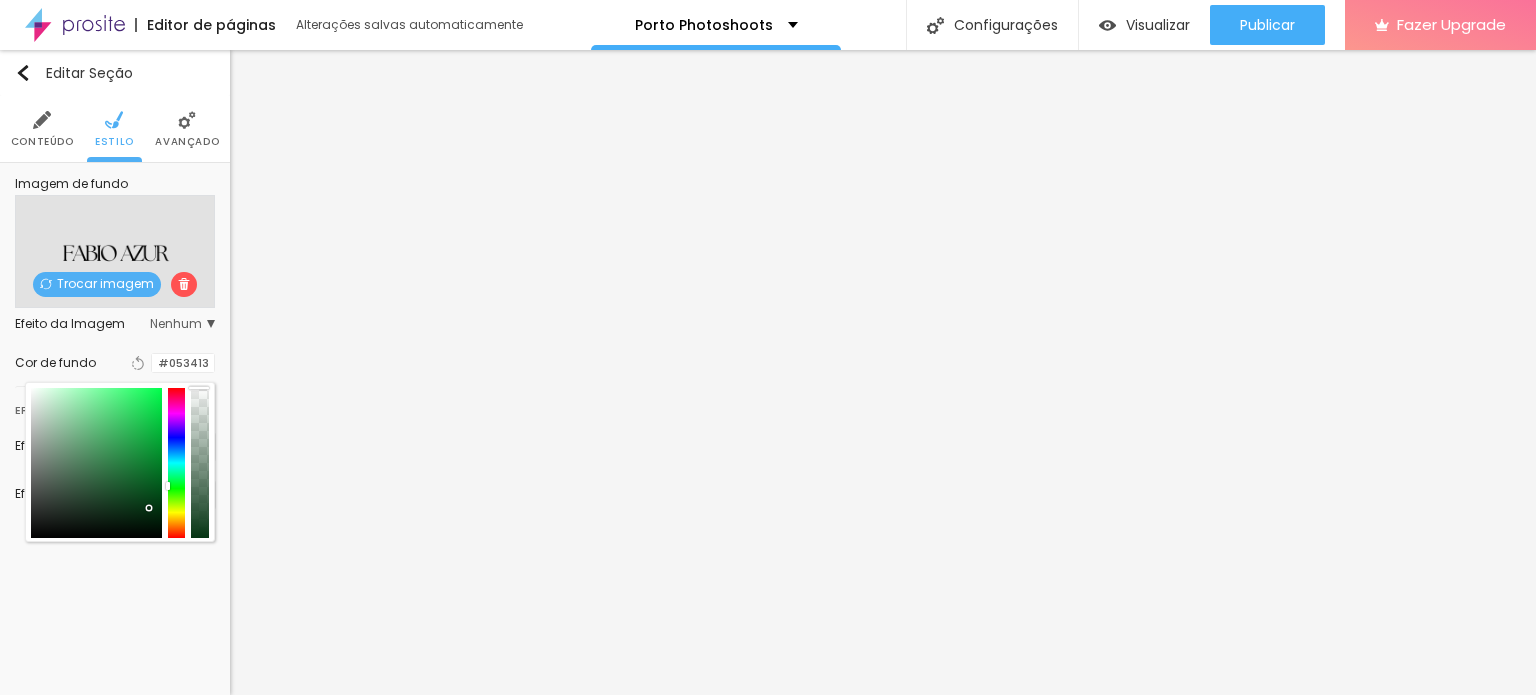 drag, startPoint x: 194, startPoint y: 427, endPoint x: 212, endPoint y: 303, distance: 125.299644 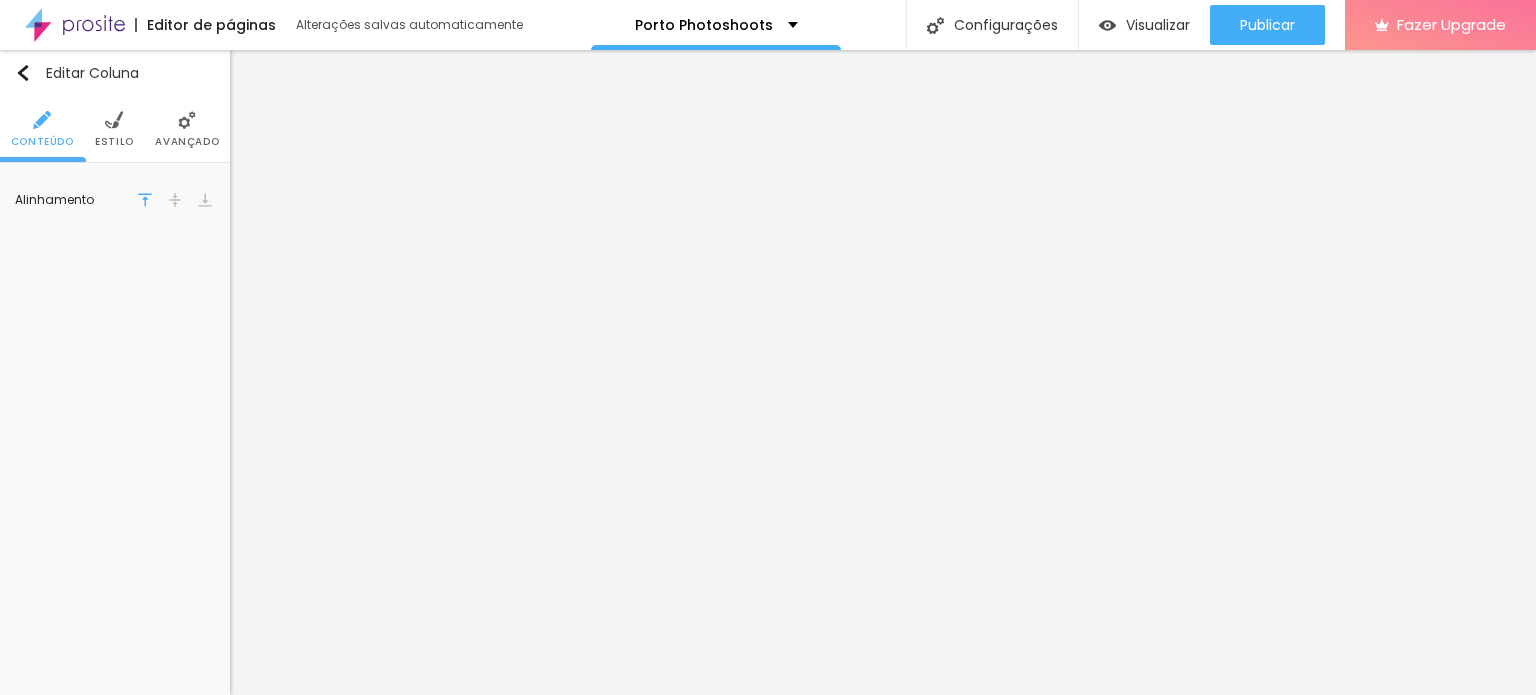 click on "Estilo" at bounding box center (114, 129) 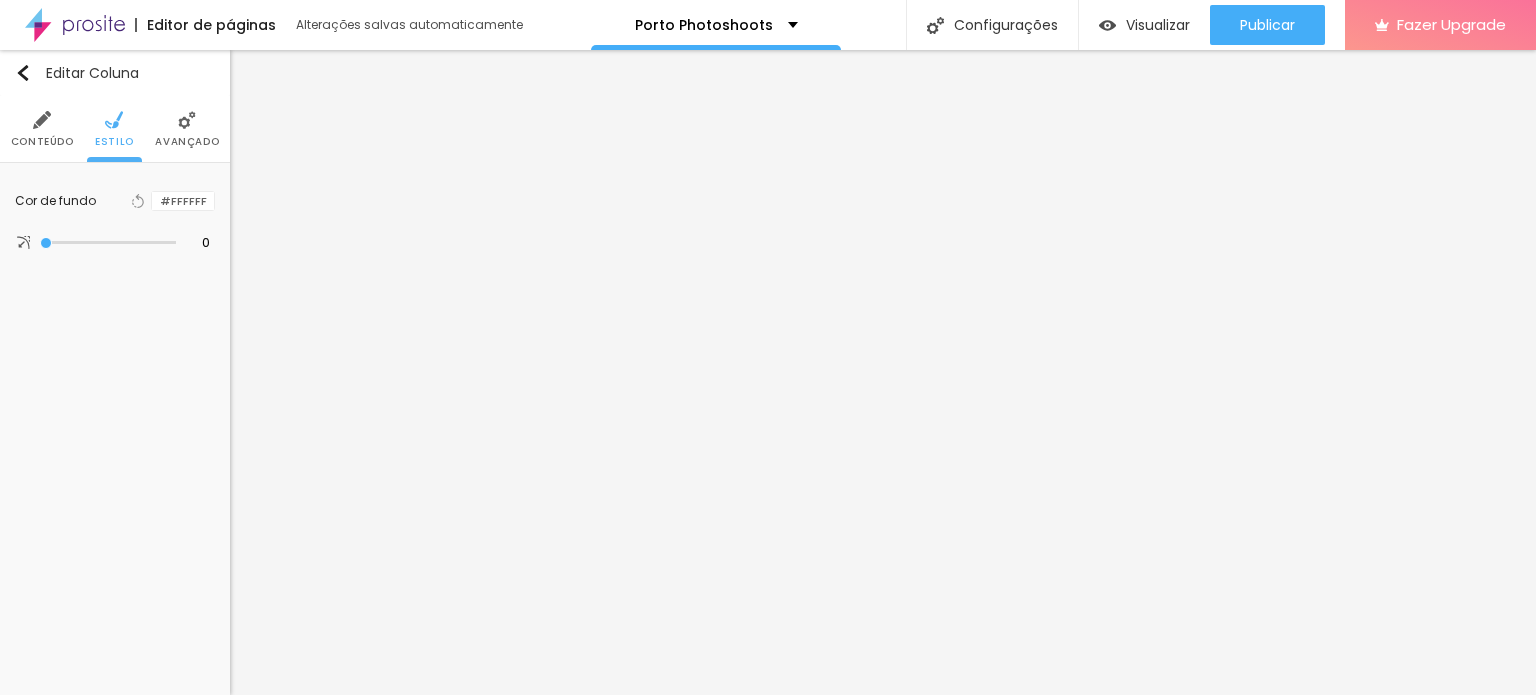click at bounding box center (187, 120) 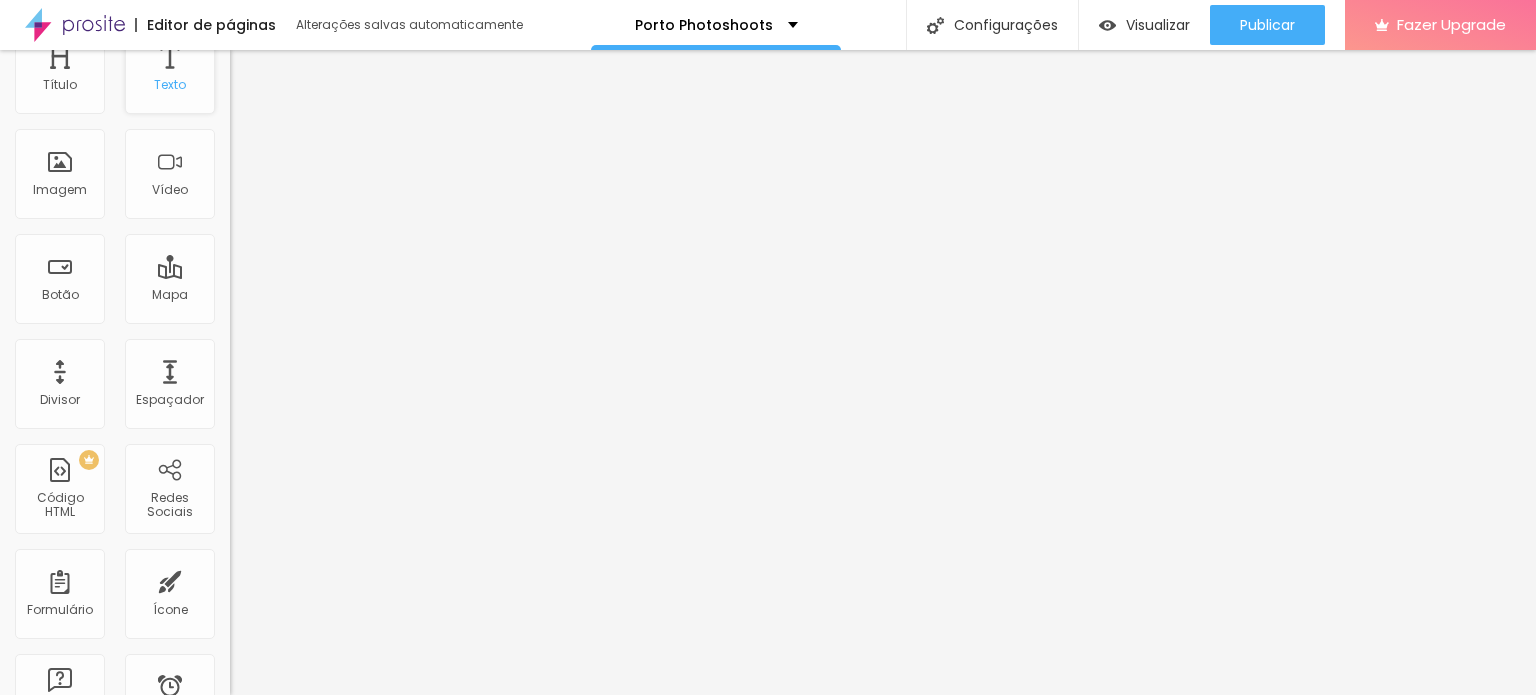 scroll, scrollTop: 100, scrollLeft: 0, axis: vertical 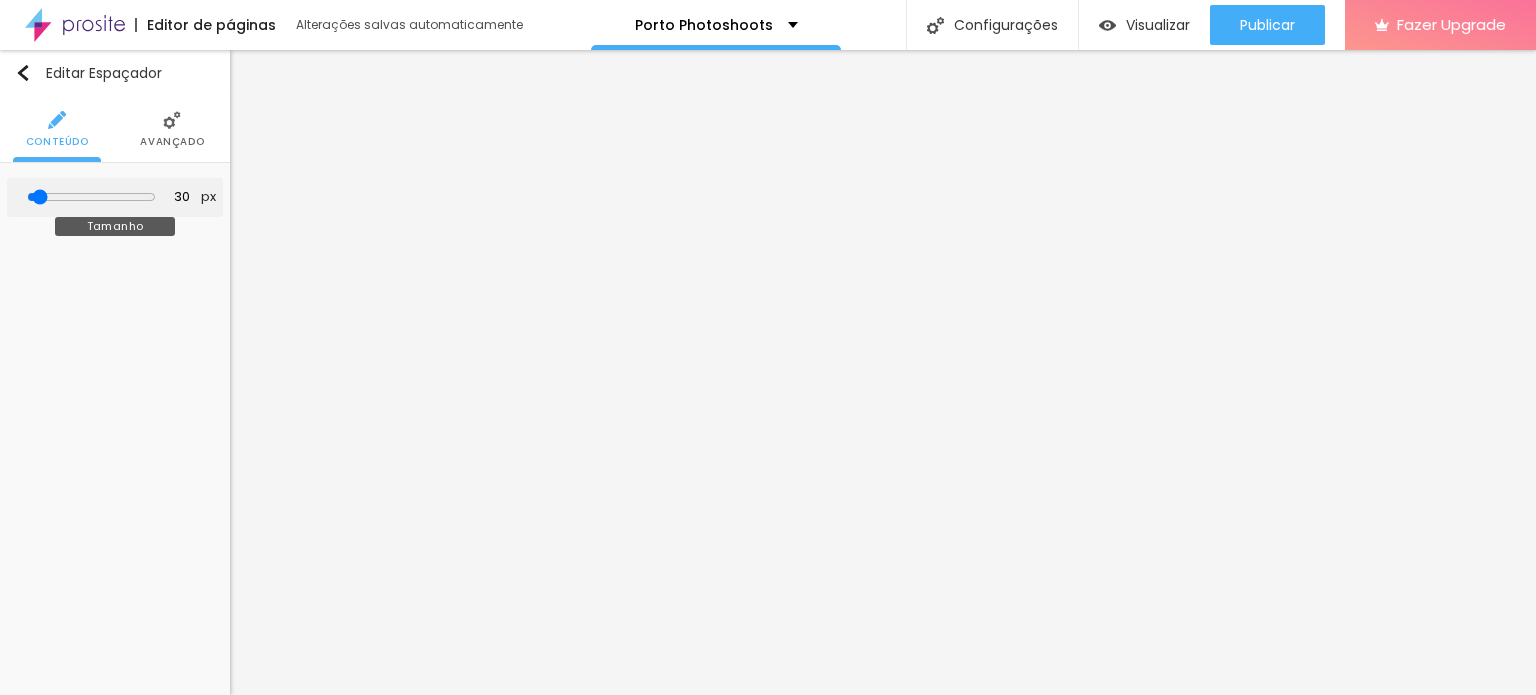 type on "169" 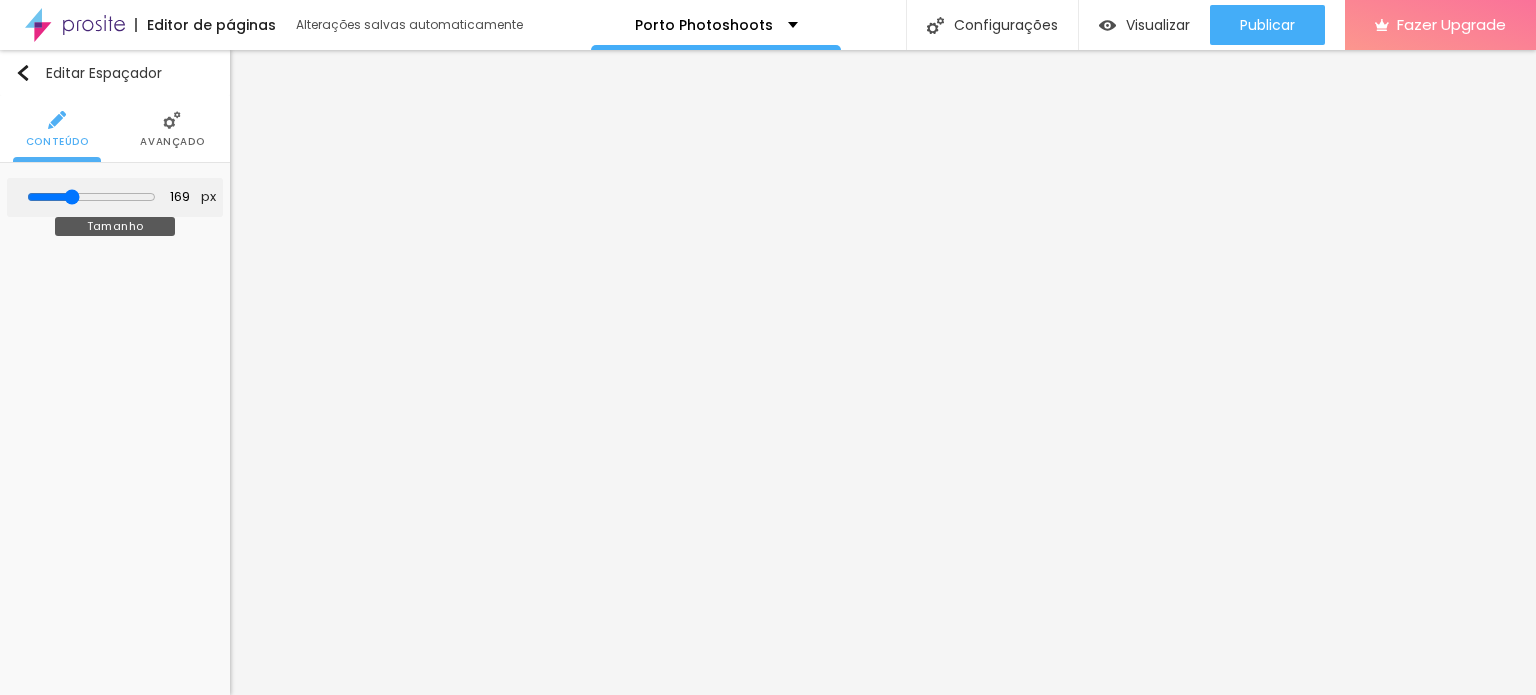 type on "189" 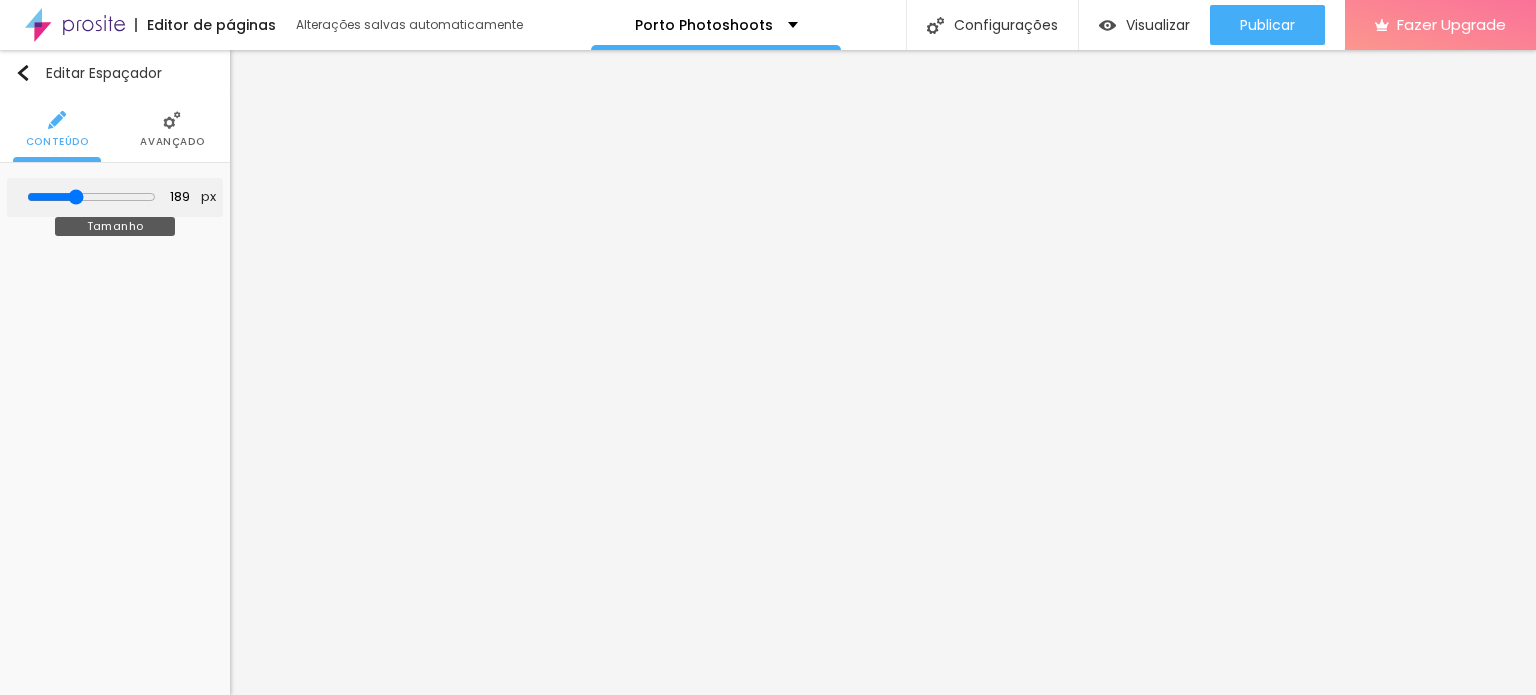 type on "205" 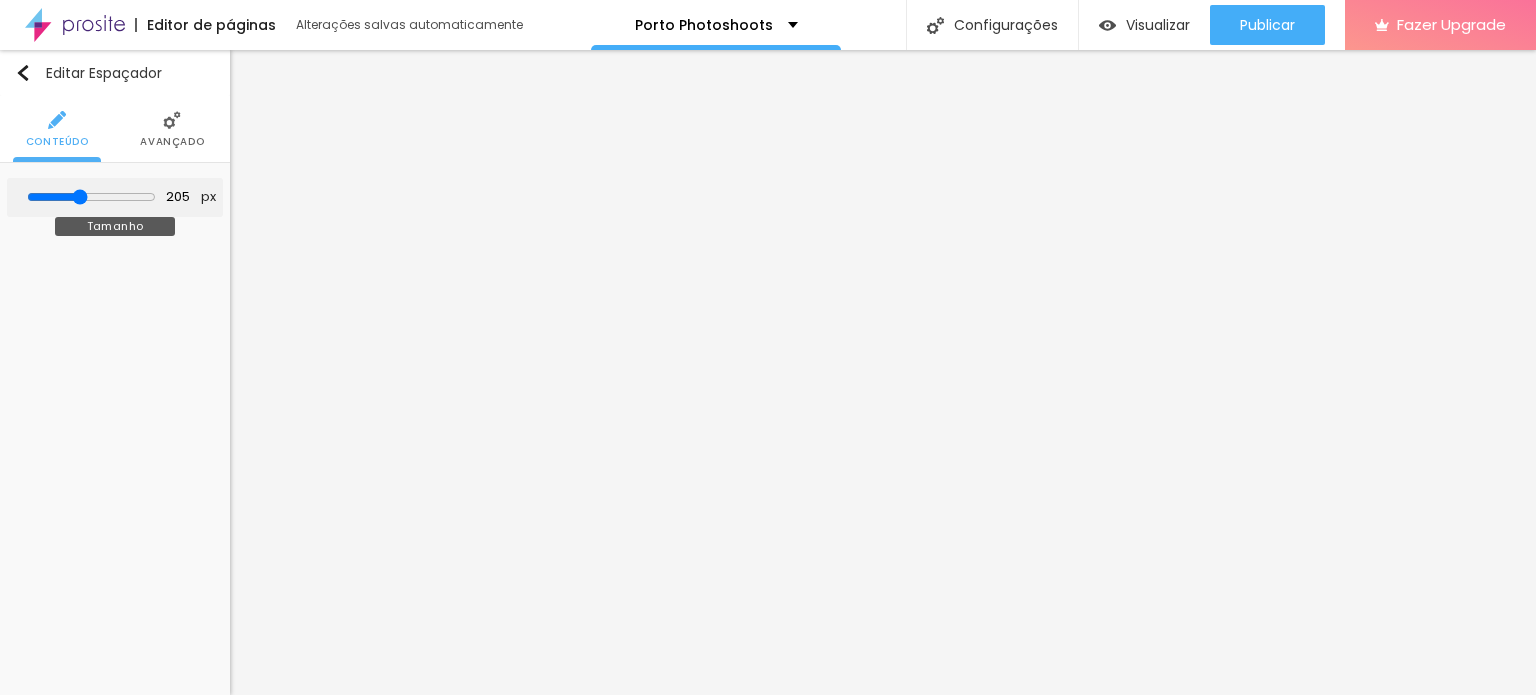 type on "209" 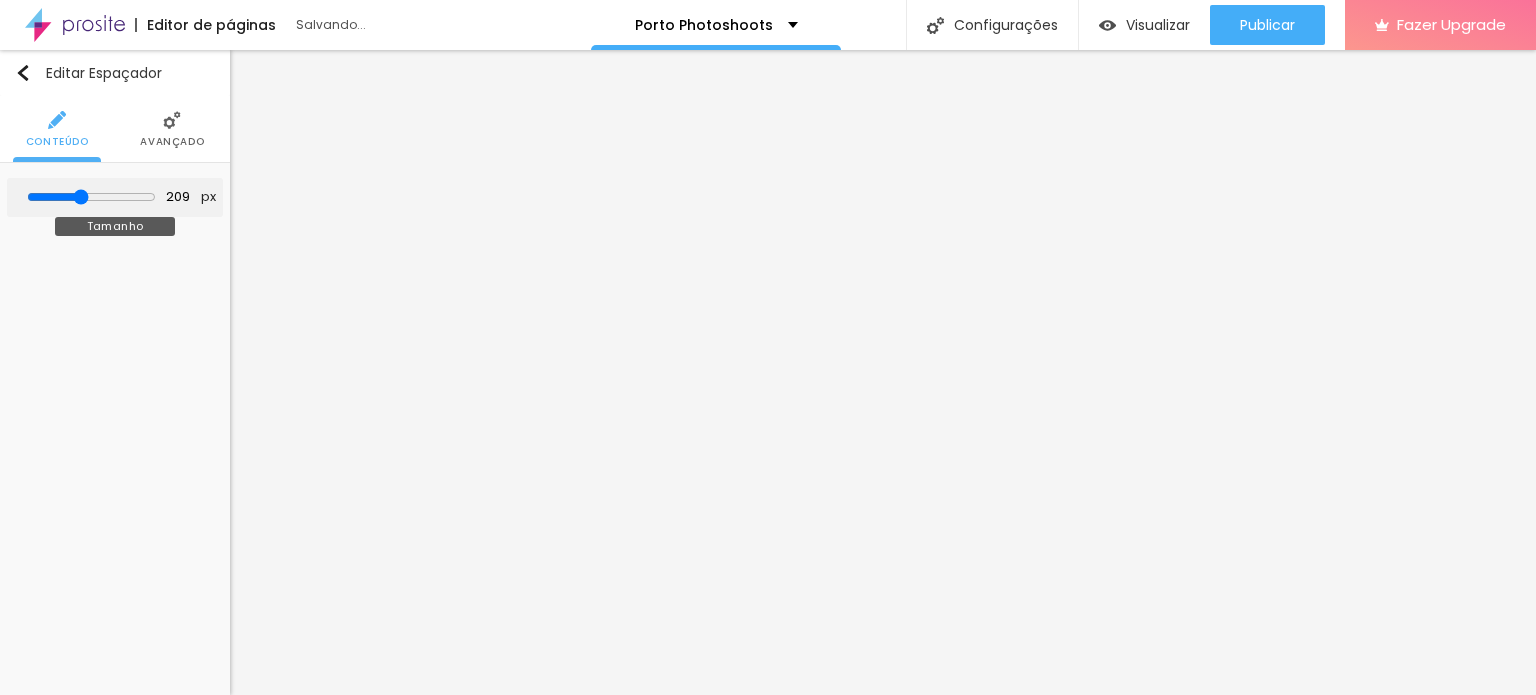 type on "201" 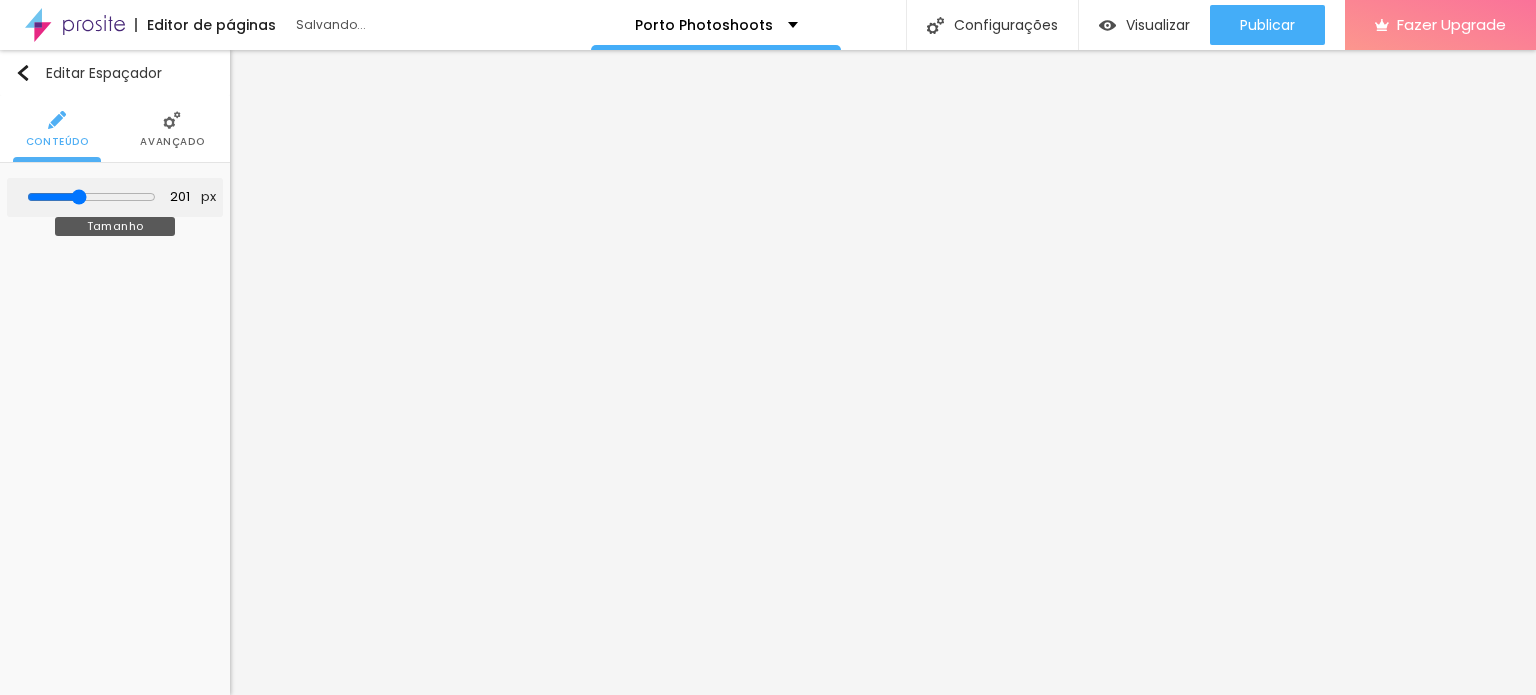 type on "193" 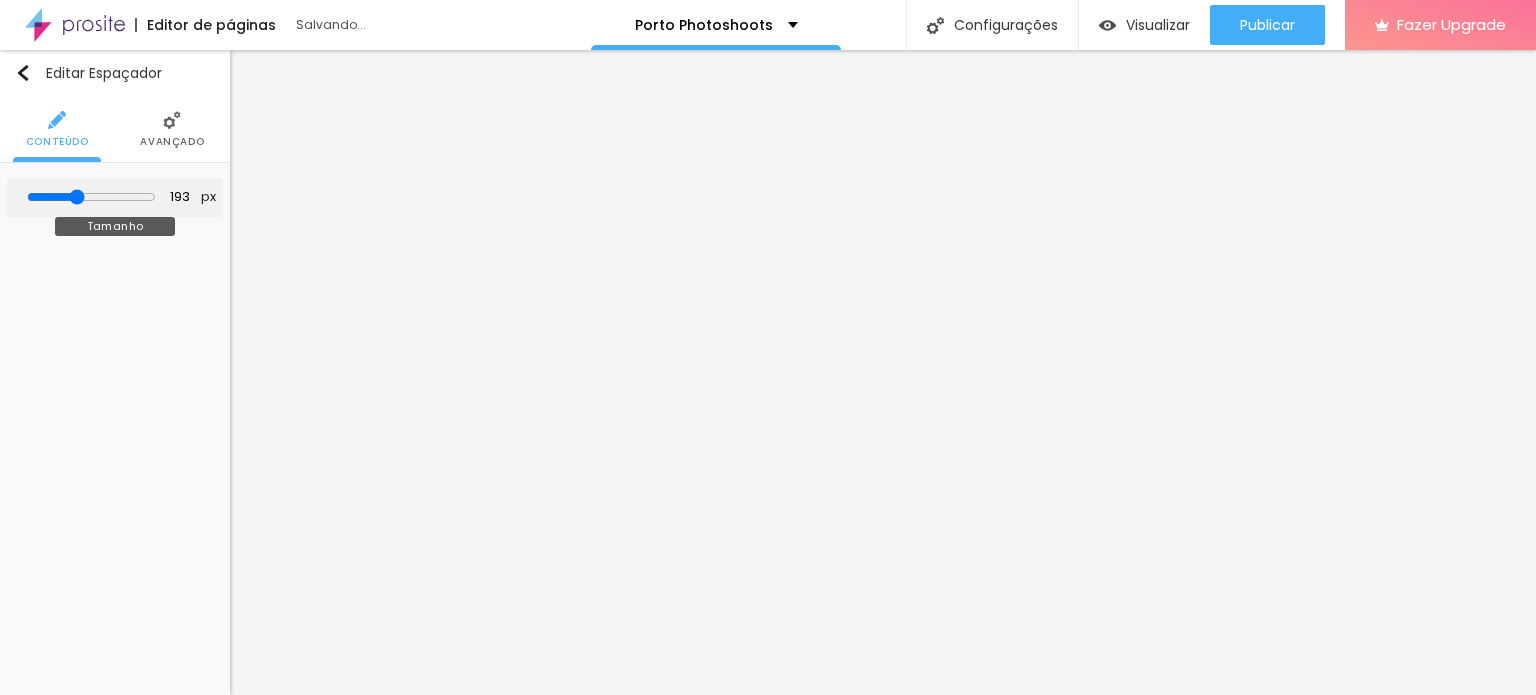 type on "180" 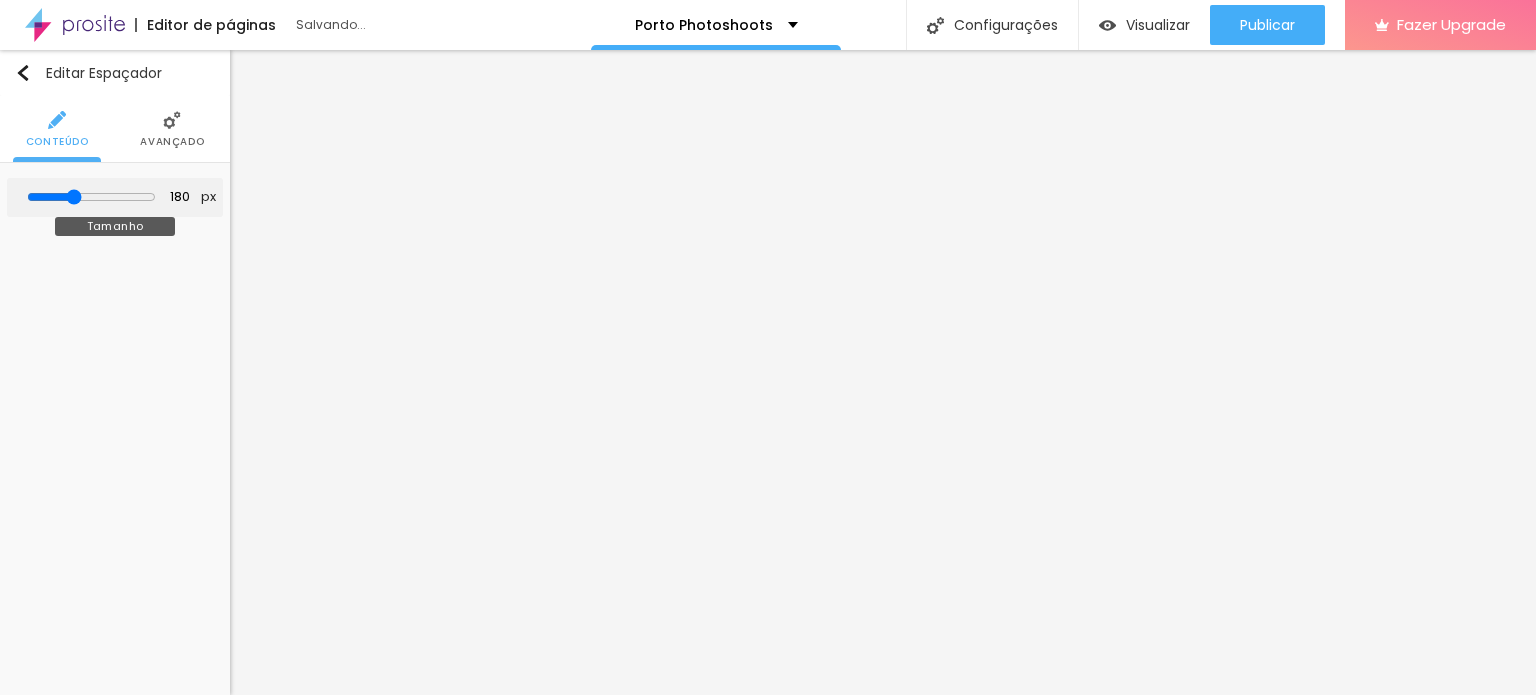type on "172" 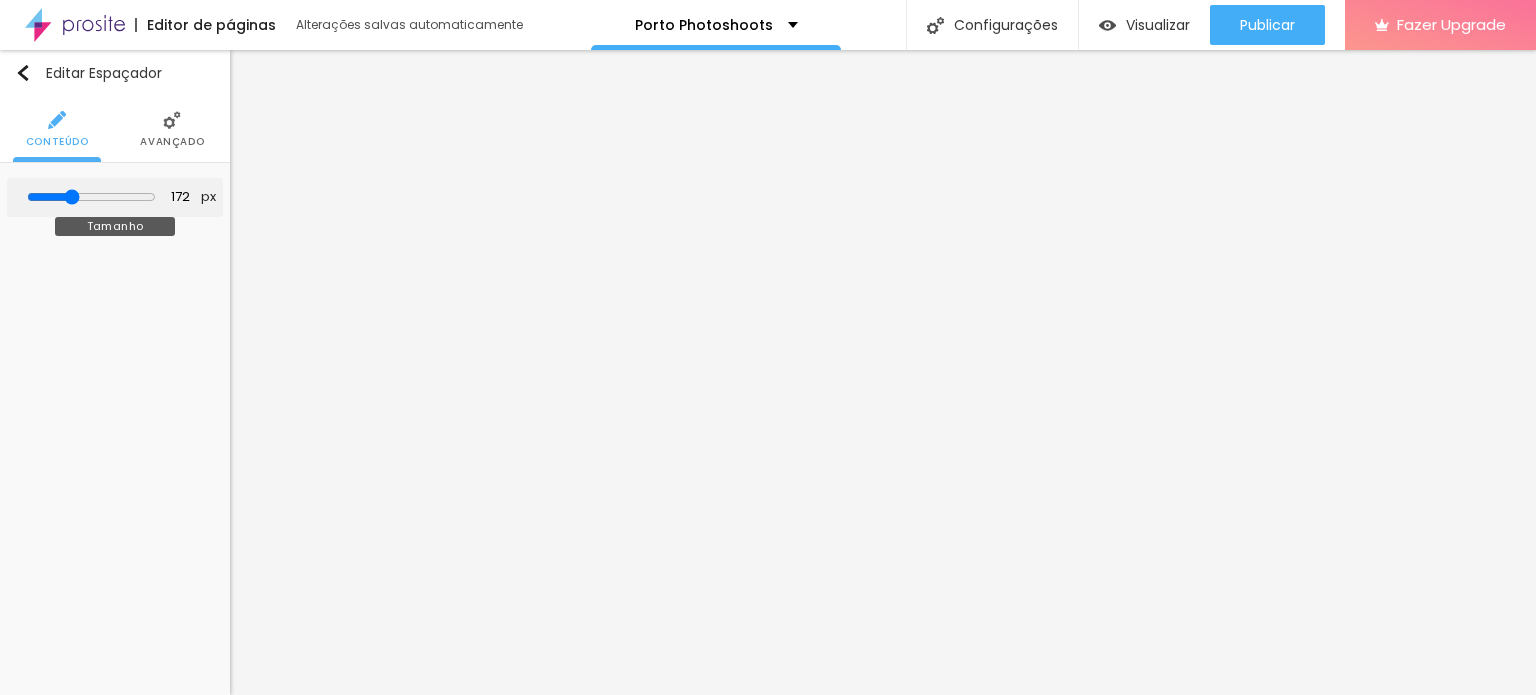 type on "168" 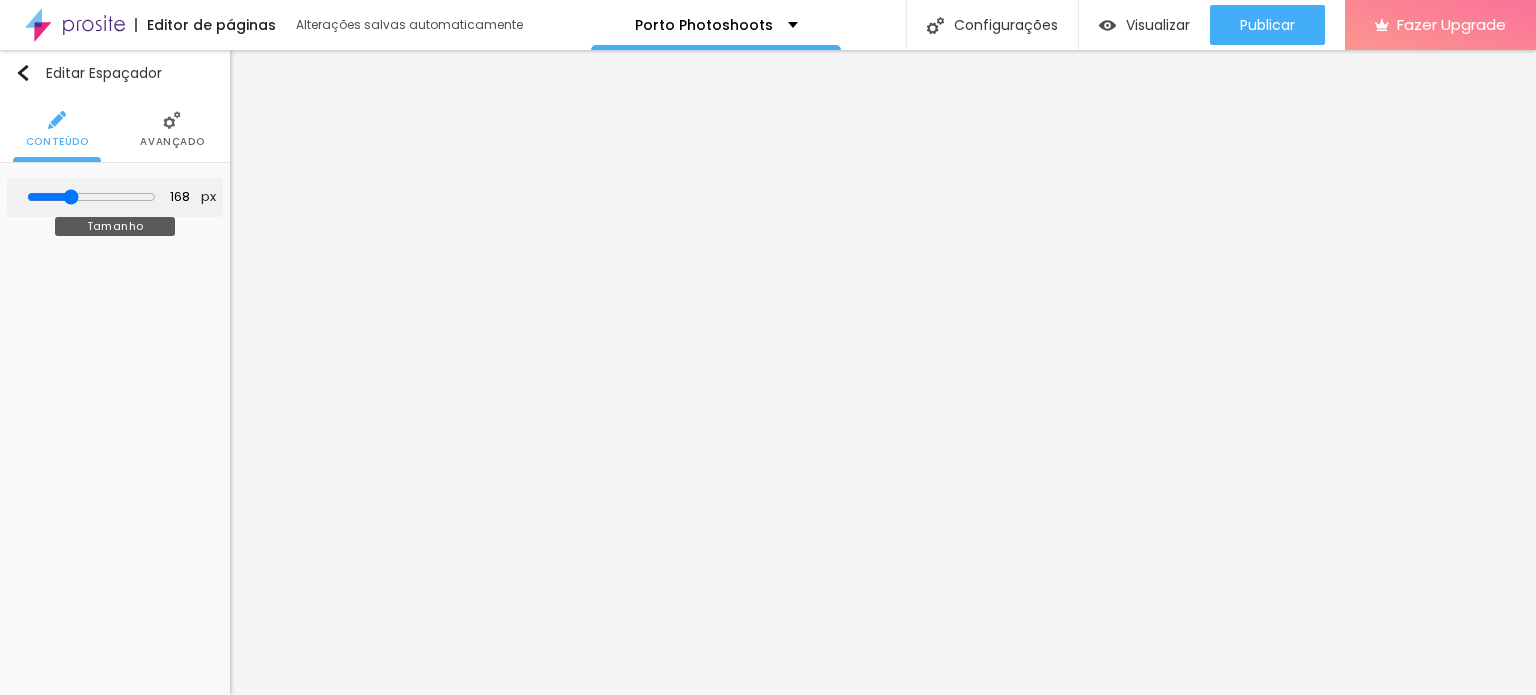 type on "156" 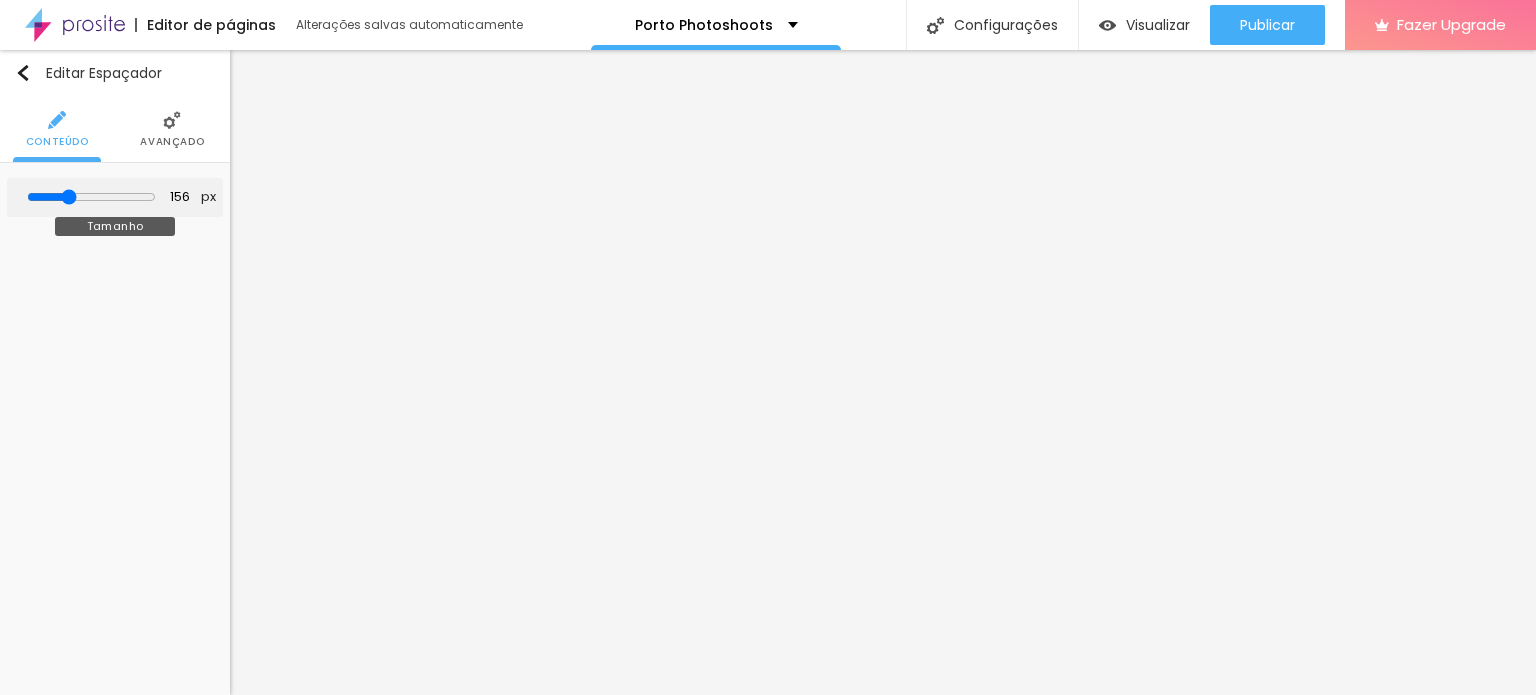 type on "147" 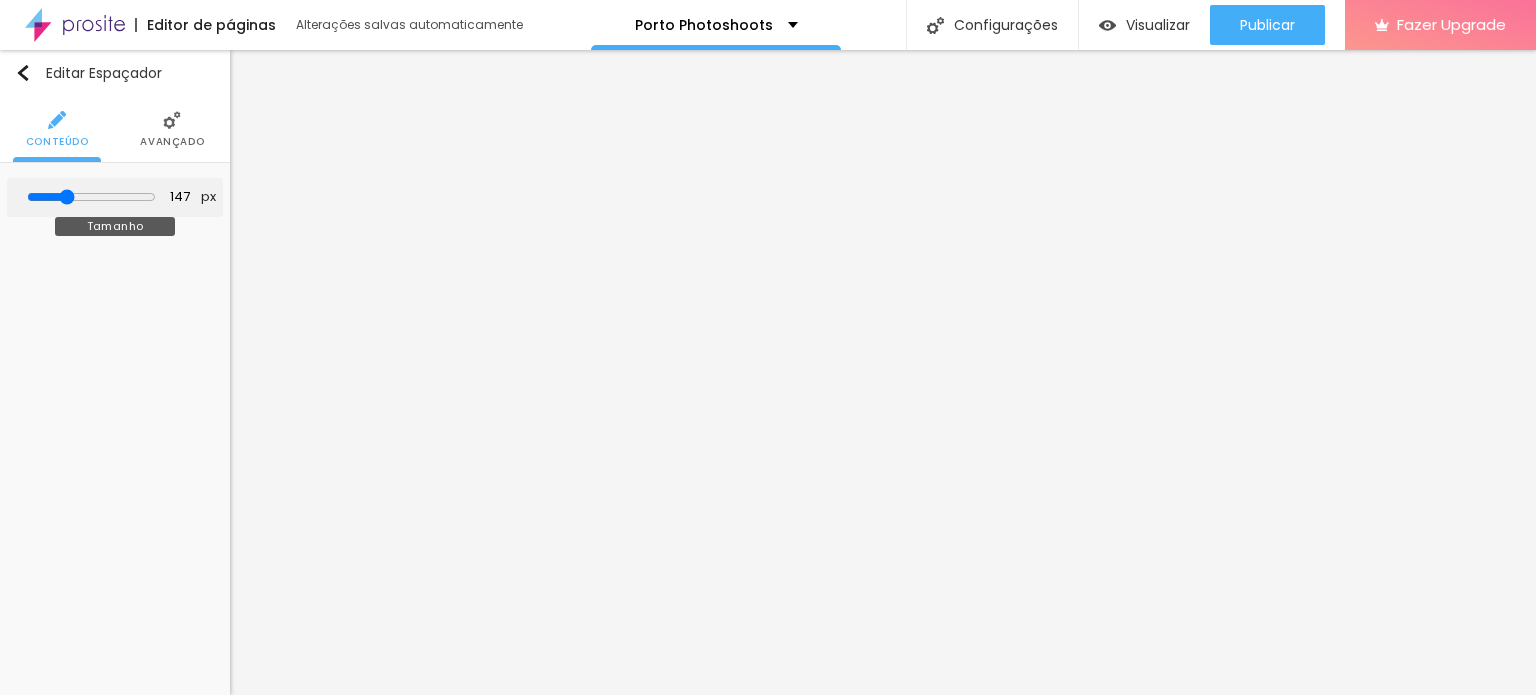 type on "98" 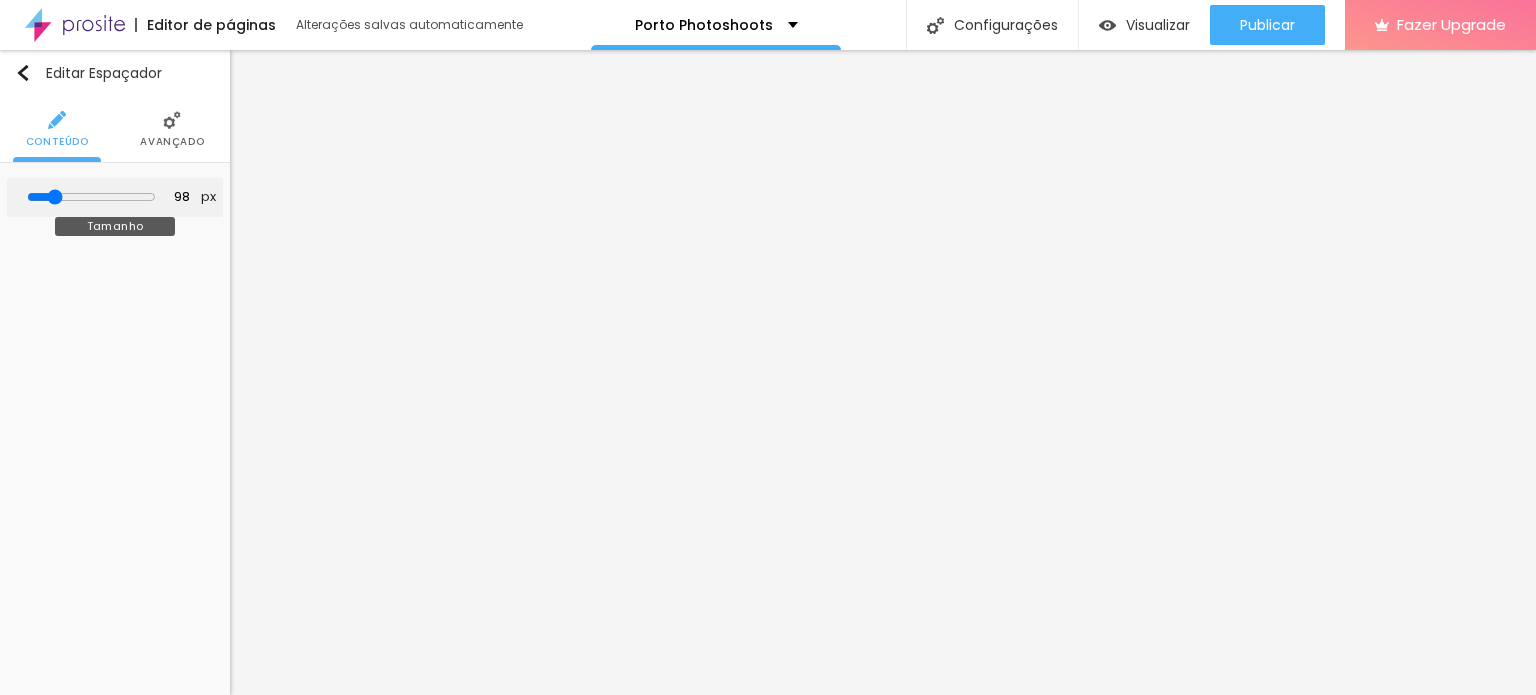 type on "94" 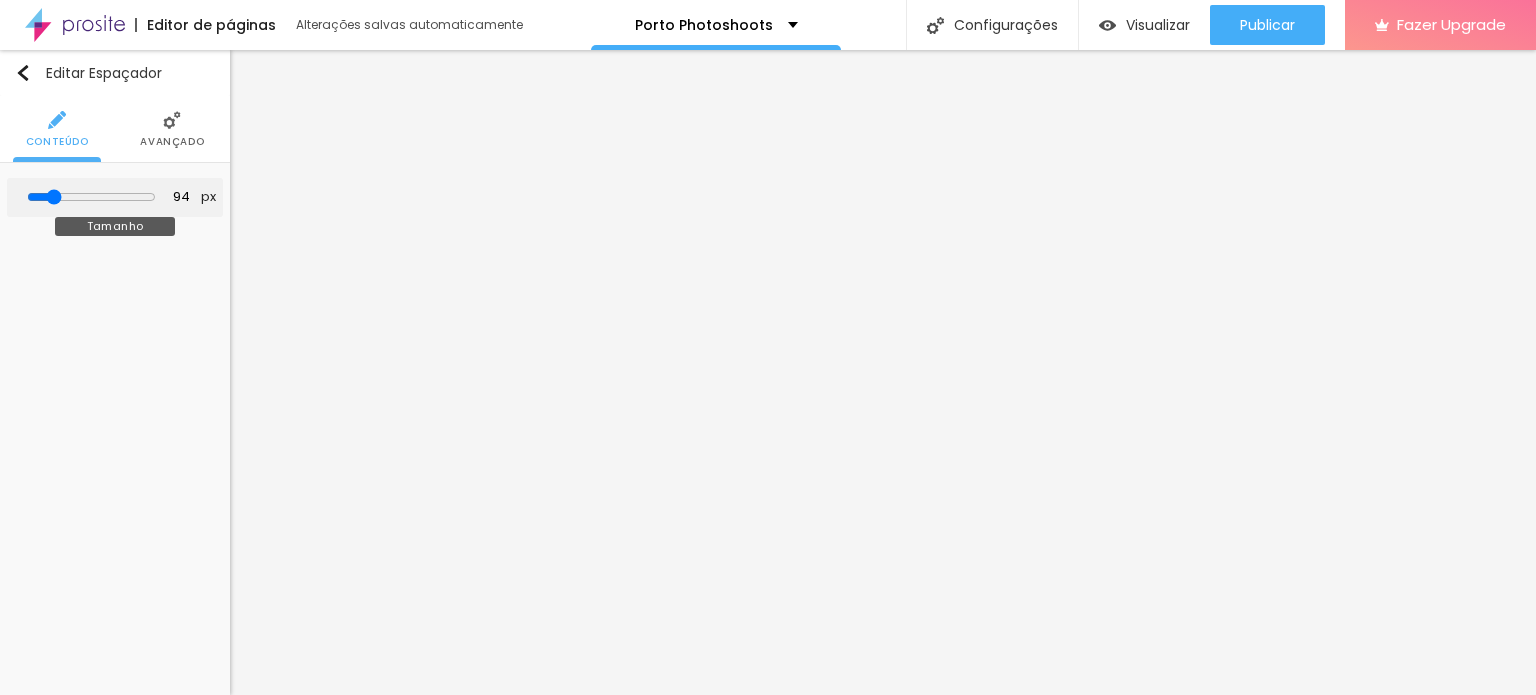 type on "90" 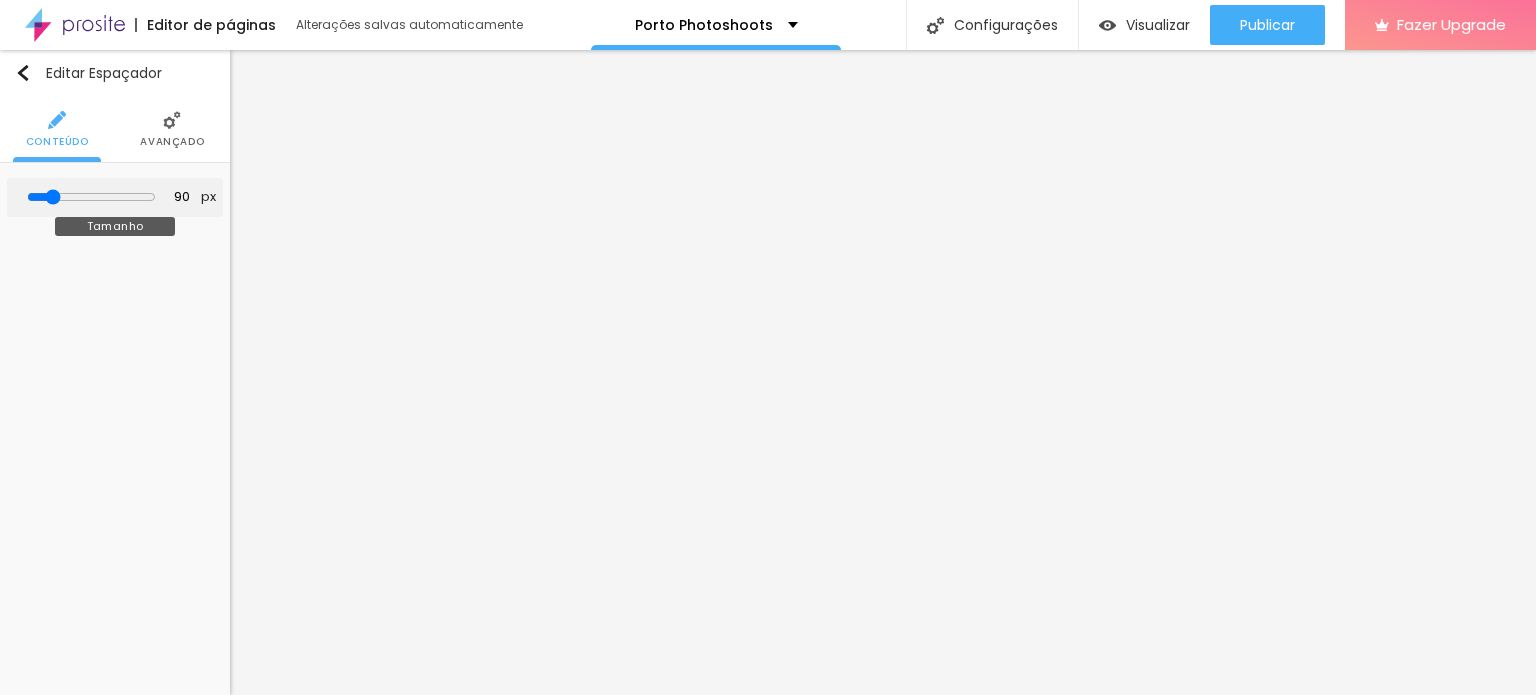 type on "81" 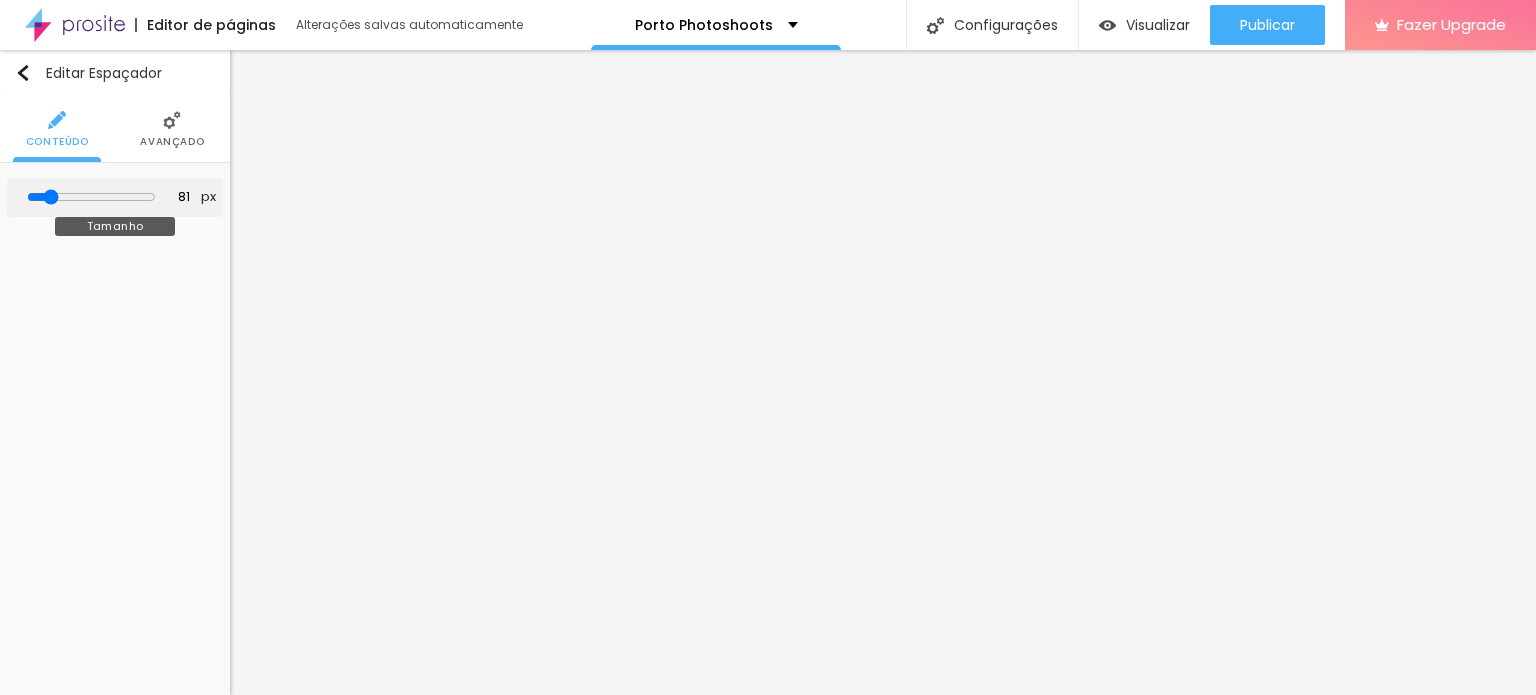 type on "94" 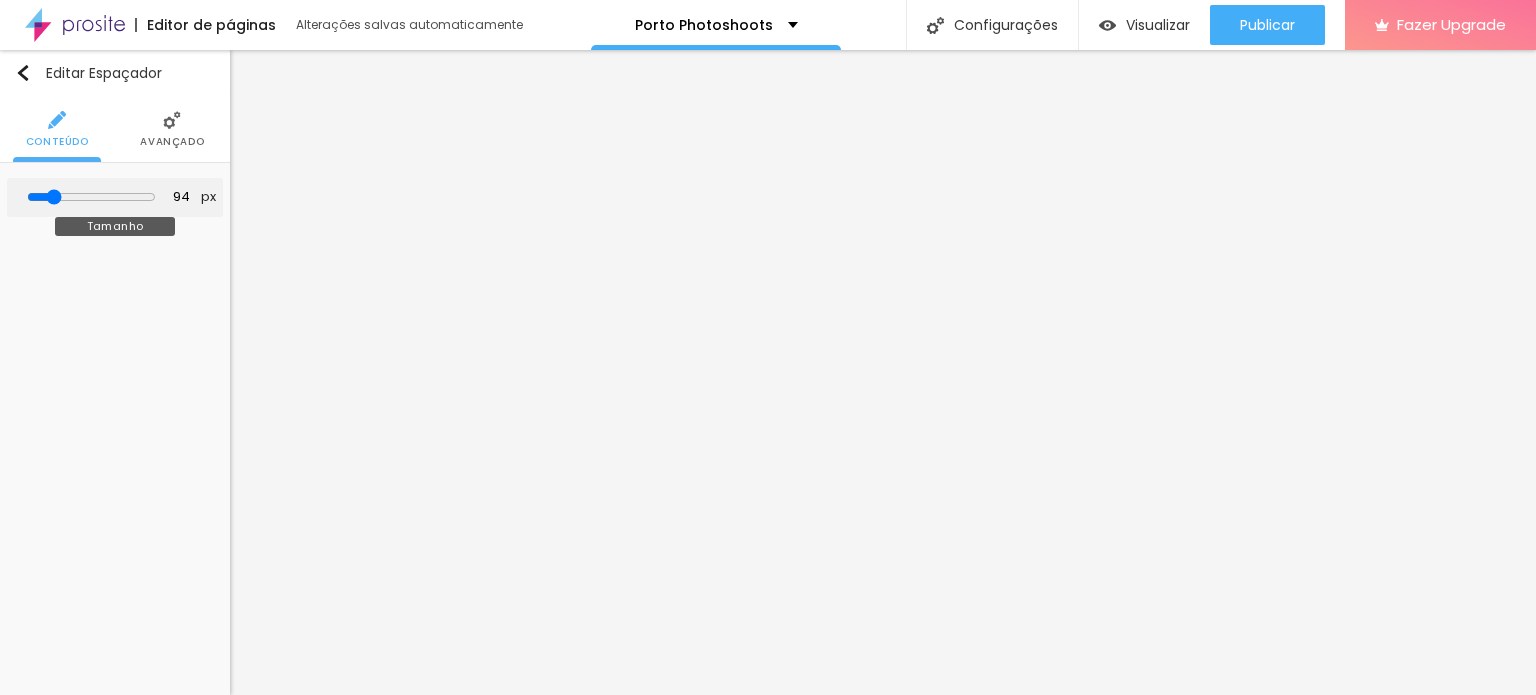 type on "102" 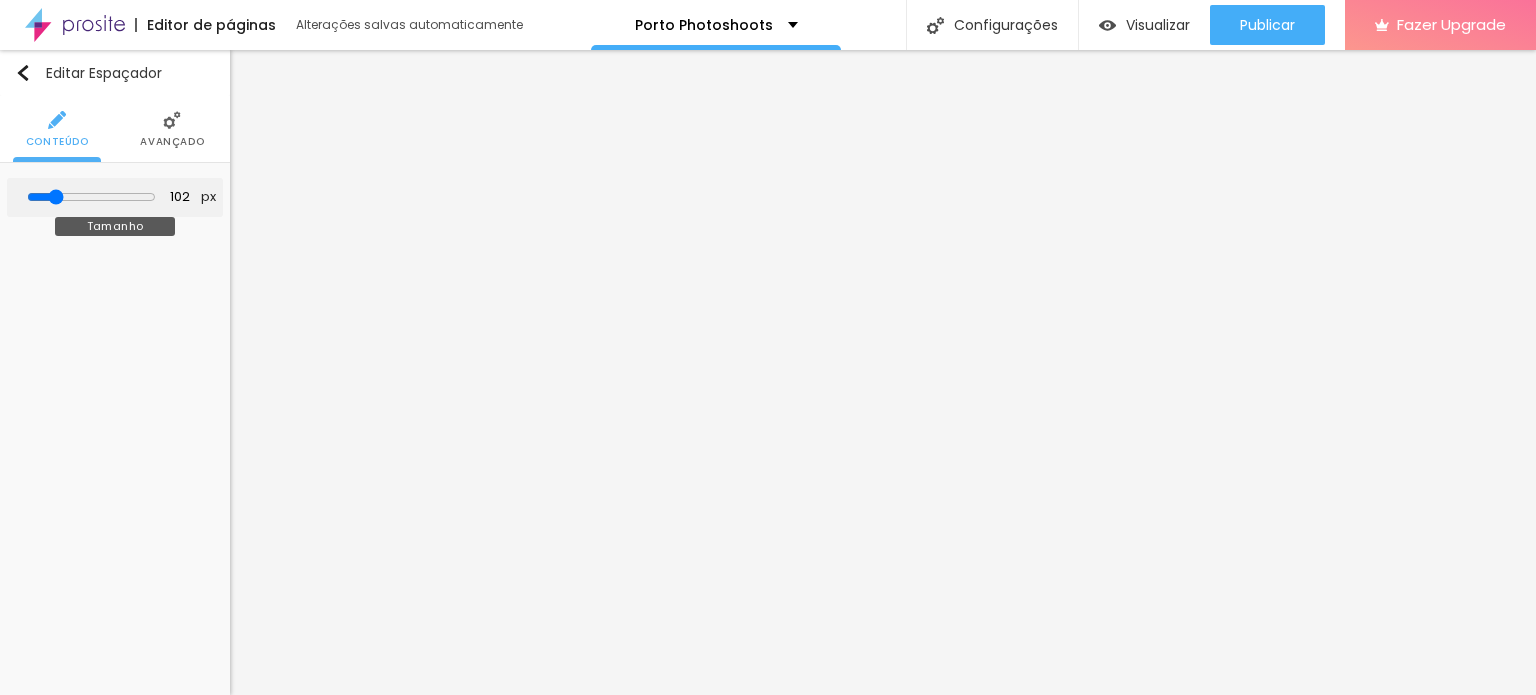 type on "106" 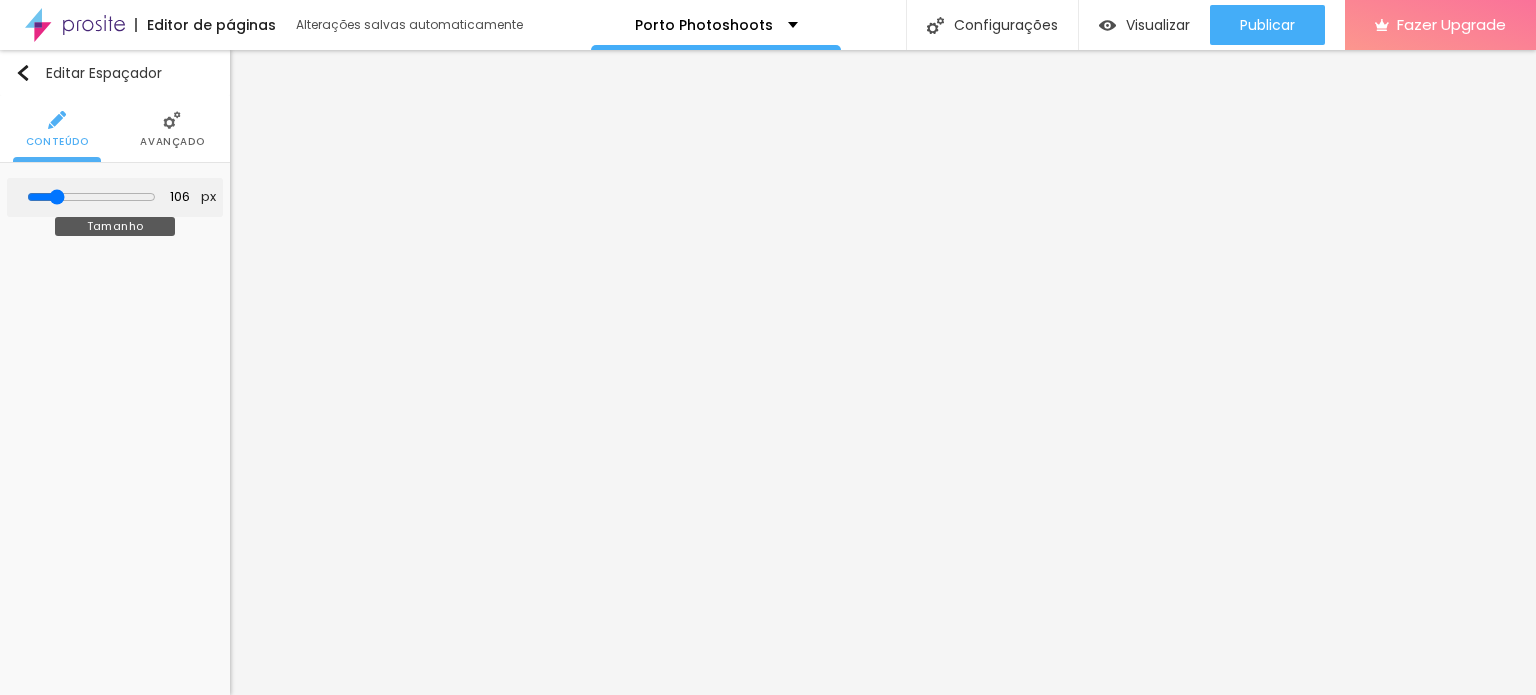 type on "110" 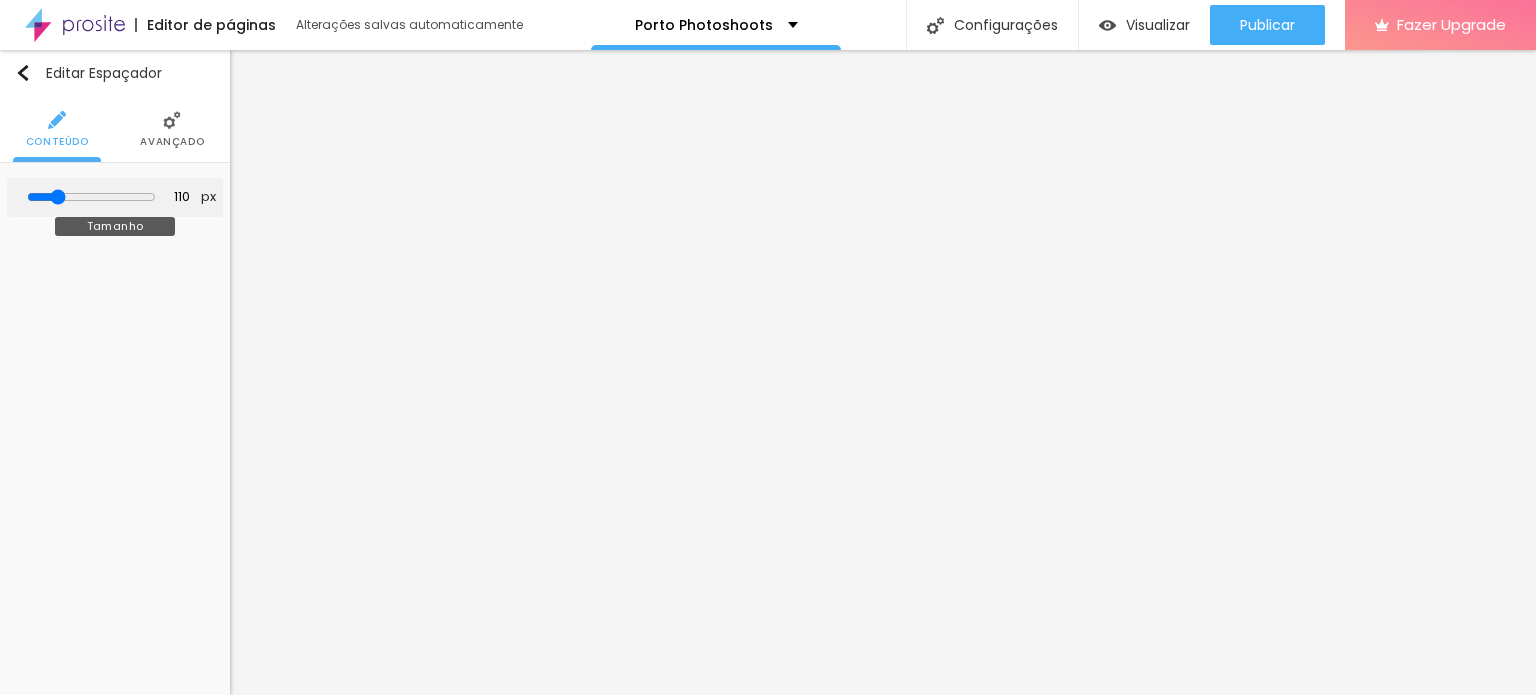 type on "114" 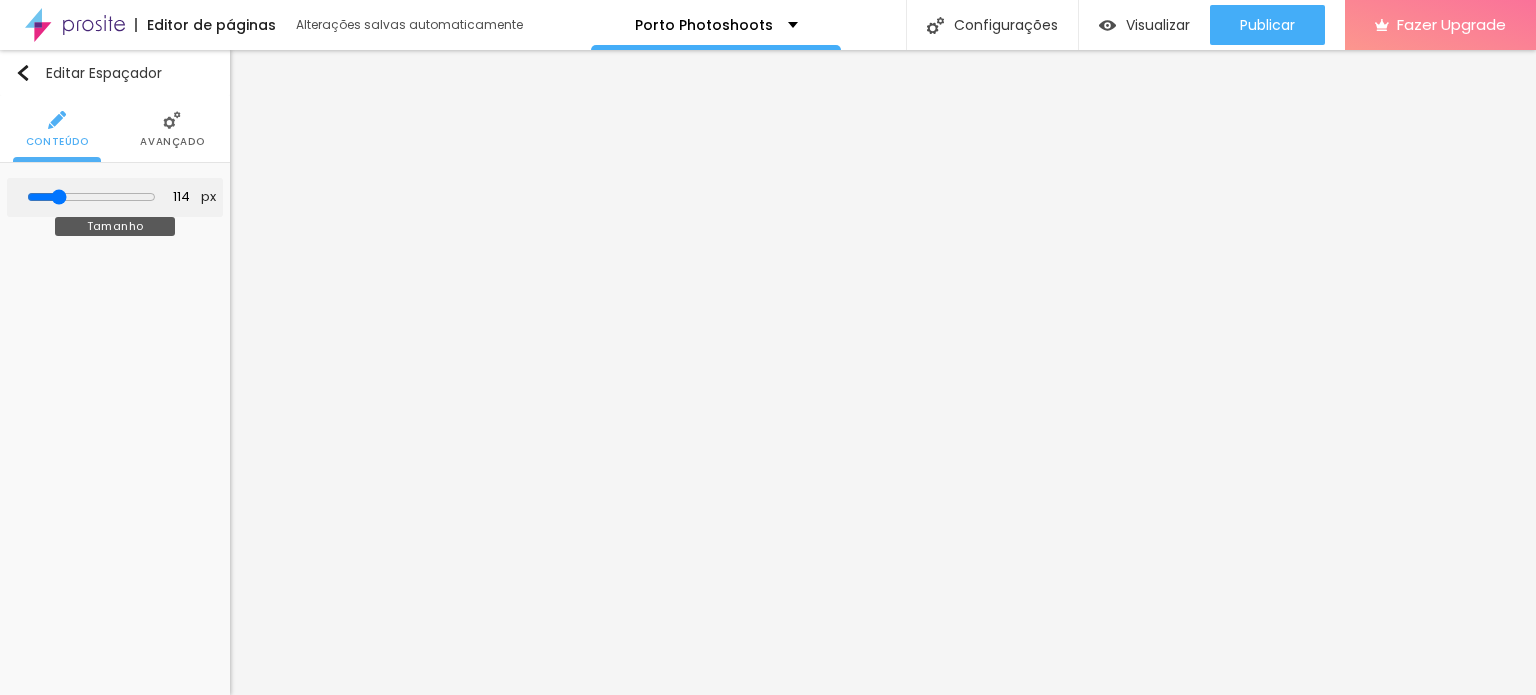 type on "110" 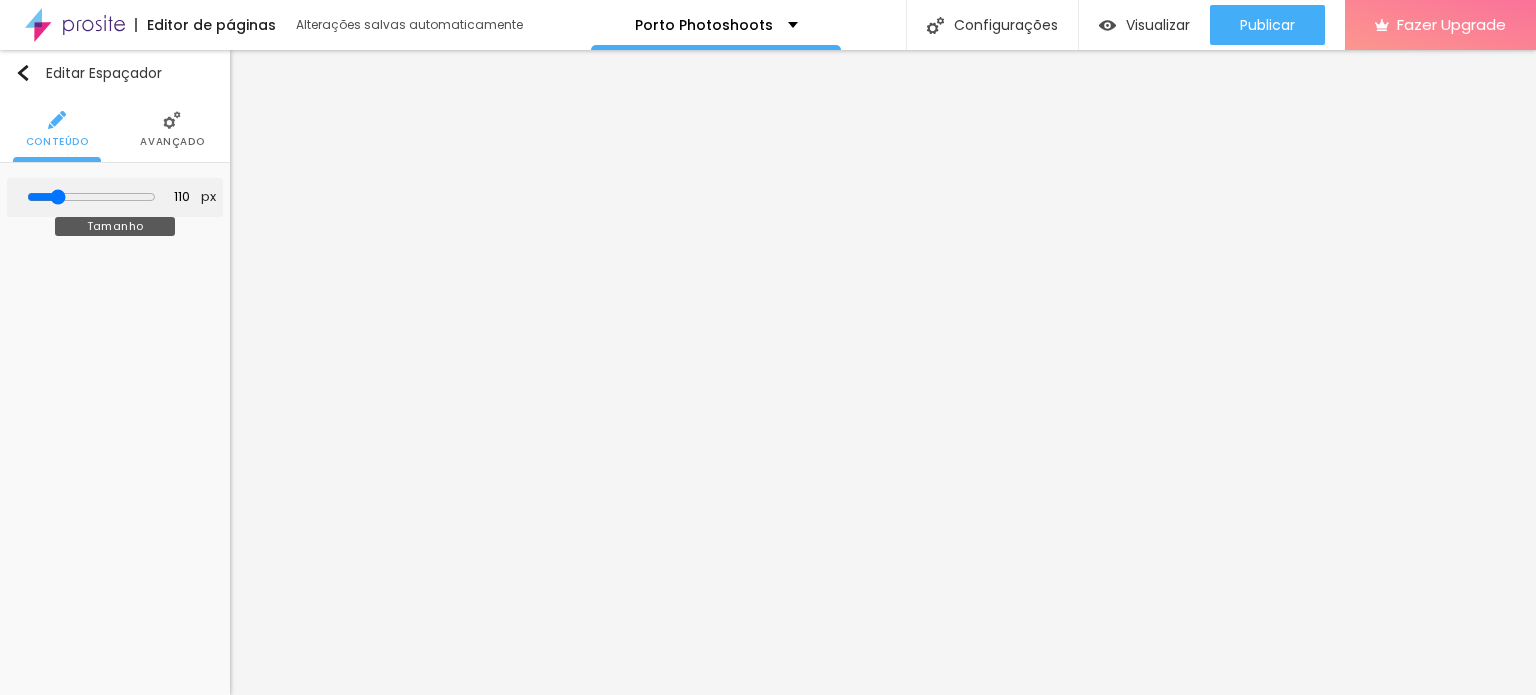 type on "106" 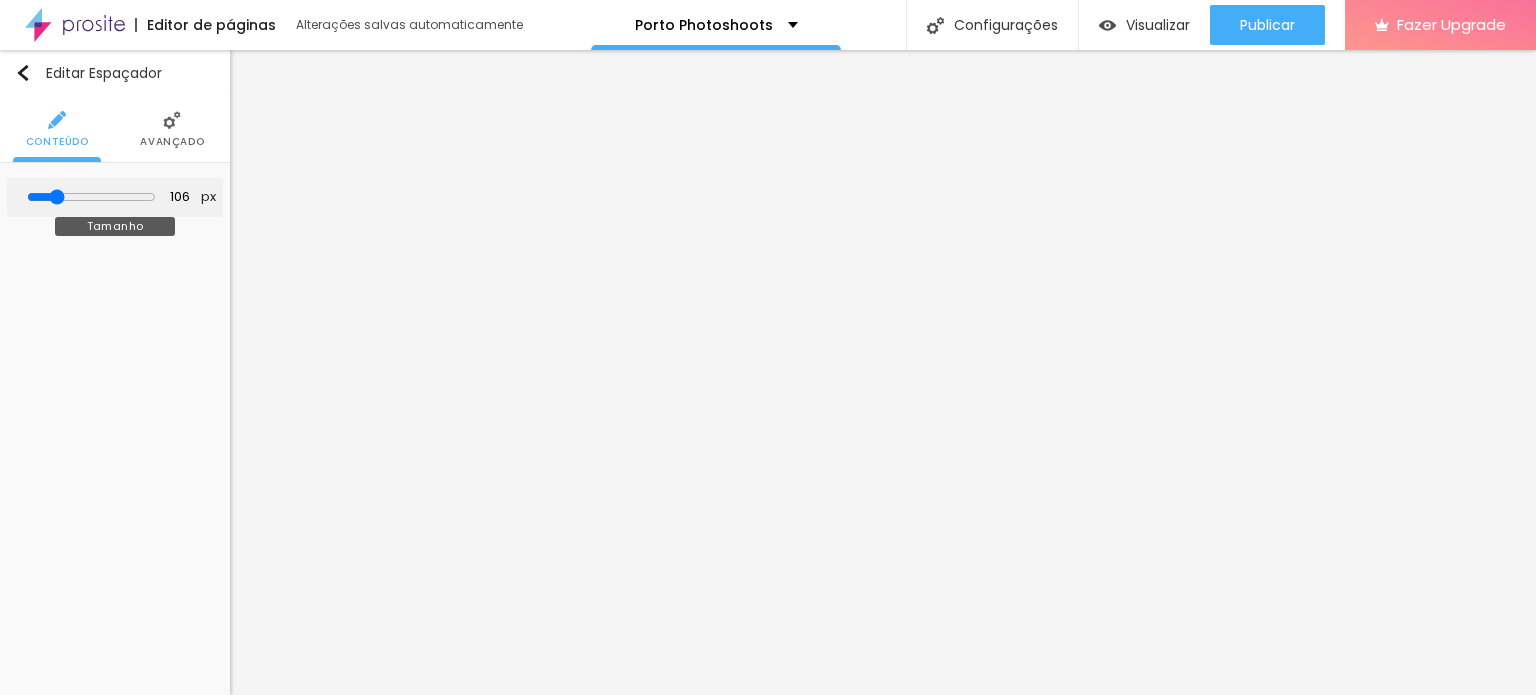 type on "102" 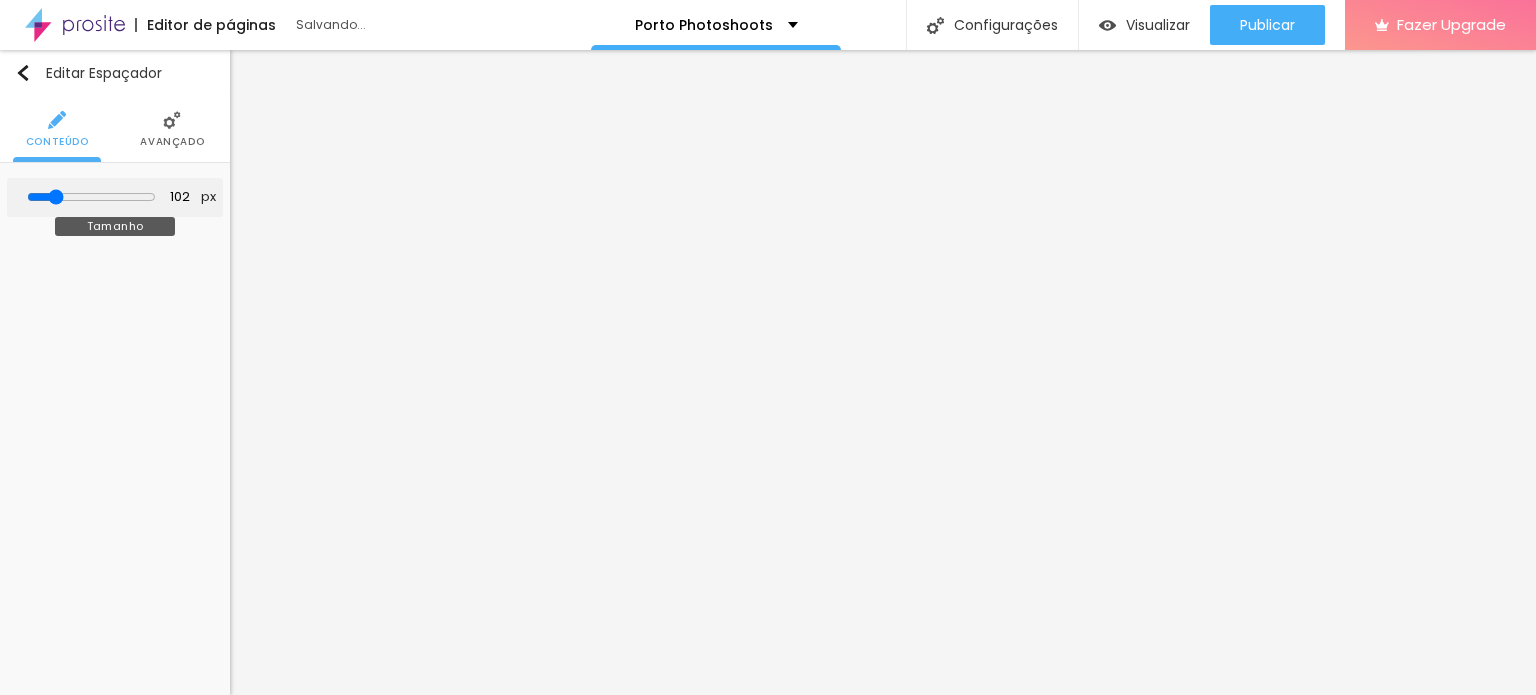 type on "98" 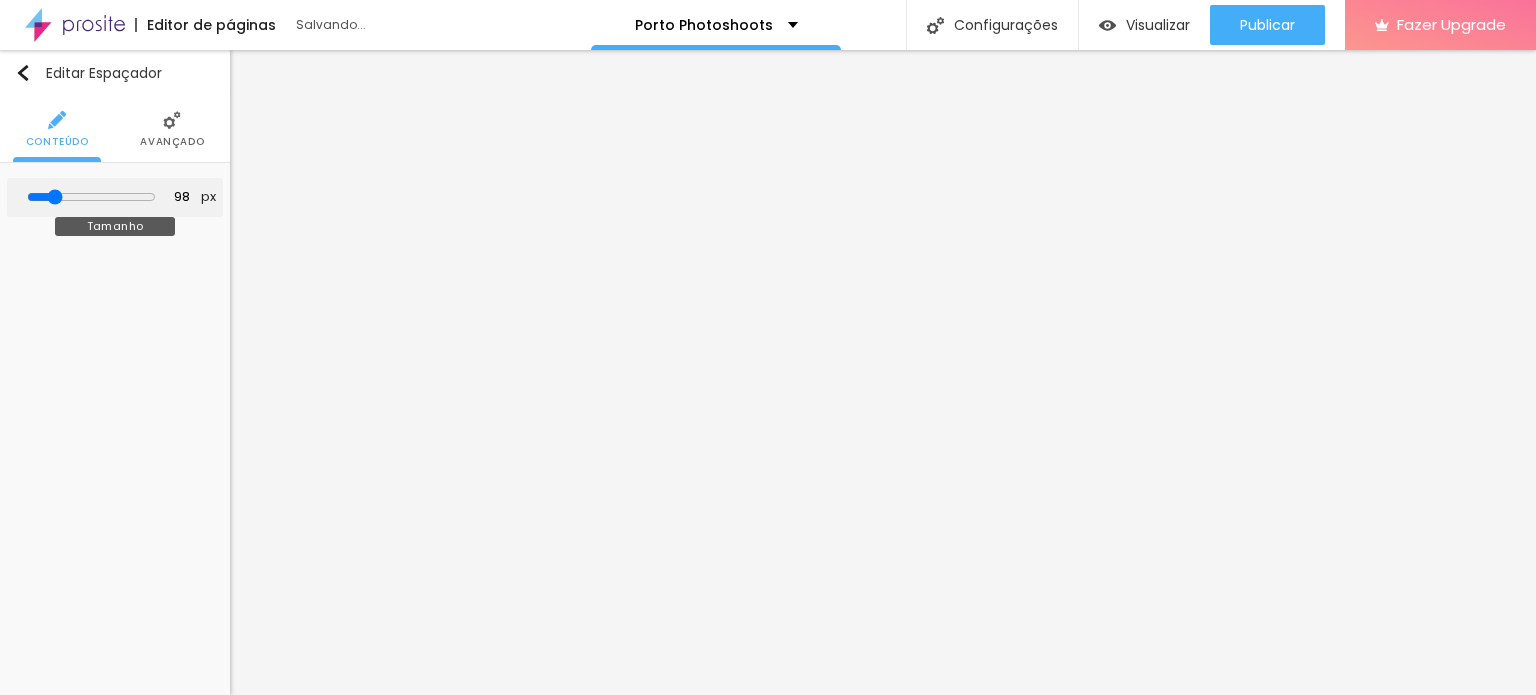 type on "94" 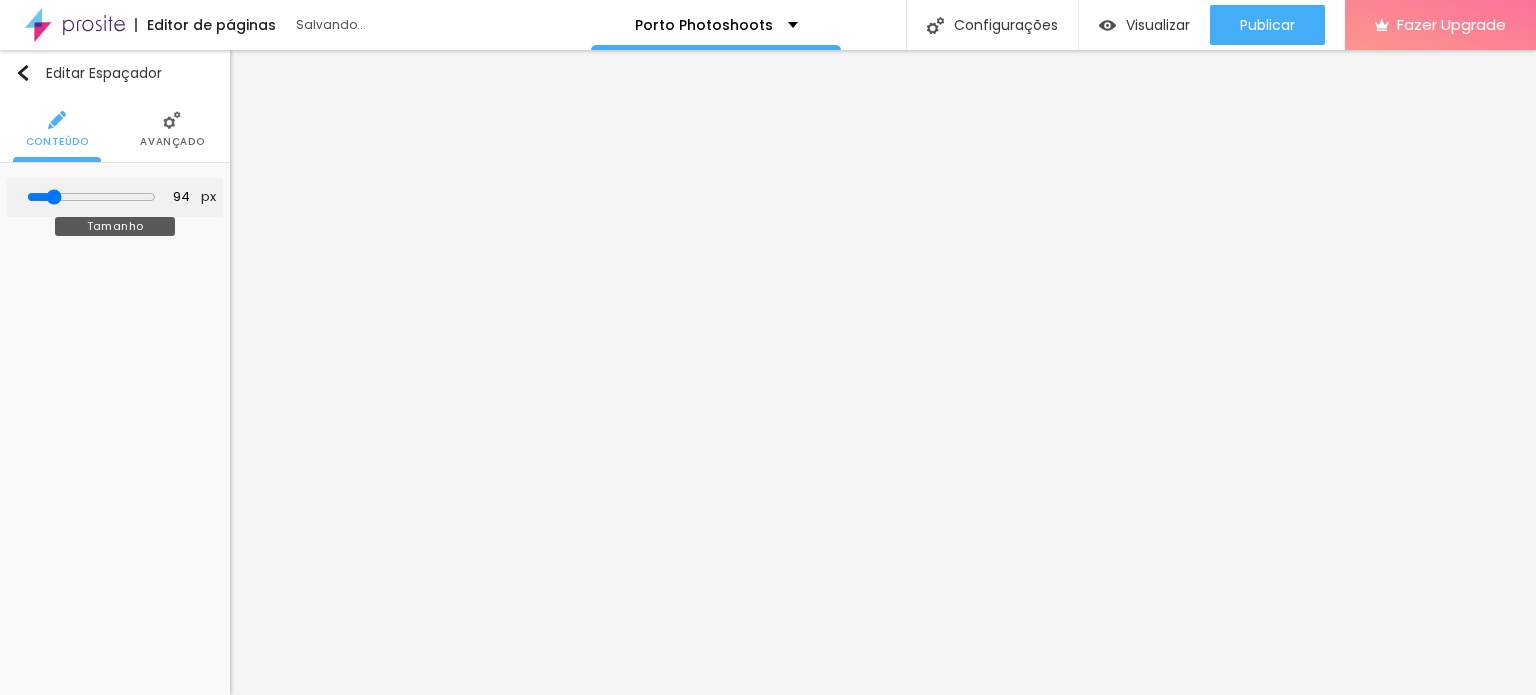 type on "81" 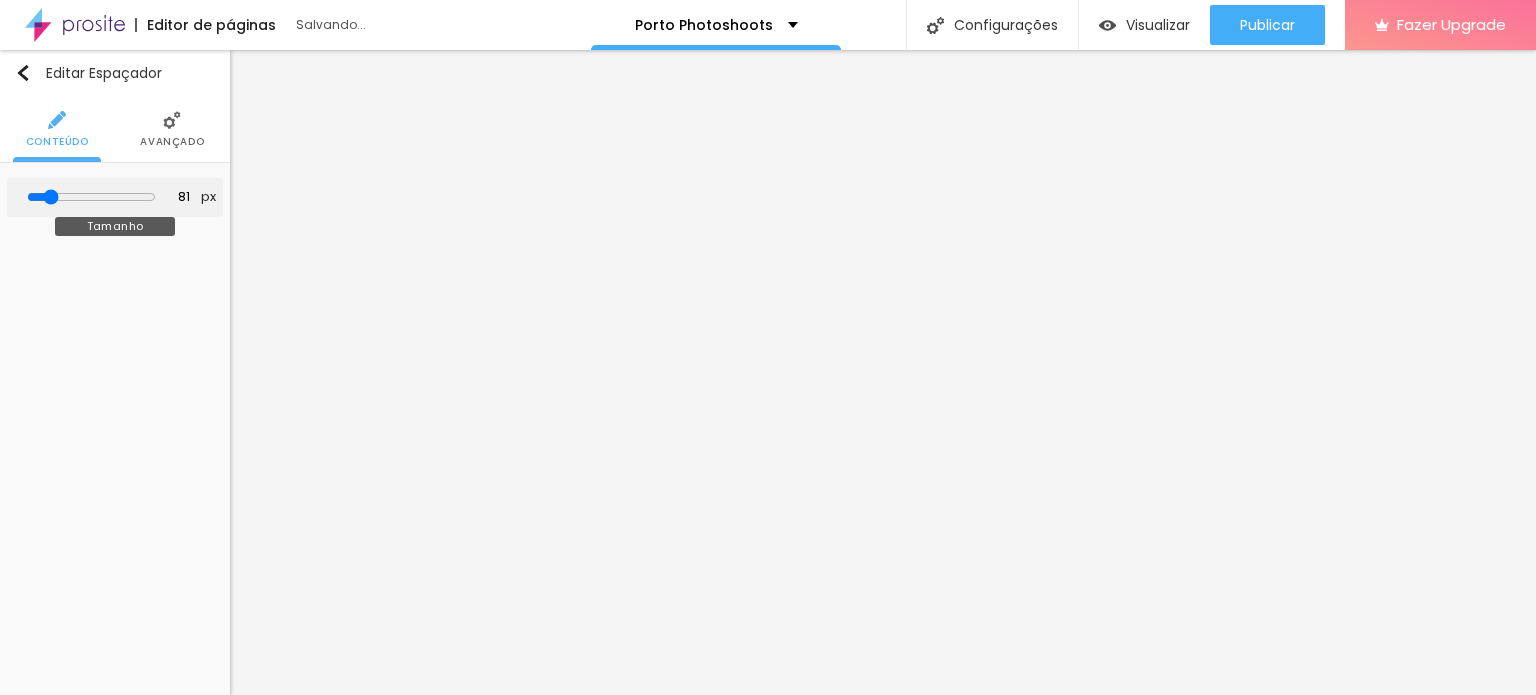 type on "77" 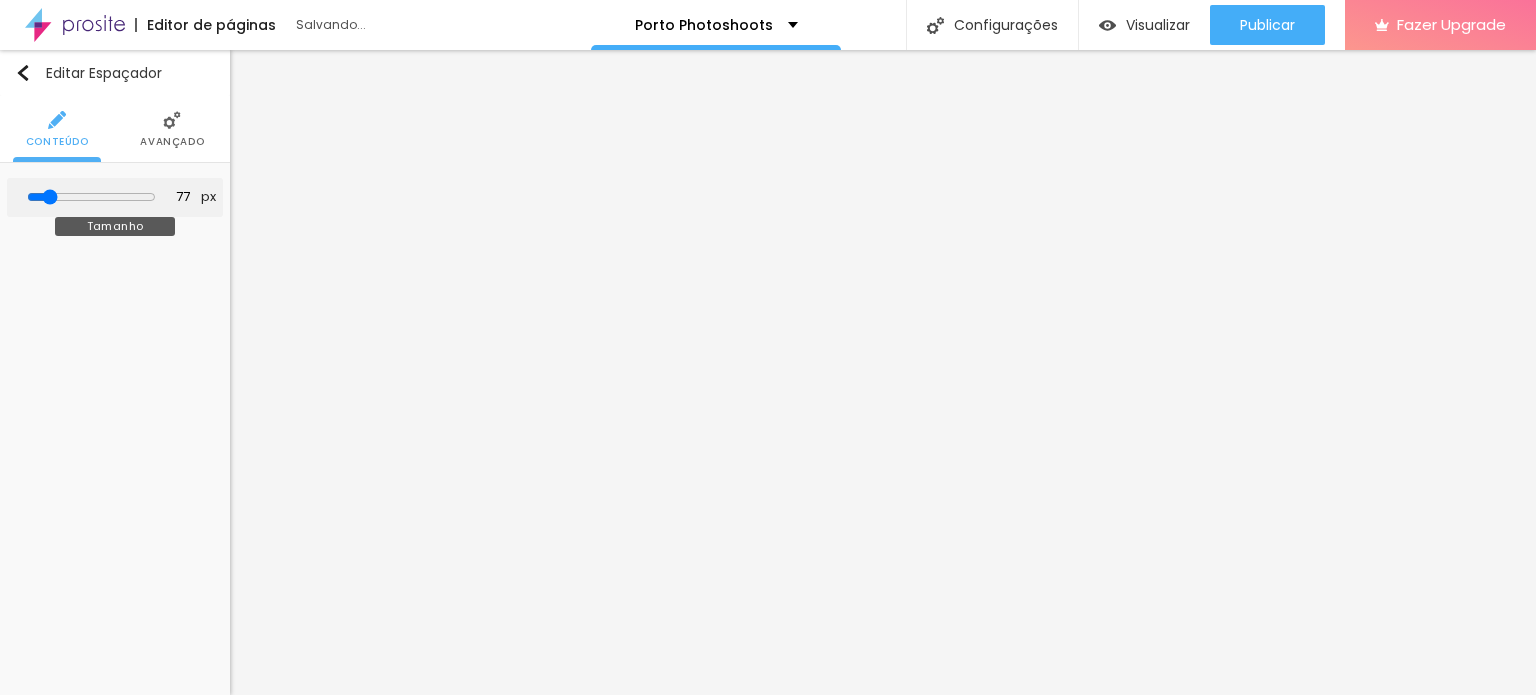 type on "65" 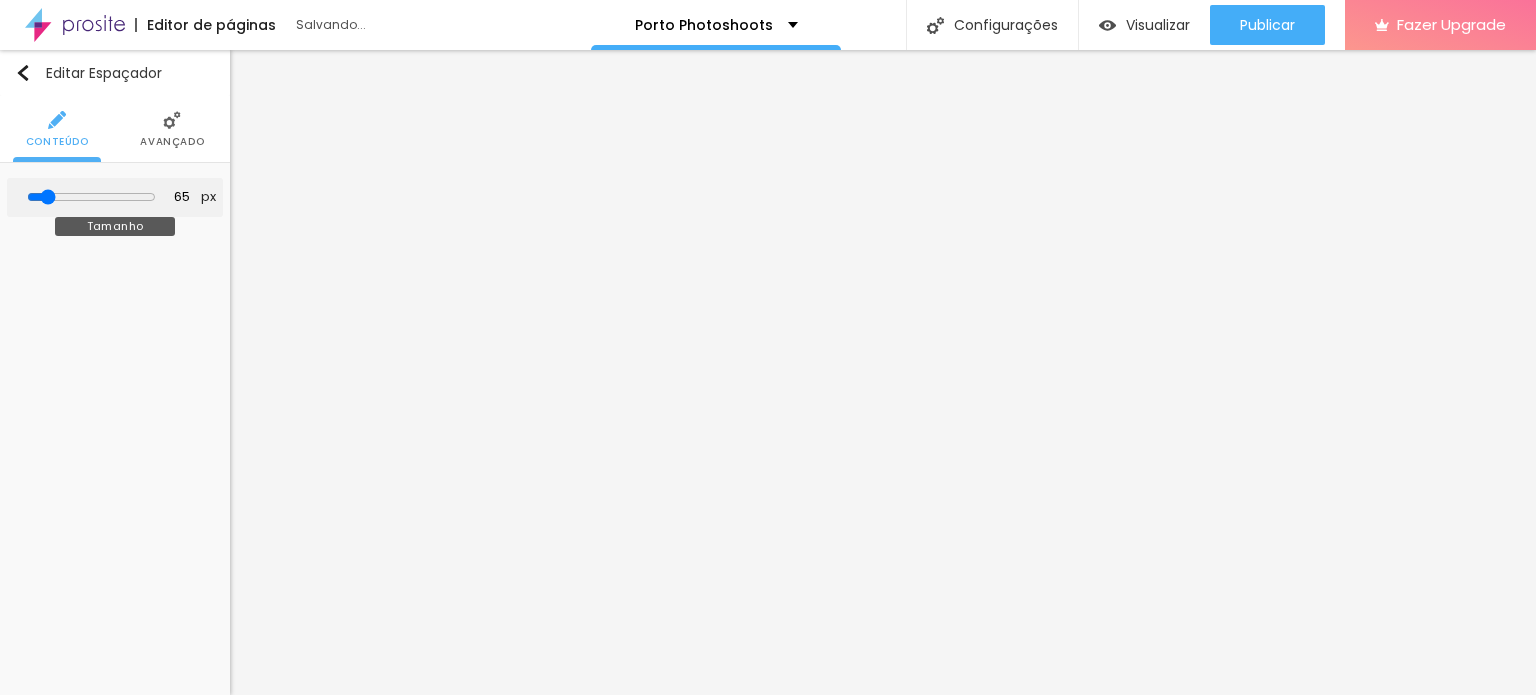type on "61" 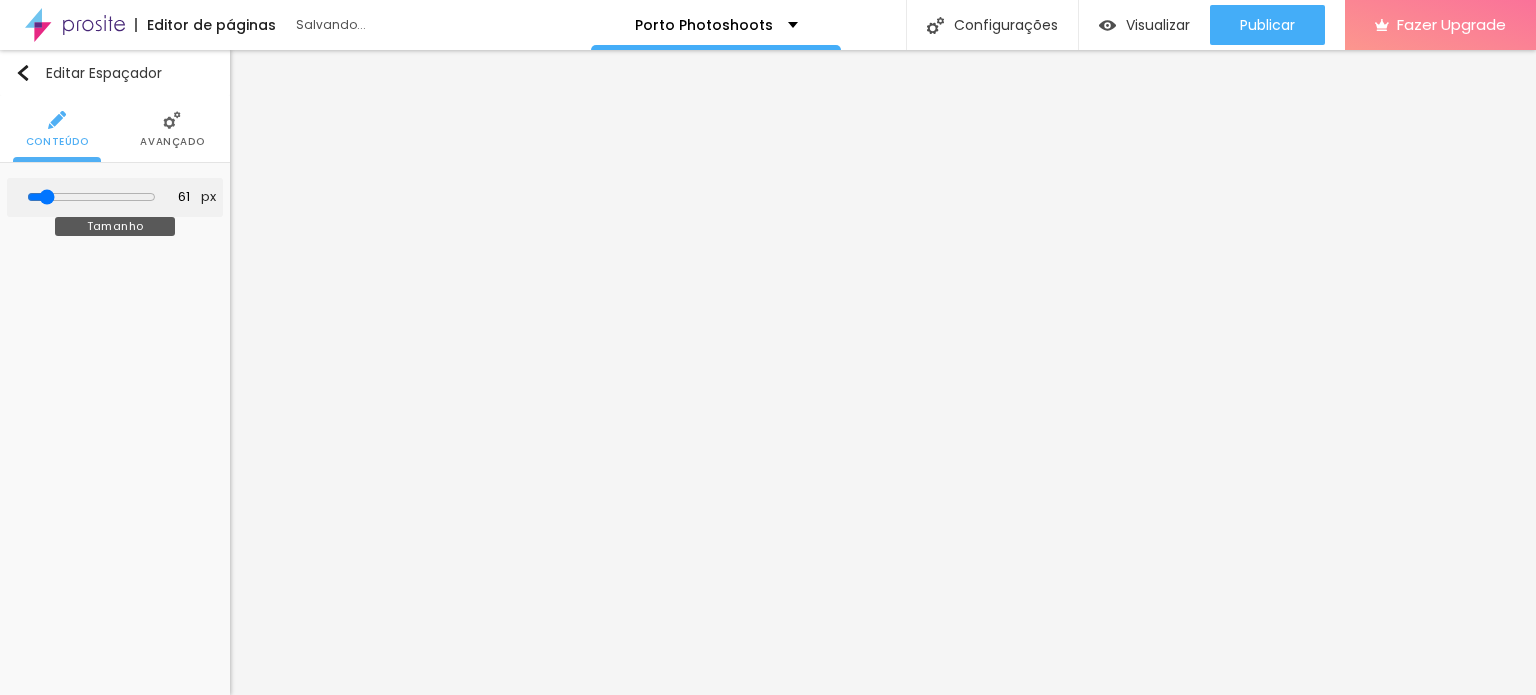 type on "57" 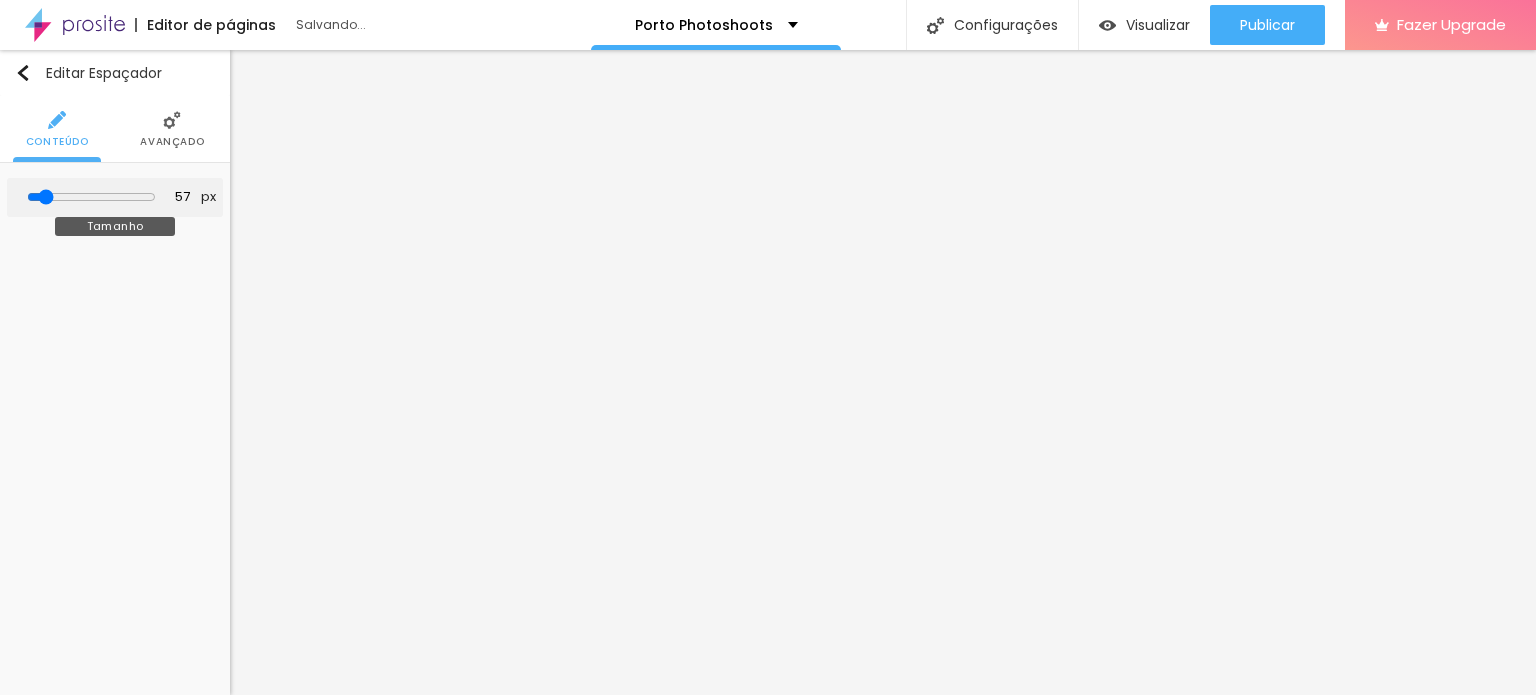 type on "48" 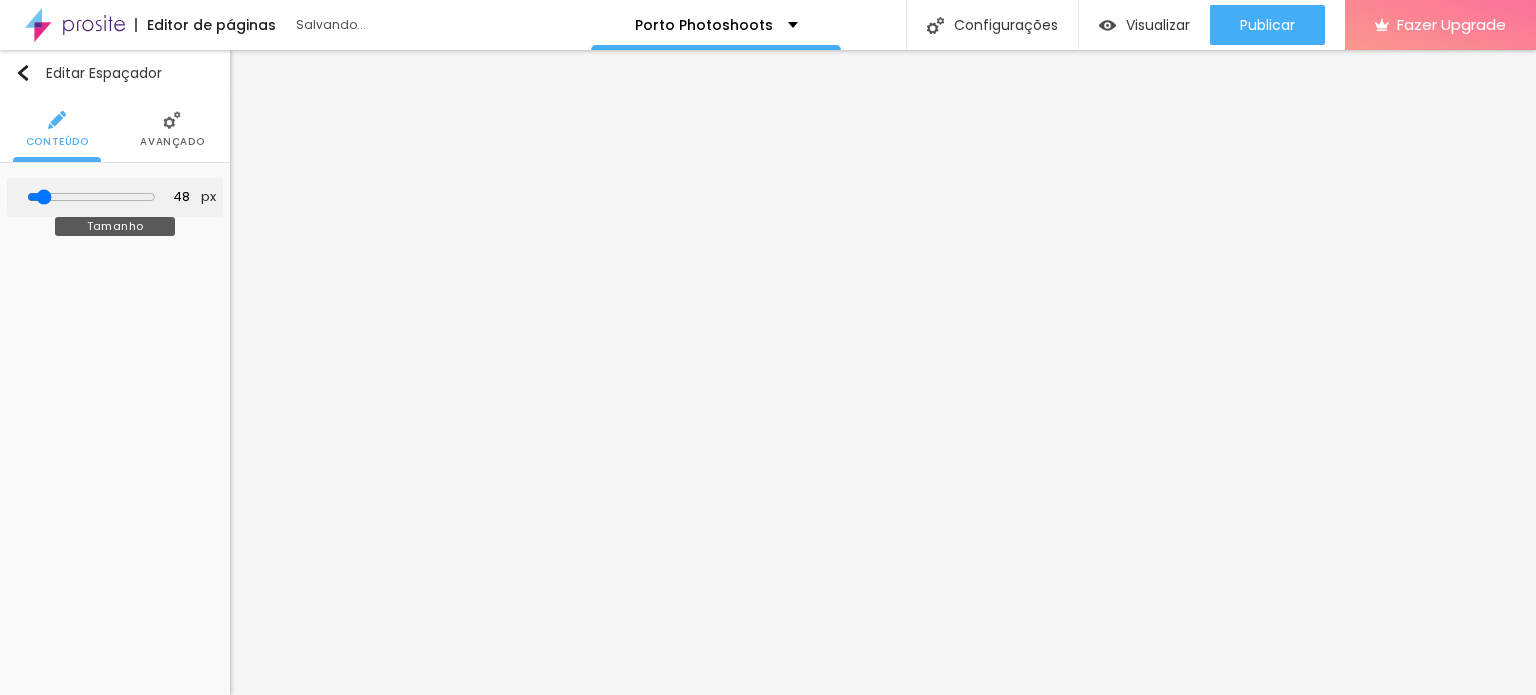 type on "44" 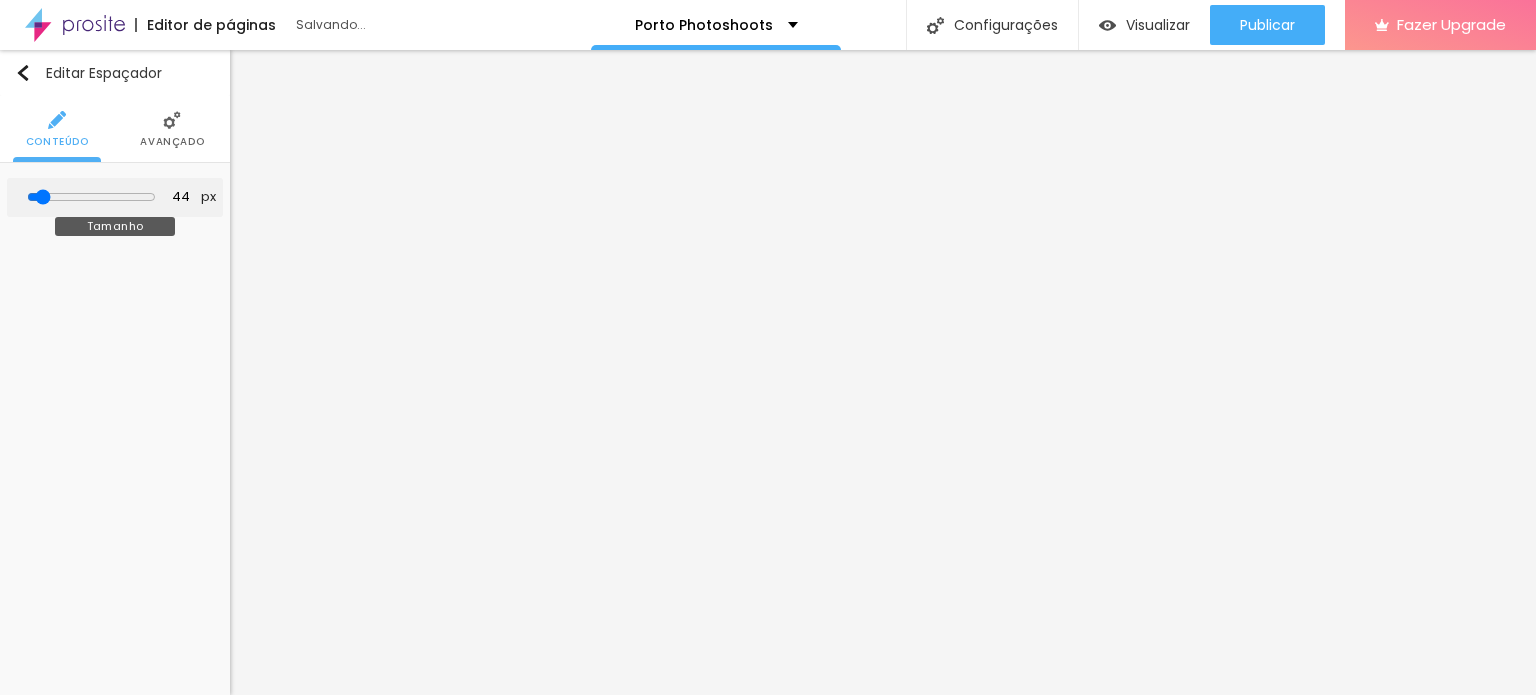 type on "40" 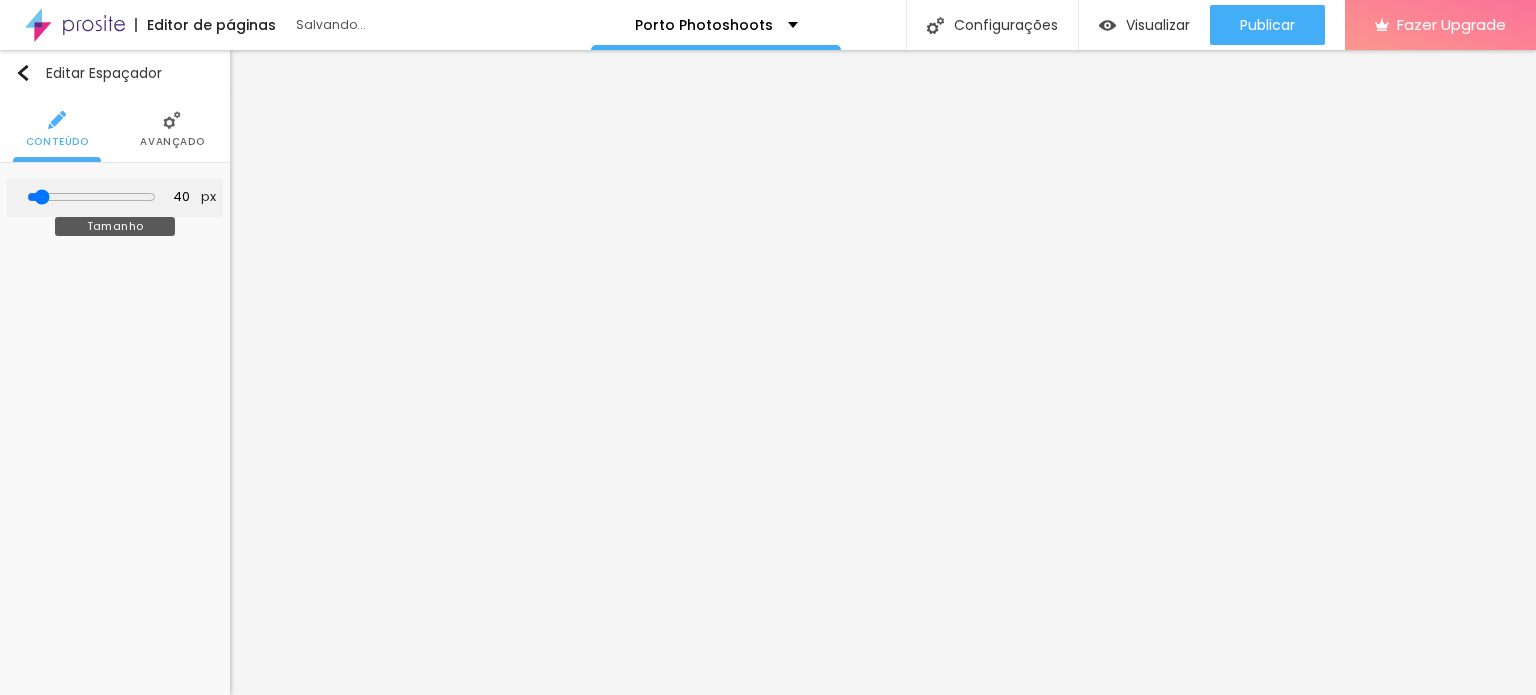 type on "36" 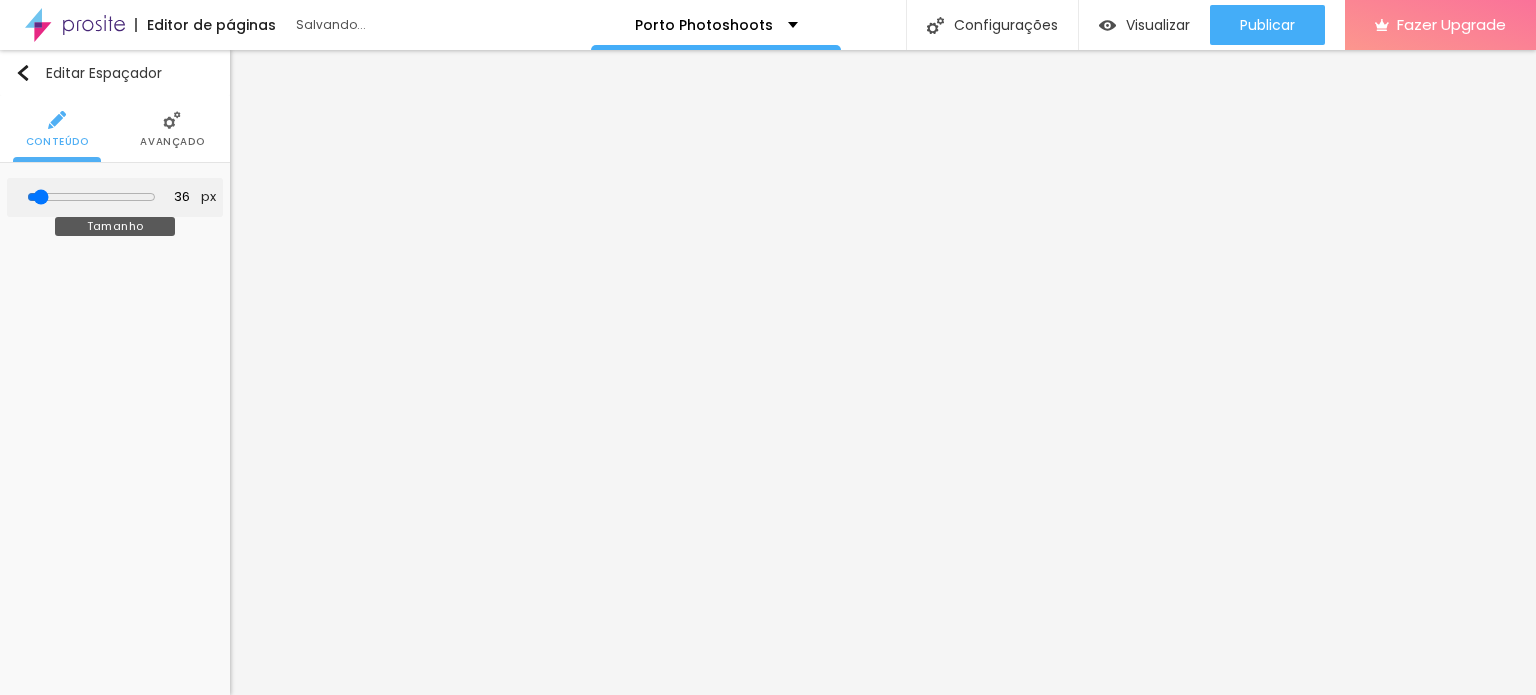type on "28" 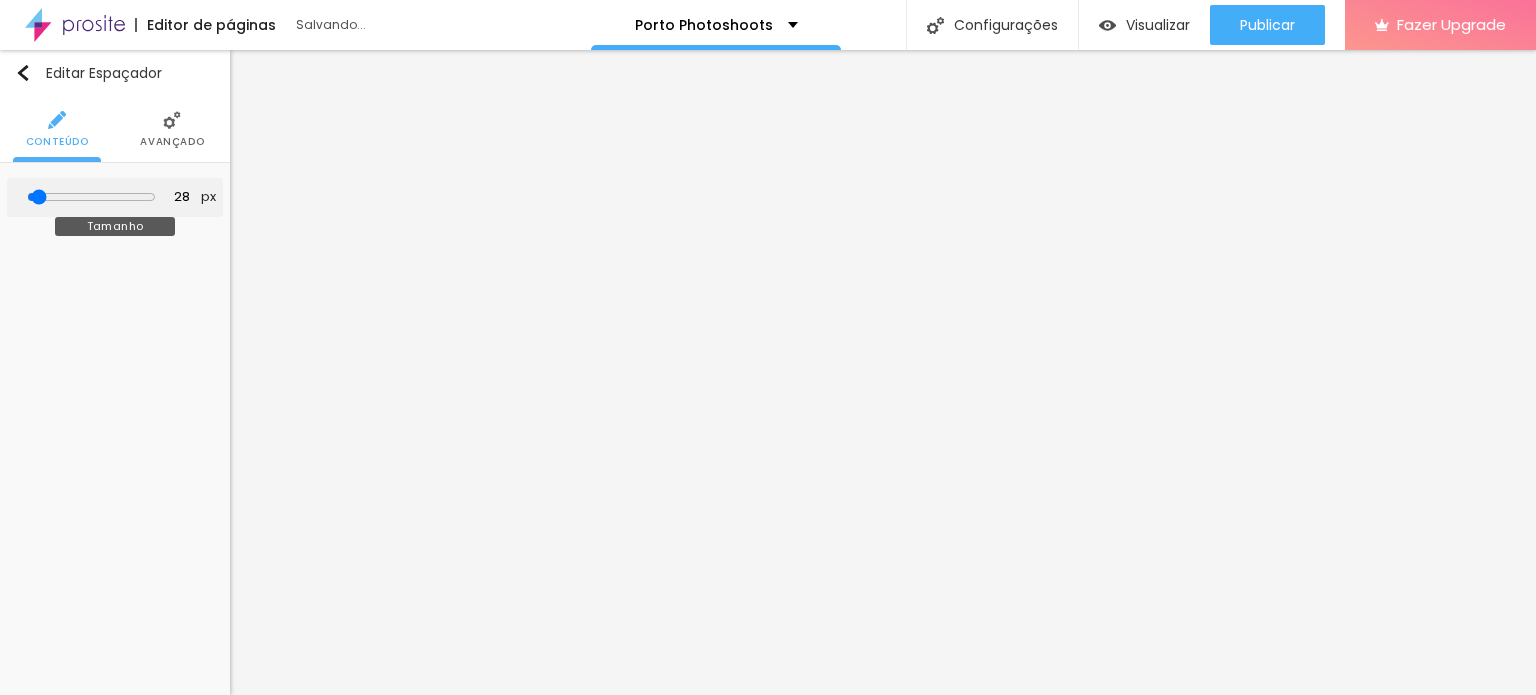 type on "15" 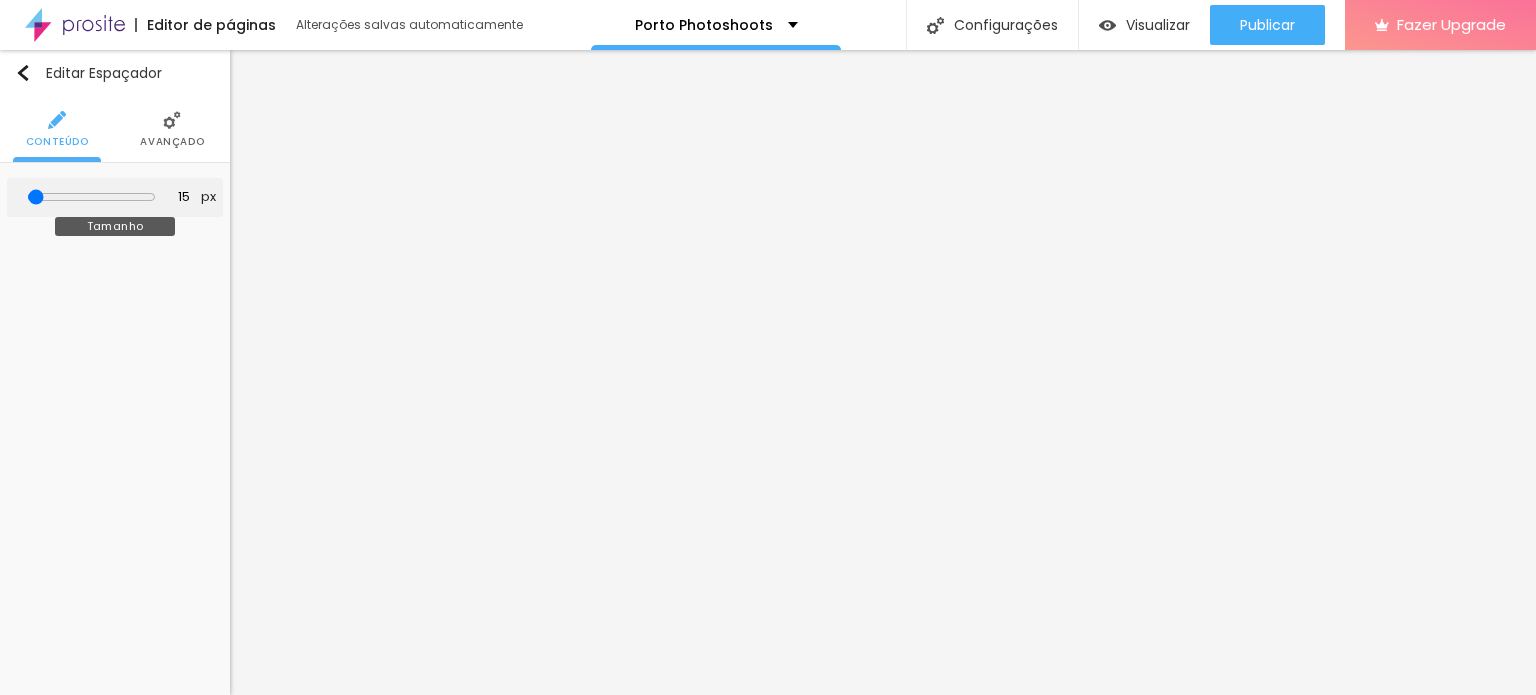 type on "11" 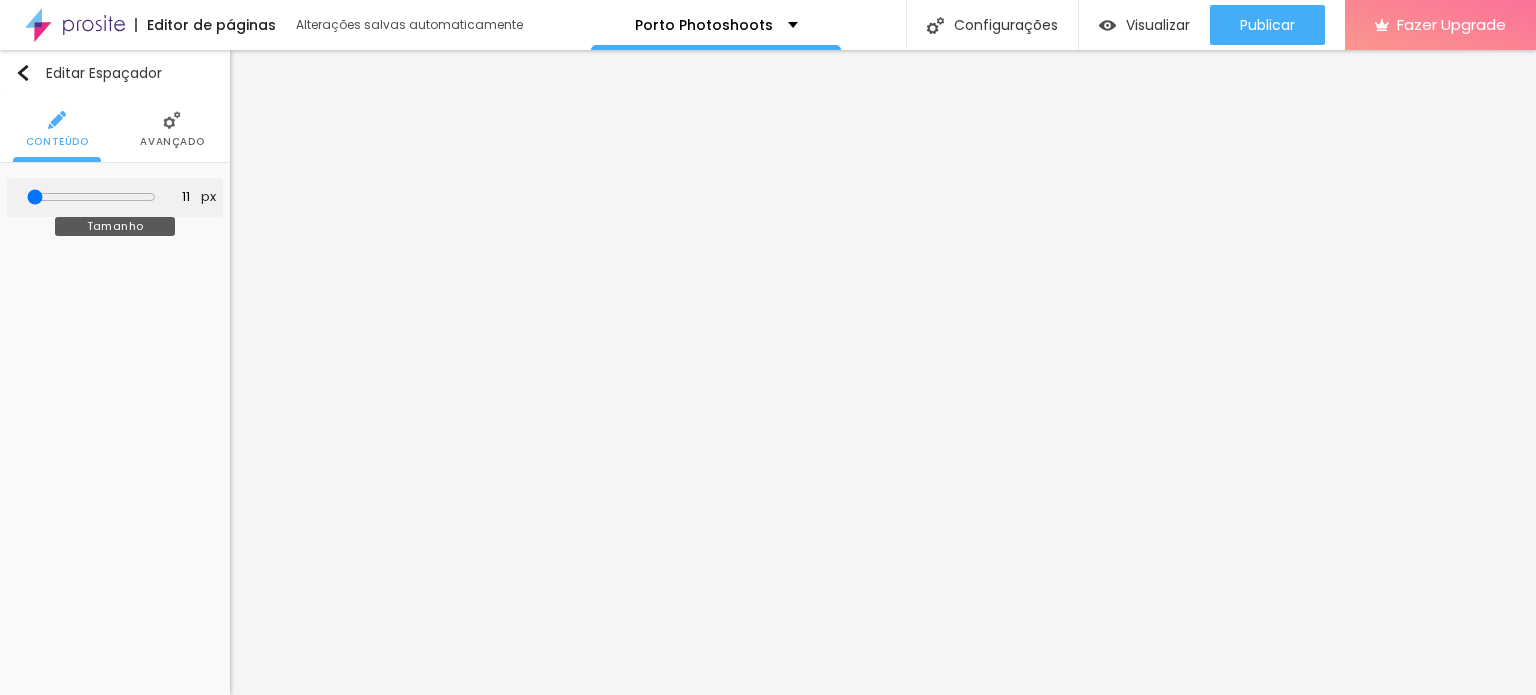 type on "10" 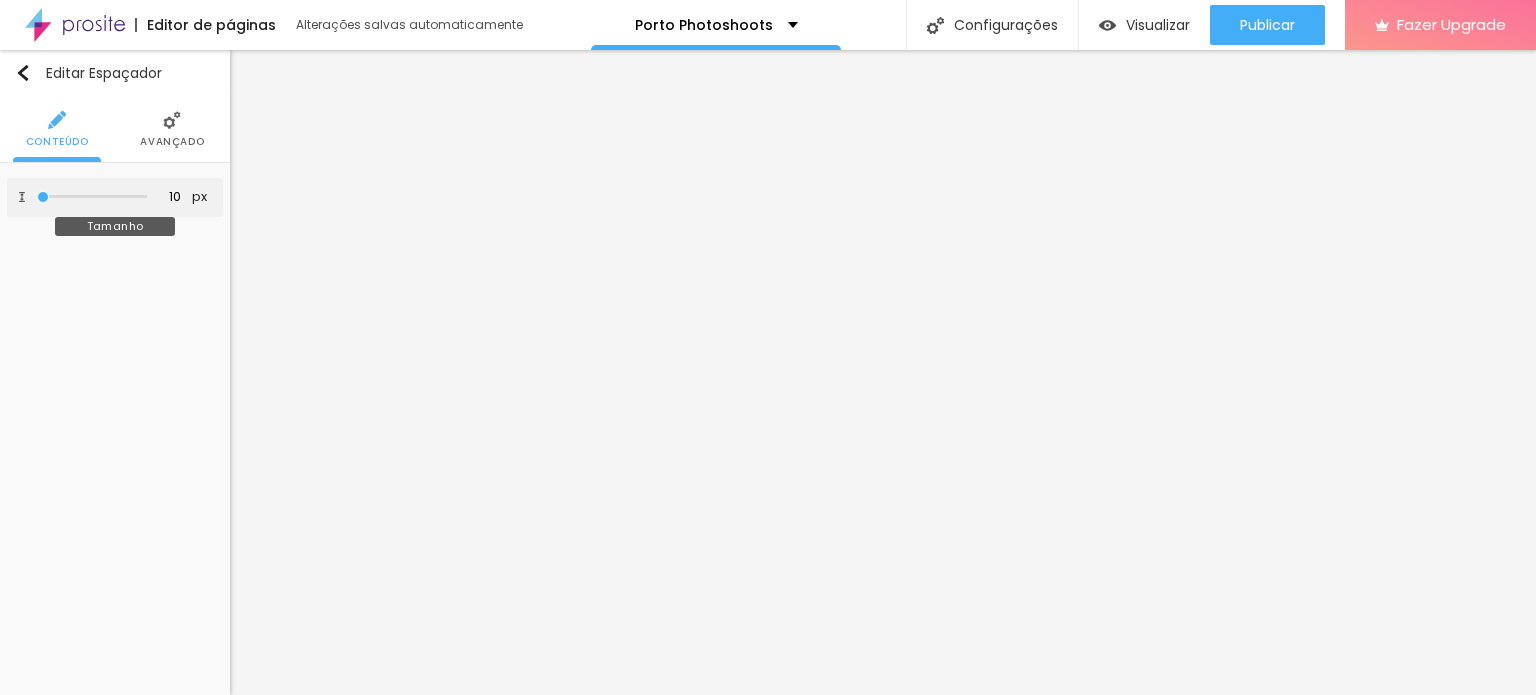 type on "32" 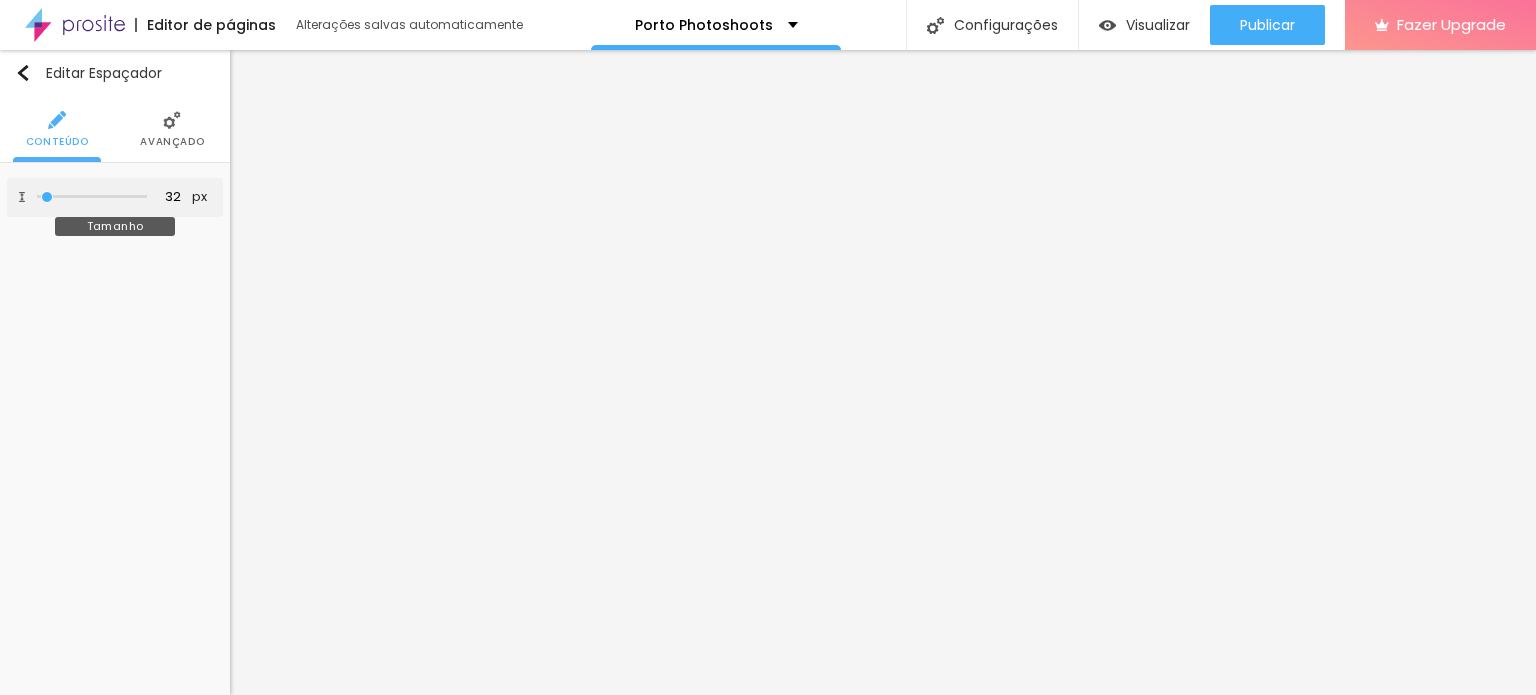 type on "57" 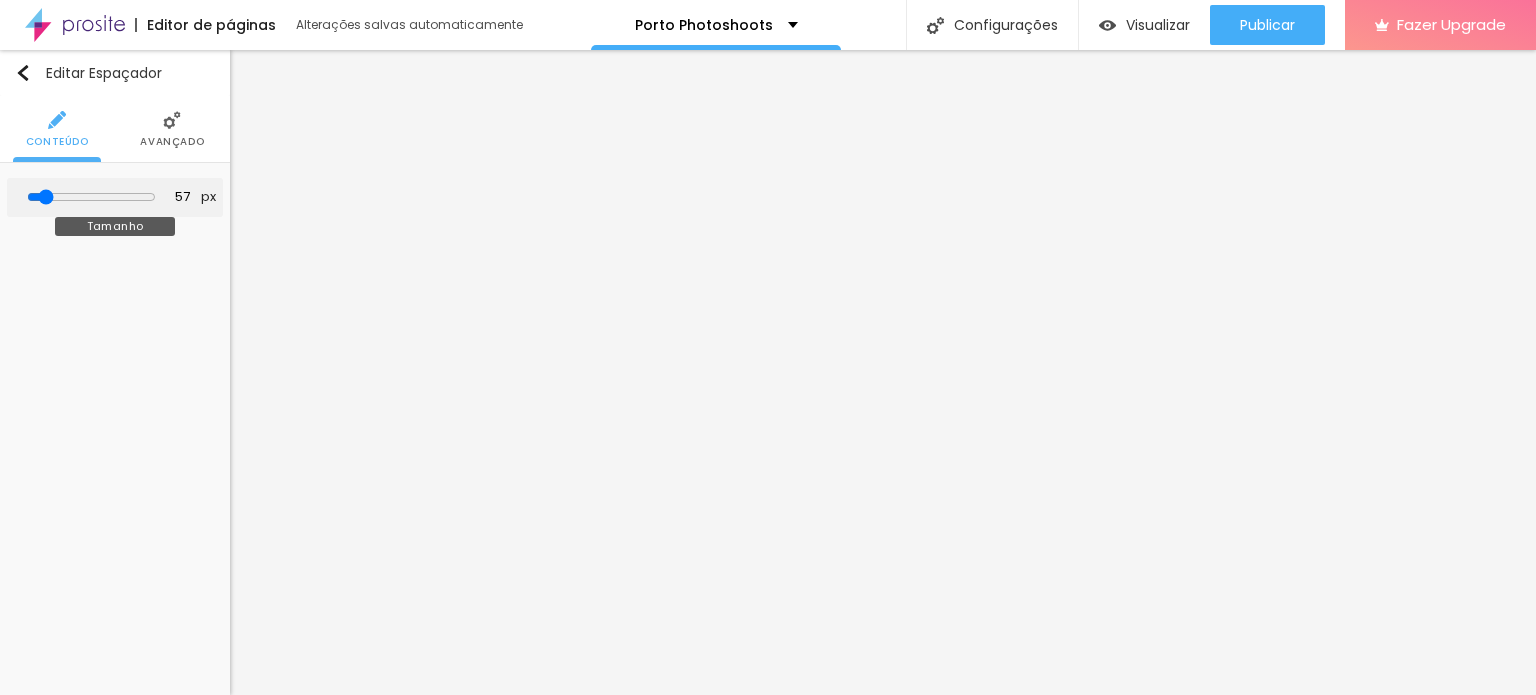 type on "77" 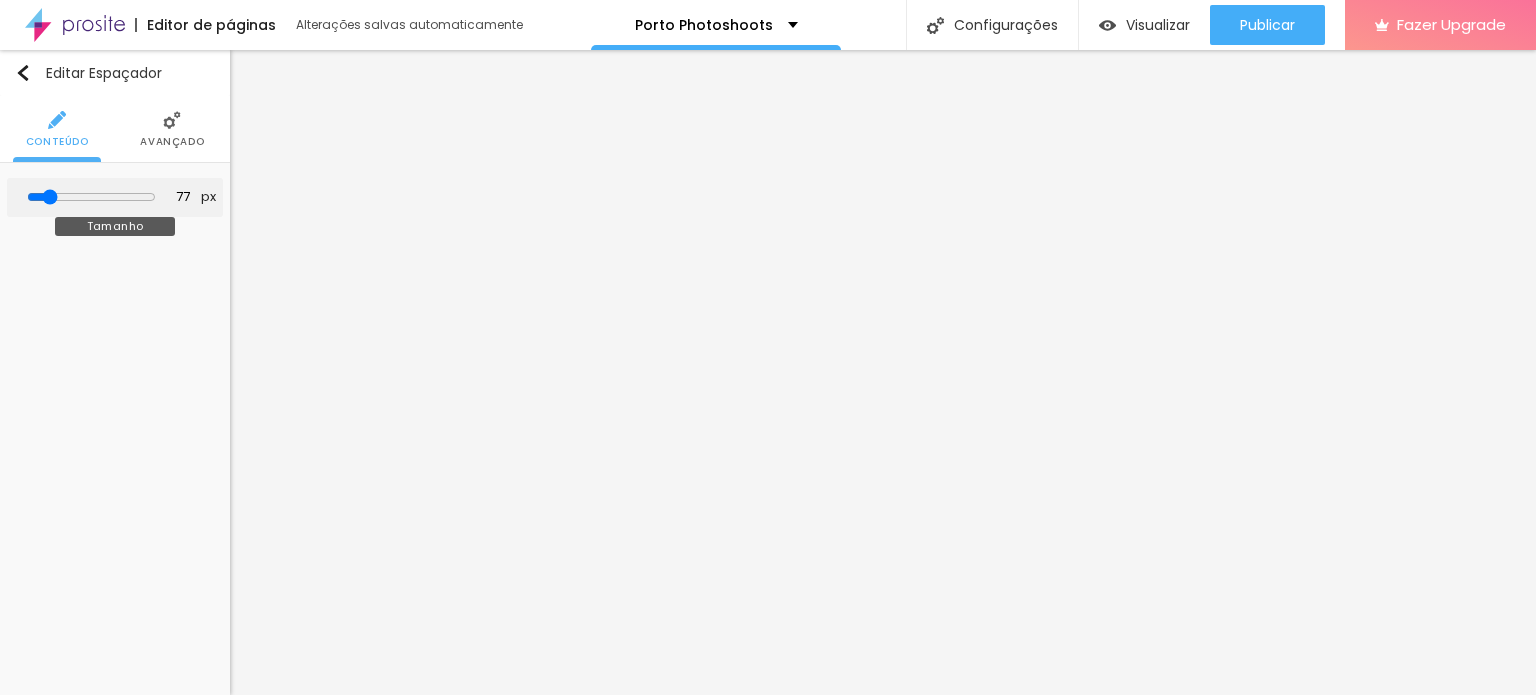 type on "90" 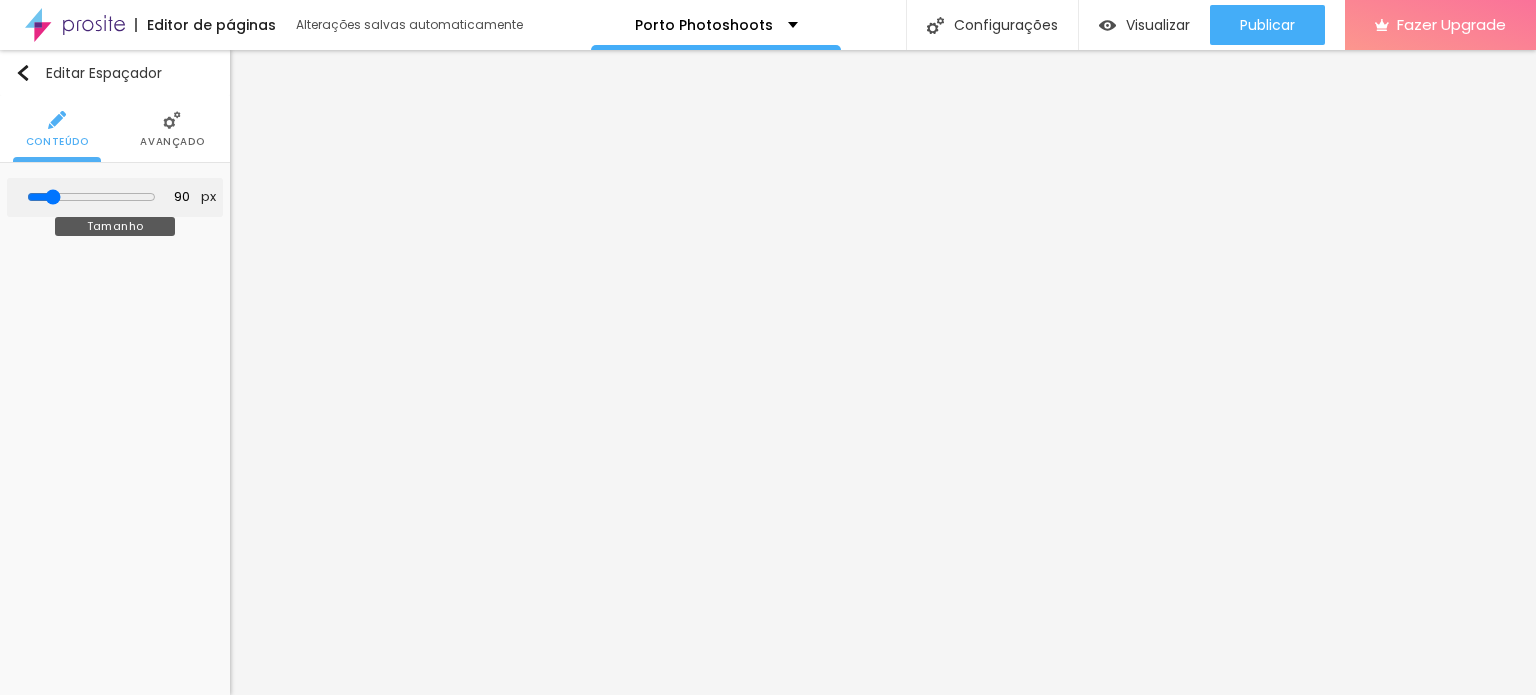 type on "94" 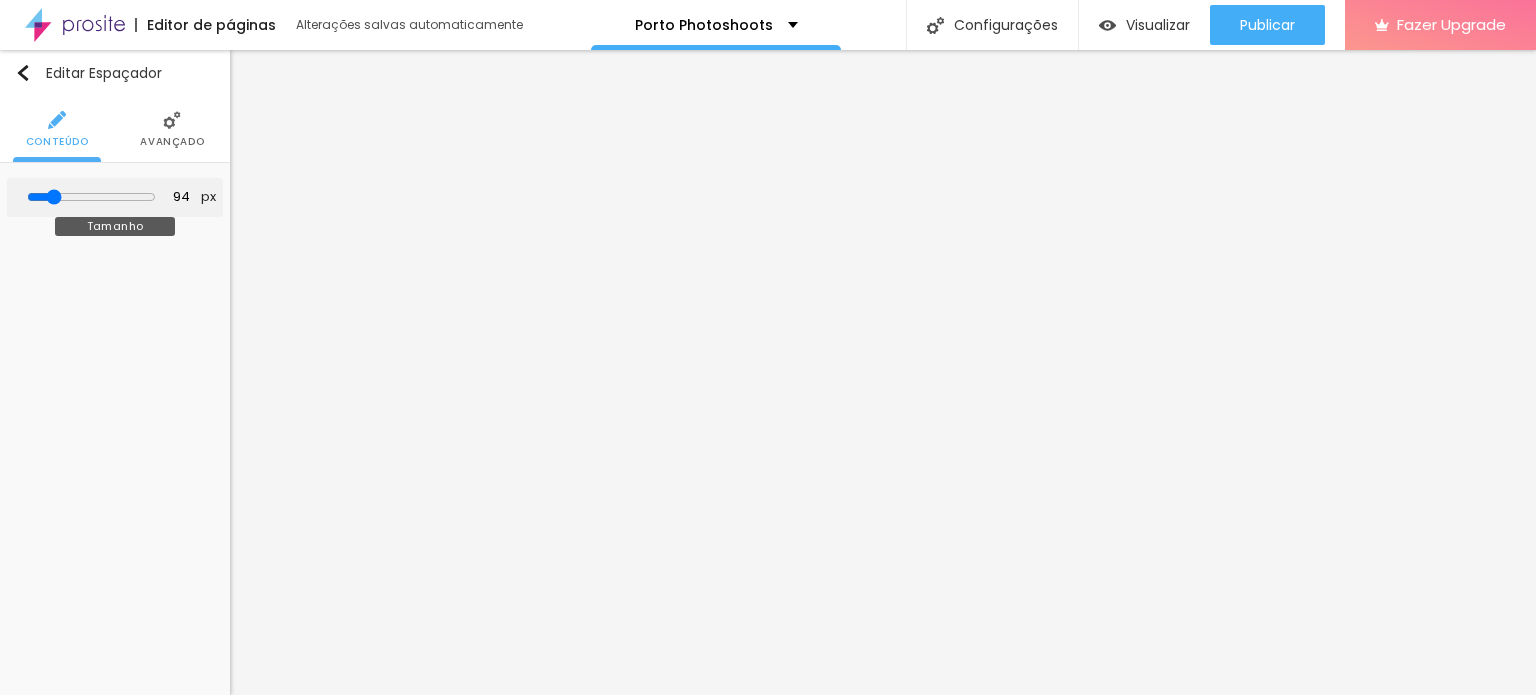 type on "98" 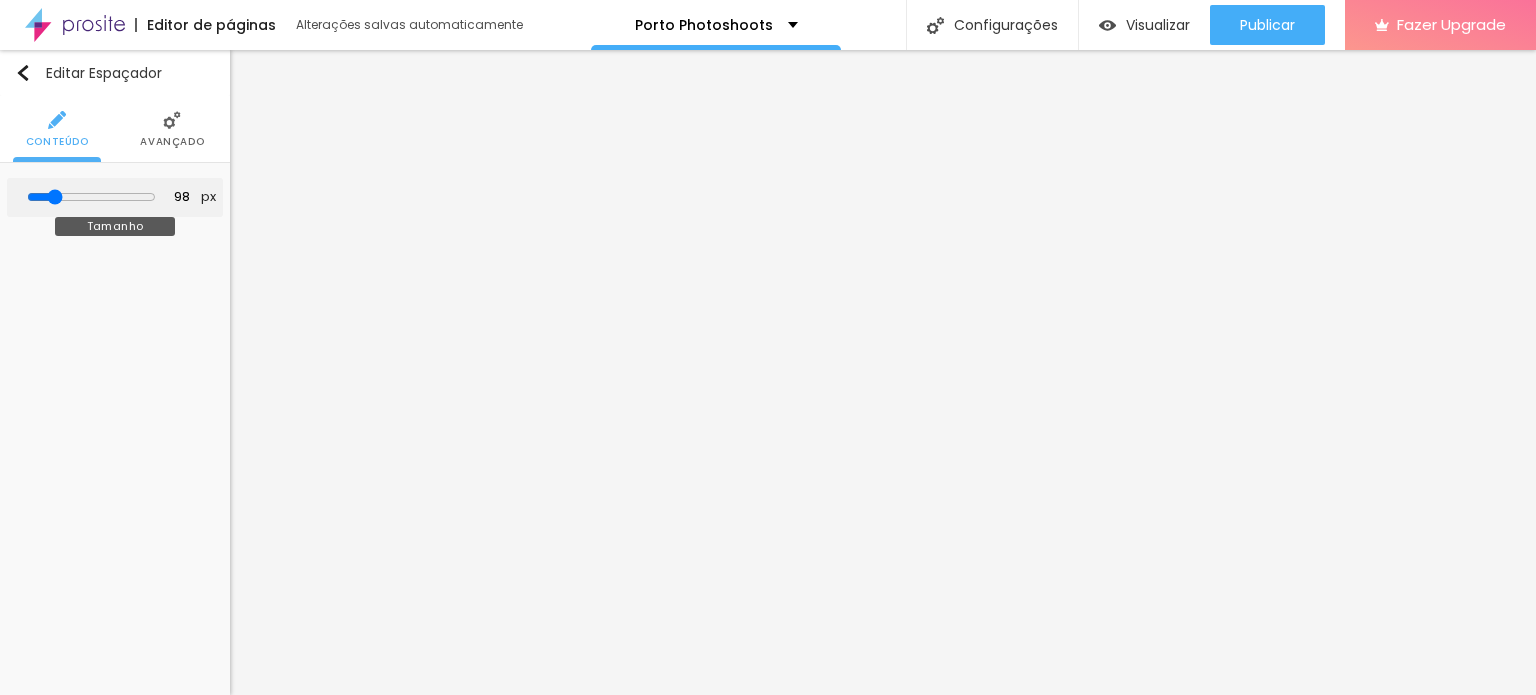 type on "106" 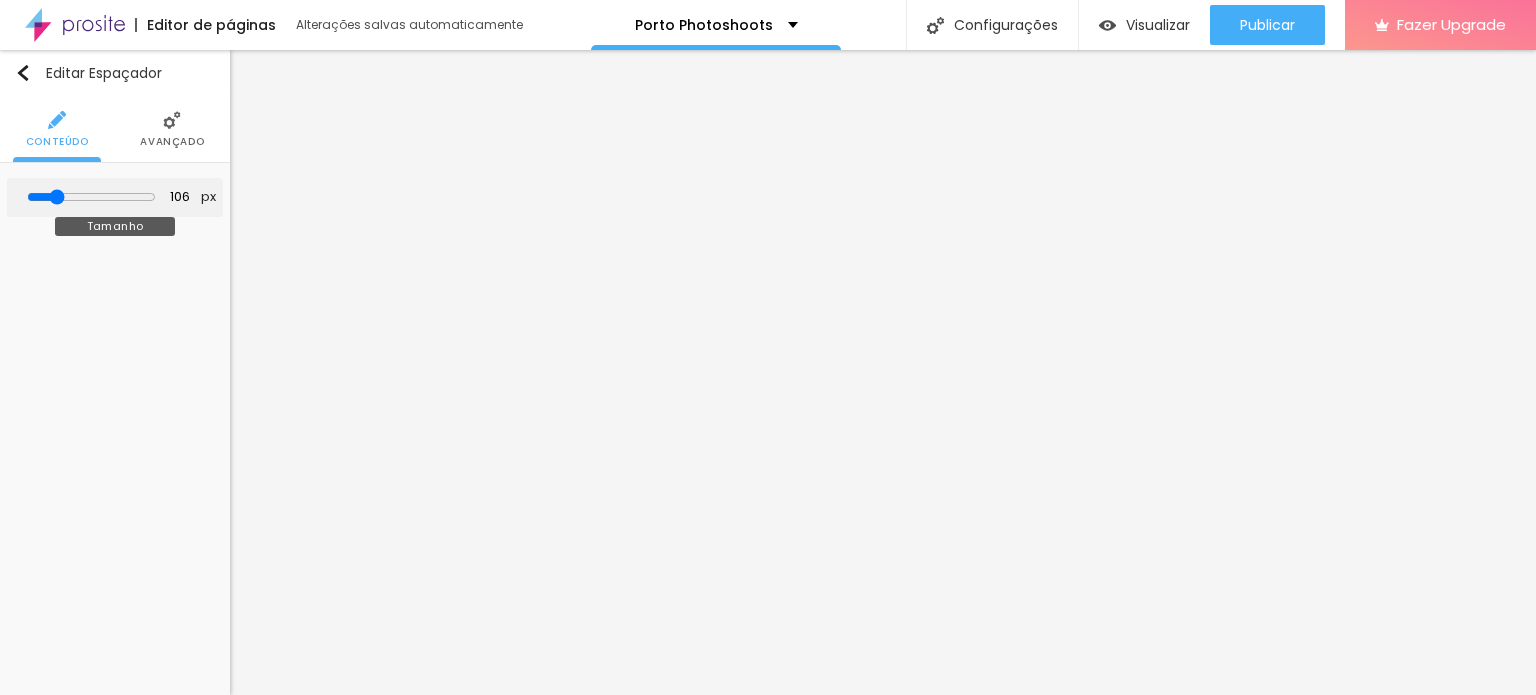 type on "110" 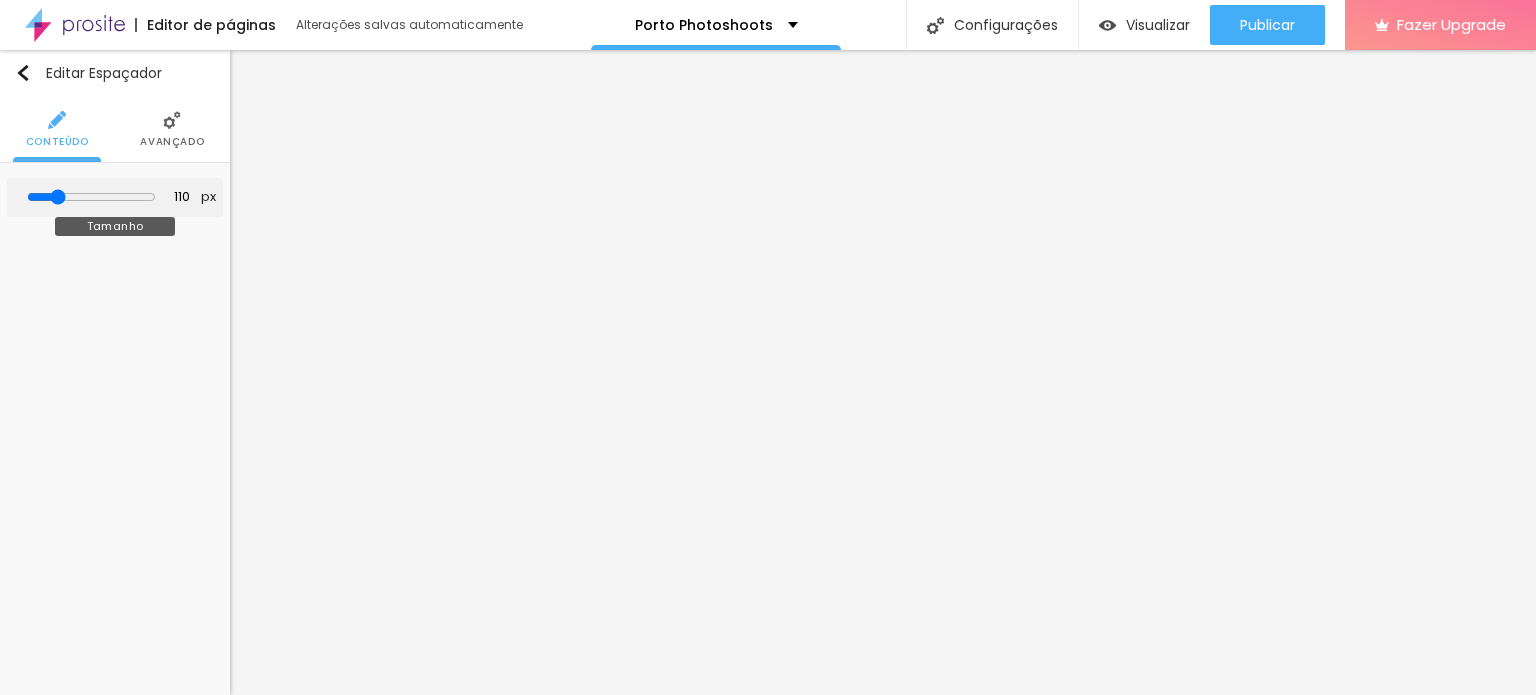 type on "114" 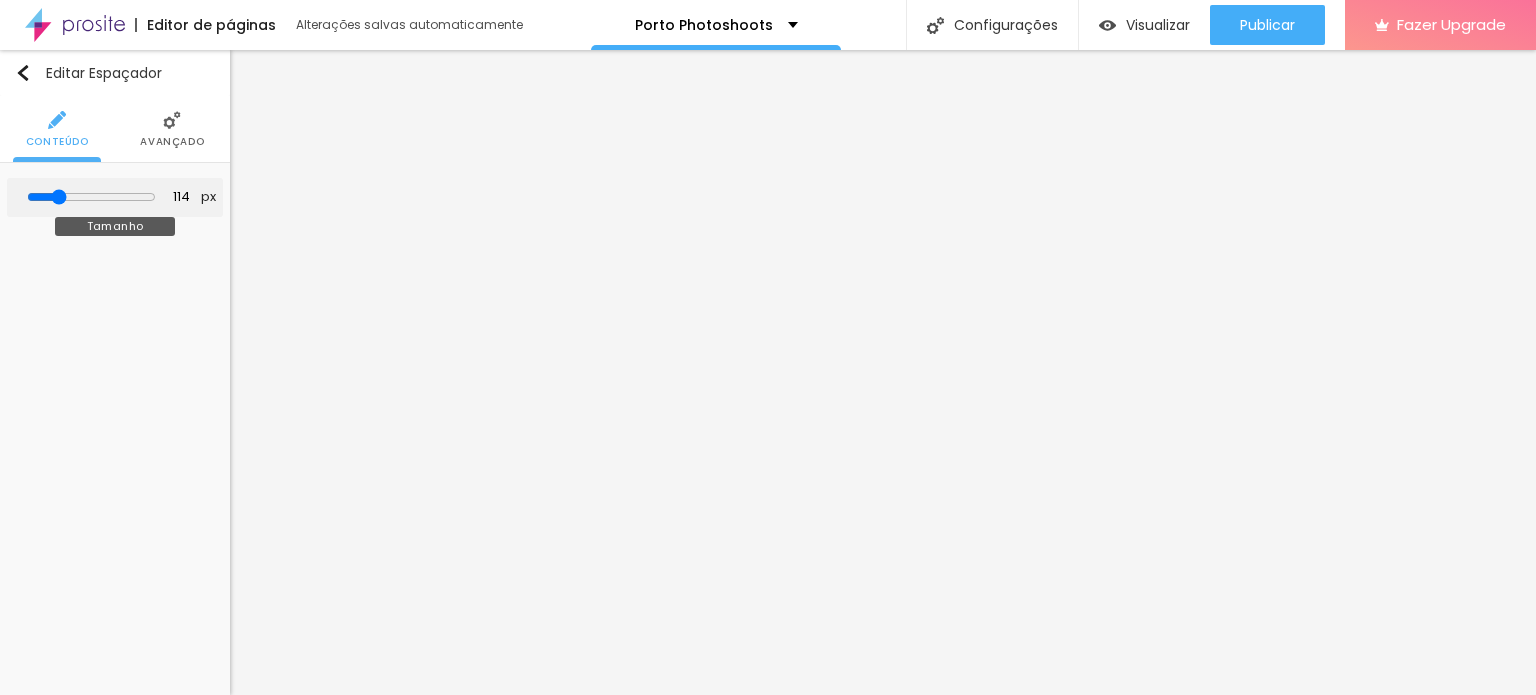 type on "119" 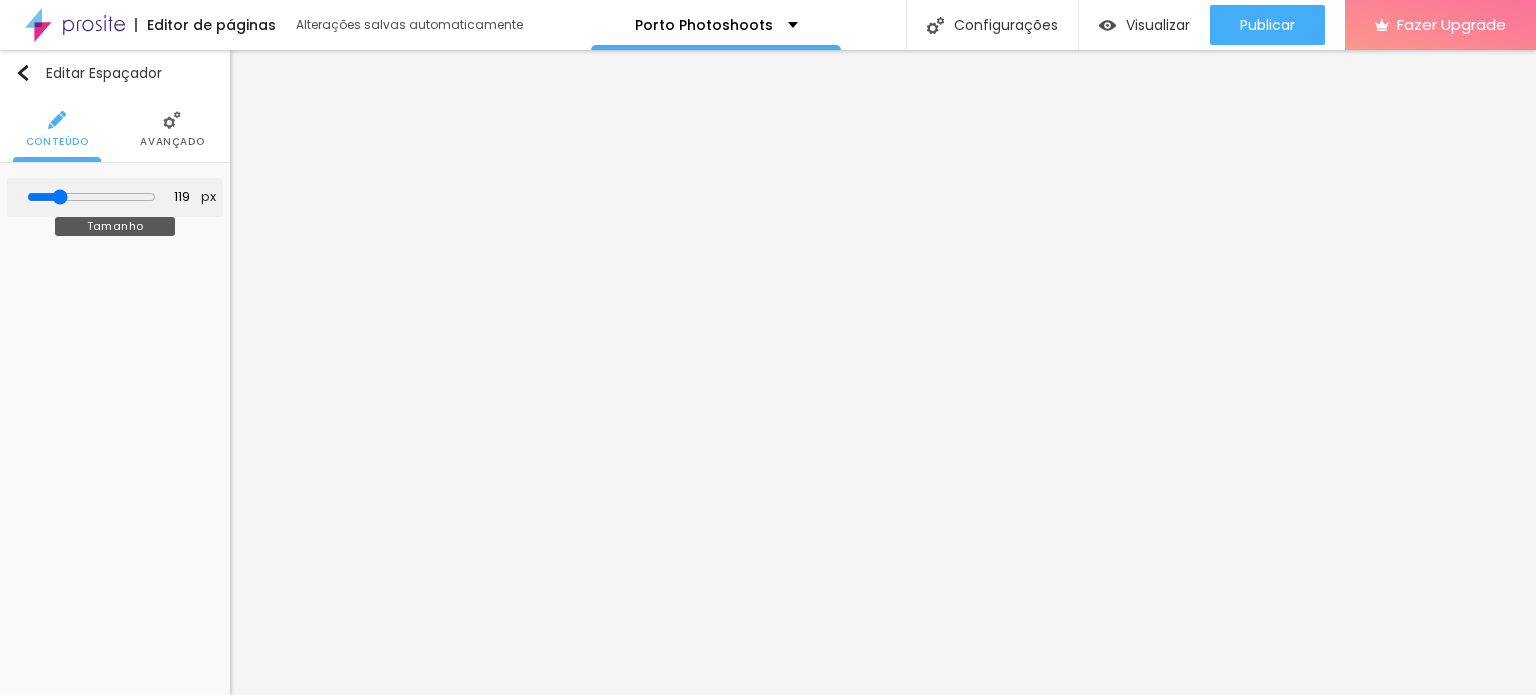 type on "110" 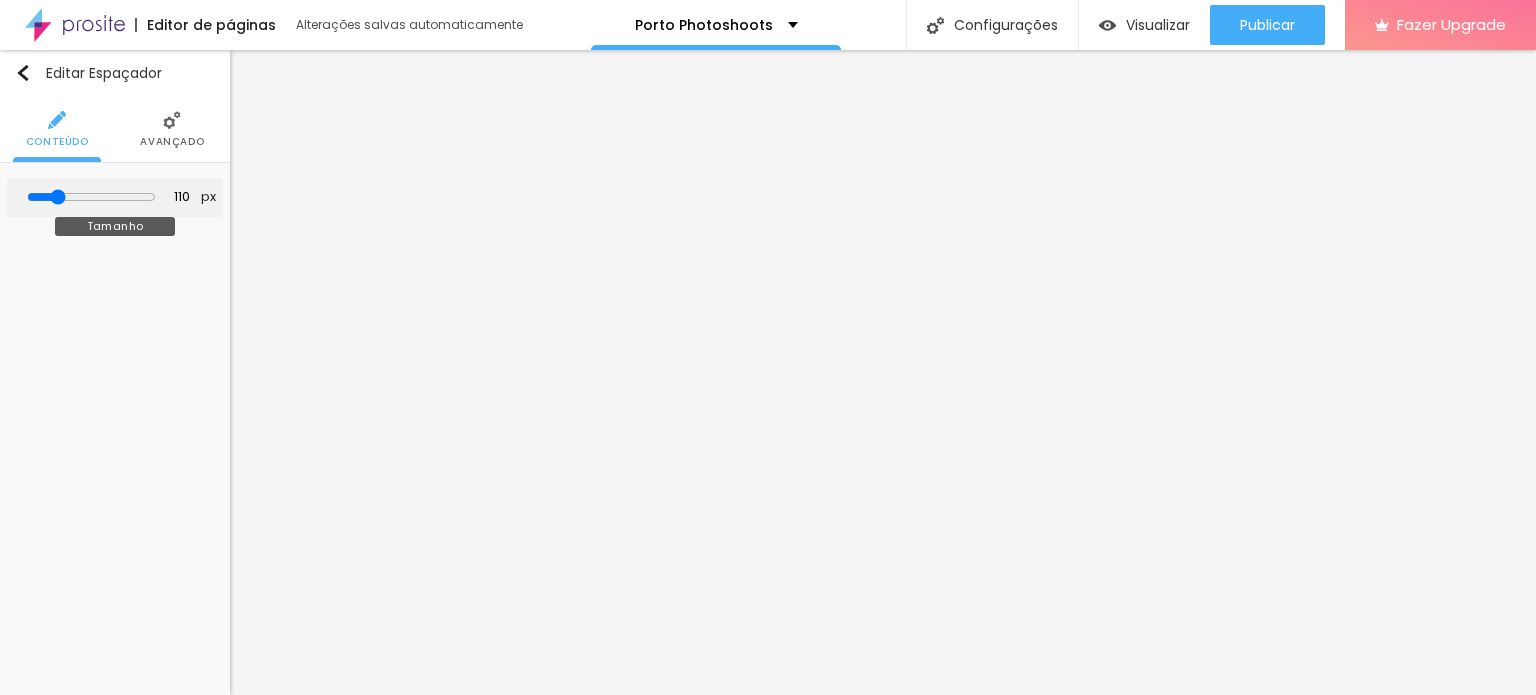 type on "102" 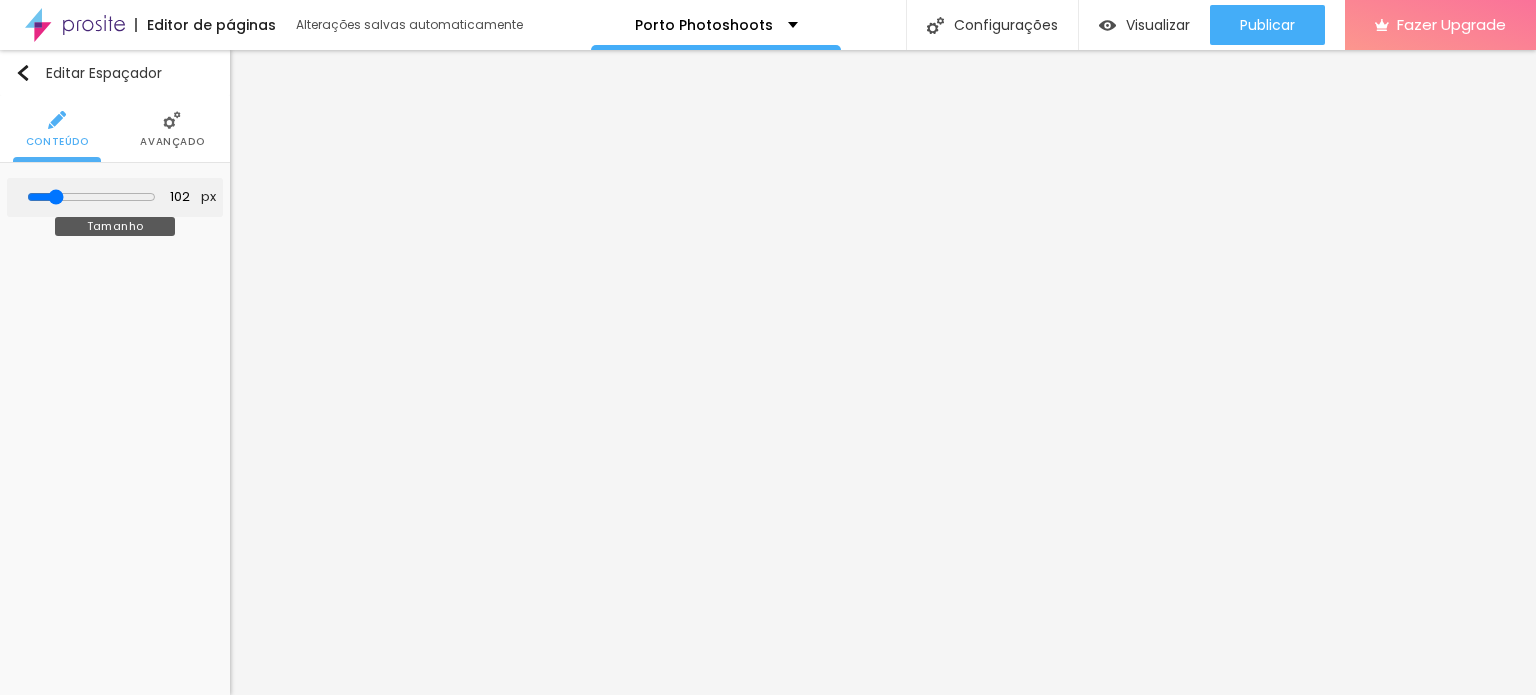 type on "98" 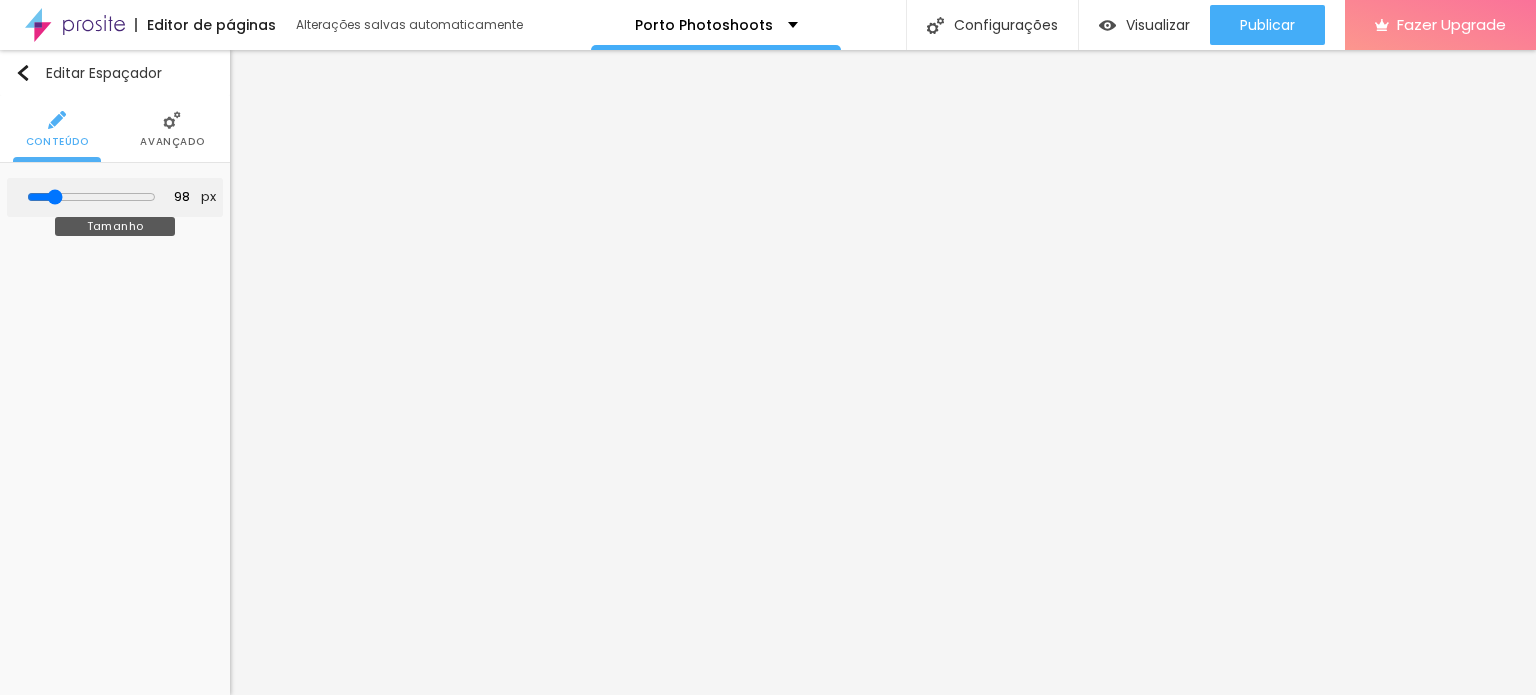 type on "94" 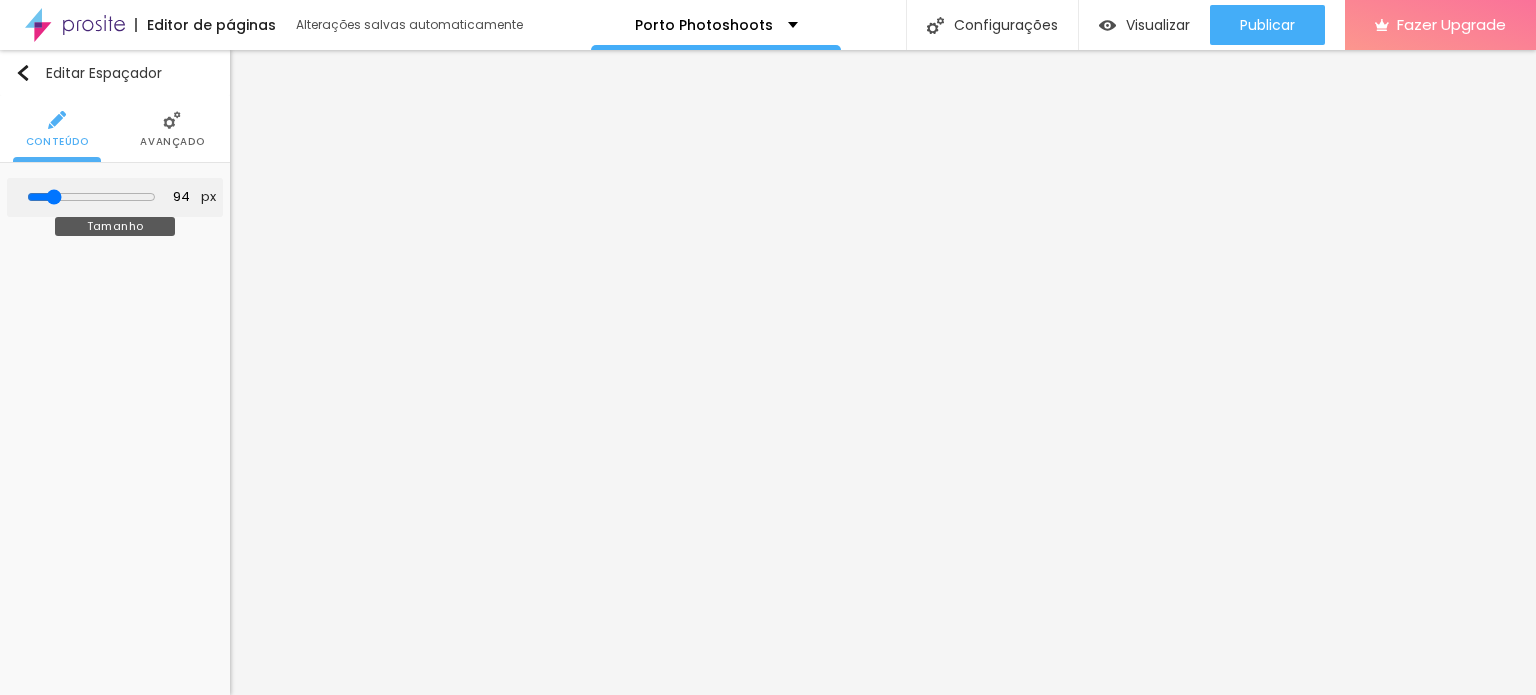 type on "81" 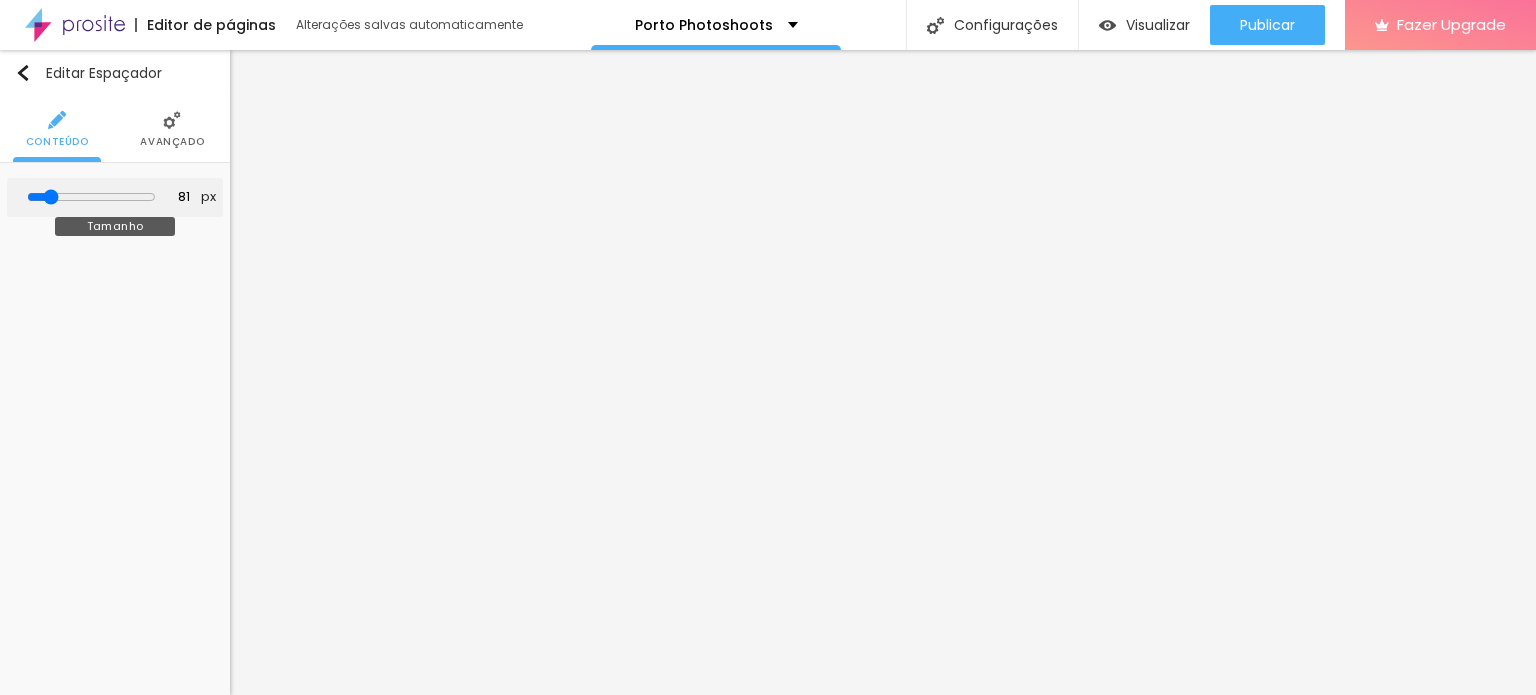 type on "77" 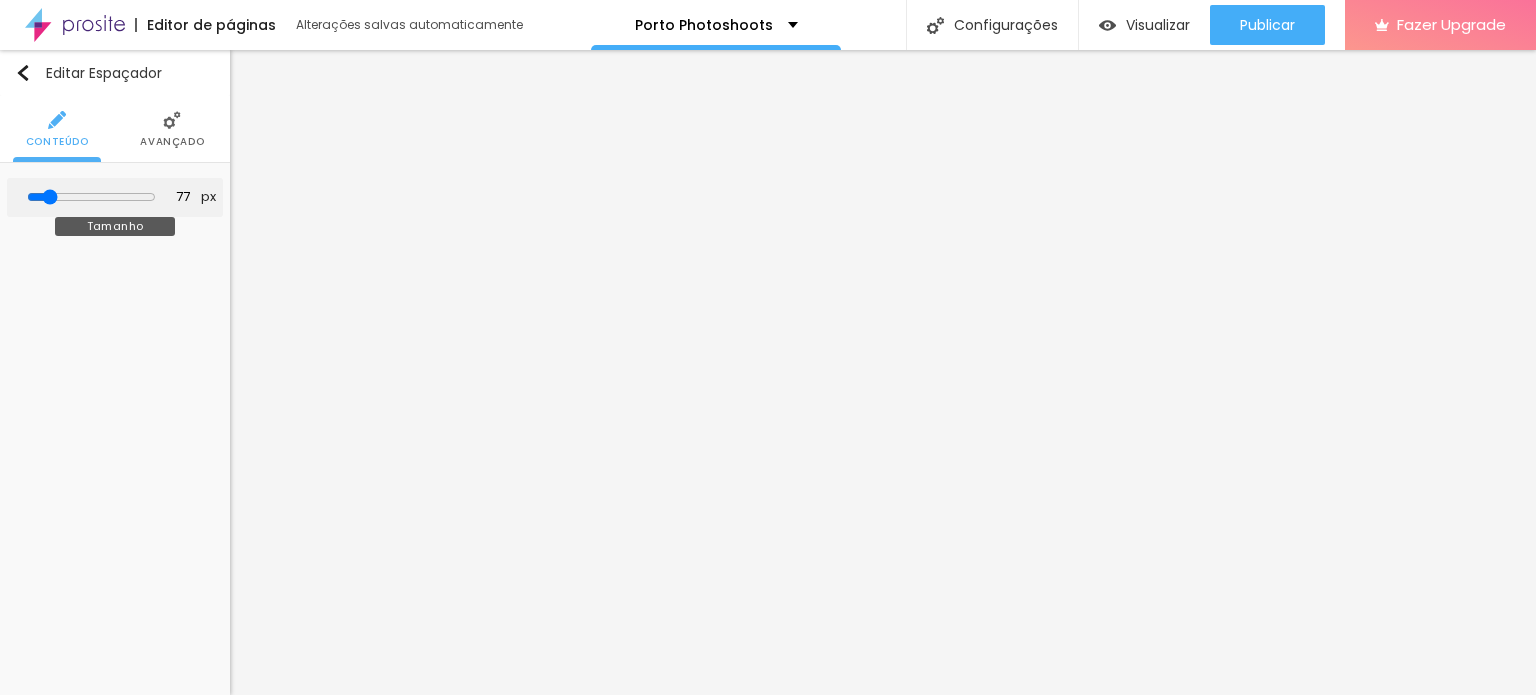 type on "69" 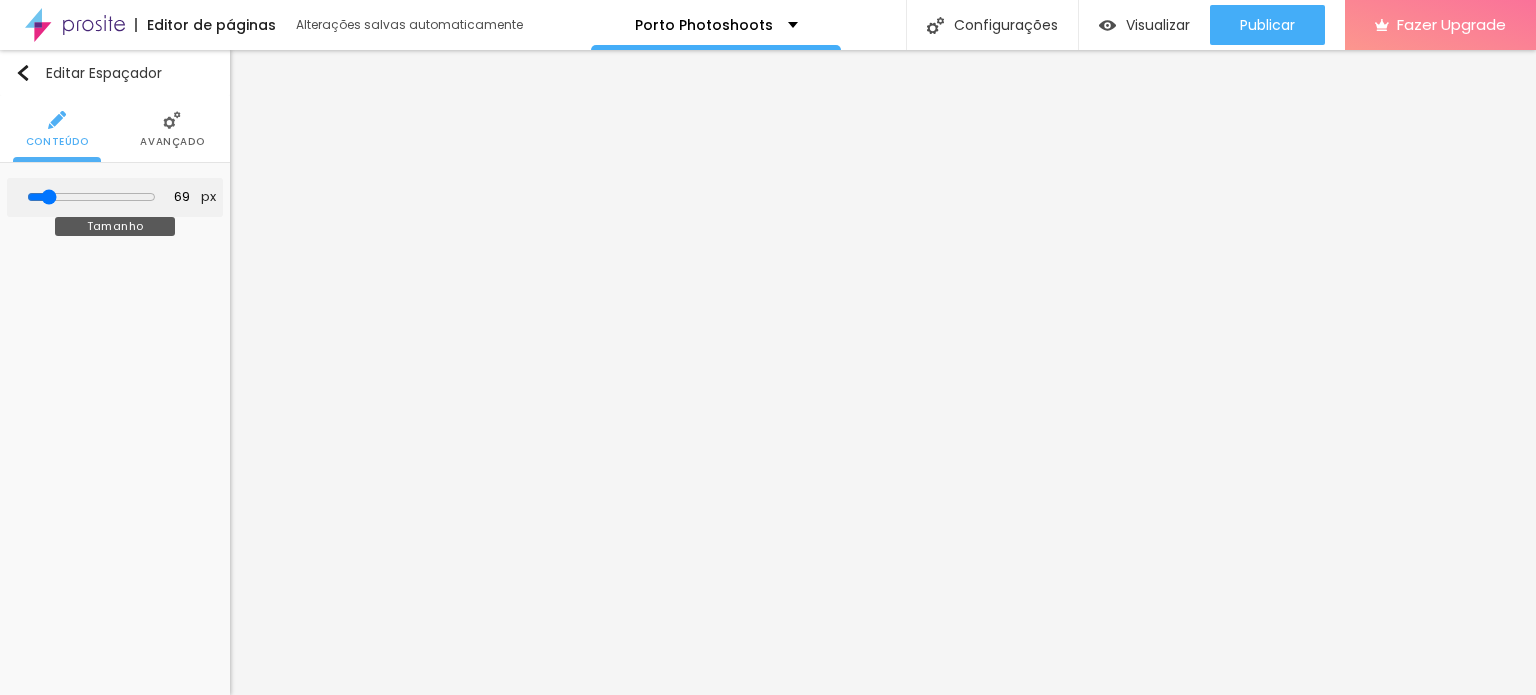 type on "73" 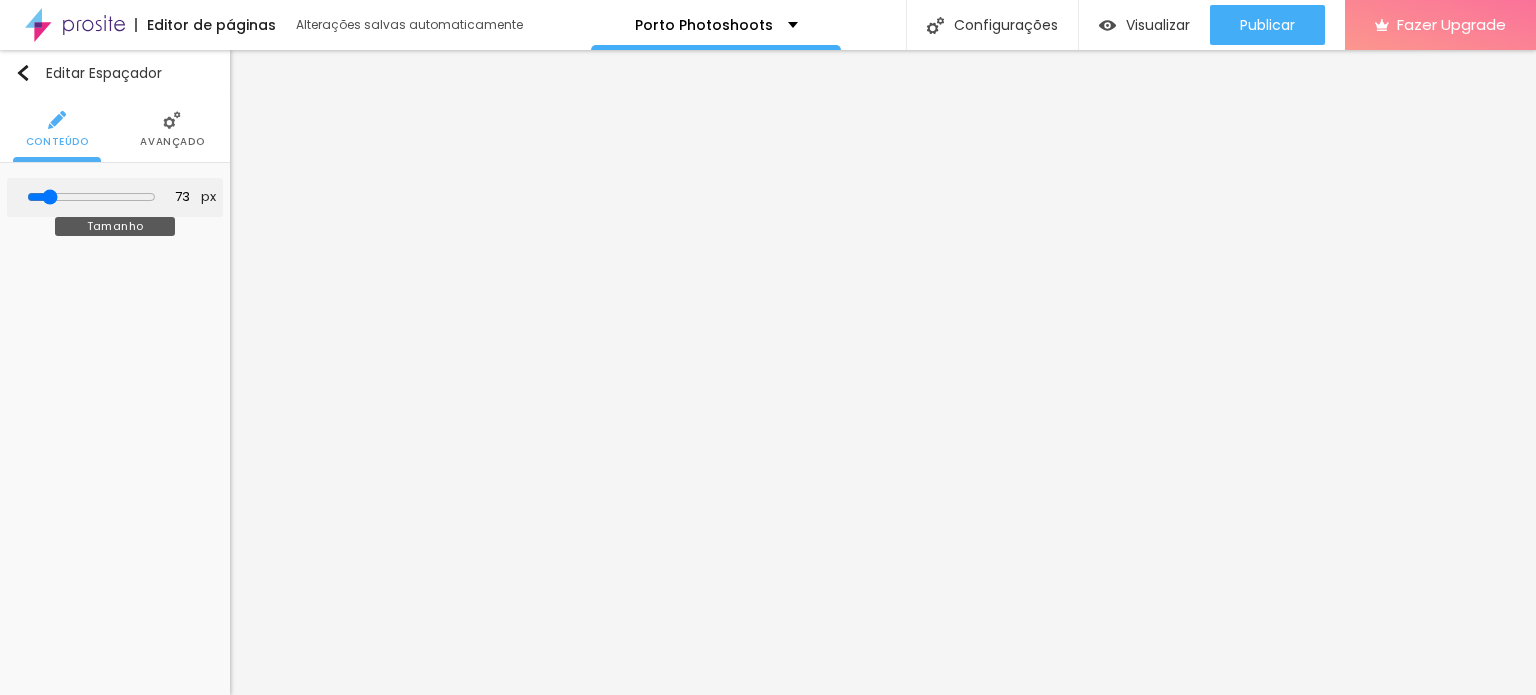 type on "77" 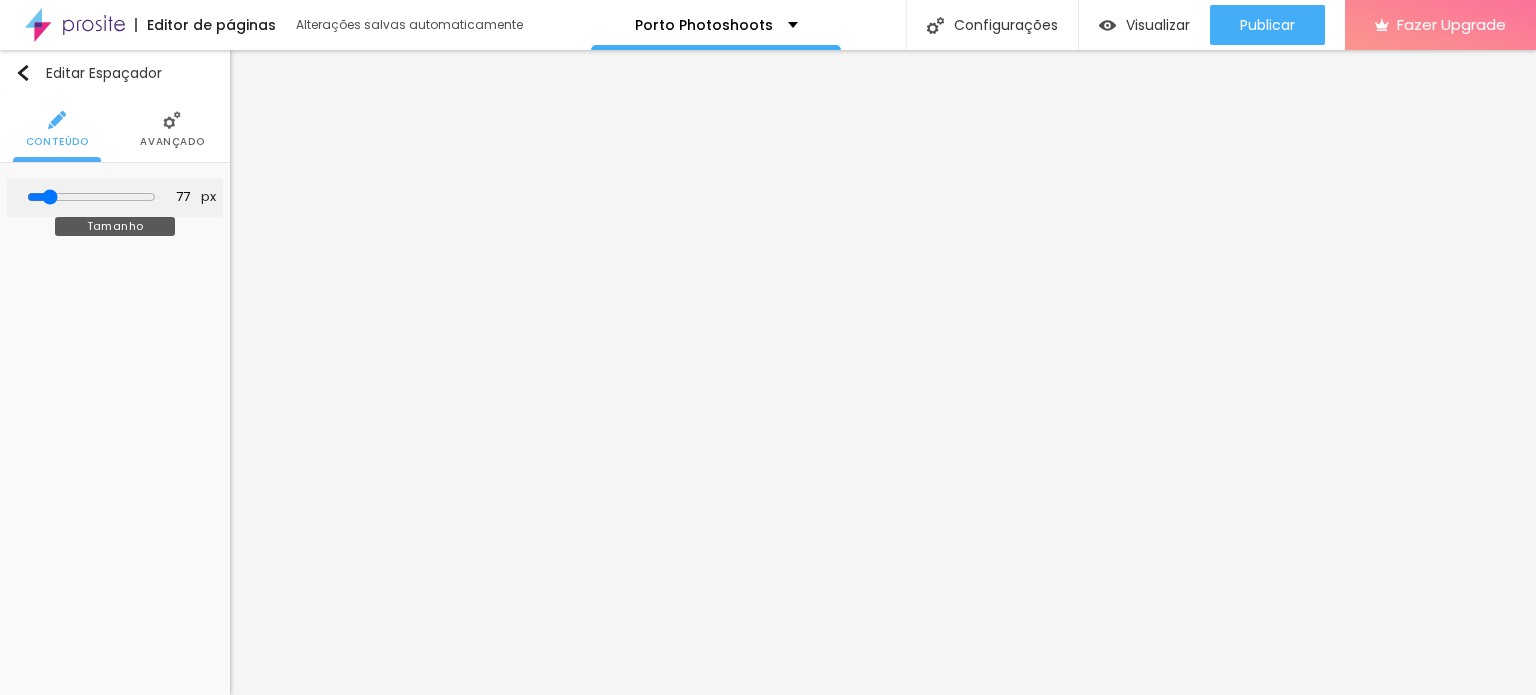 type on "94" 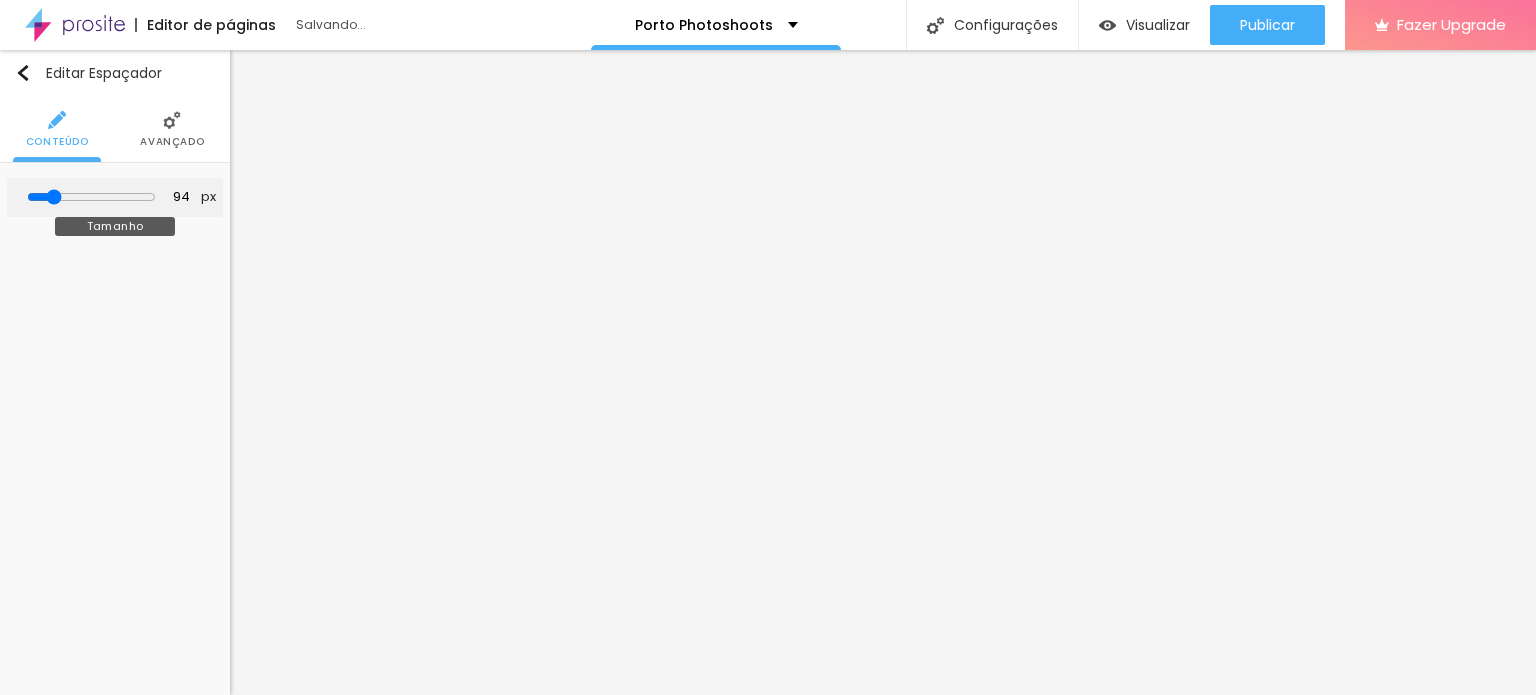 type on "85" 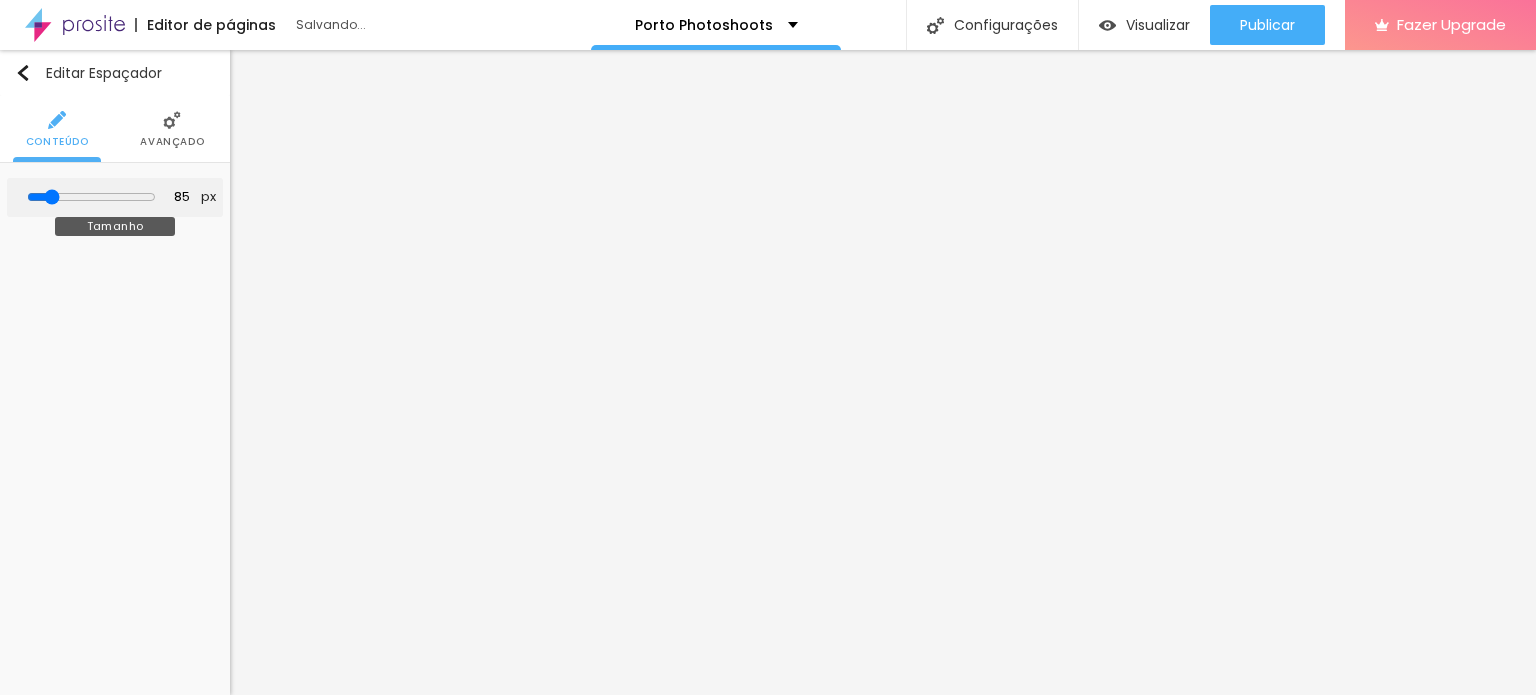 type on "77" 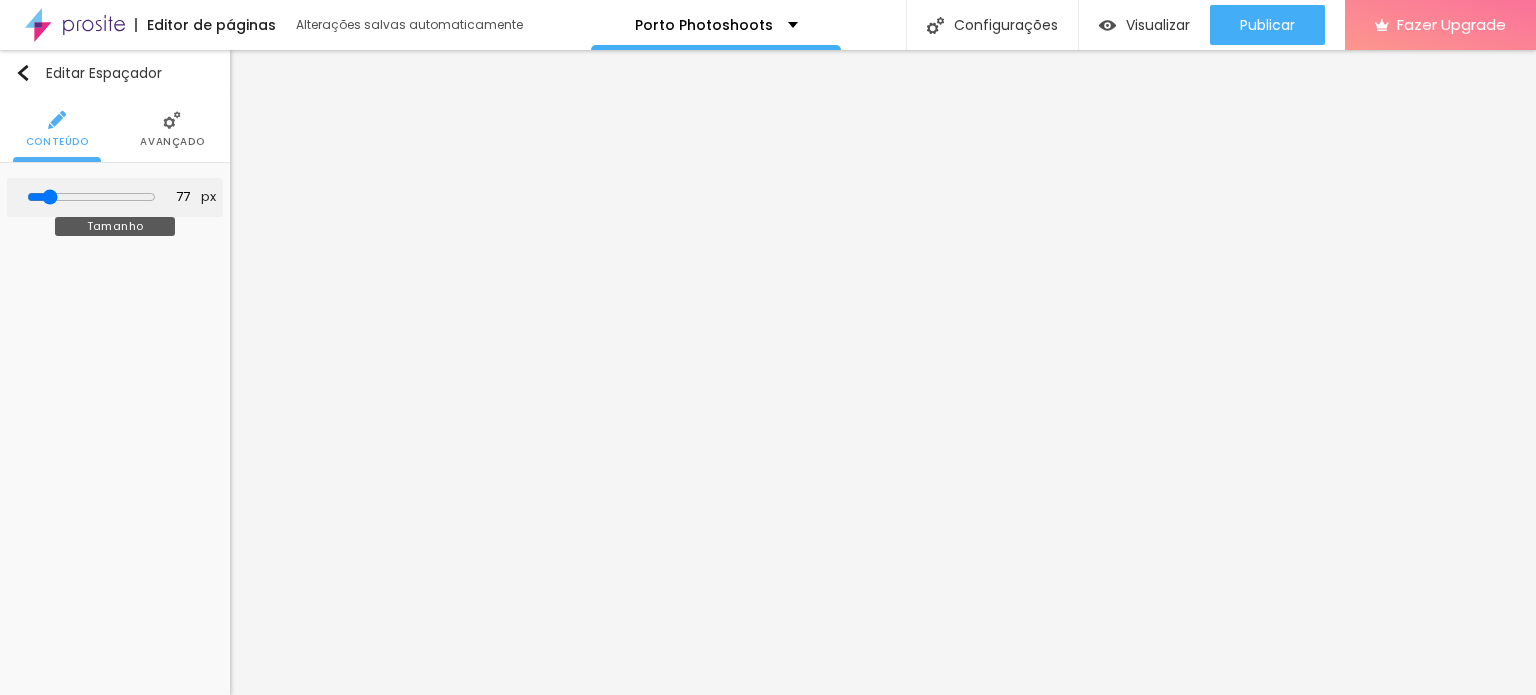 type on "73" 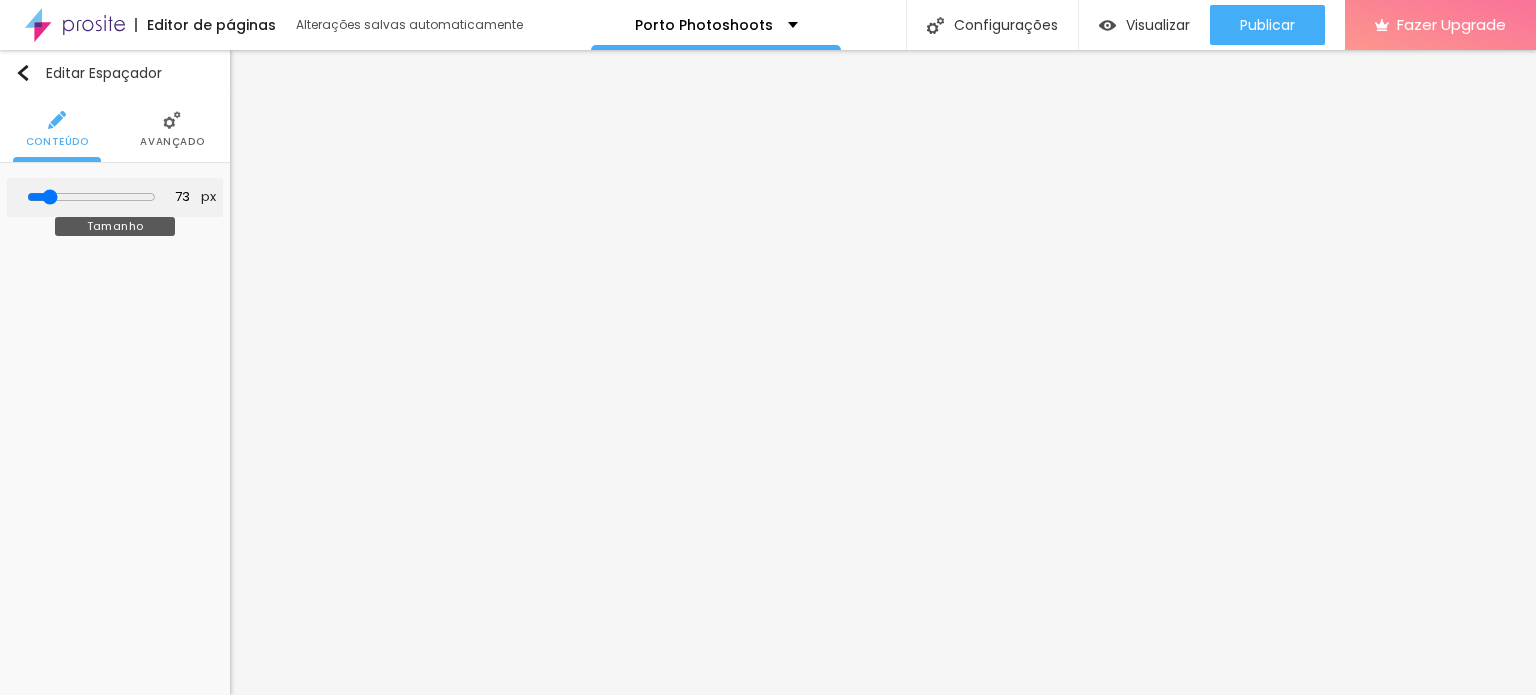type on "69" 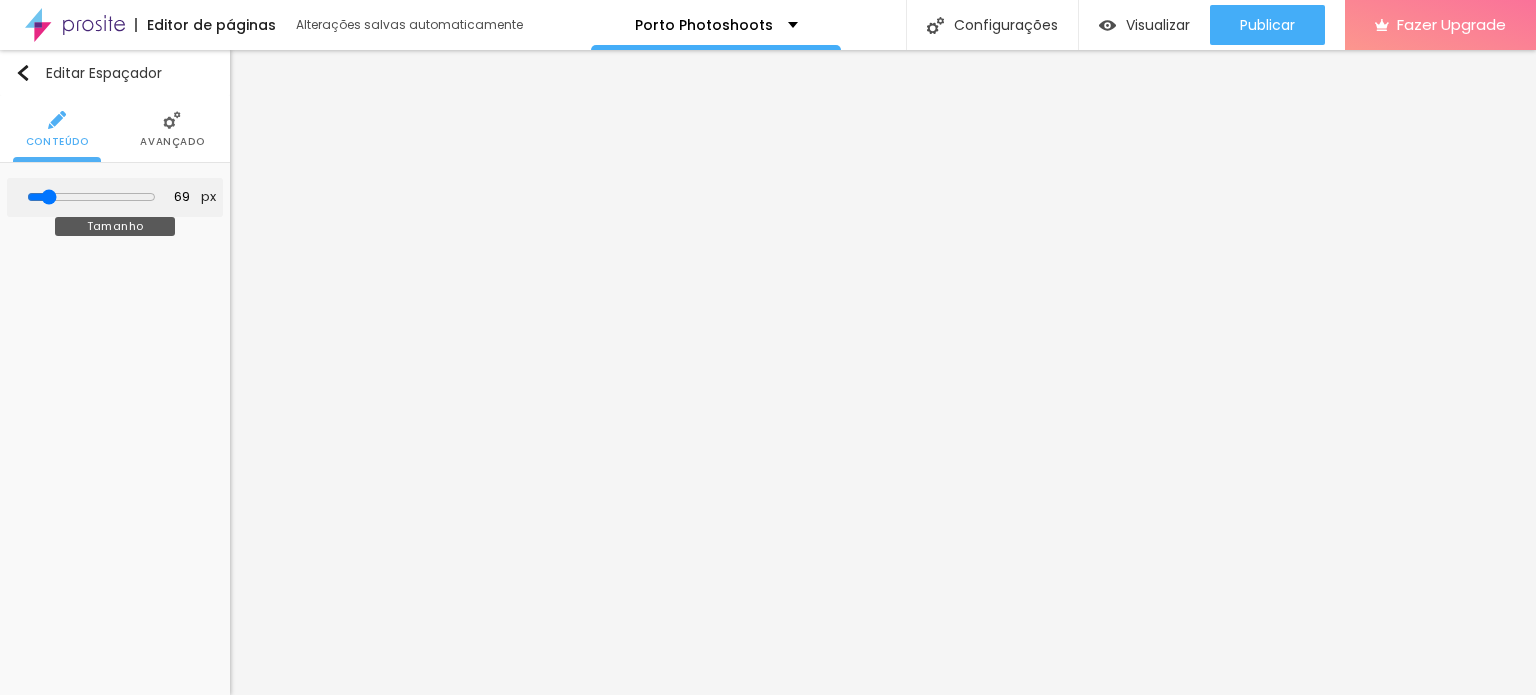type on "77" 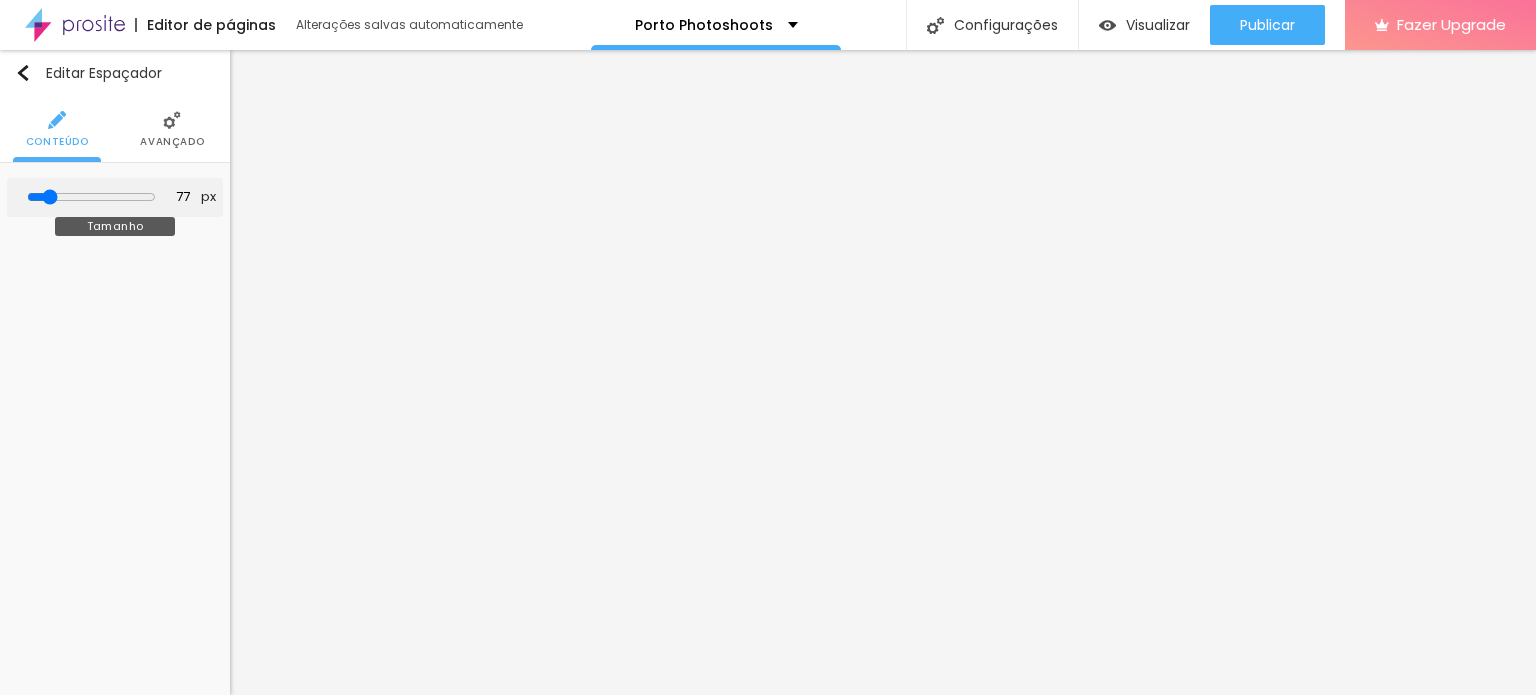 type on "81" 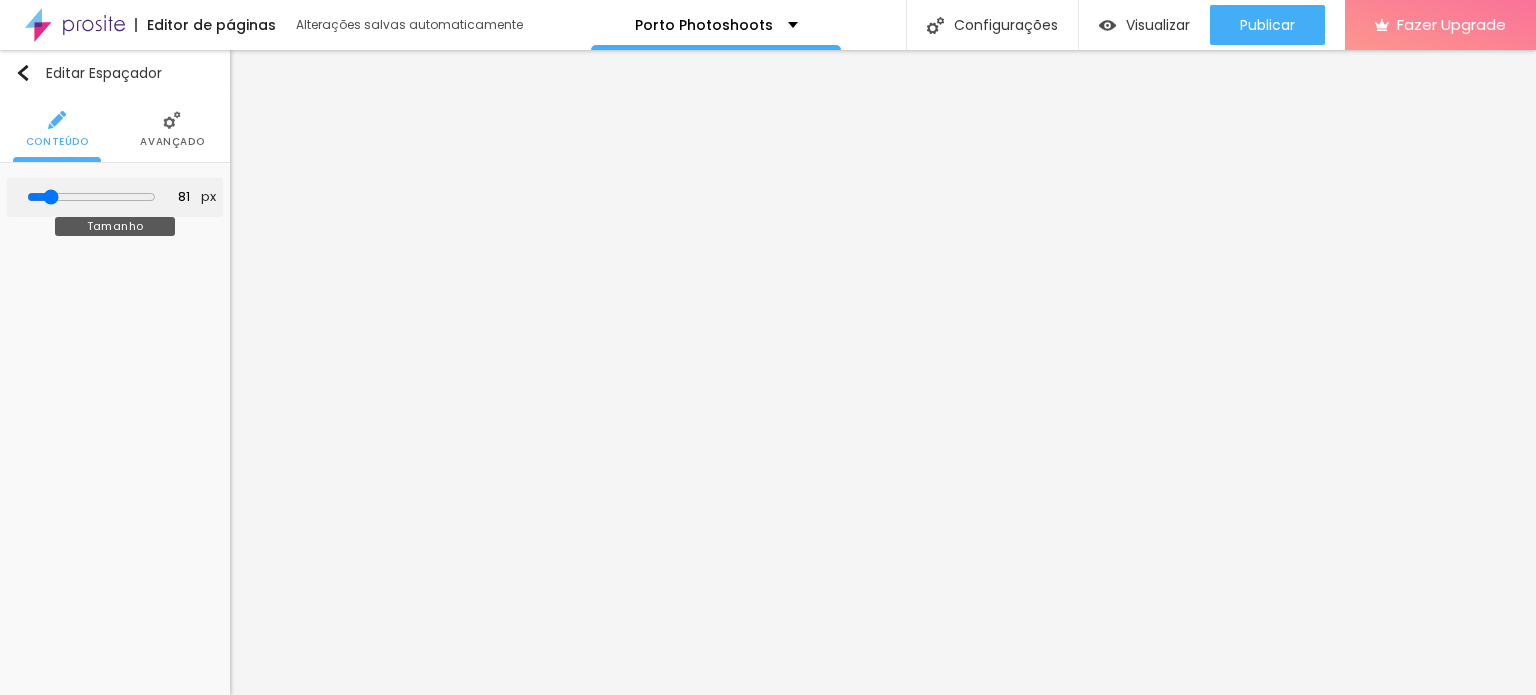 type on "85" 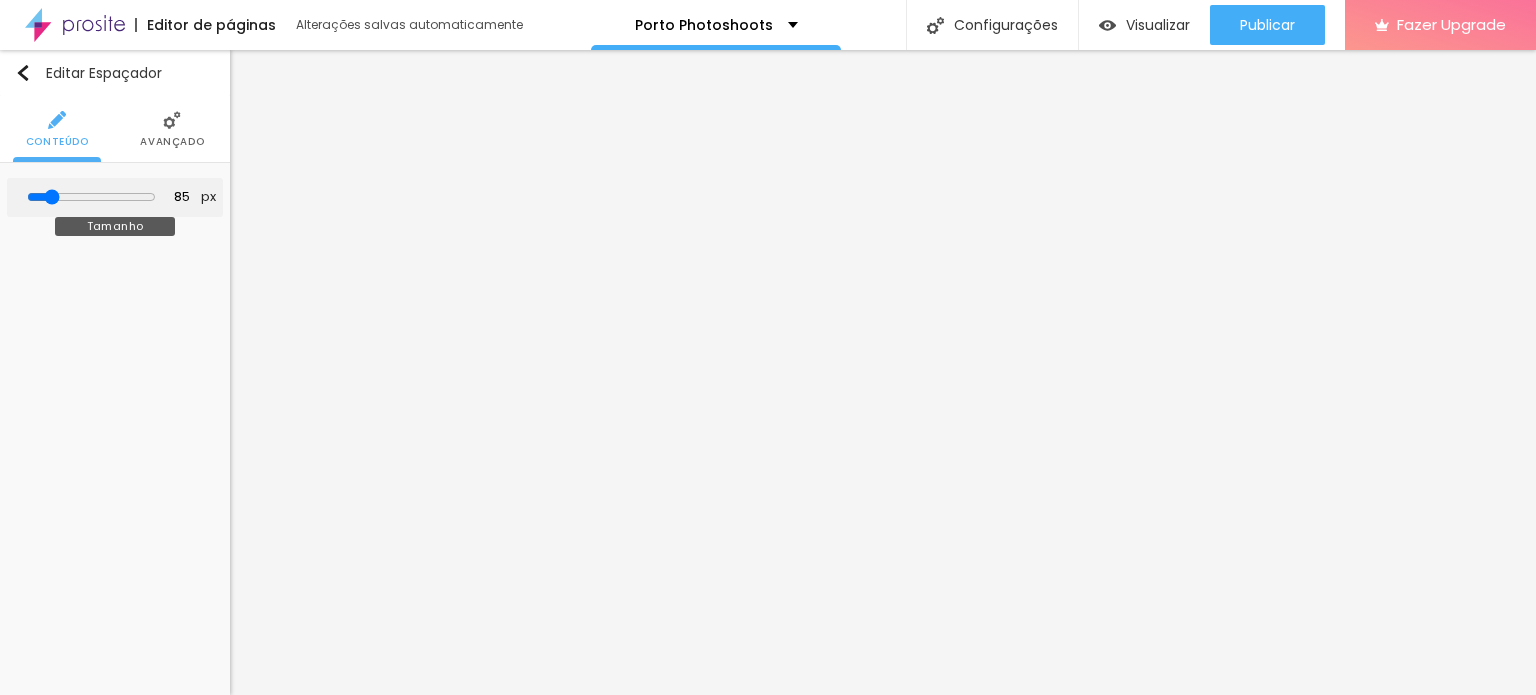 type on "90" 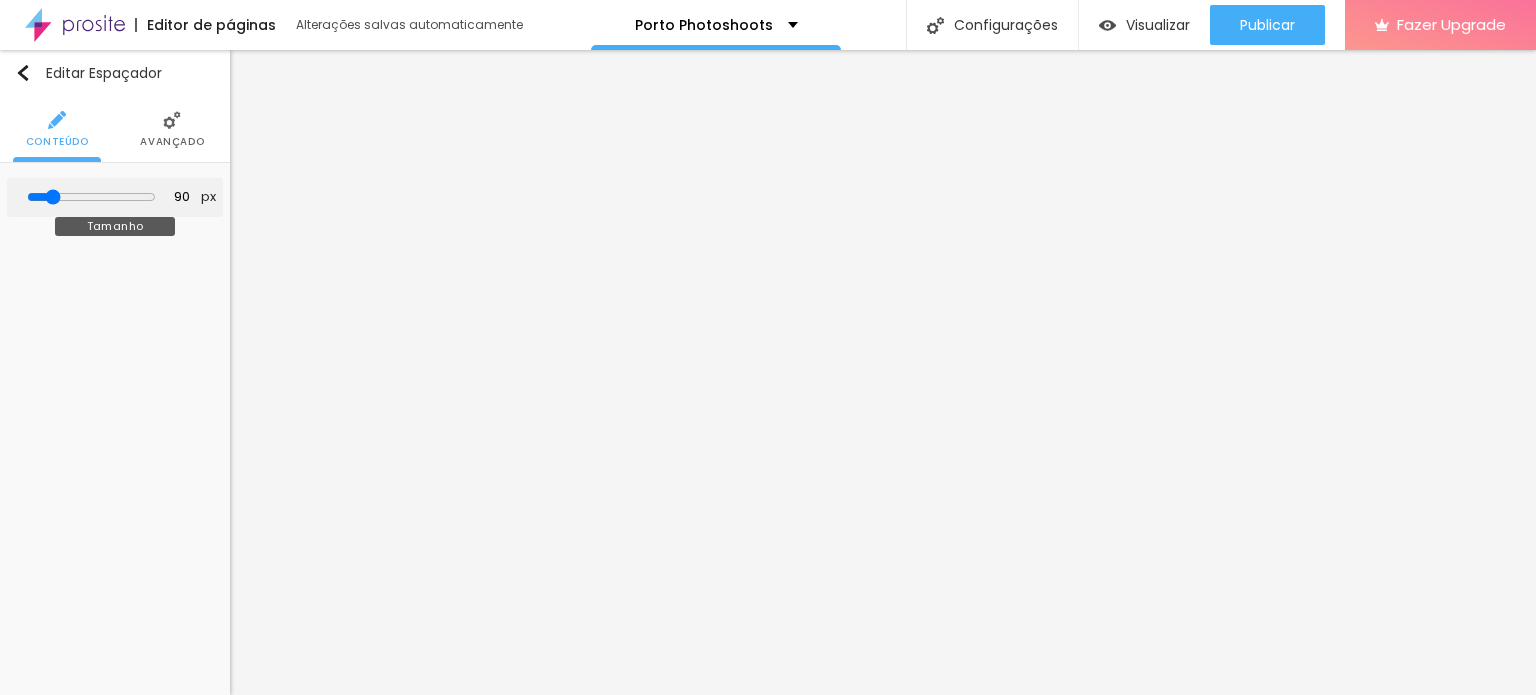 type on "98" 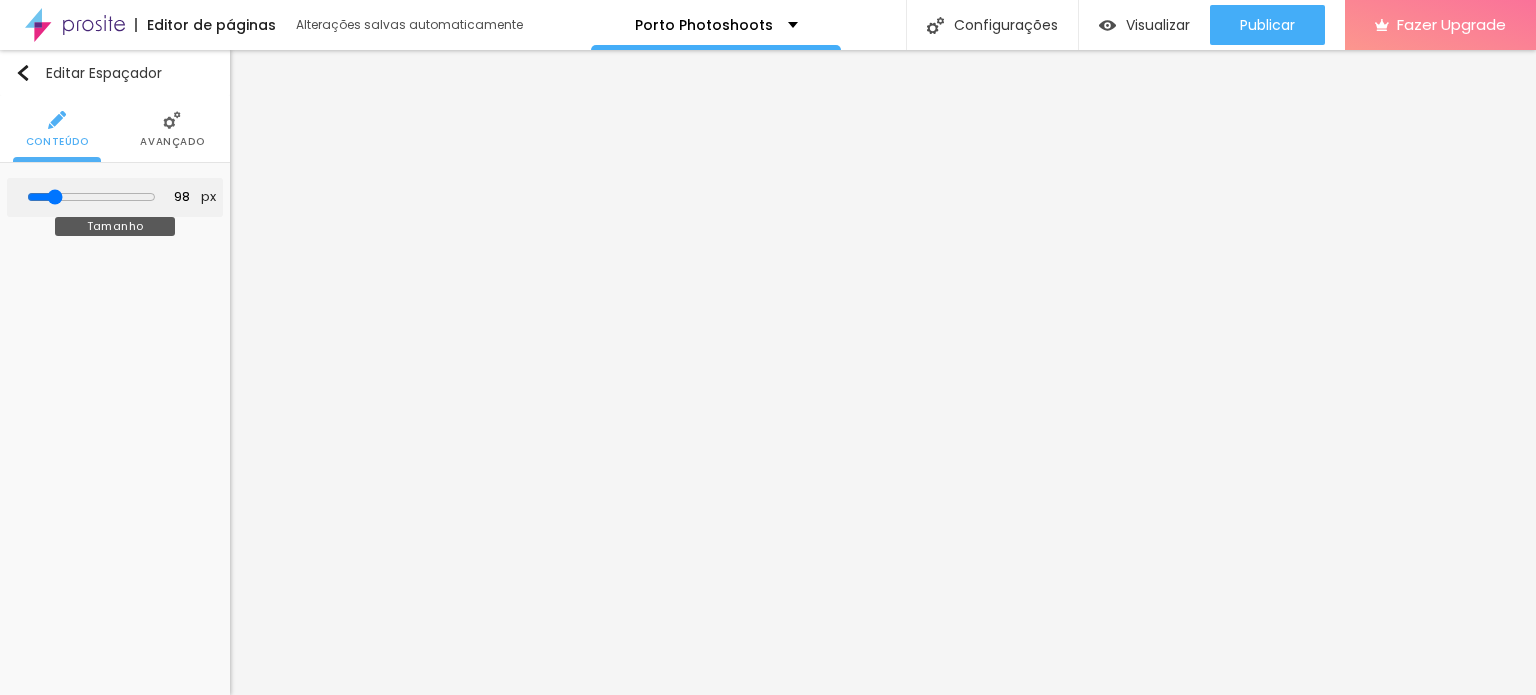 type on "102" 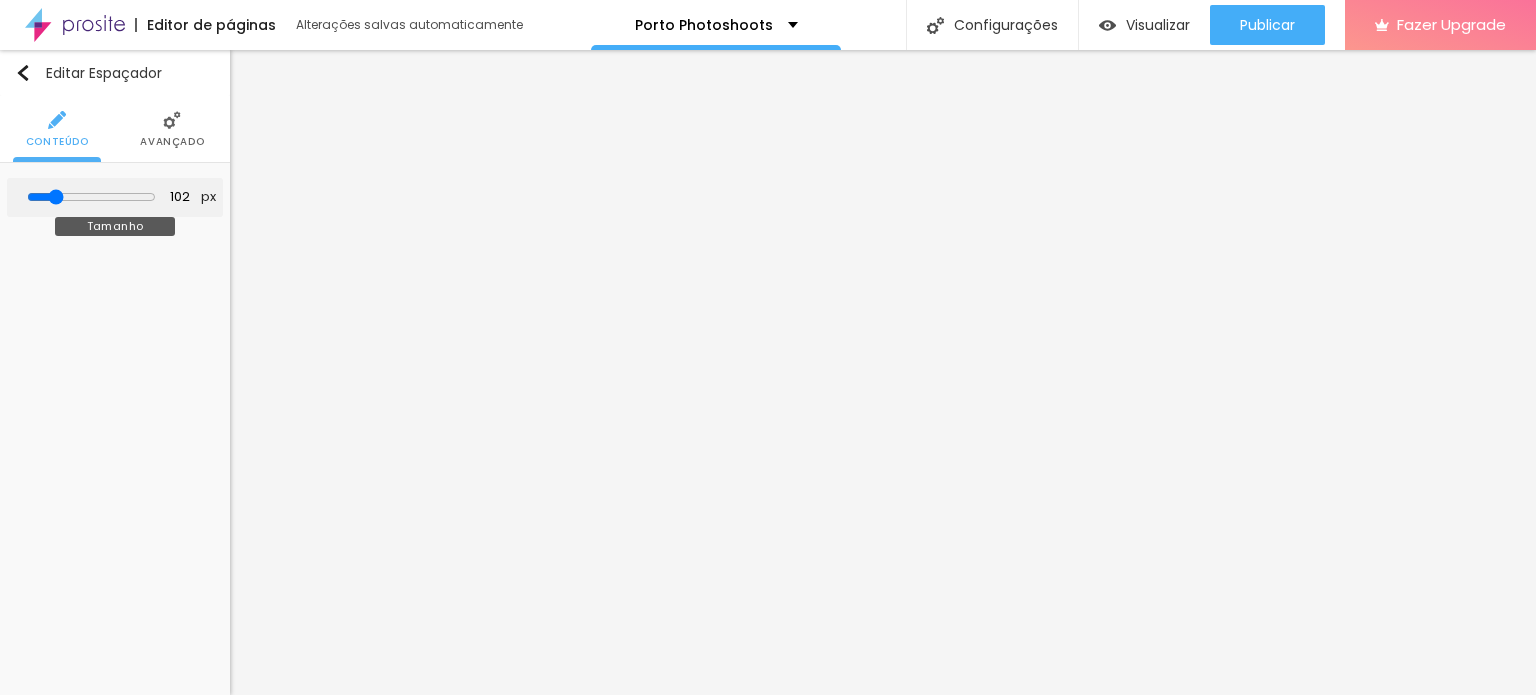 type on "98" 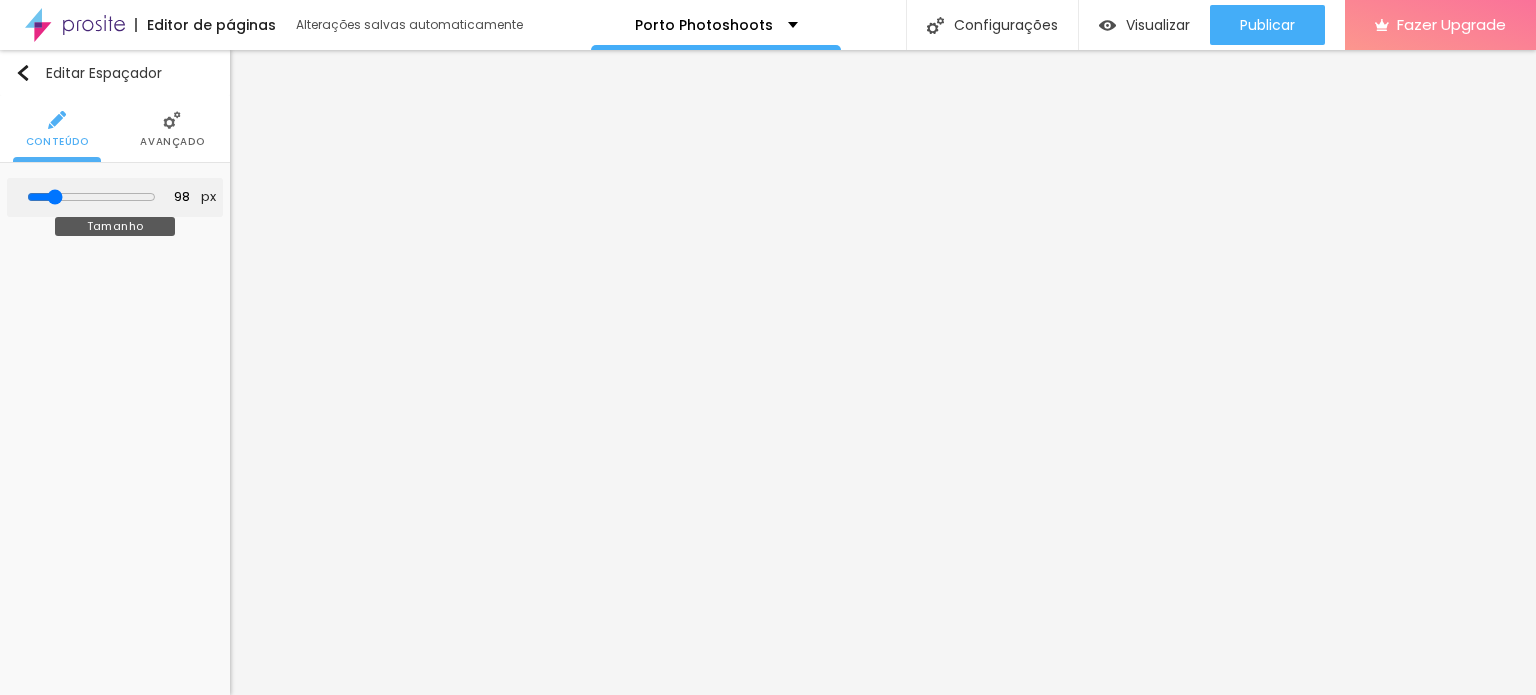 type on "90" 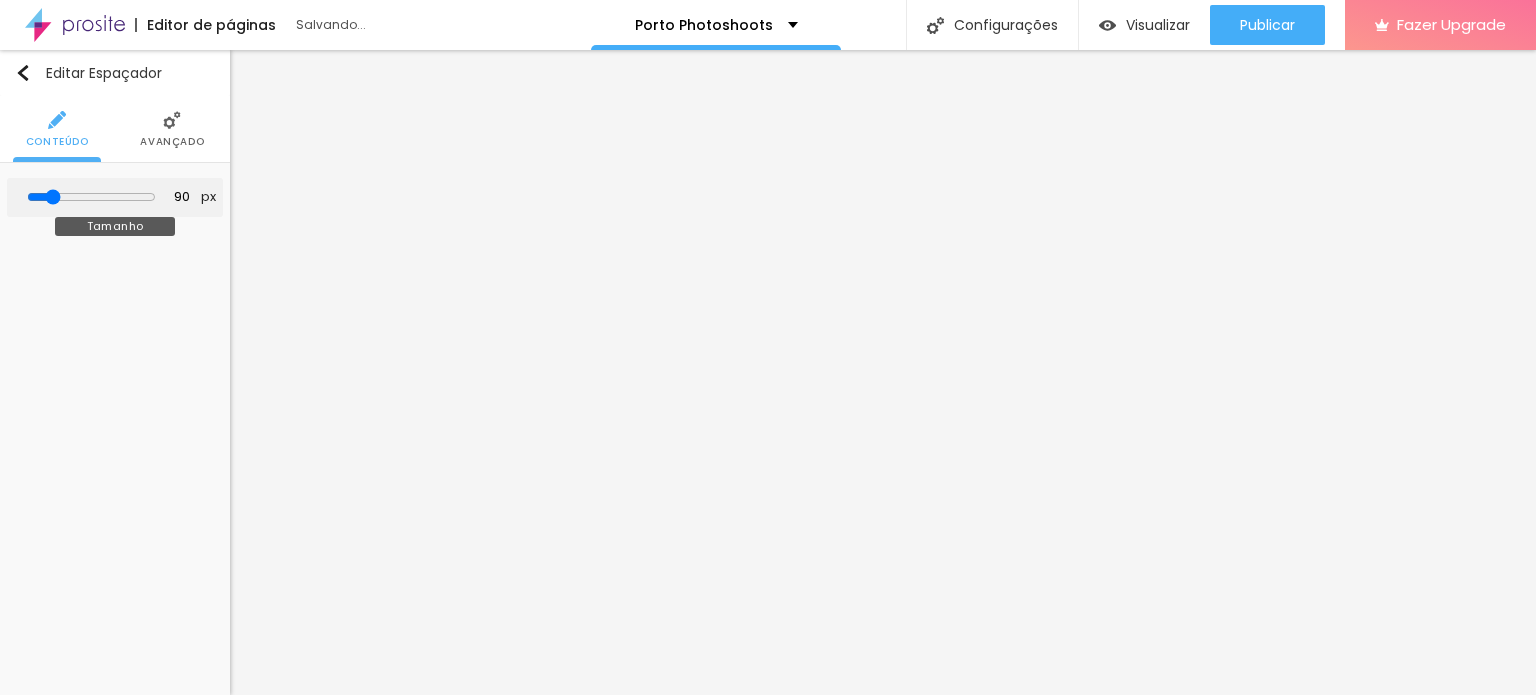 drag, startPoint x: 79, startPoint y: 196, endPoint x: 60, endPoint y: 207, distance: 21.954498 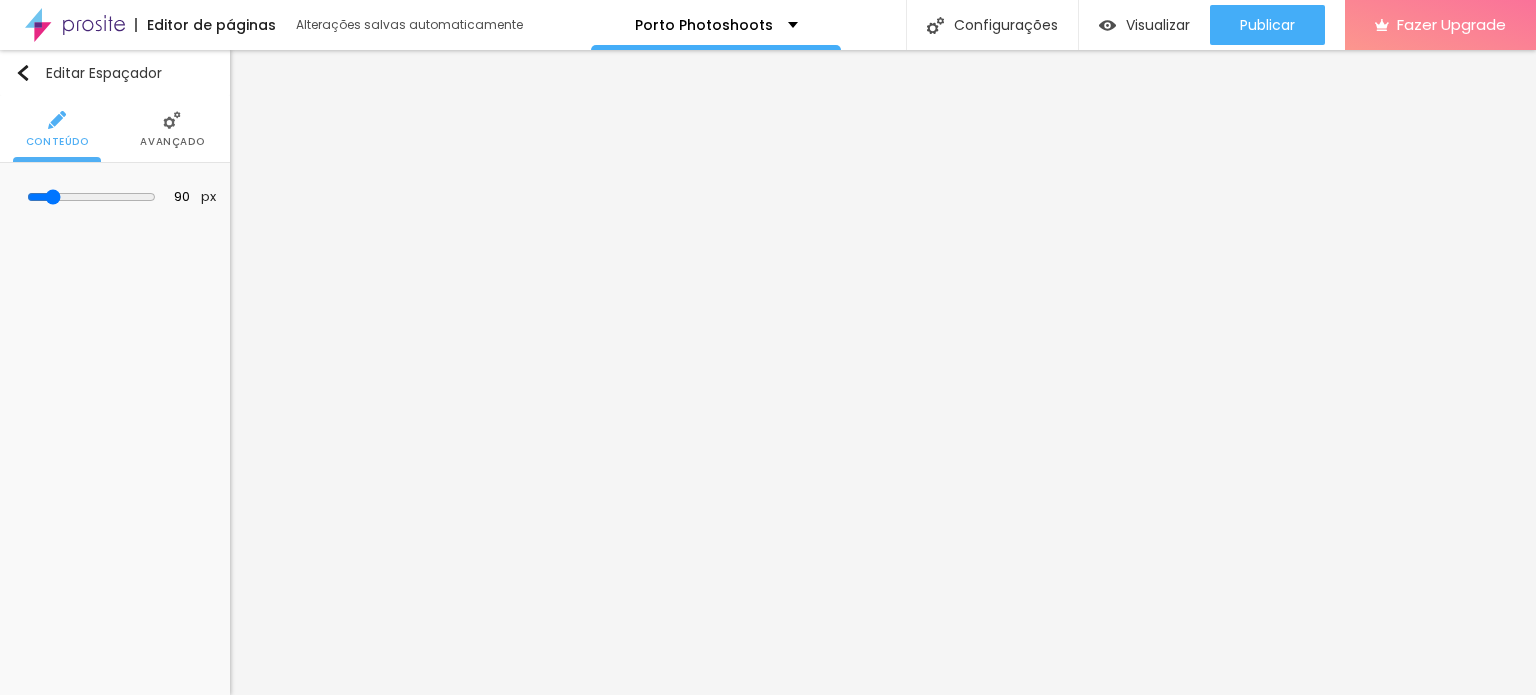 click on "Avançado" at bounding box center [172, 142] 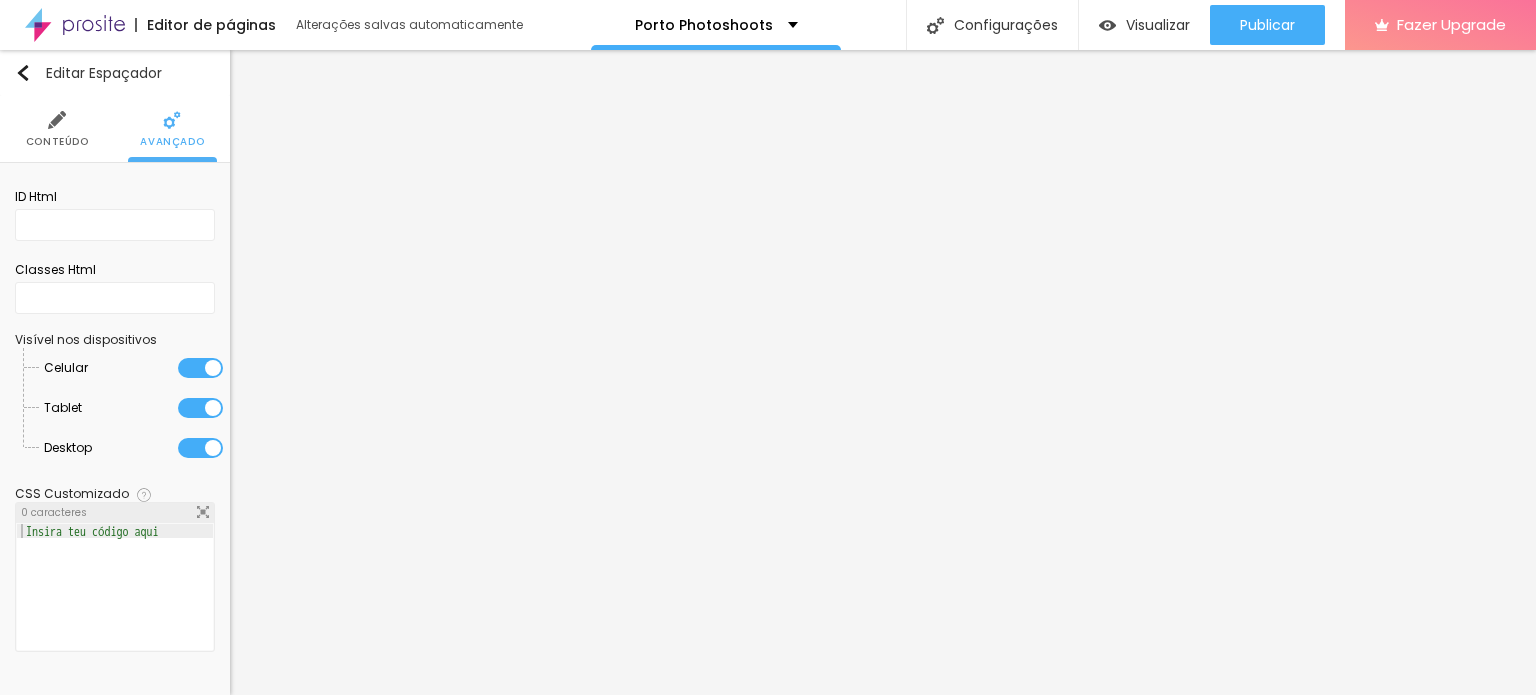 click on "Conteúdo" at bounding box center (57, 142) 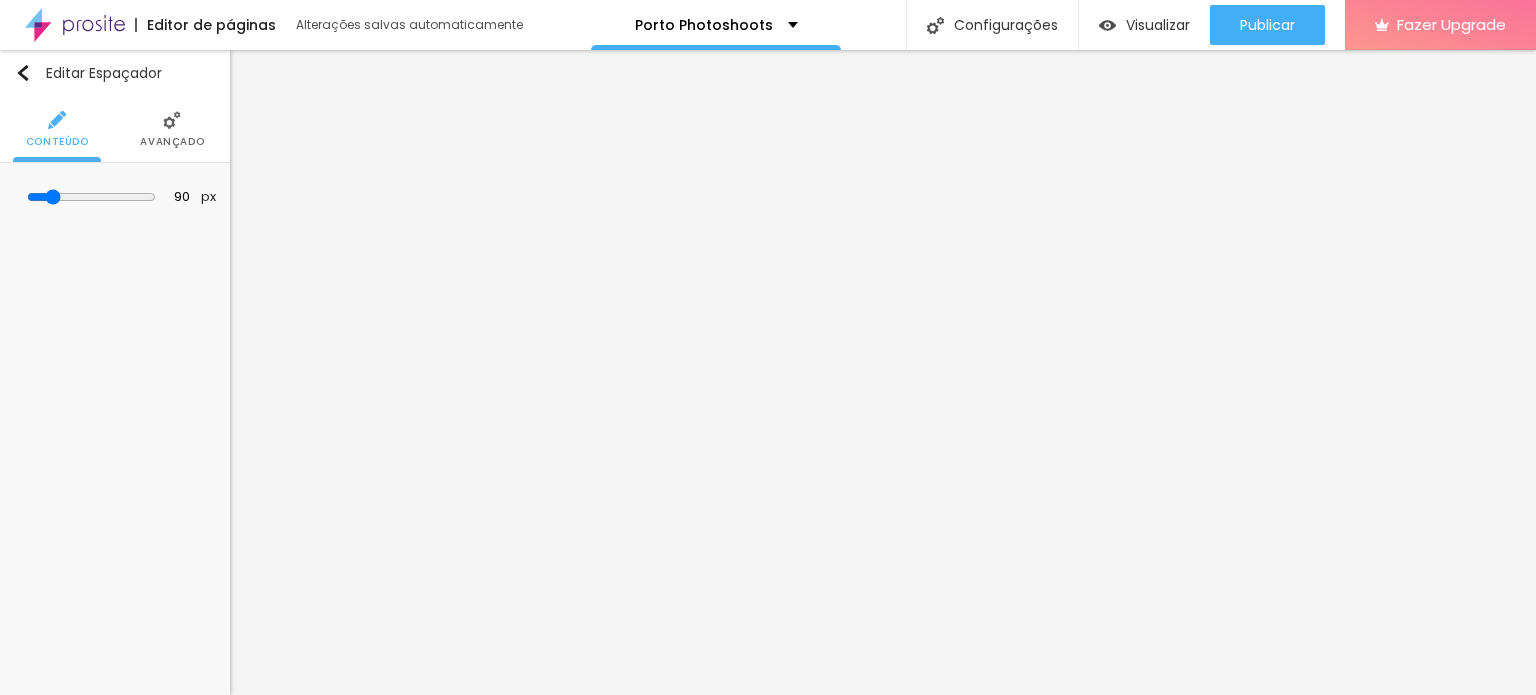 click on "Avançado" at bounding box center [172, 142] 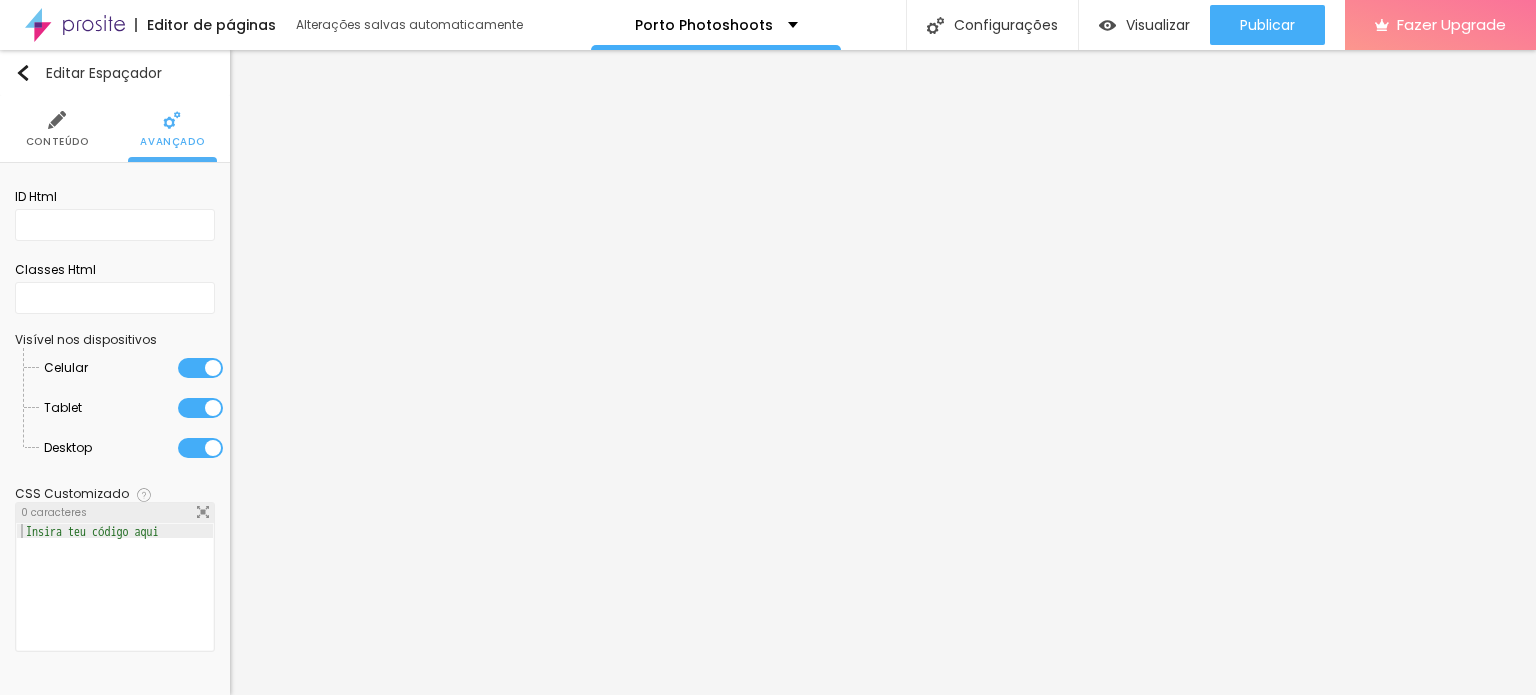 click on "Conteúdo" at bounding box center (57, 129) 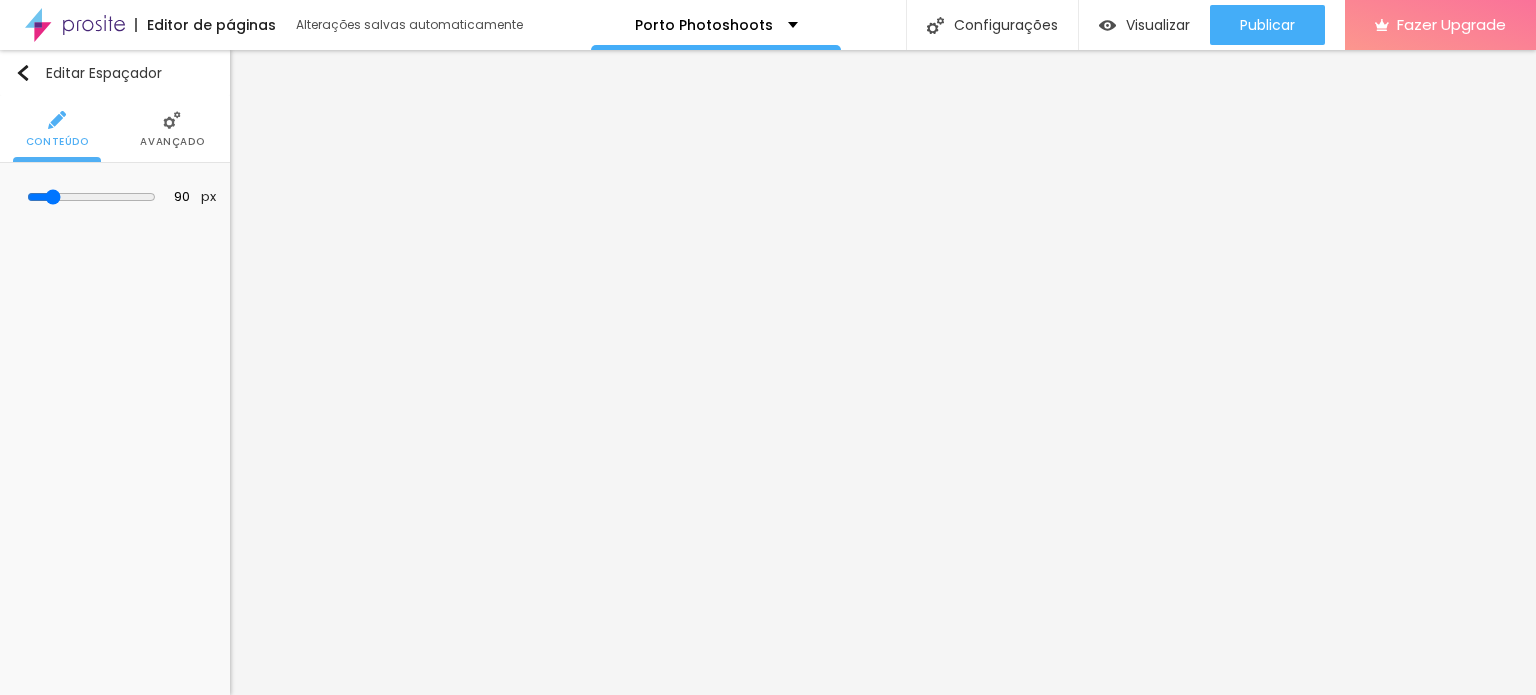 click on "Avançado" at bounding box center [172, 129] 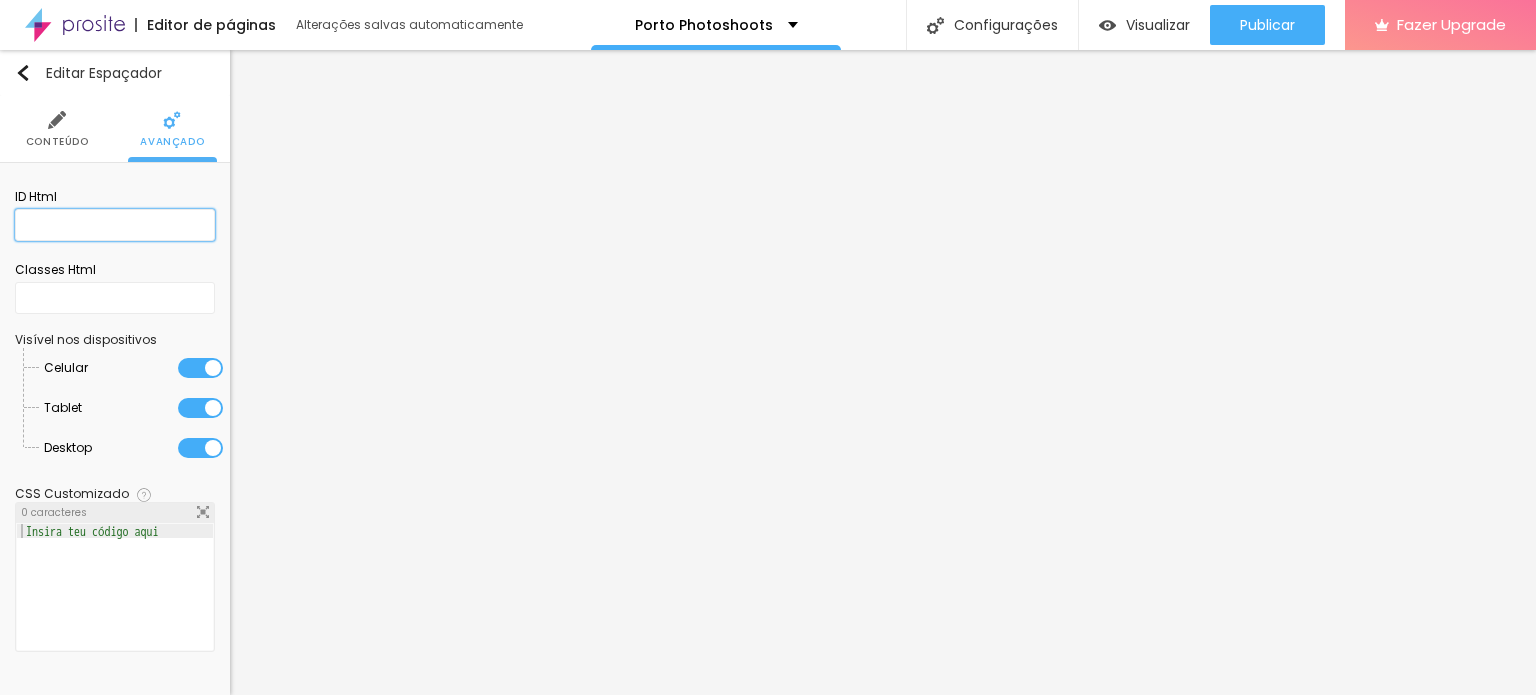 click at bounding box center (115, 225) 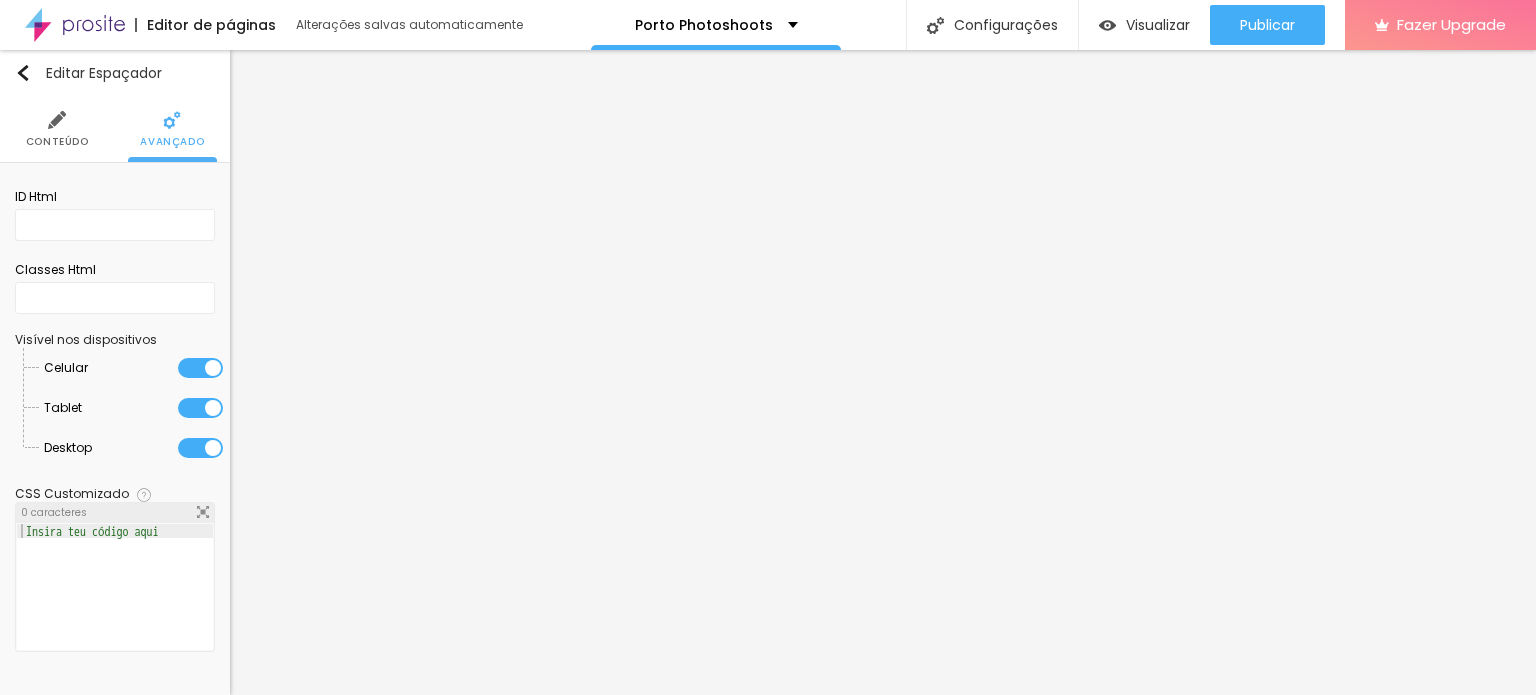 click on "Conteúdo" at bounding box center [57, 129] 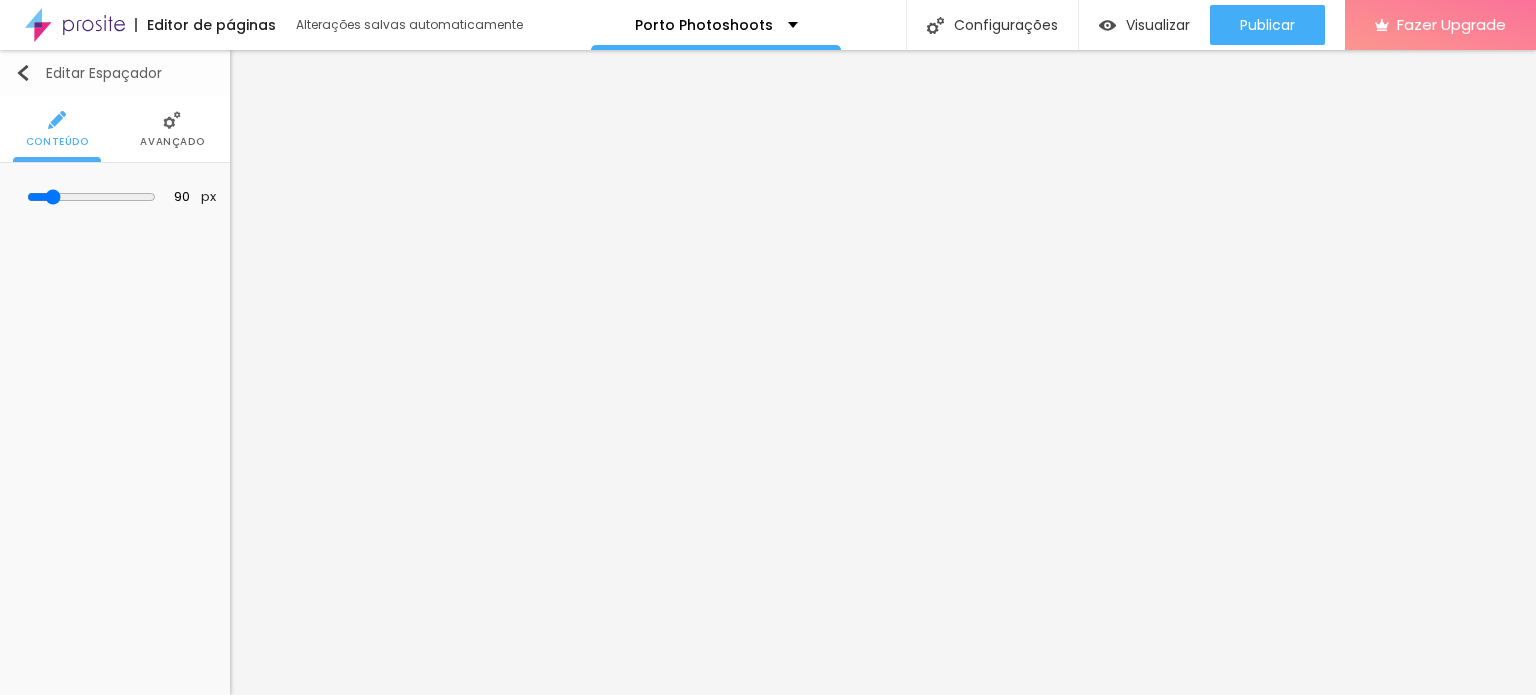 click on "Editar Espaçador" at bounding box center (115, 73) 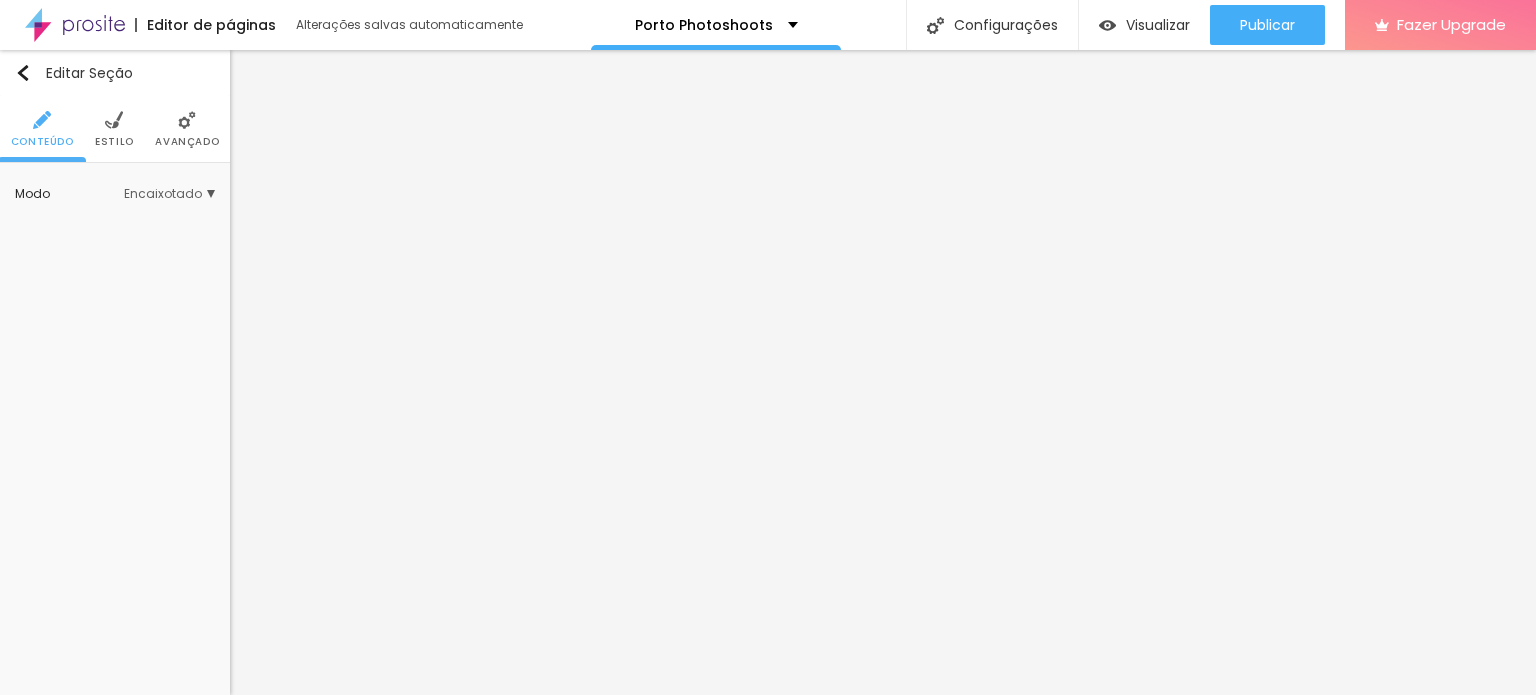 click at bounding box center (114, 120) 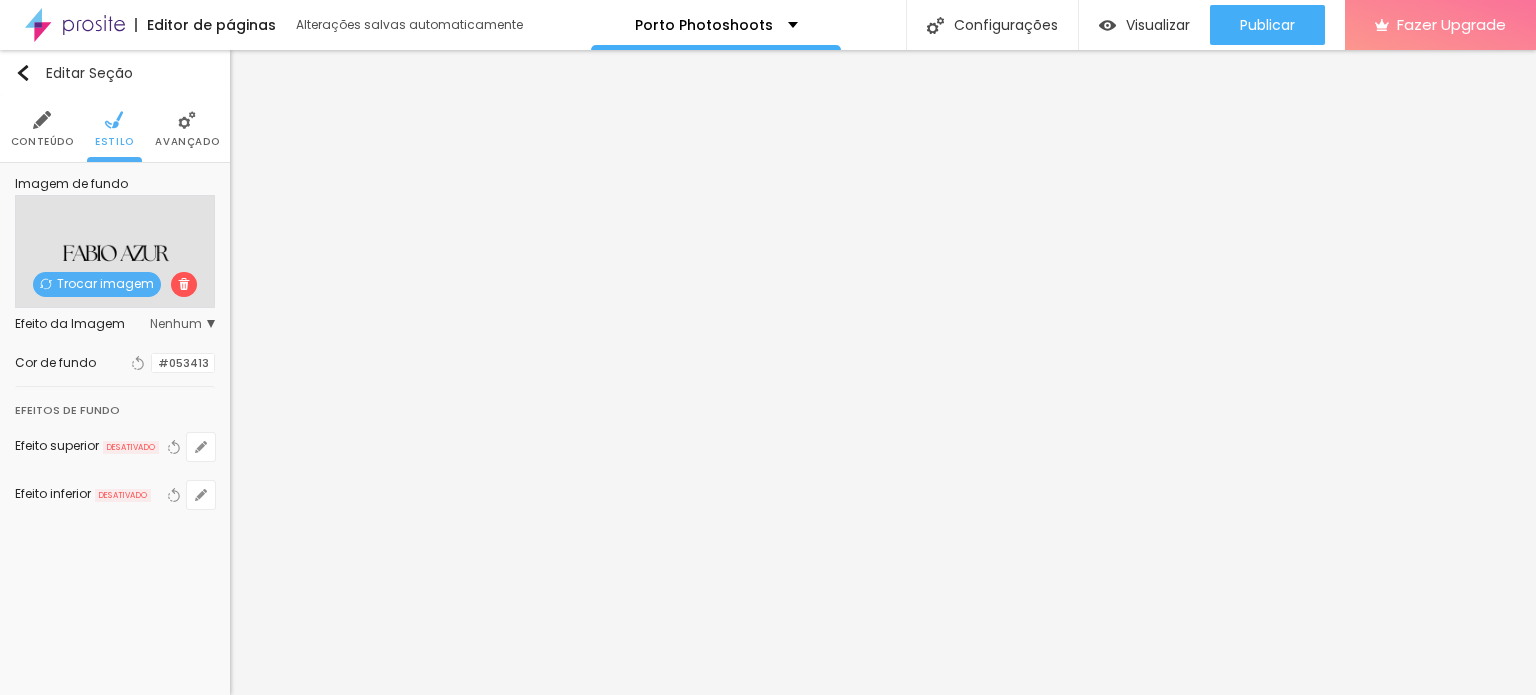 click on "Trocar imagem" at bounding box center (97, 284) 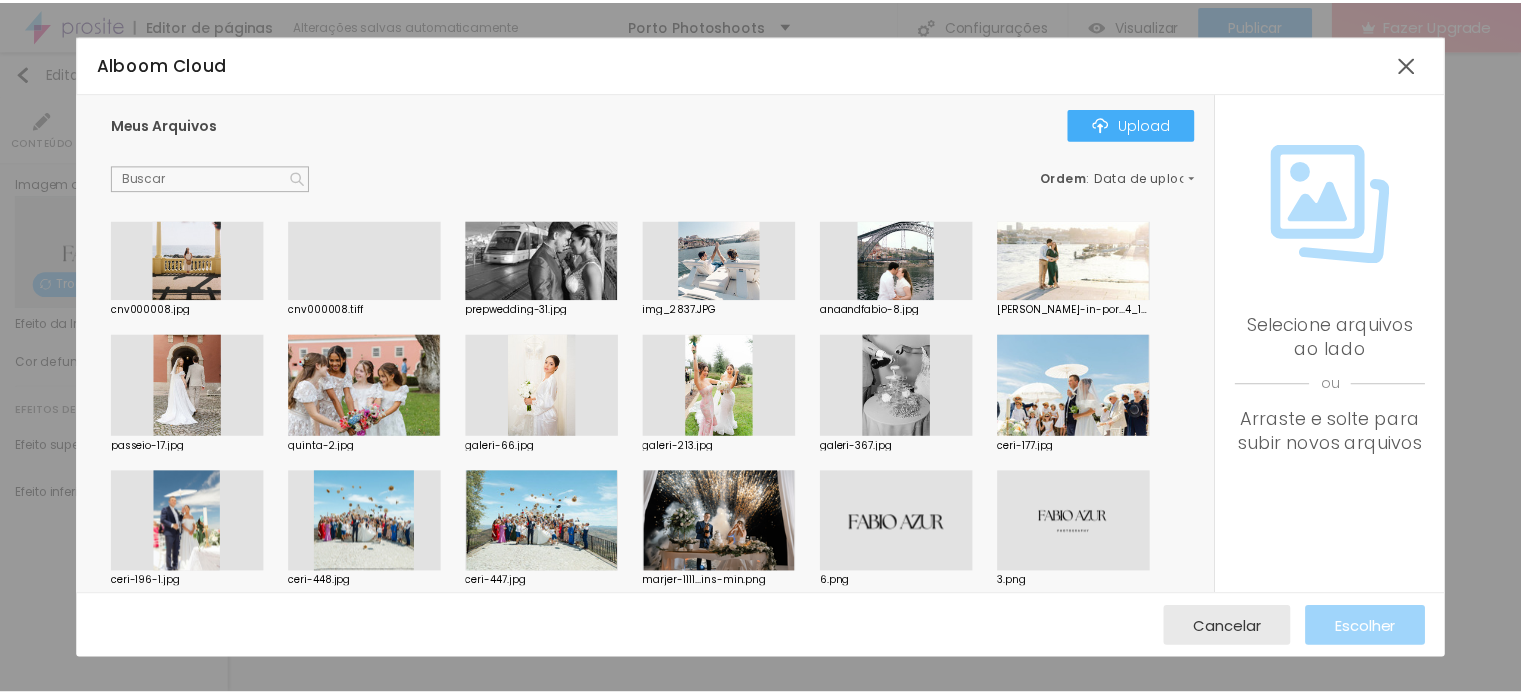 scroll, scrollTop: 100, scrollLeft: 0, axis: vertical 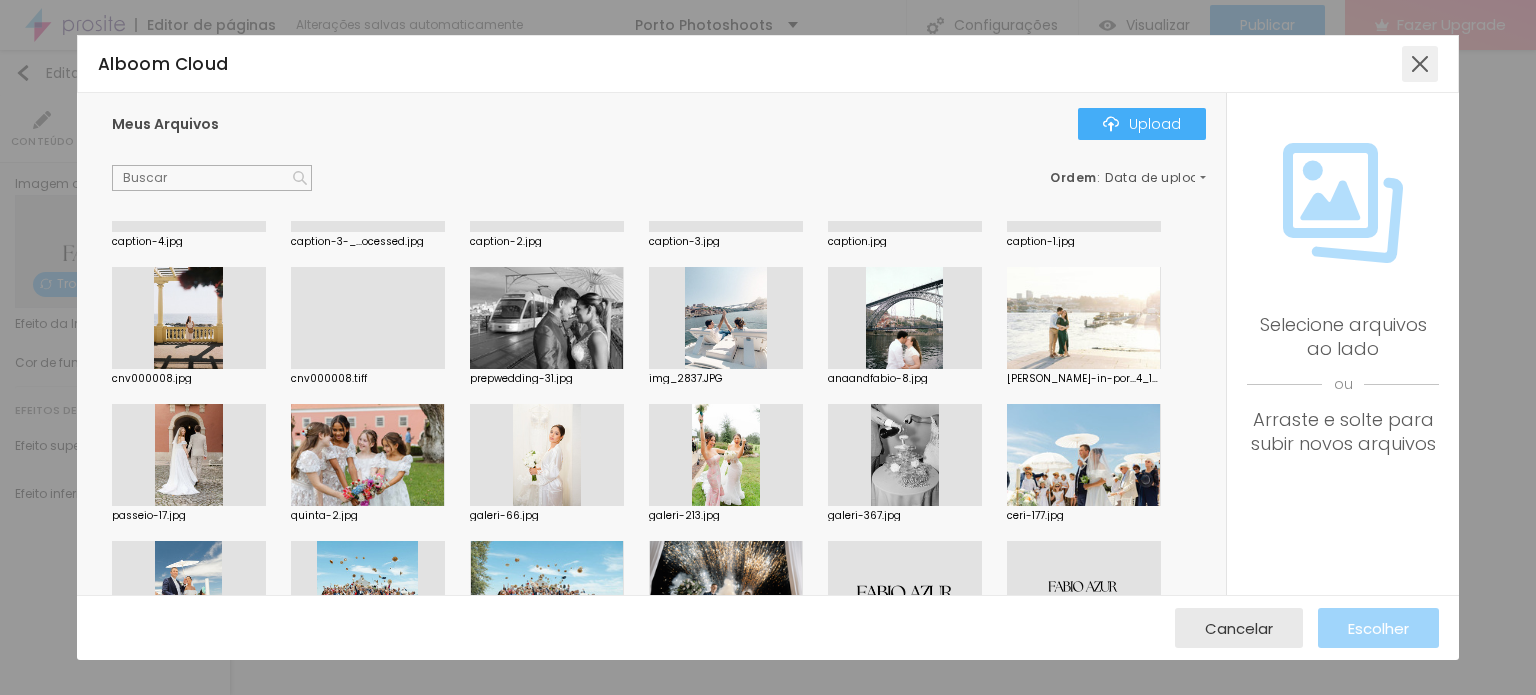 click at bounding box center (1420, 64) 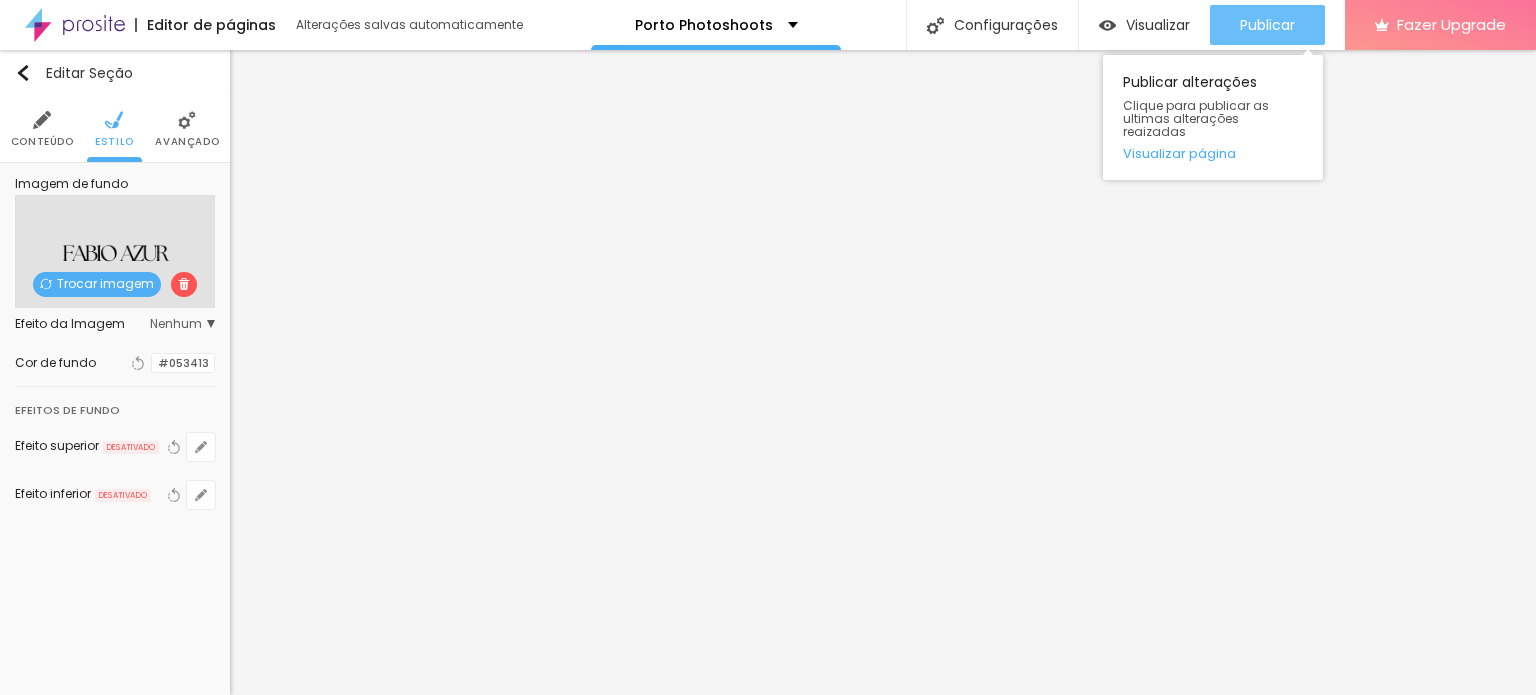 click on "Publicar" at bounding box center (1267, 25) 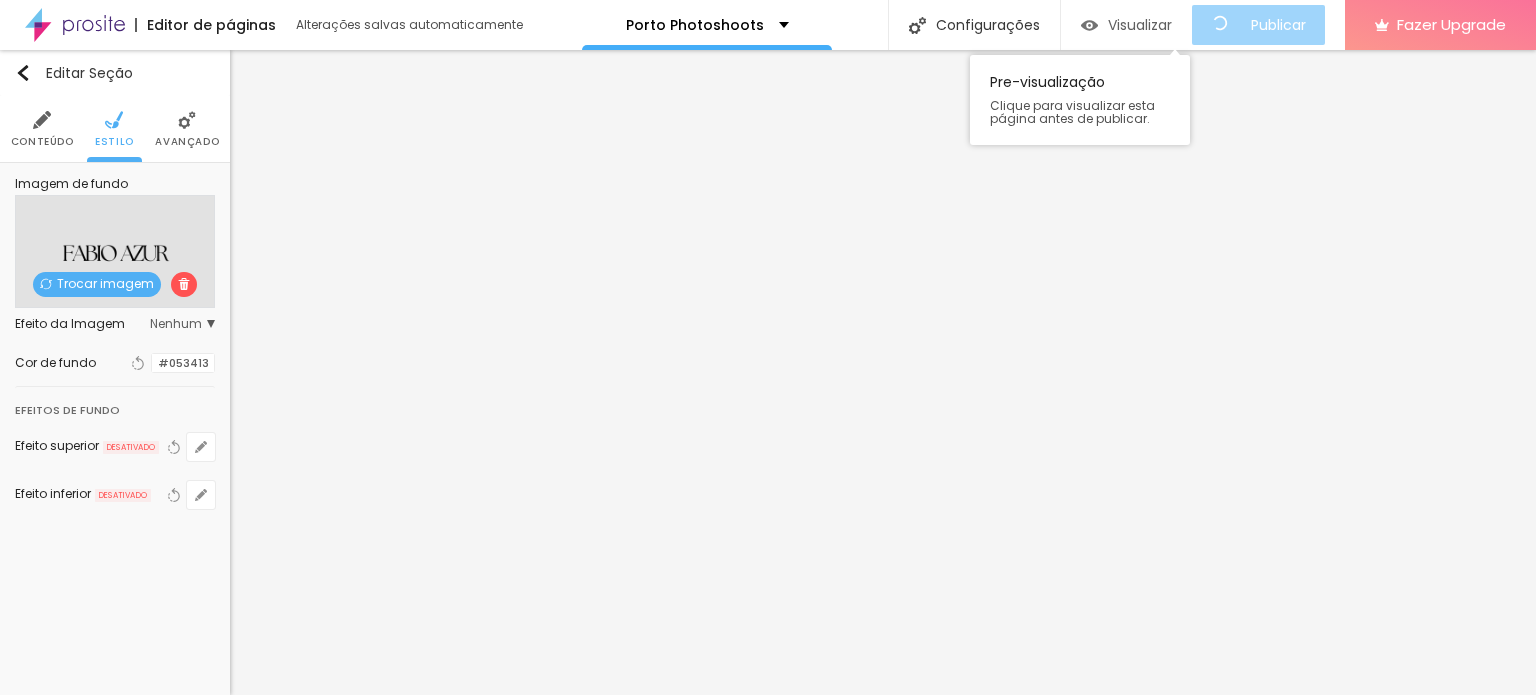 click on "Visualizar" at bounding box center (1140, 25) 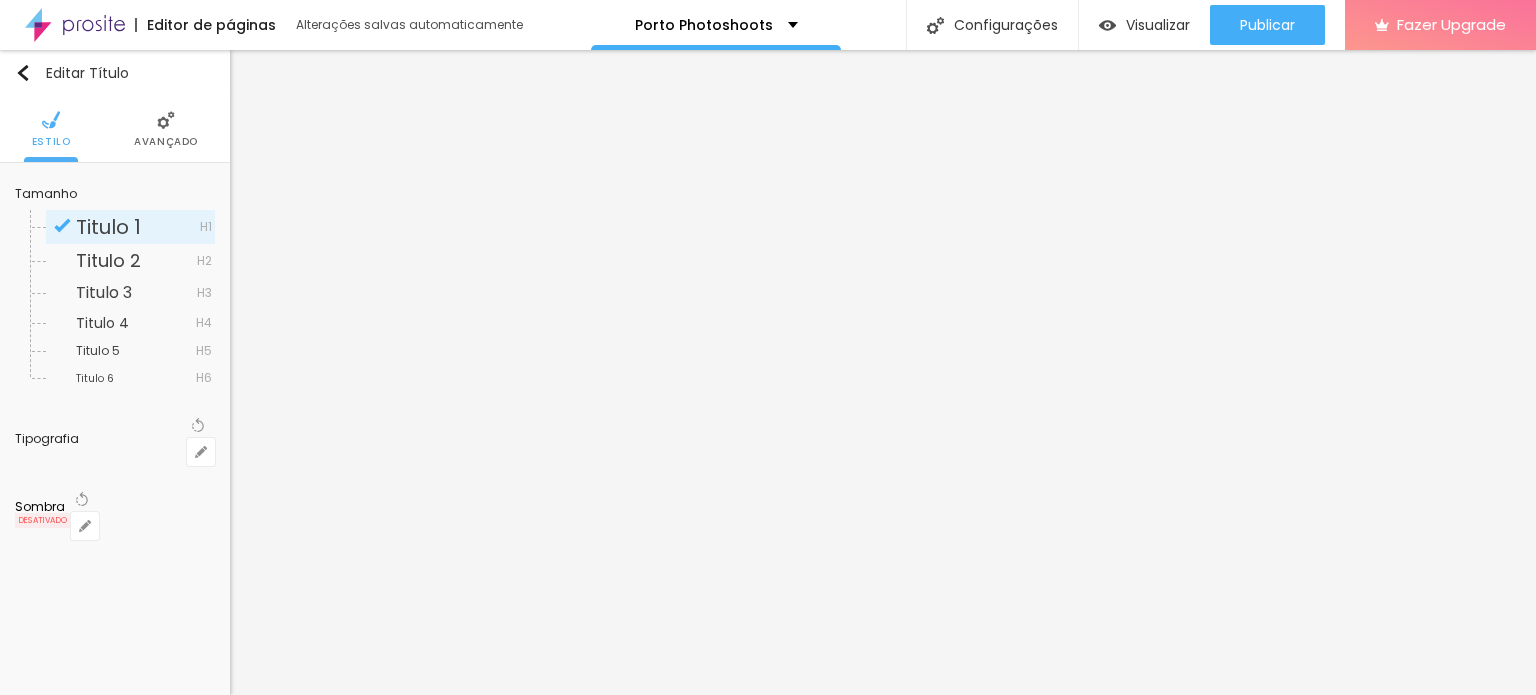 click on "Titulo 1" at bounding box center (108, 227) 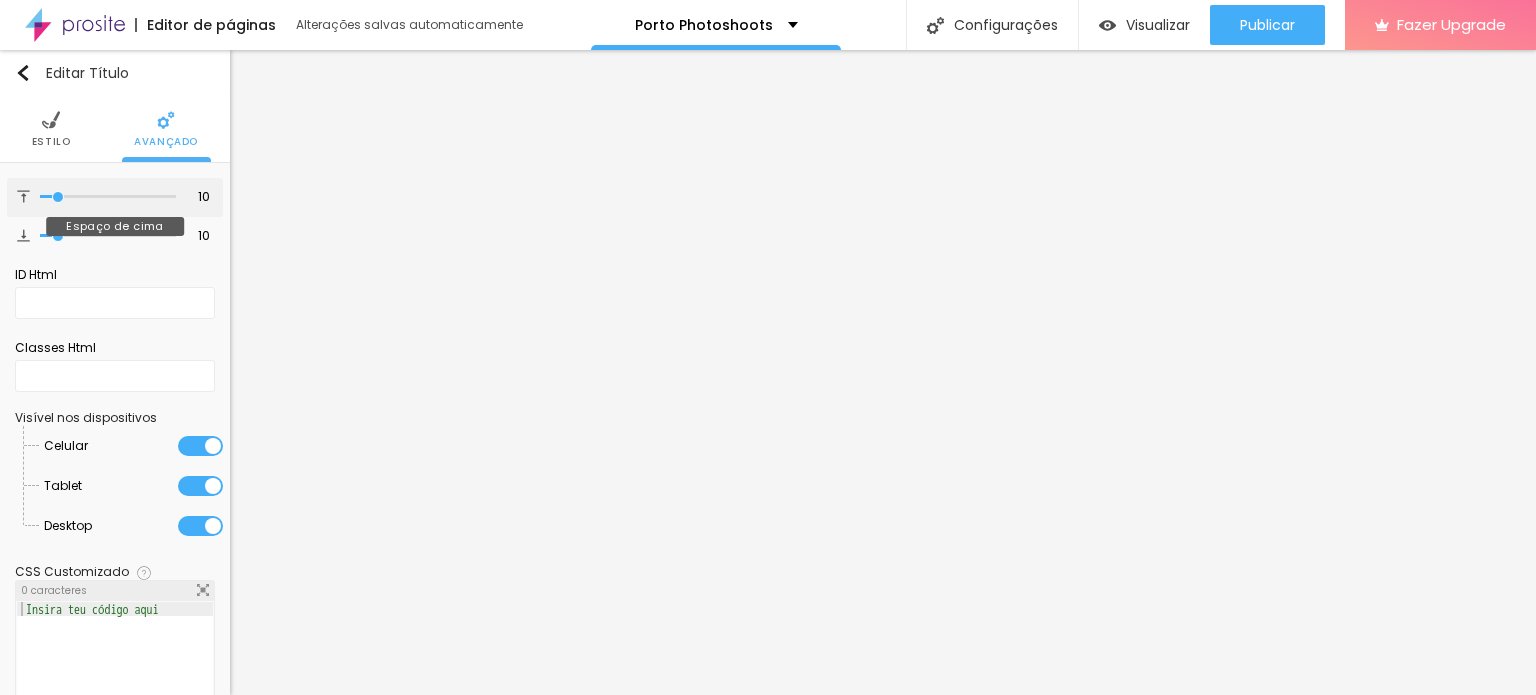 type on "10" 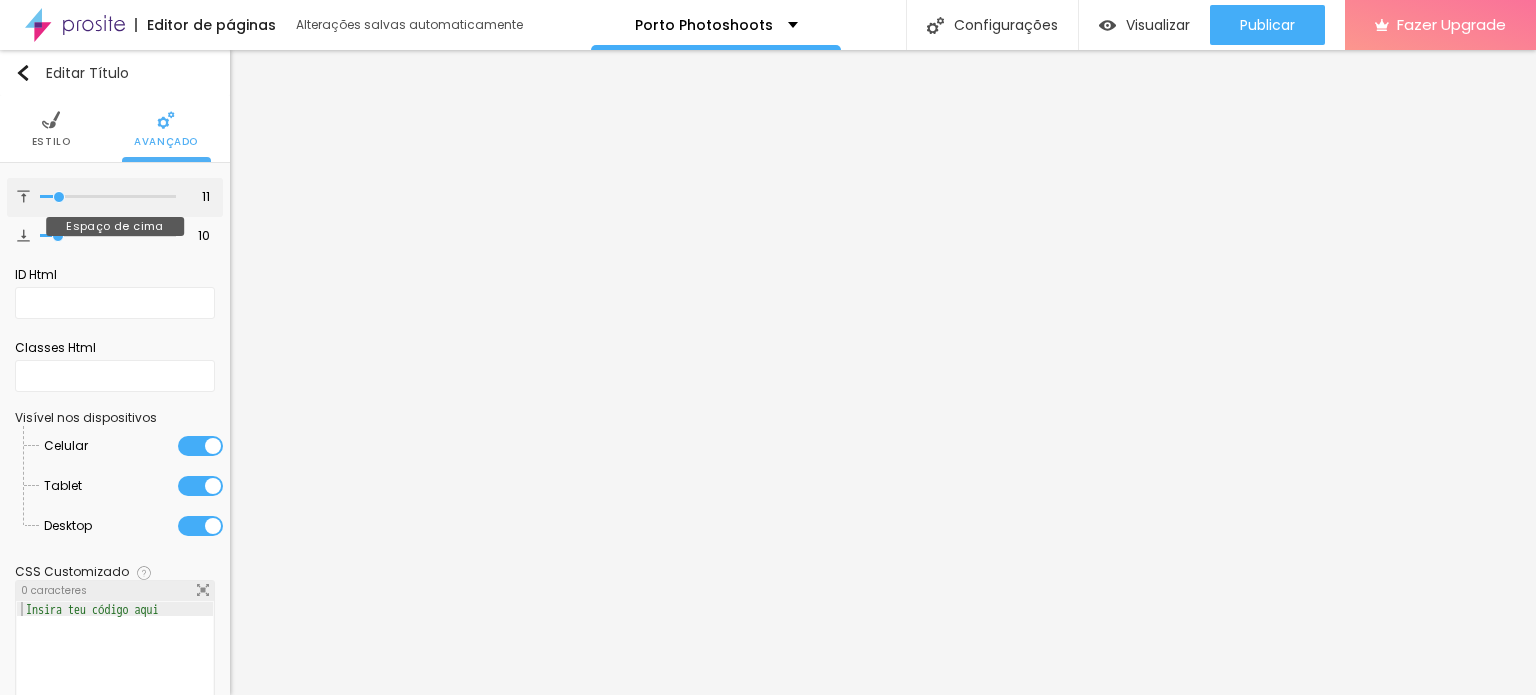 type on "12" 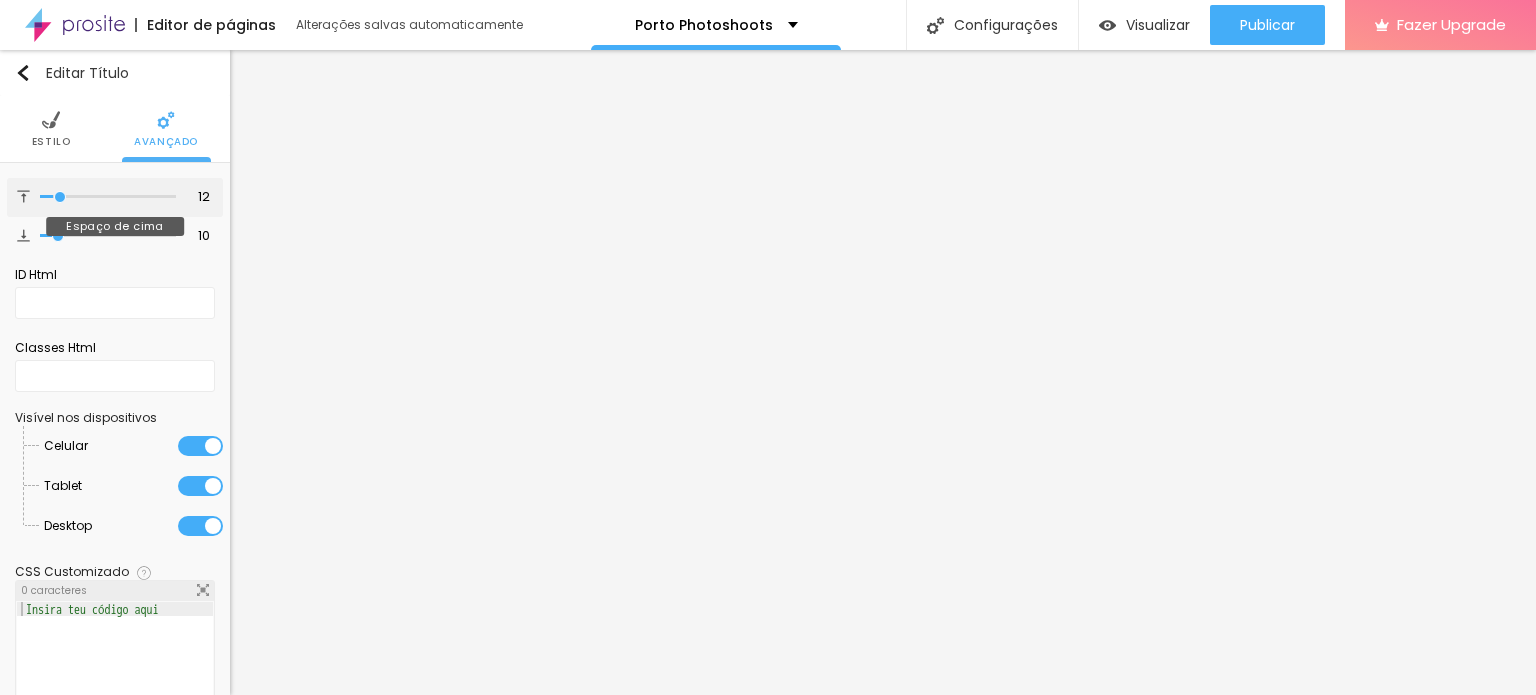 type on "13" 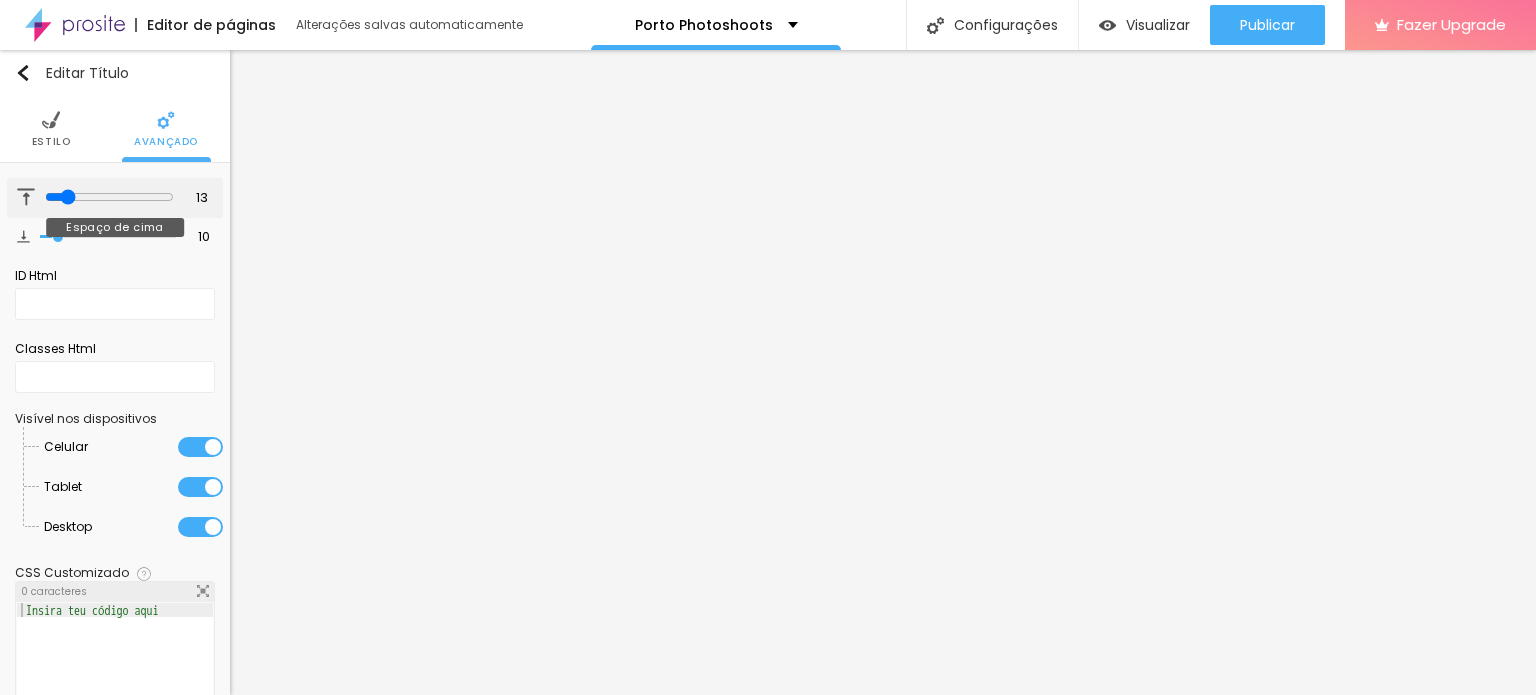 type on "18" 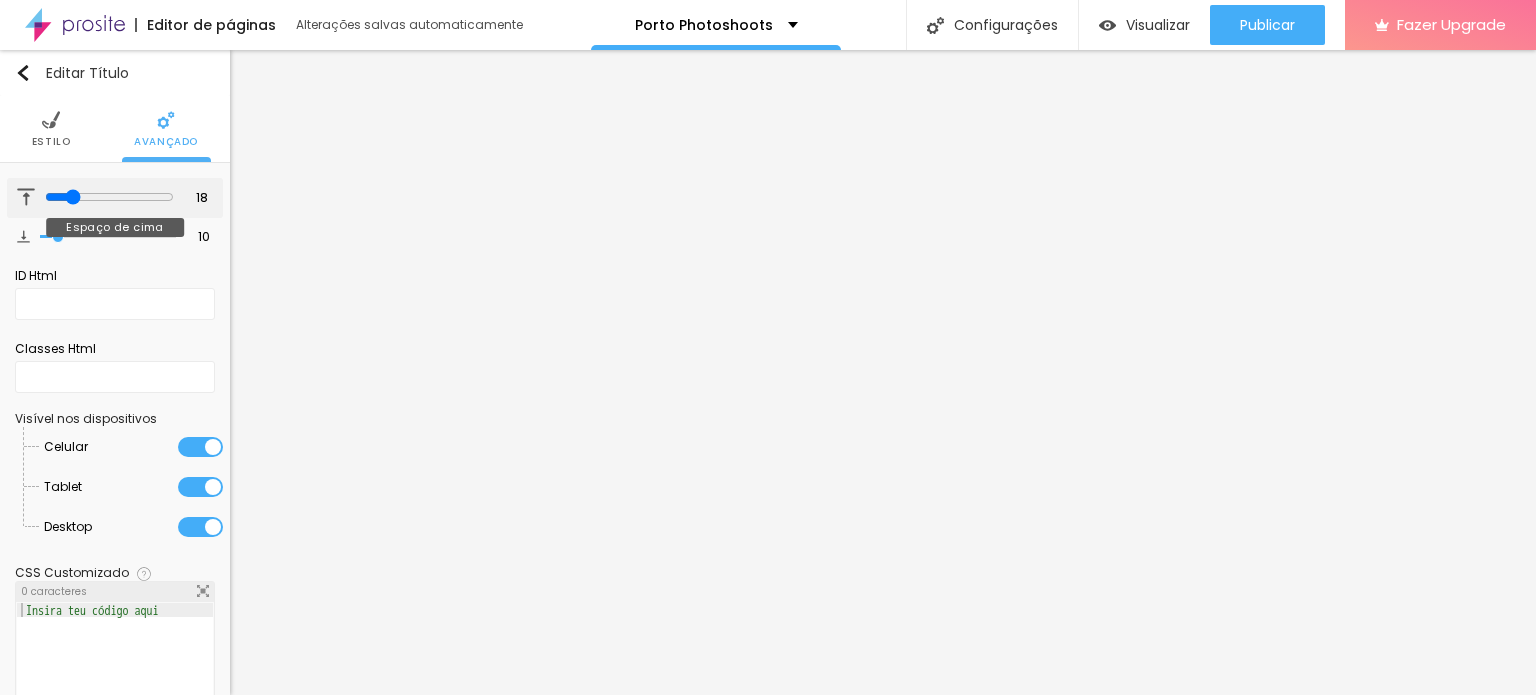 type on "19" 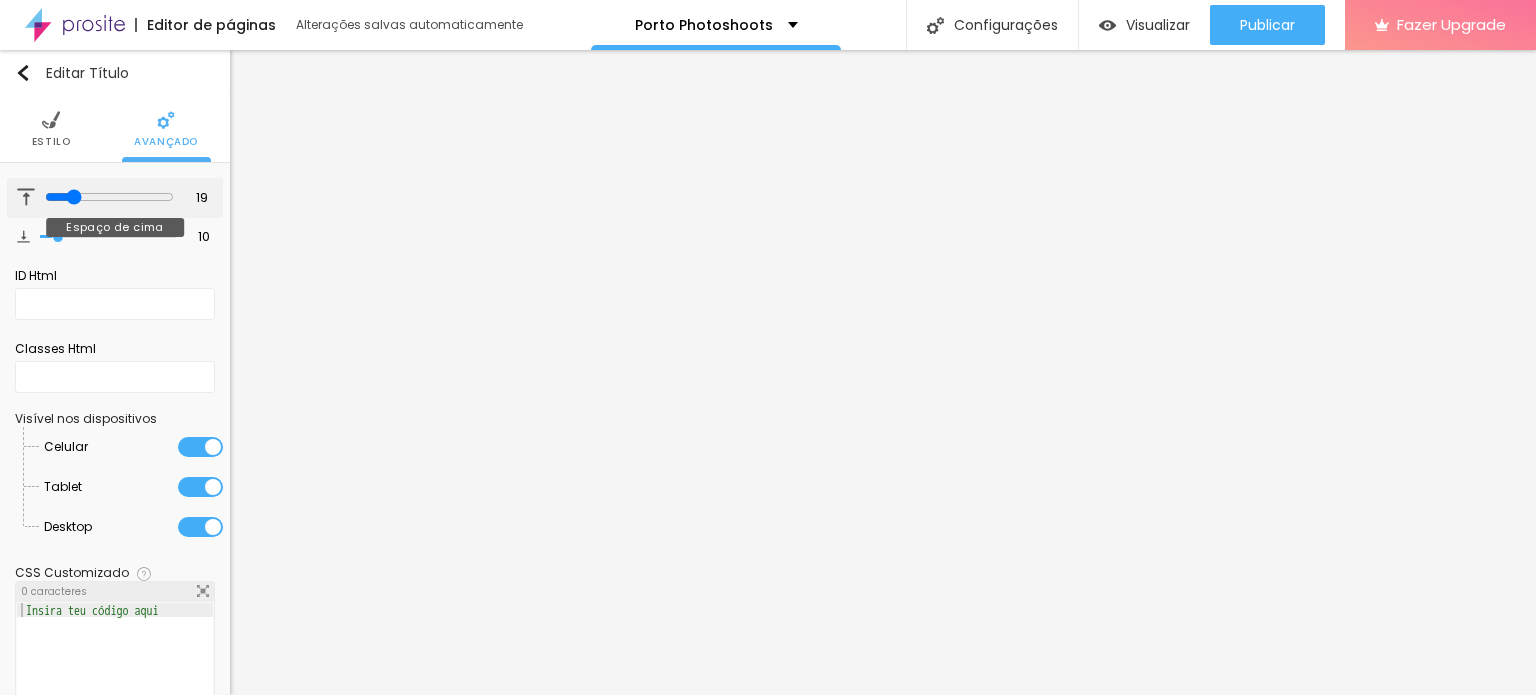 type on "10" 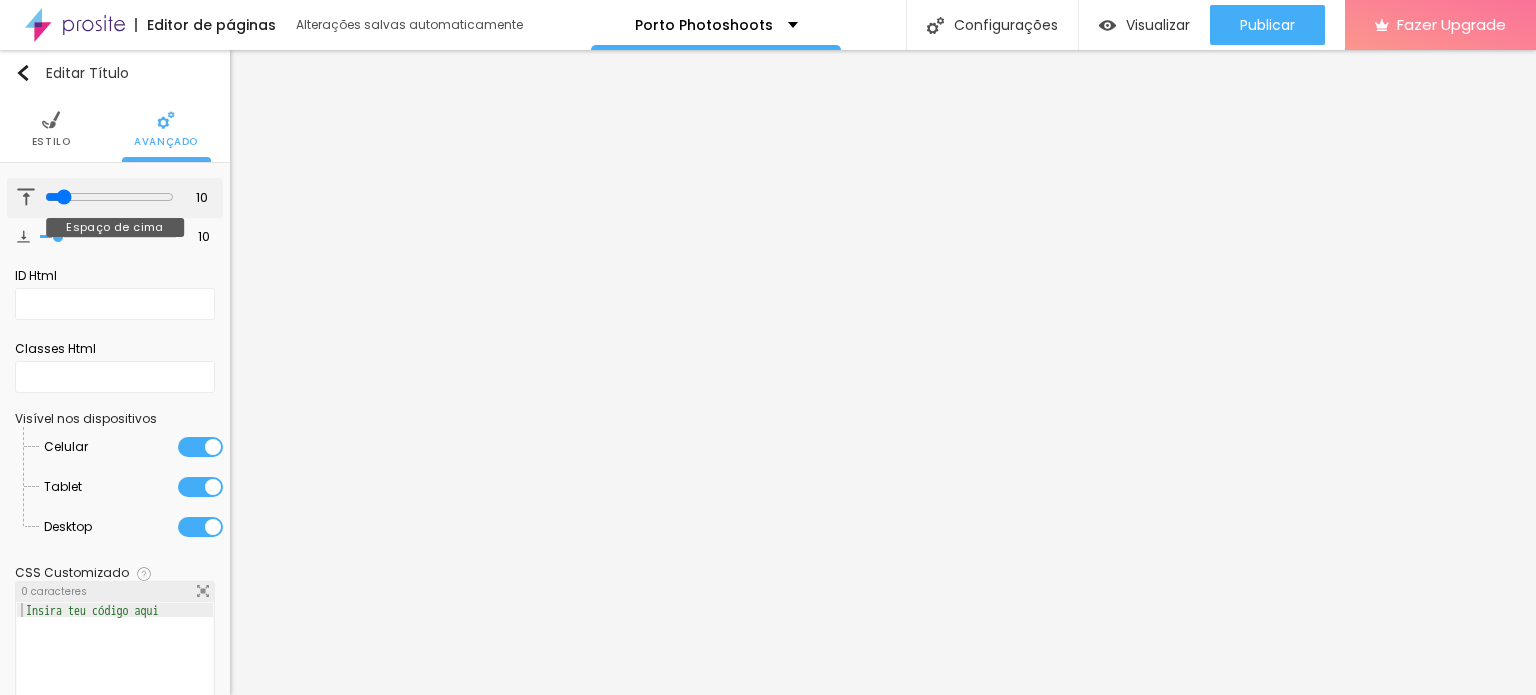 type 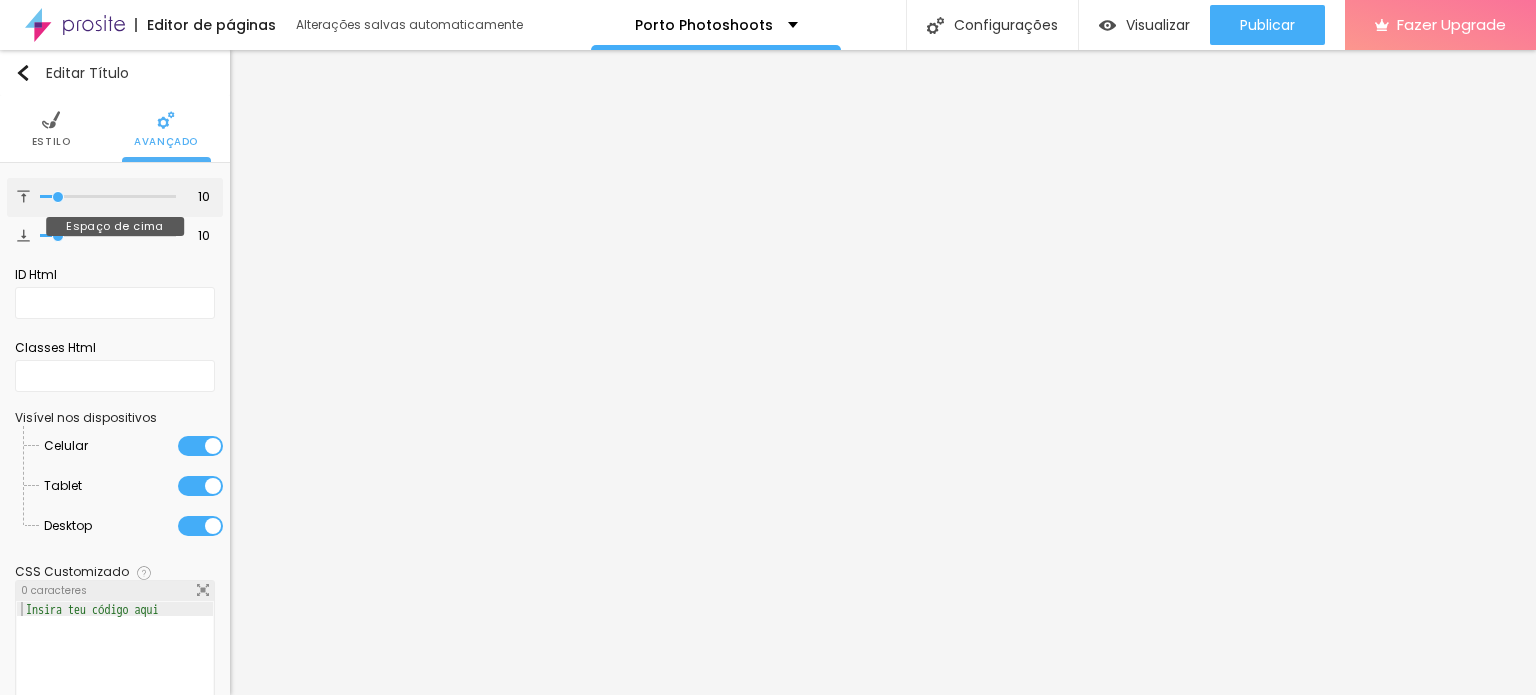 click at bounding box center (108, 197) 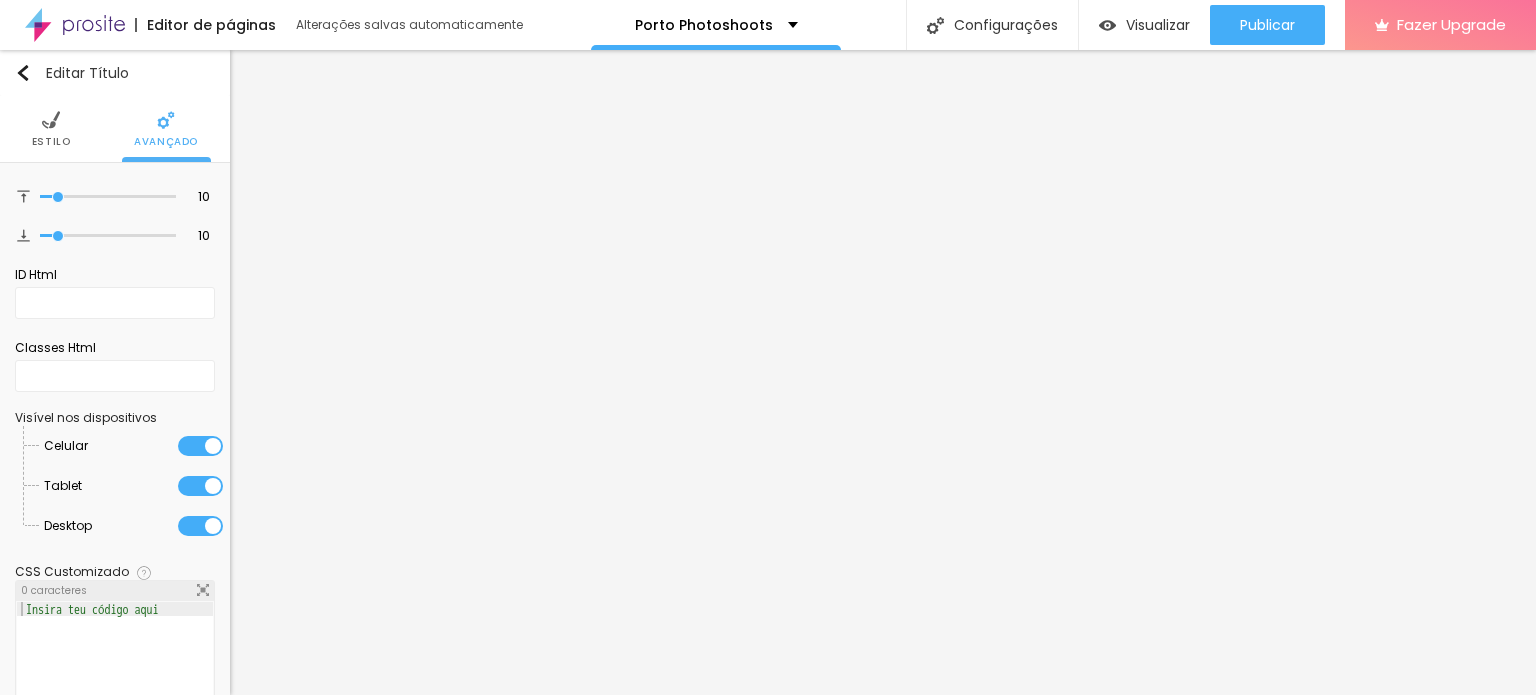 click at bounding box center (51, 120) 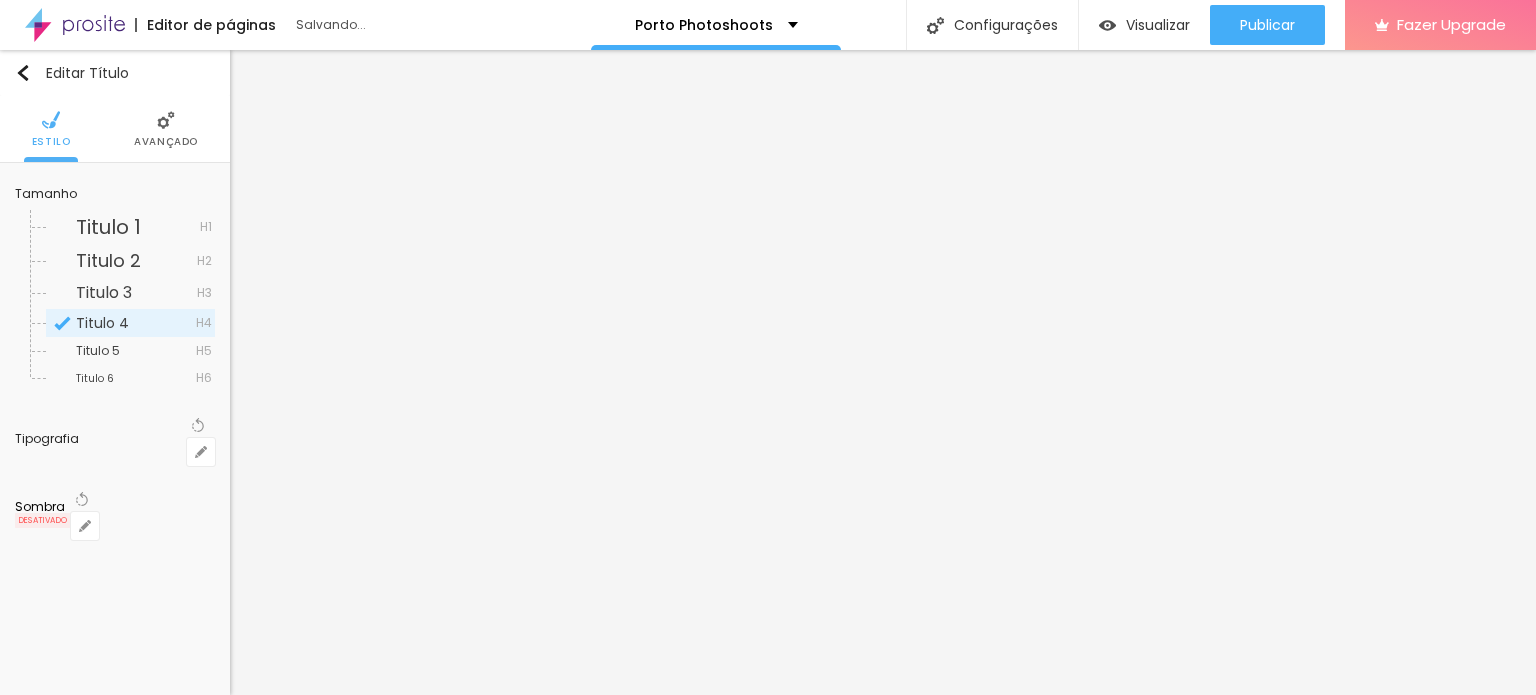 click on "Titulo 1" at bounding box center (108, 227) 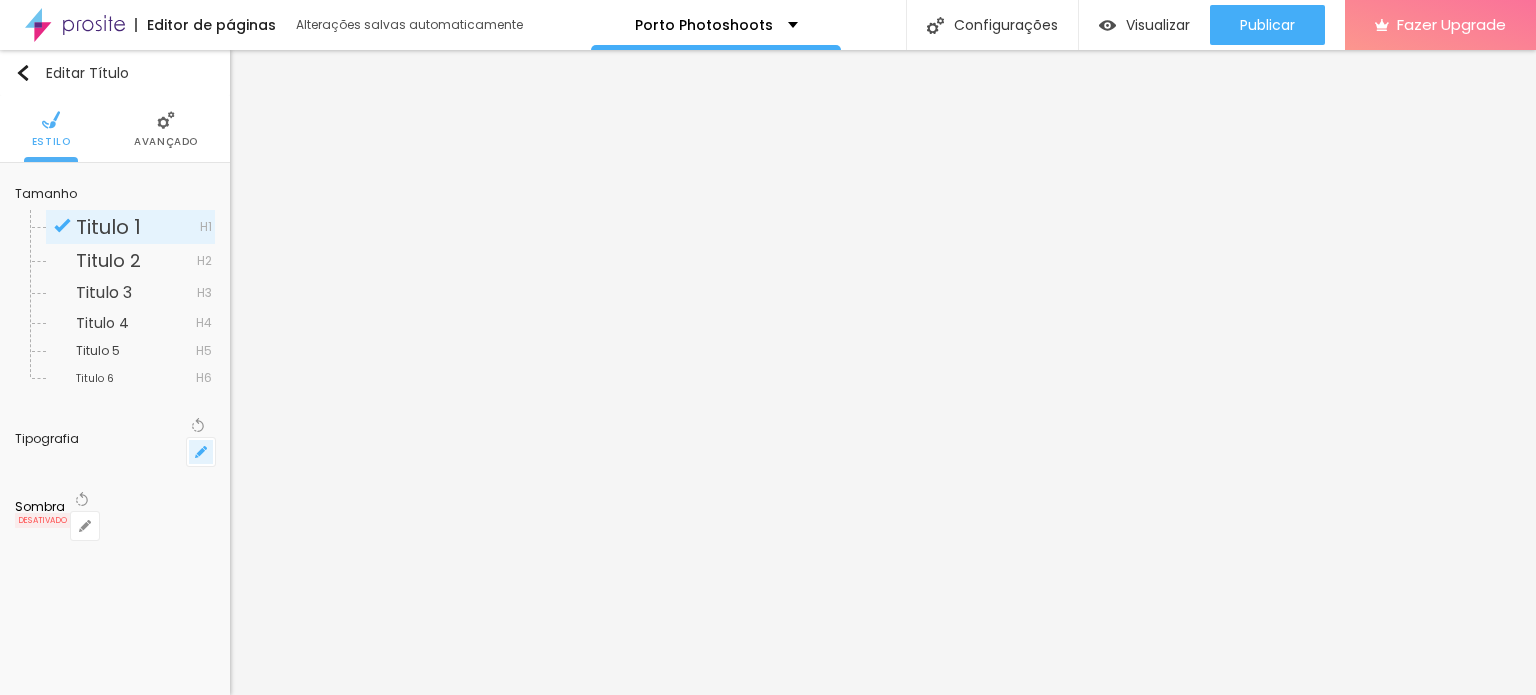click 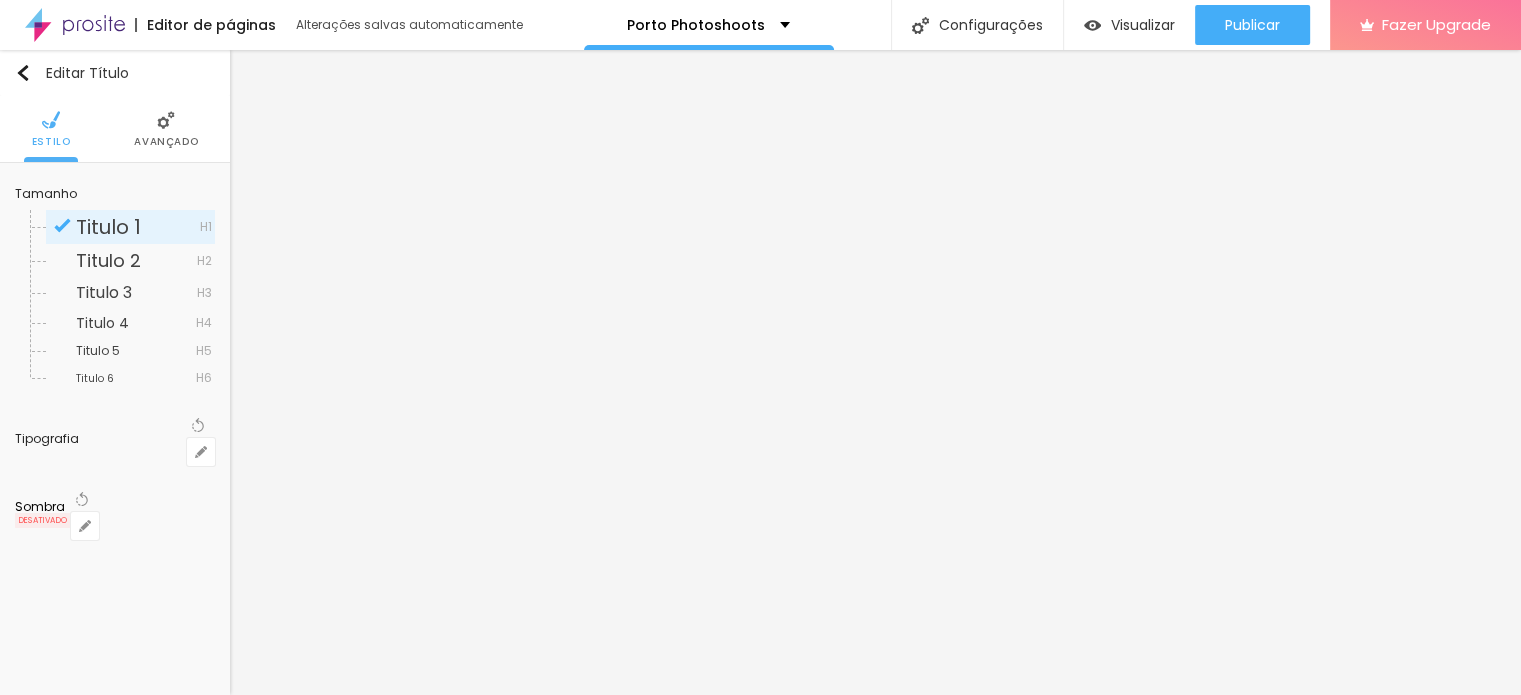 drag, startPoint x: 265, startPoint y: 562, endPoint x: 316, endPoint y: 557, distance: 51.24451 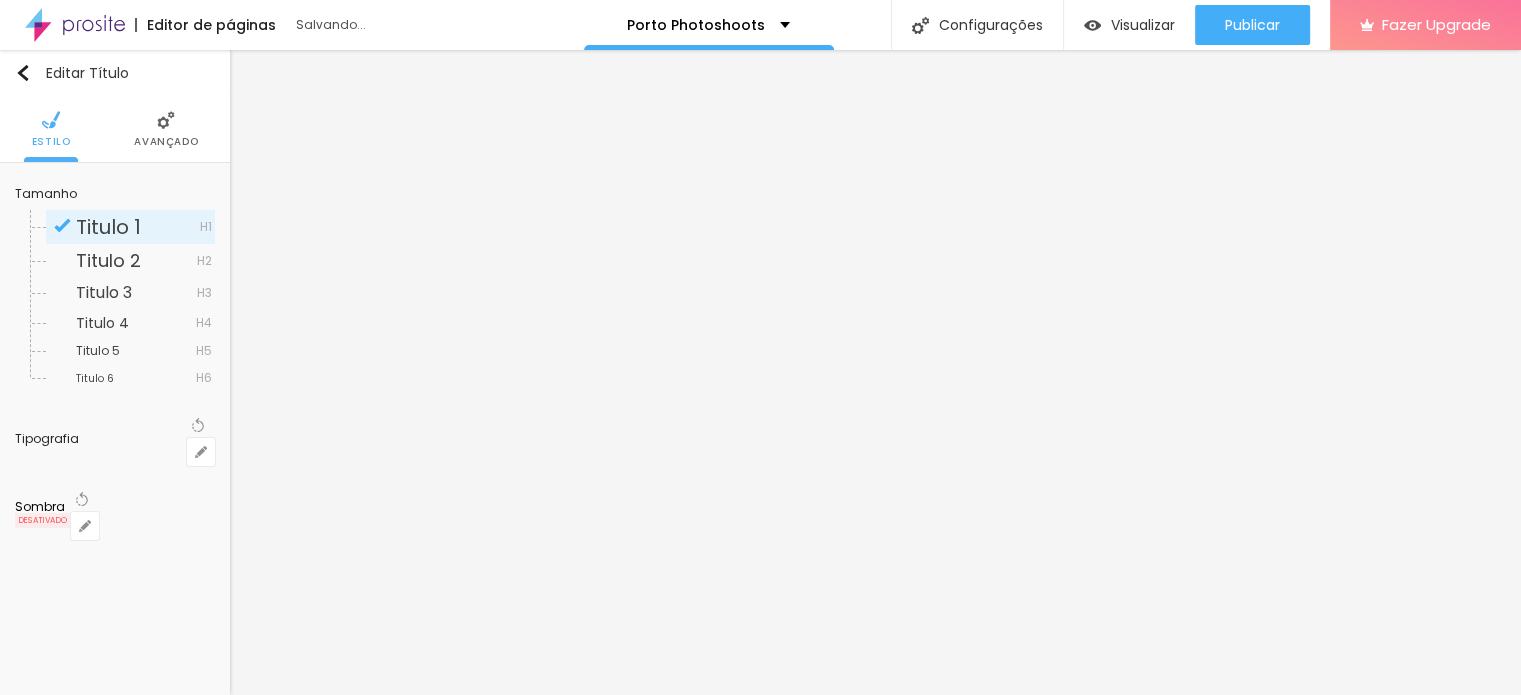 click at bounding box center [64, 5405] 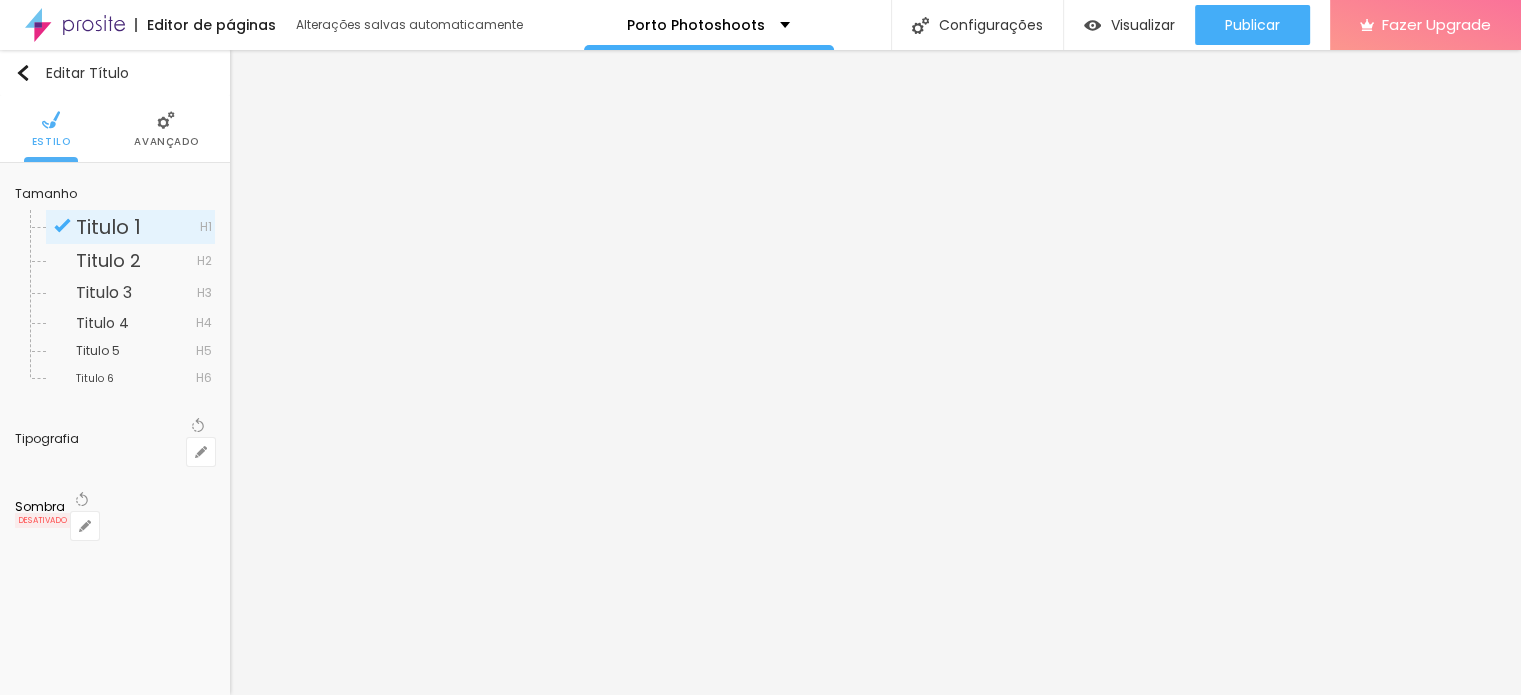 scroll, scrollTop: 100, scrollLeft: 0, axis: vertical 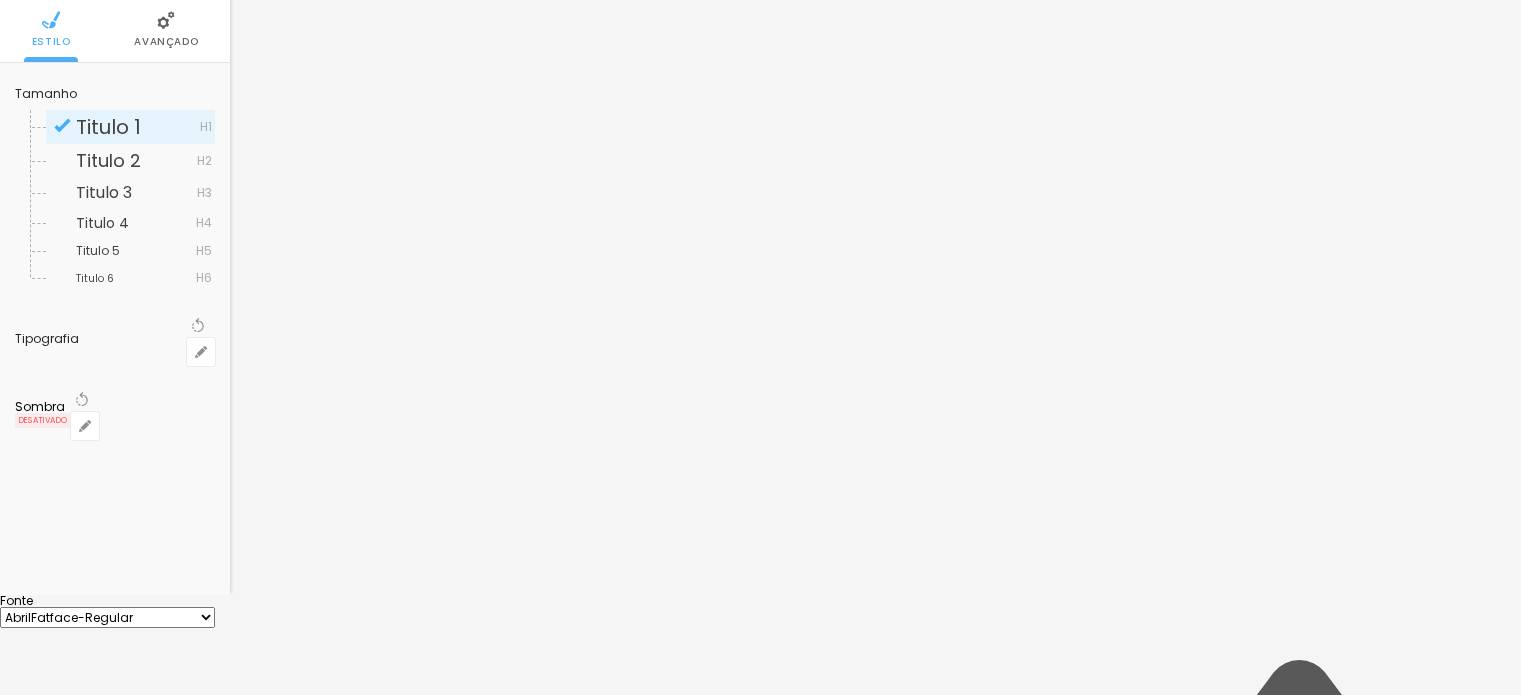 click on "1 Espaçamento entre palavras" at bounding box center [760, 4560] 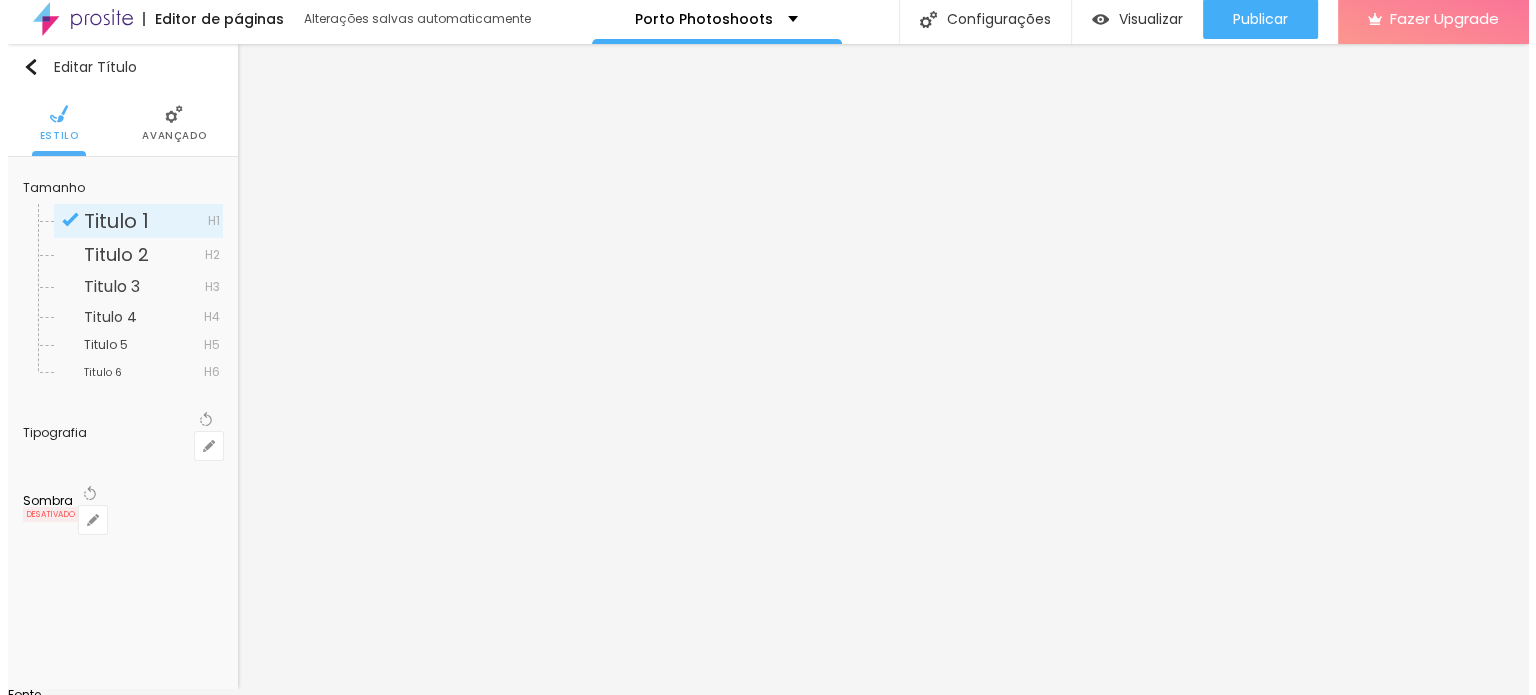 scroll, scrollTop: 0, scrollLeft: 0, axis: both 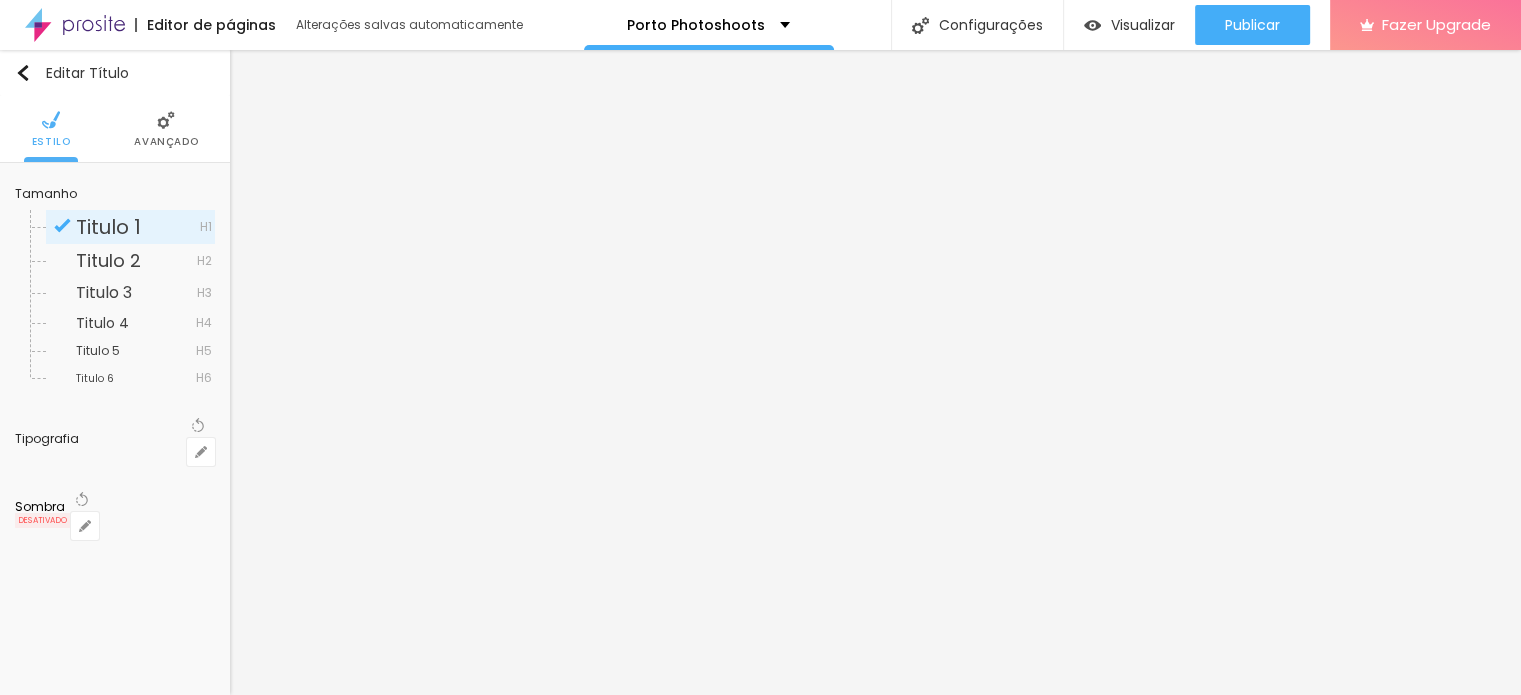 click at bounding box center [760, 695] 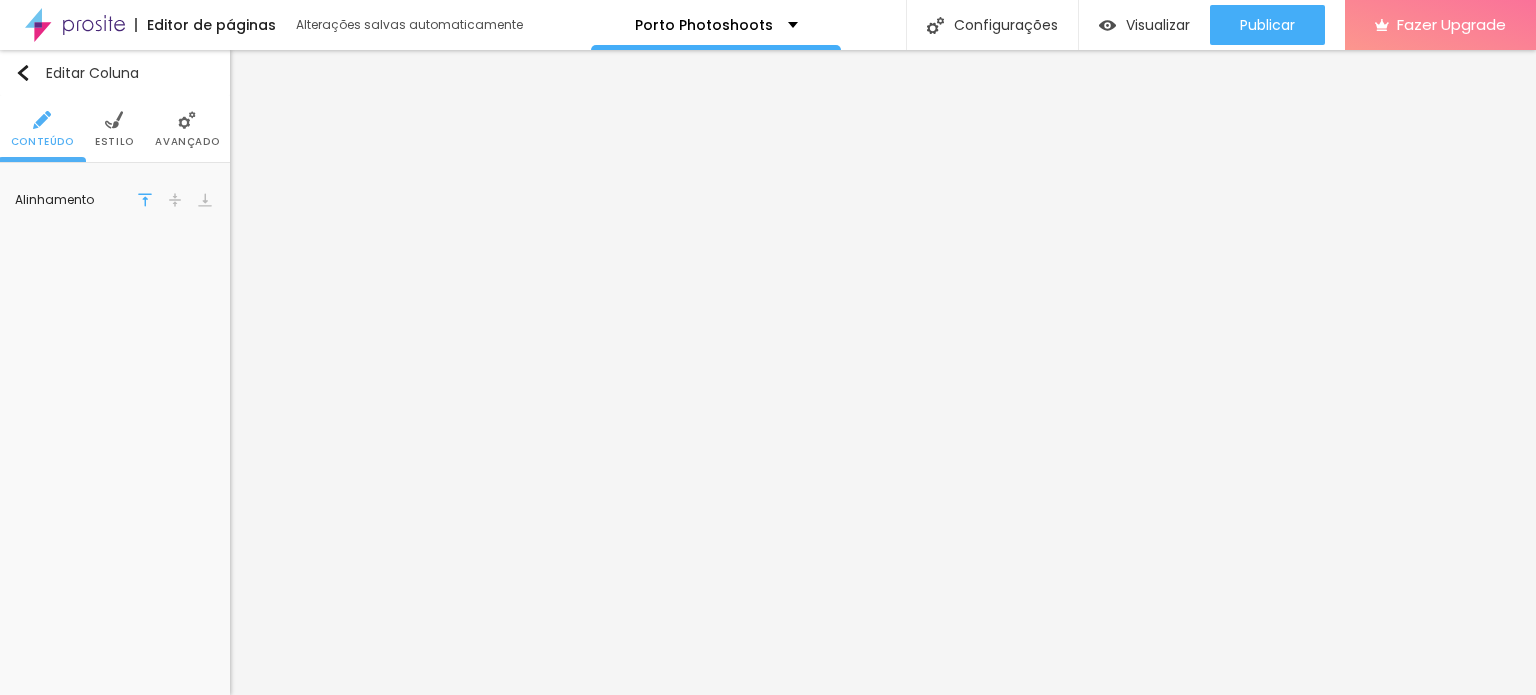 click on "Avançado" at bounding box center (187, 142) 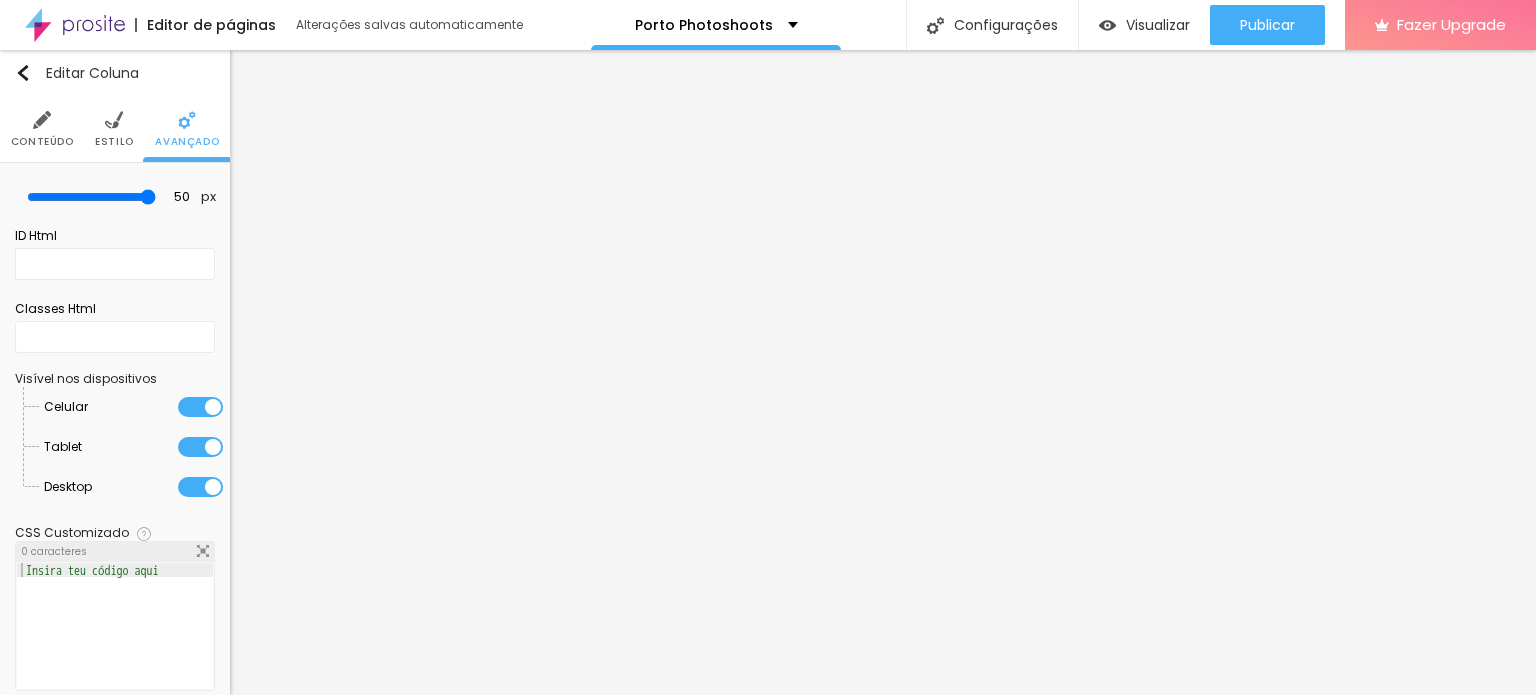 click on "Avançado" at bounding box center [187, 129] 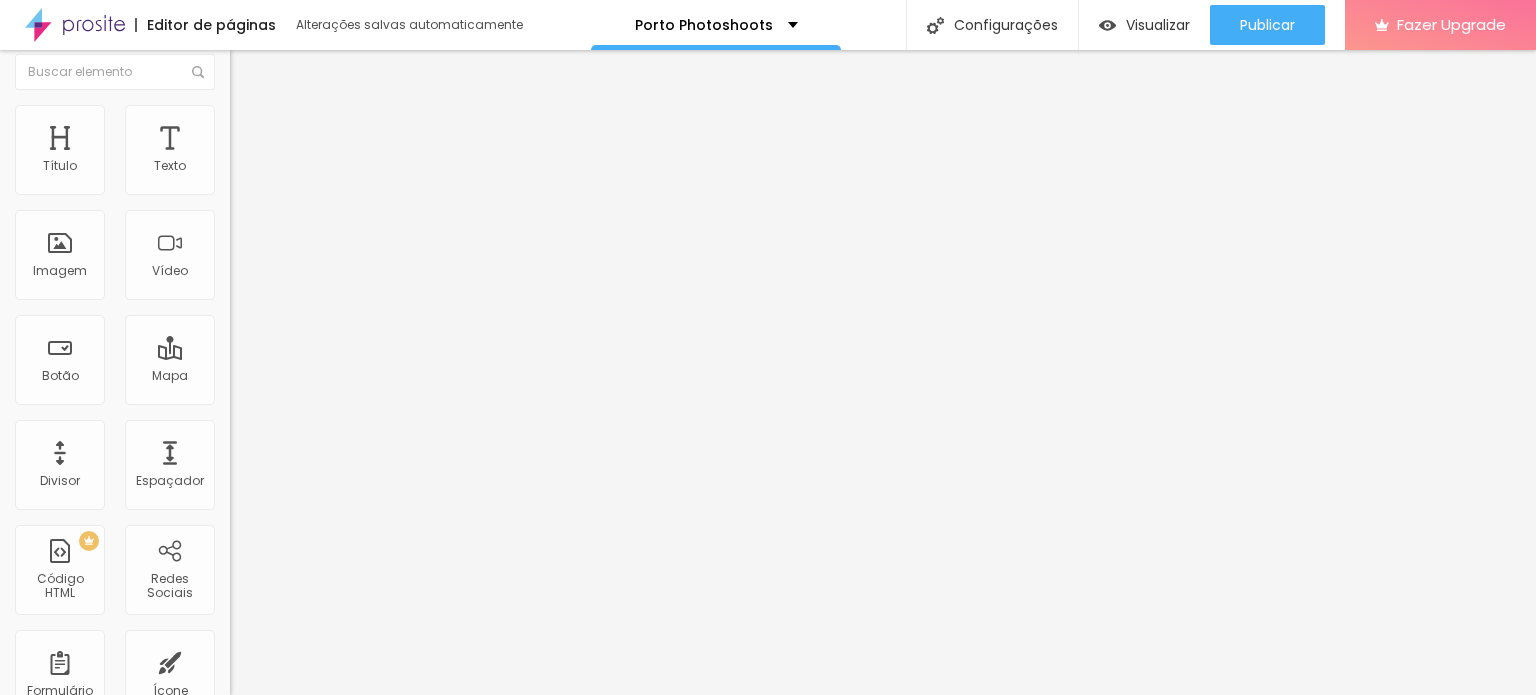 scroll, scrollTop: 0, scrollLeft: 0, axis: both 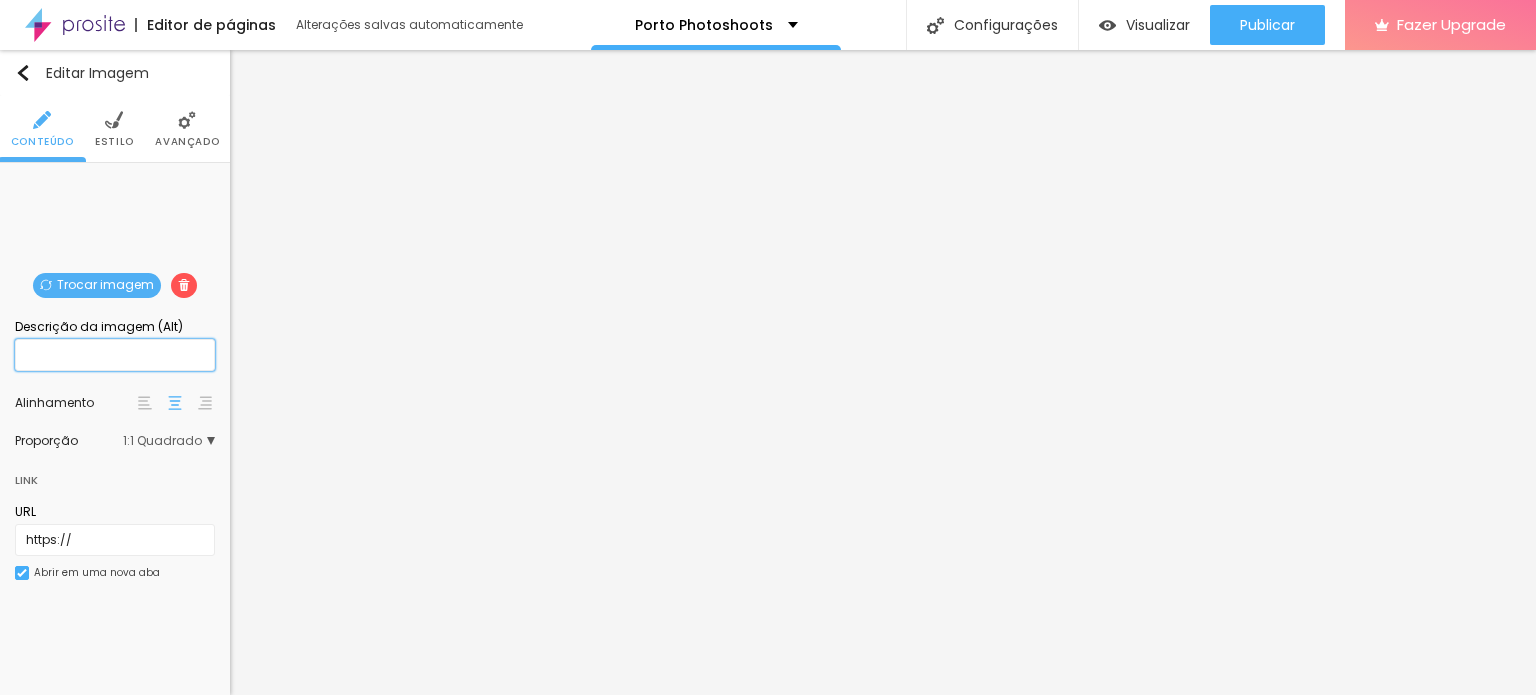click at bounding box center [115, 355] 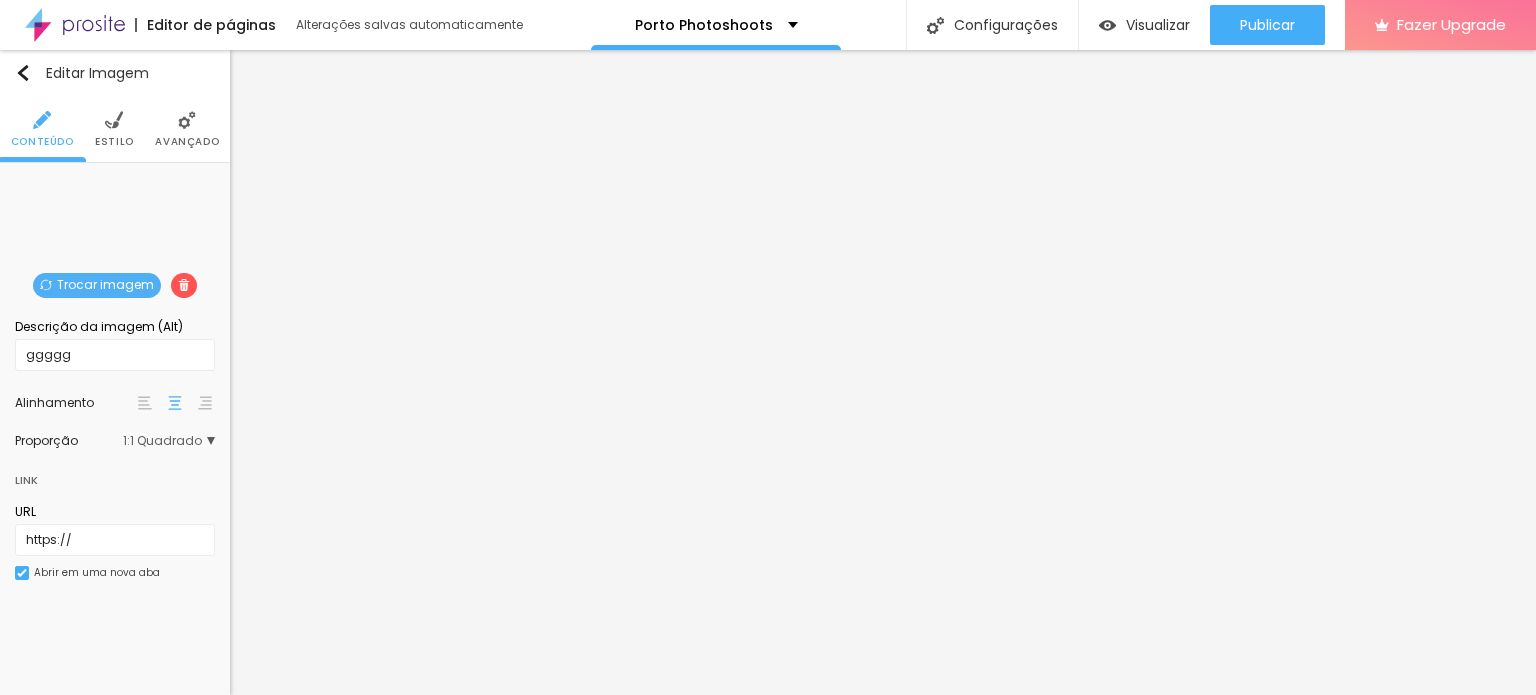 click on "Link" at bounding box center [115, 475] 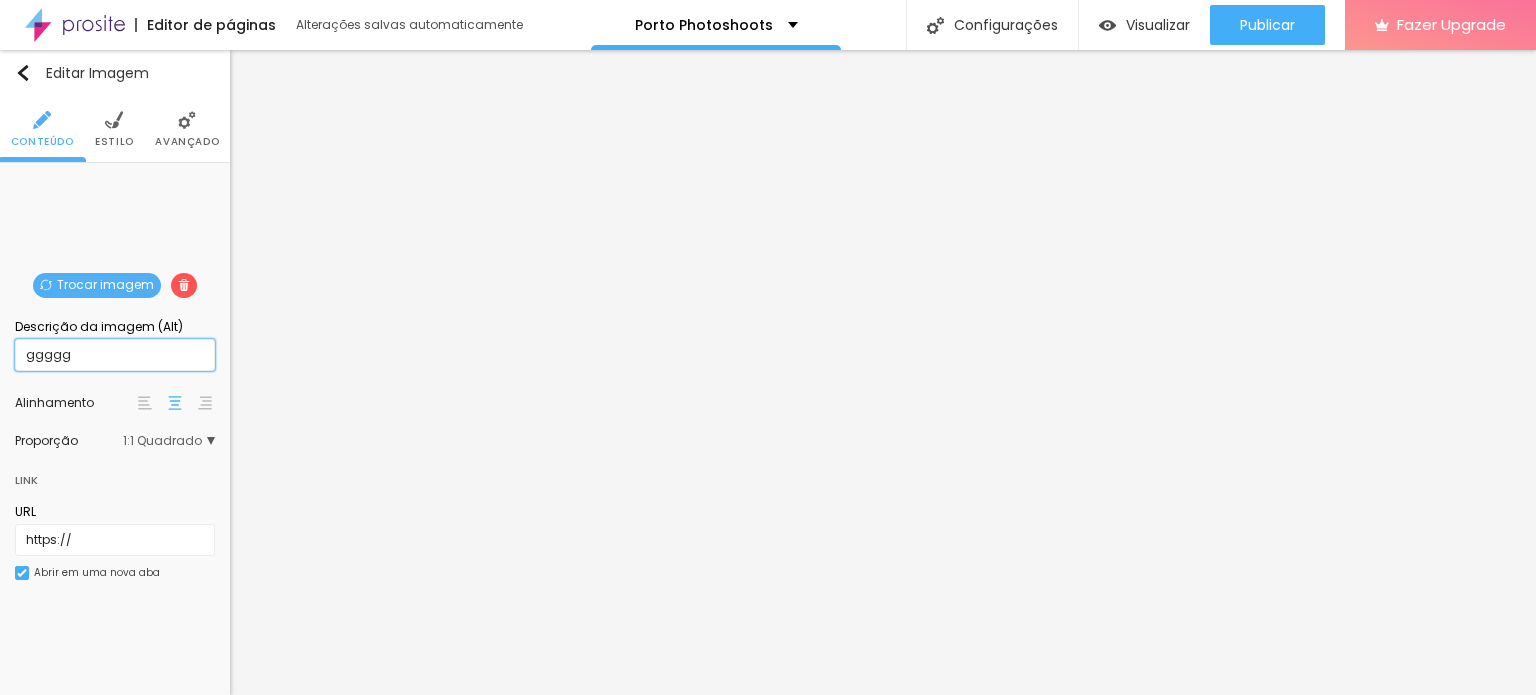 drag, startPoint x: 86, startPoint y: 359, endPoint x: 0, endPoint y: 343, distance: 87.47571 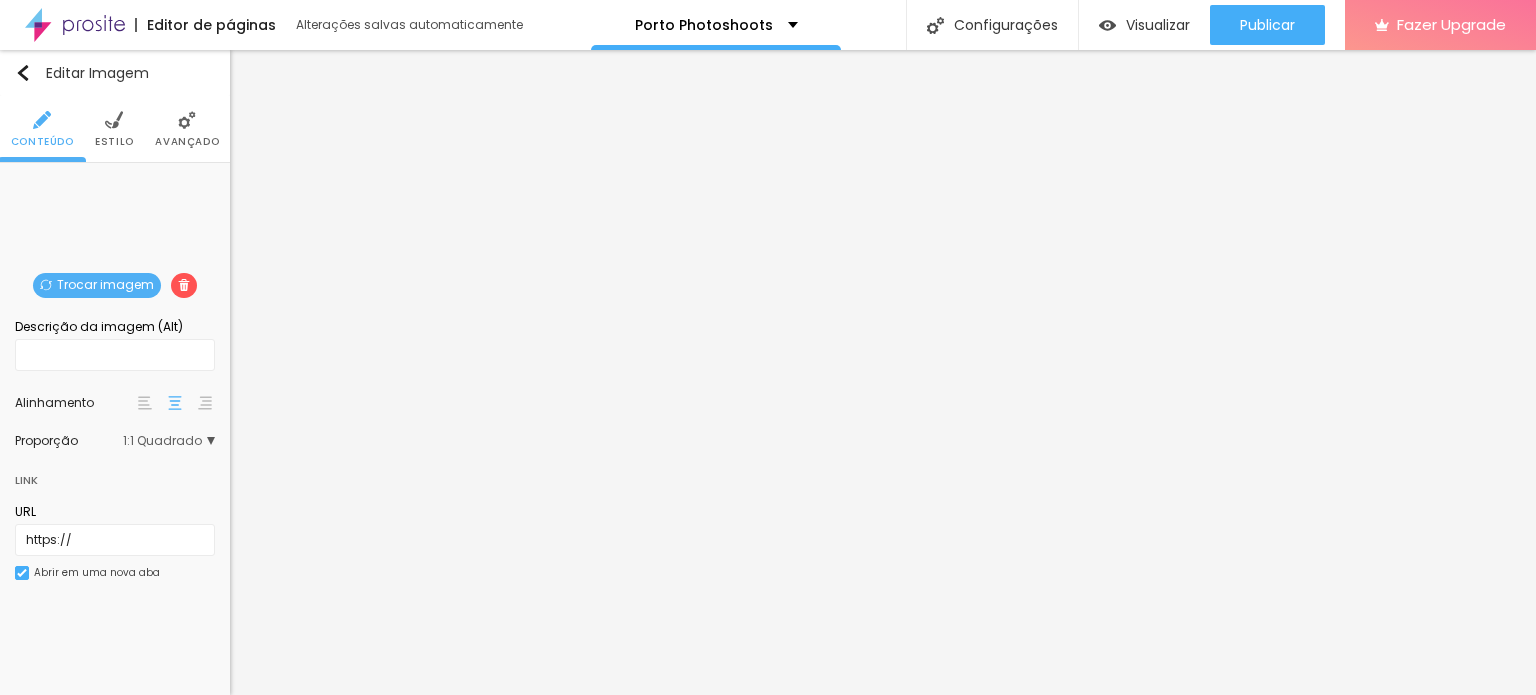 click at bounding box center (114, 120) 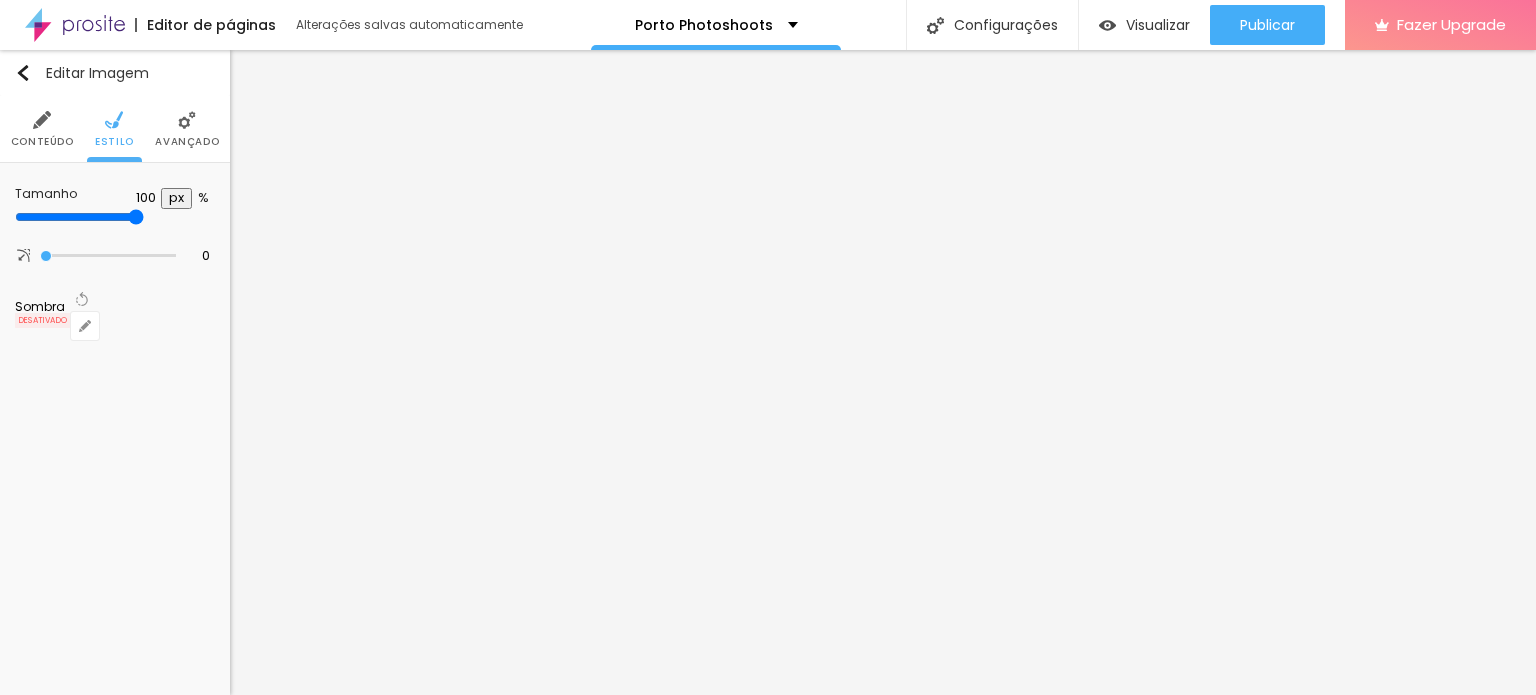 click on "Avançado" at bounding box center (187, 142) 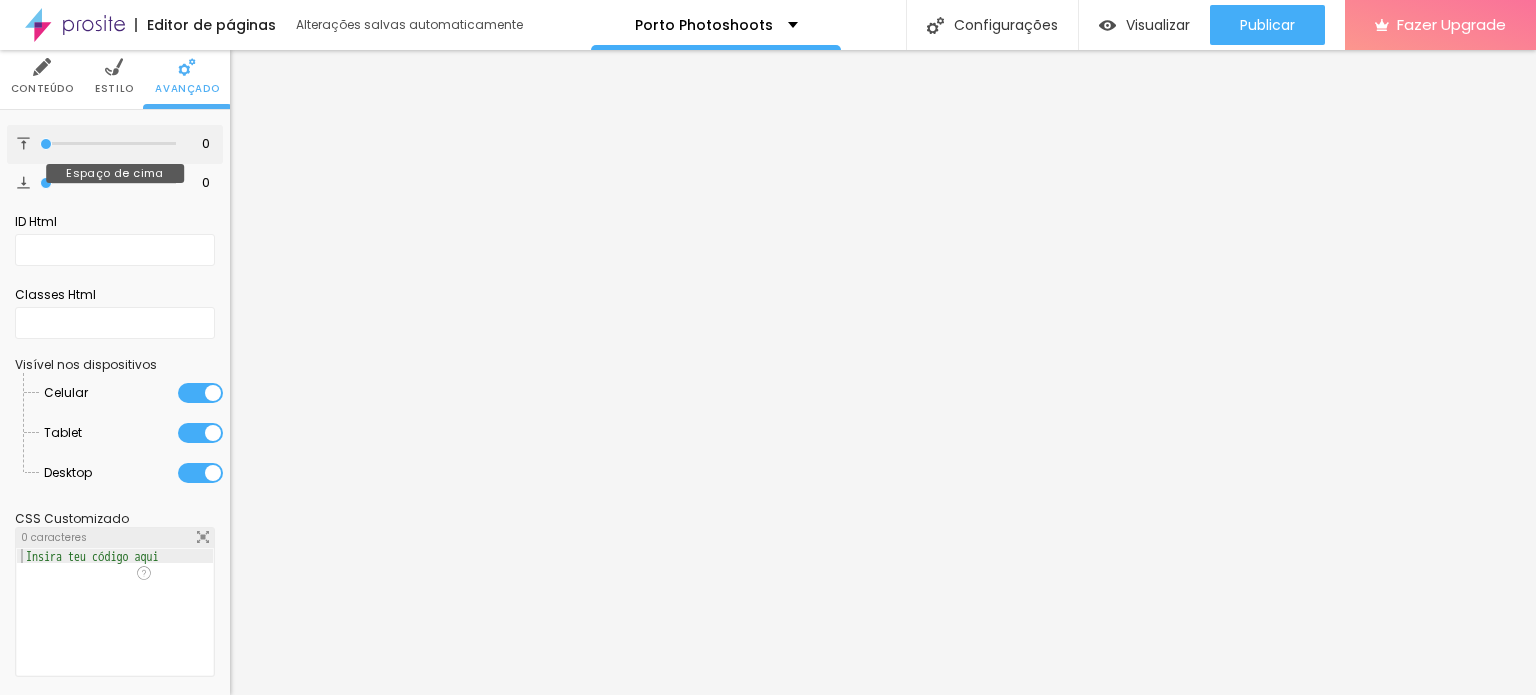 scroll, scrollTop: 58, scrollLeft: 0, axis: vertical 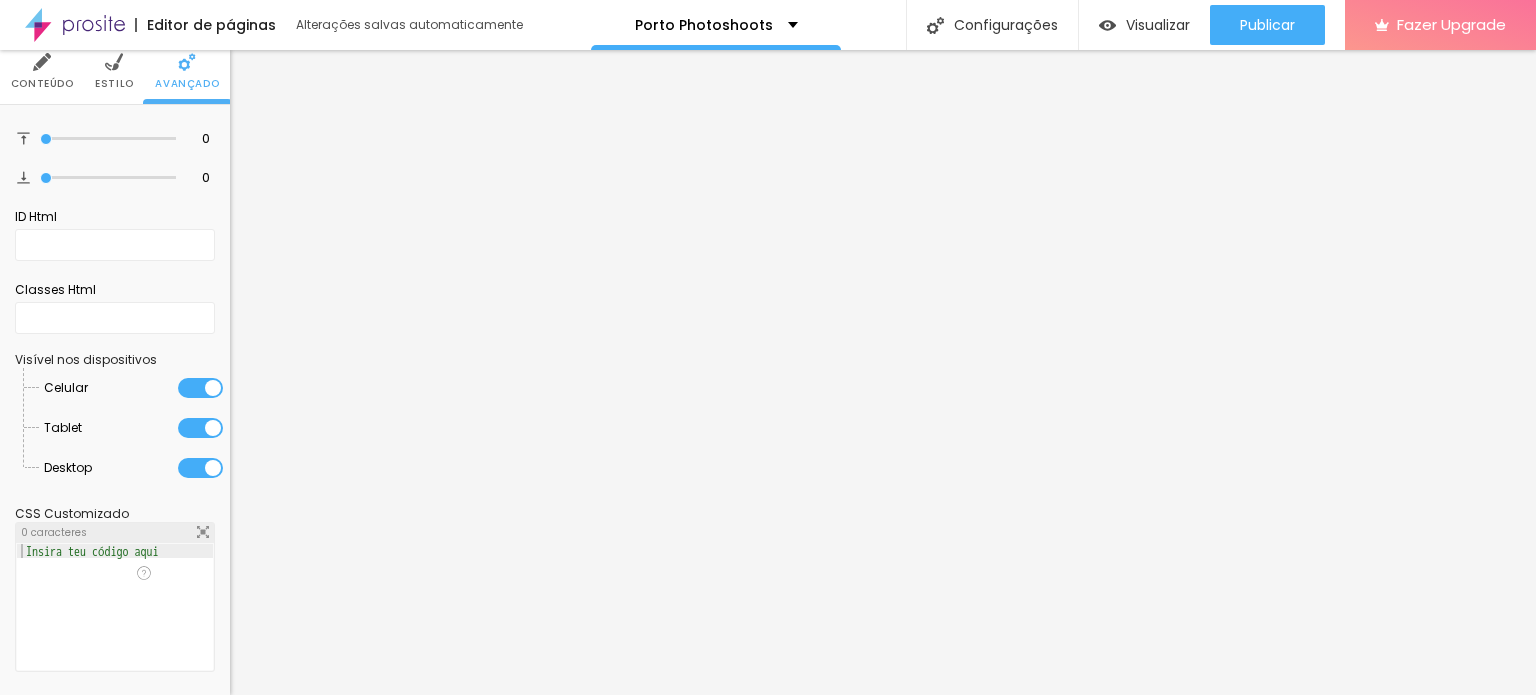 click on "Conteúdo" at bounding box center [42, 84] 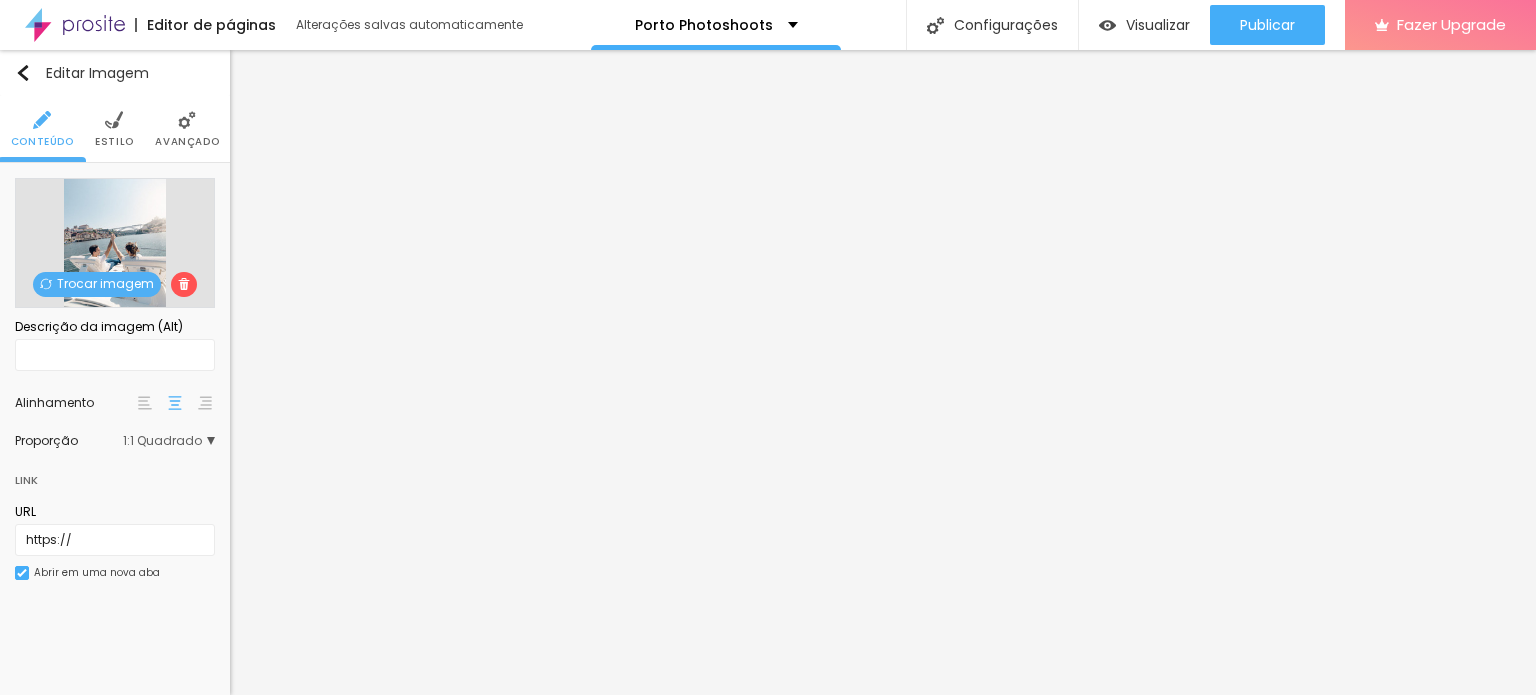 click on "Avançado" at bounding box center (187, 129) 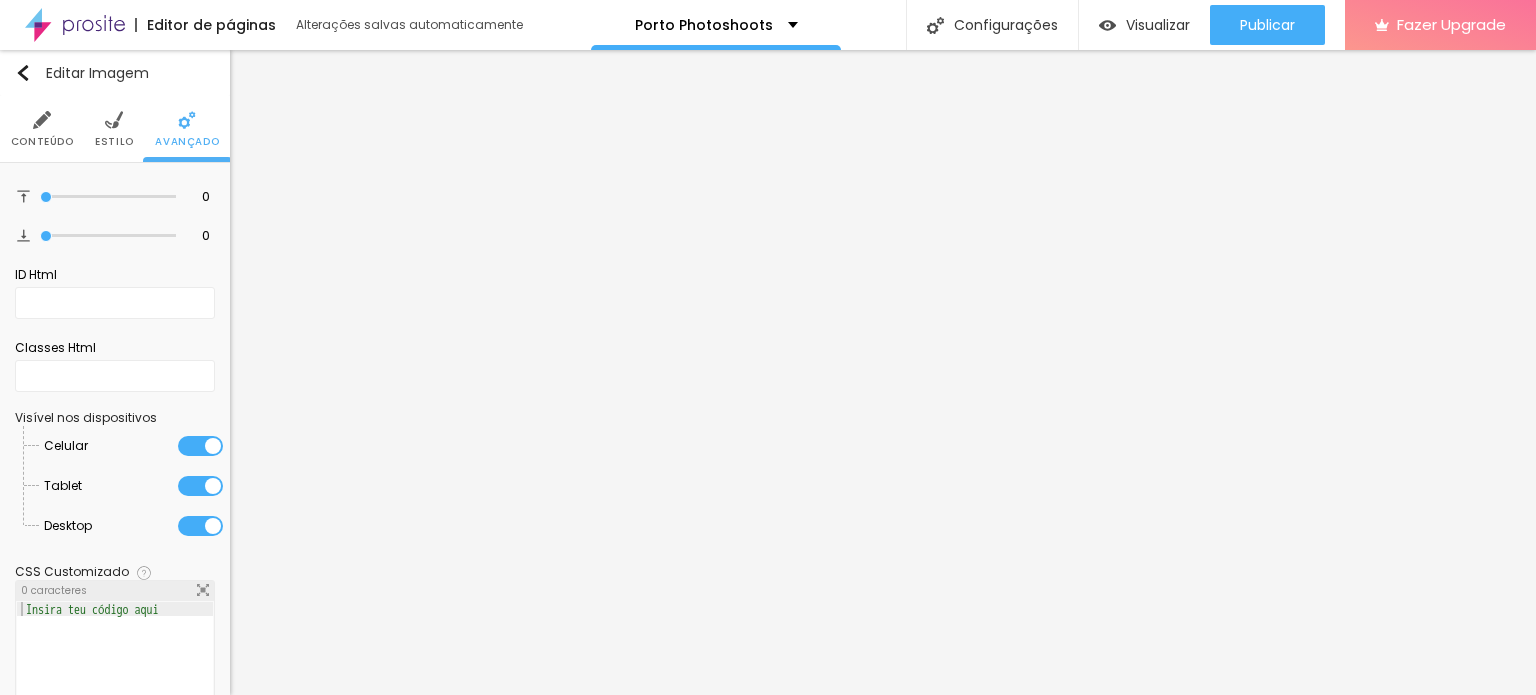 click at bounding box center (200, 446) 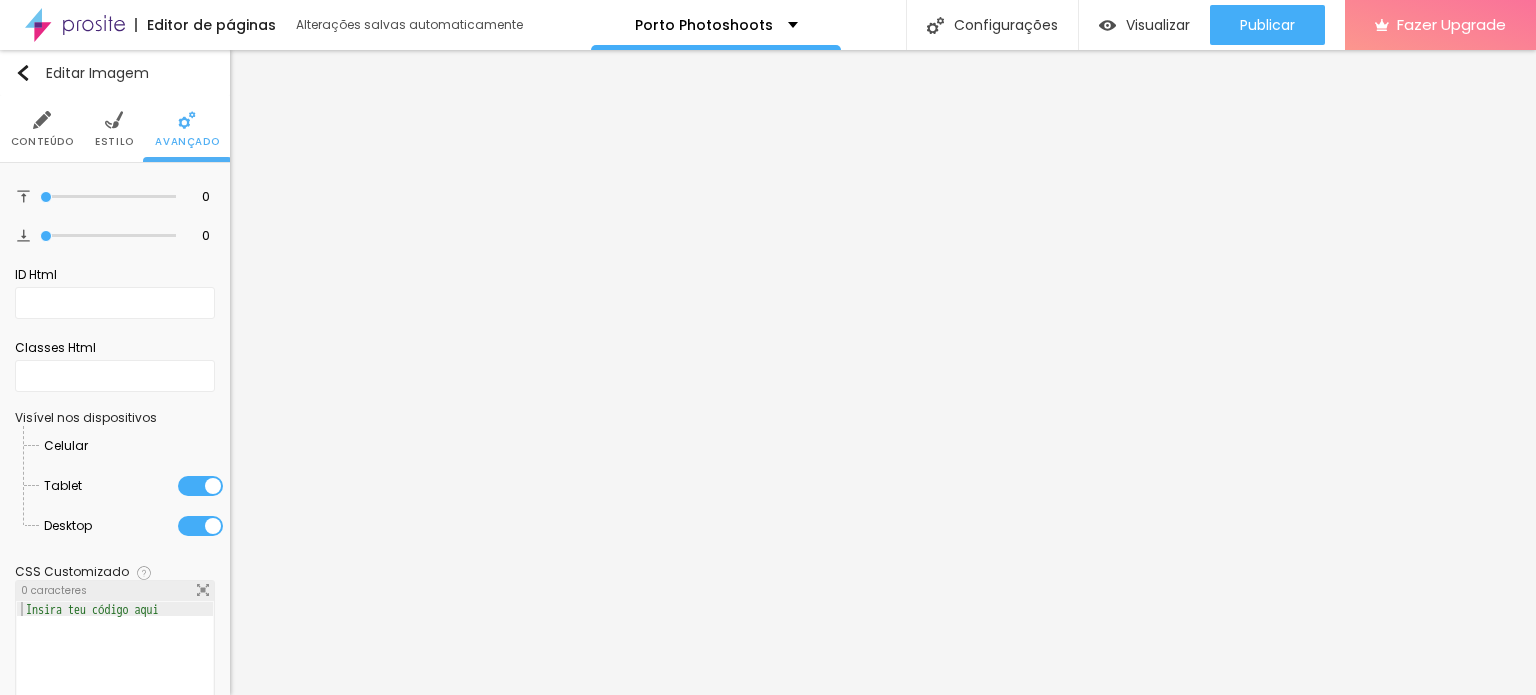 click at bounding box center (200, 486) 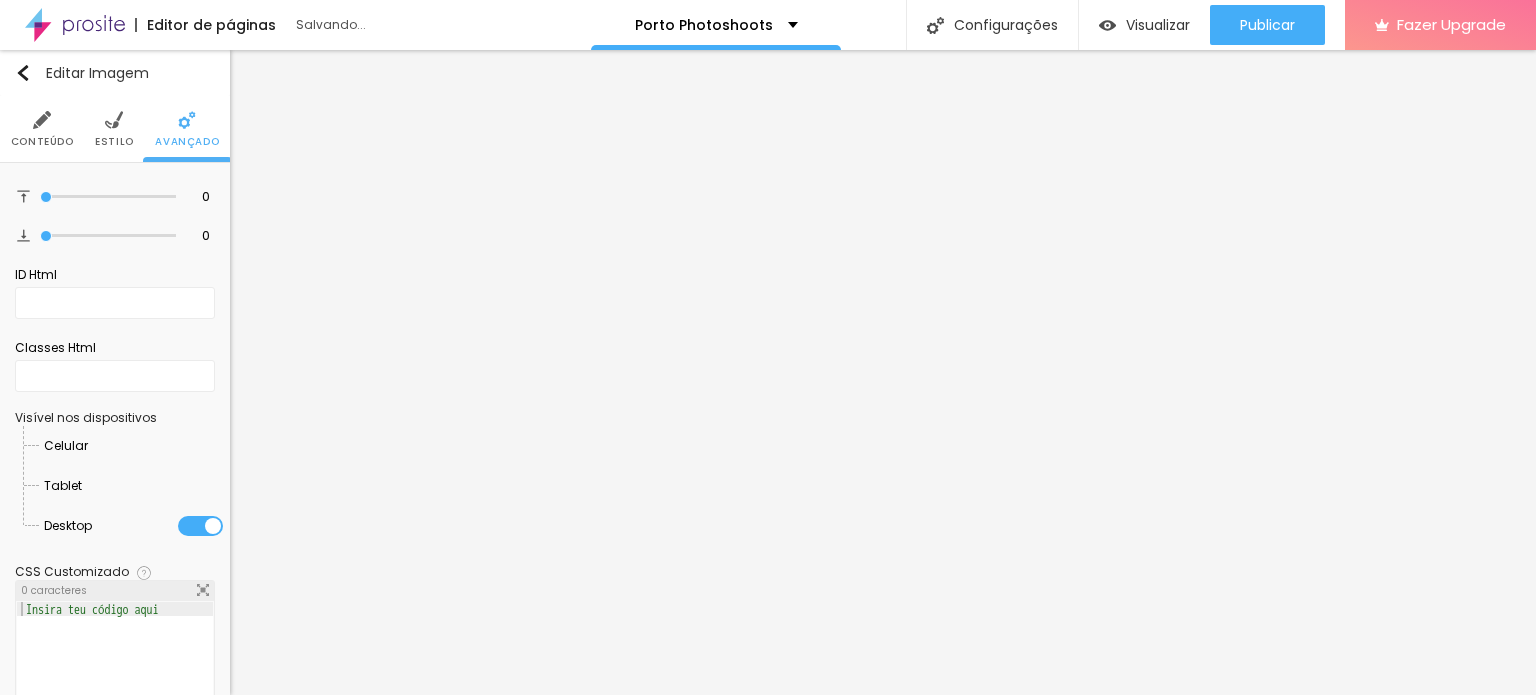 click at bounding box center (82, 486) 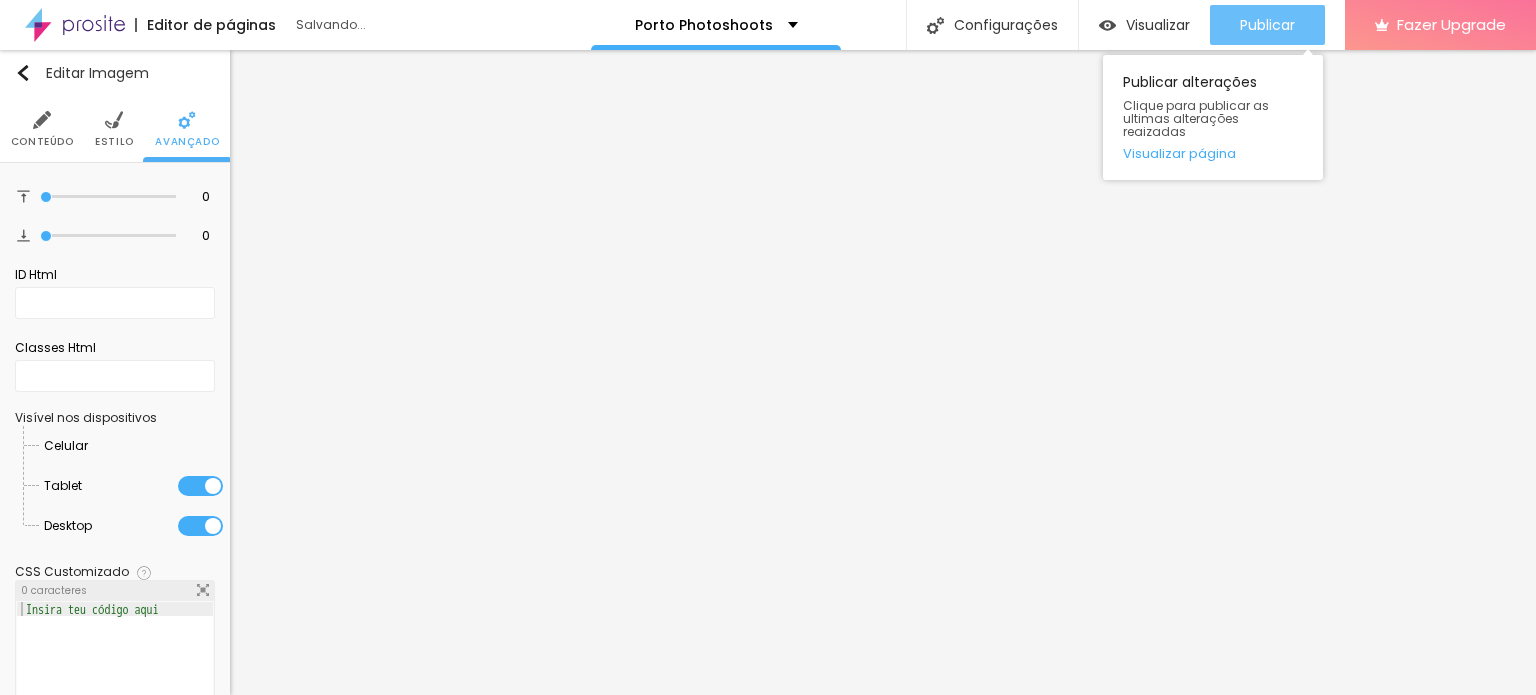 click on "Publicar" at bounding box center (1267, 25) 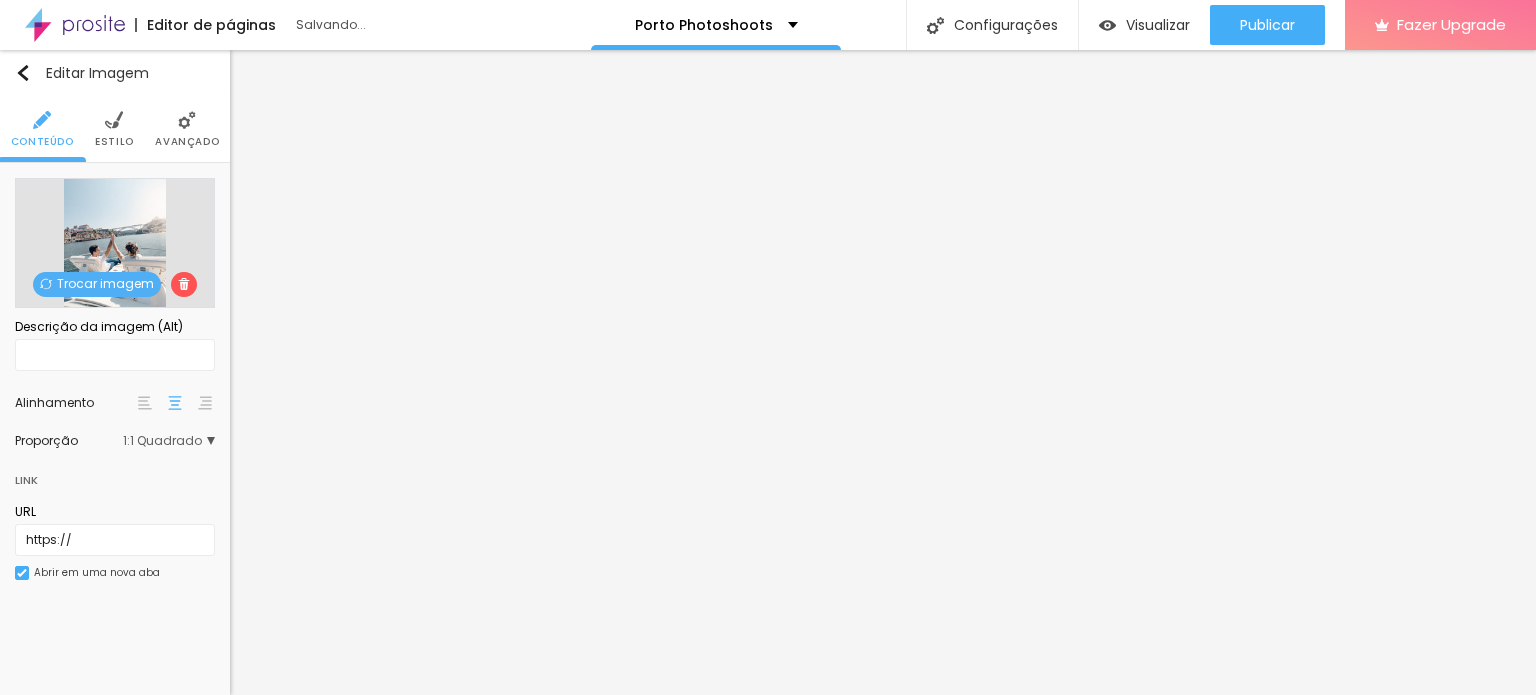 click on "Avançado" at bounding box center [187, 129] 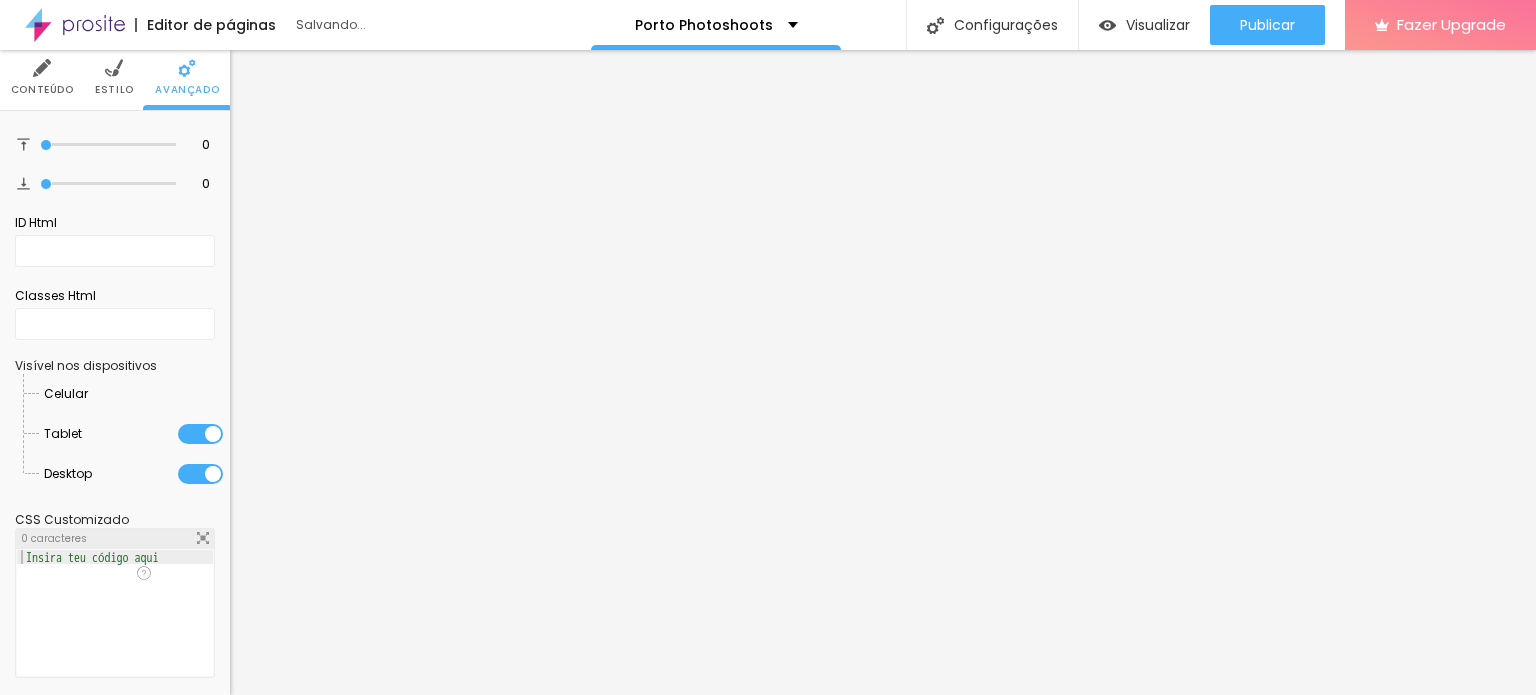 scroll, scrollTop: 58, scrollLeft: 0, axis: vertical 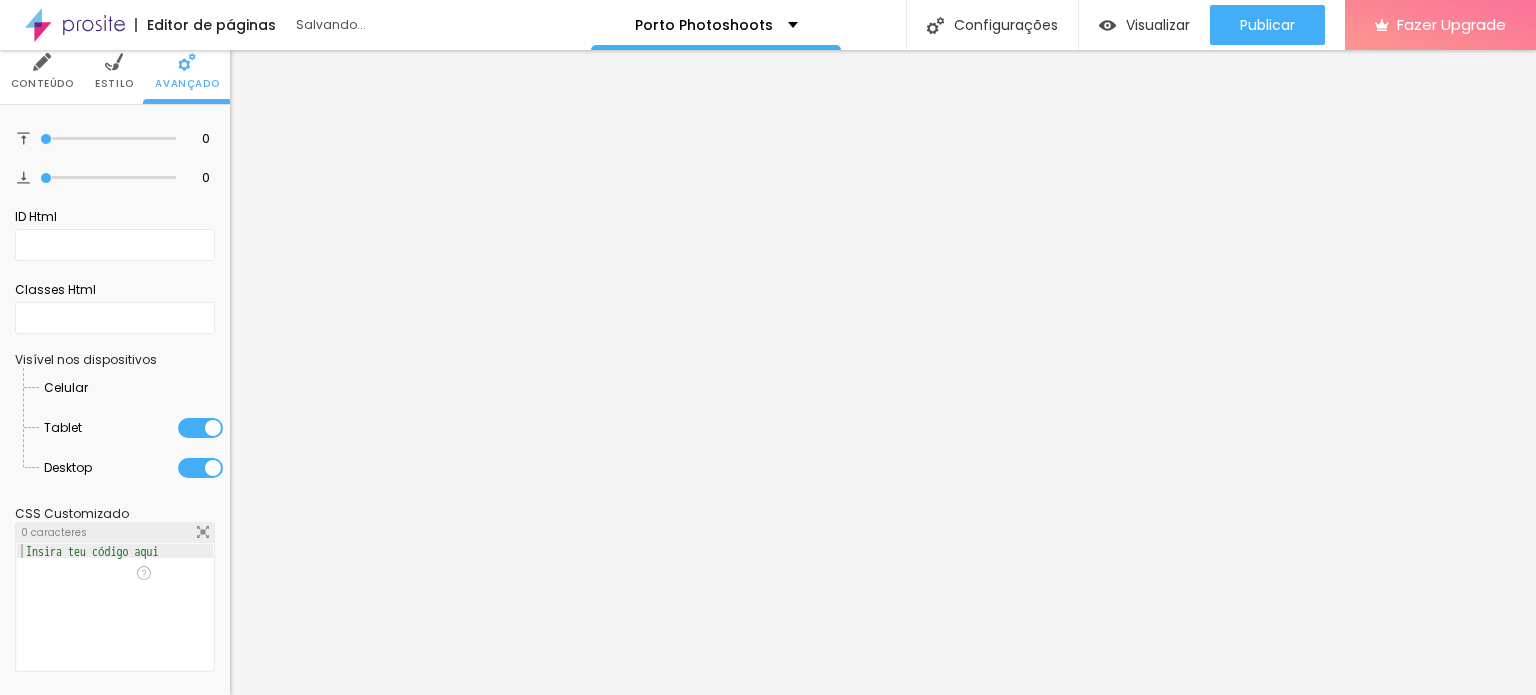 click at bounding box center [200, 428] 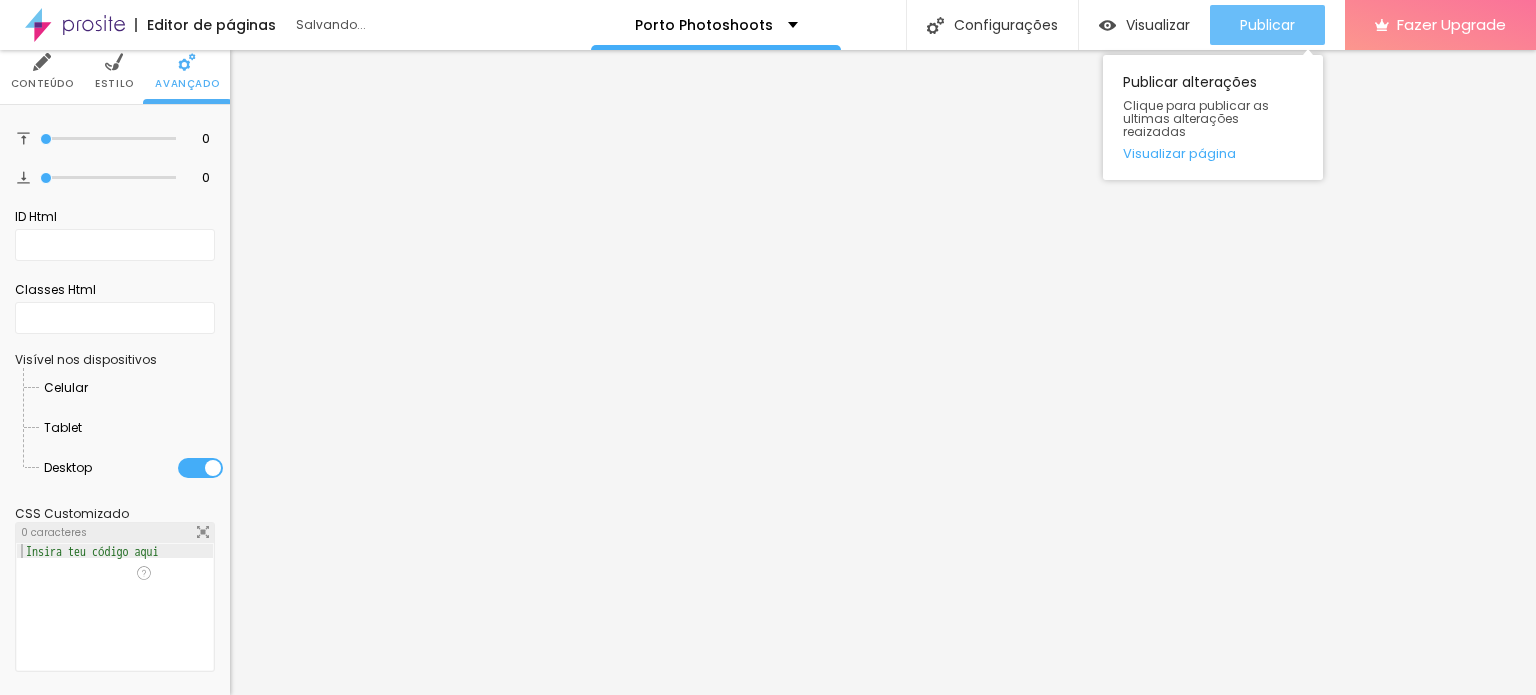 click on "Publicar" at bounding box center [1267, 25] 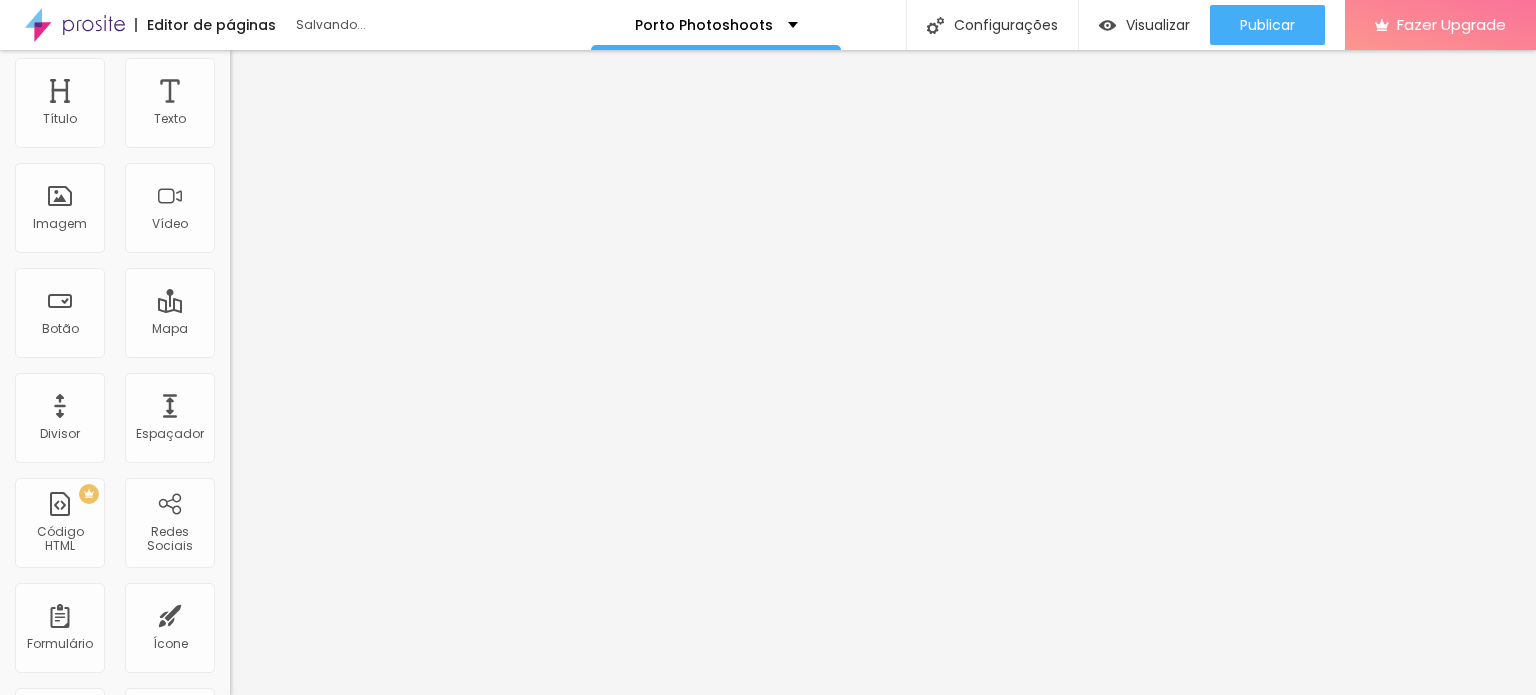 scroll, scrollTop: 0, scrollLeft: 0, axis: both 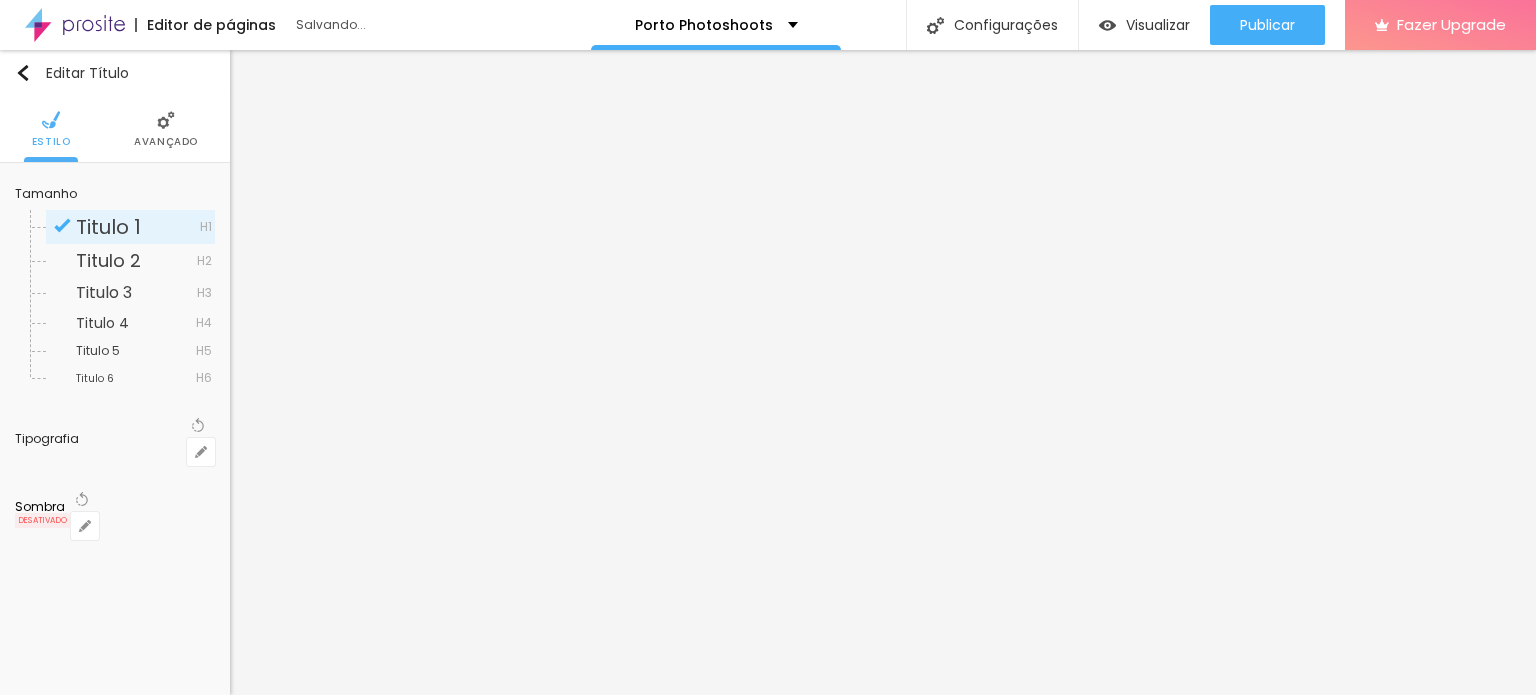 click on "Avançado" at bounding box center (166, 129) 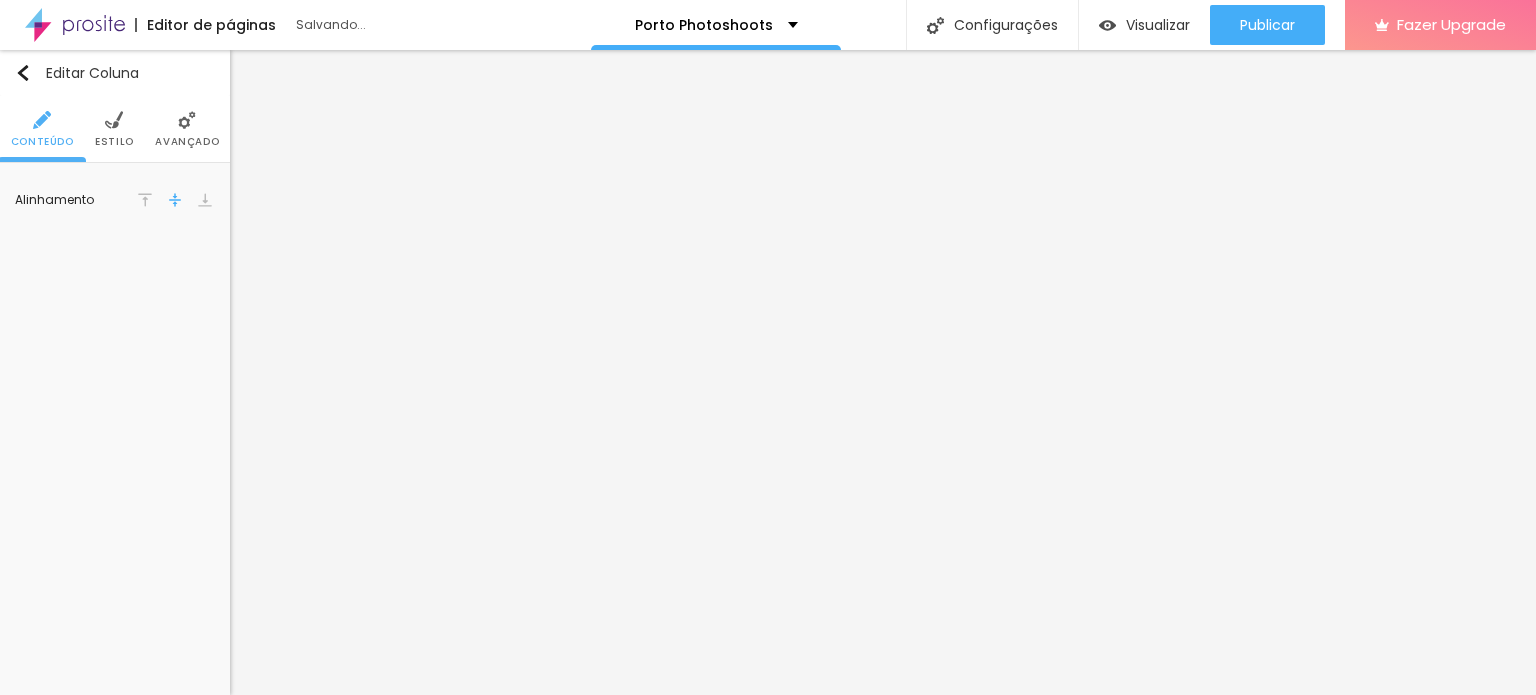 click at bounding box center [187, 120] 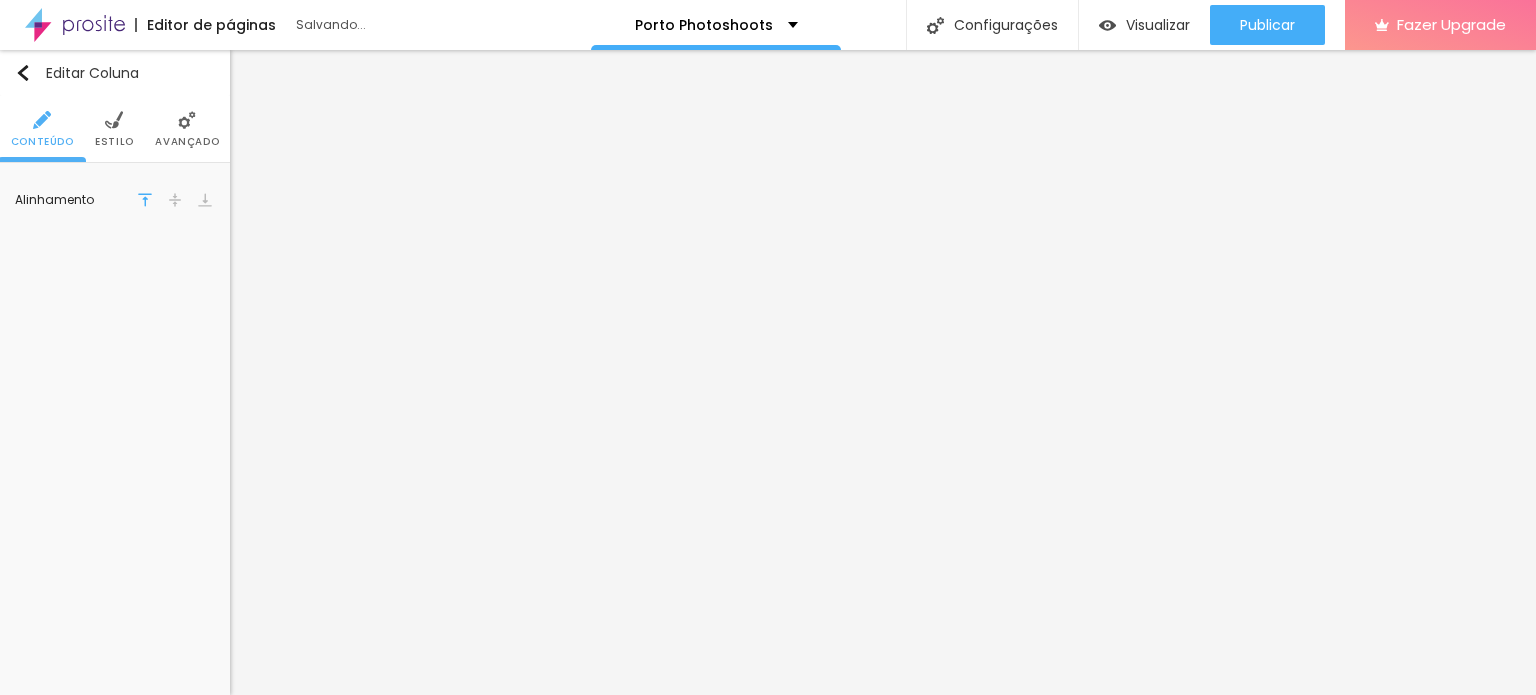 click on "Avançado" at bounding box center (187, 129) 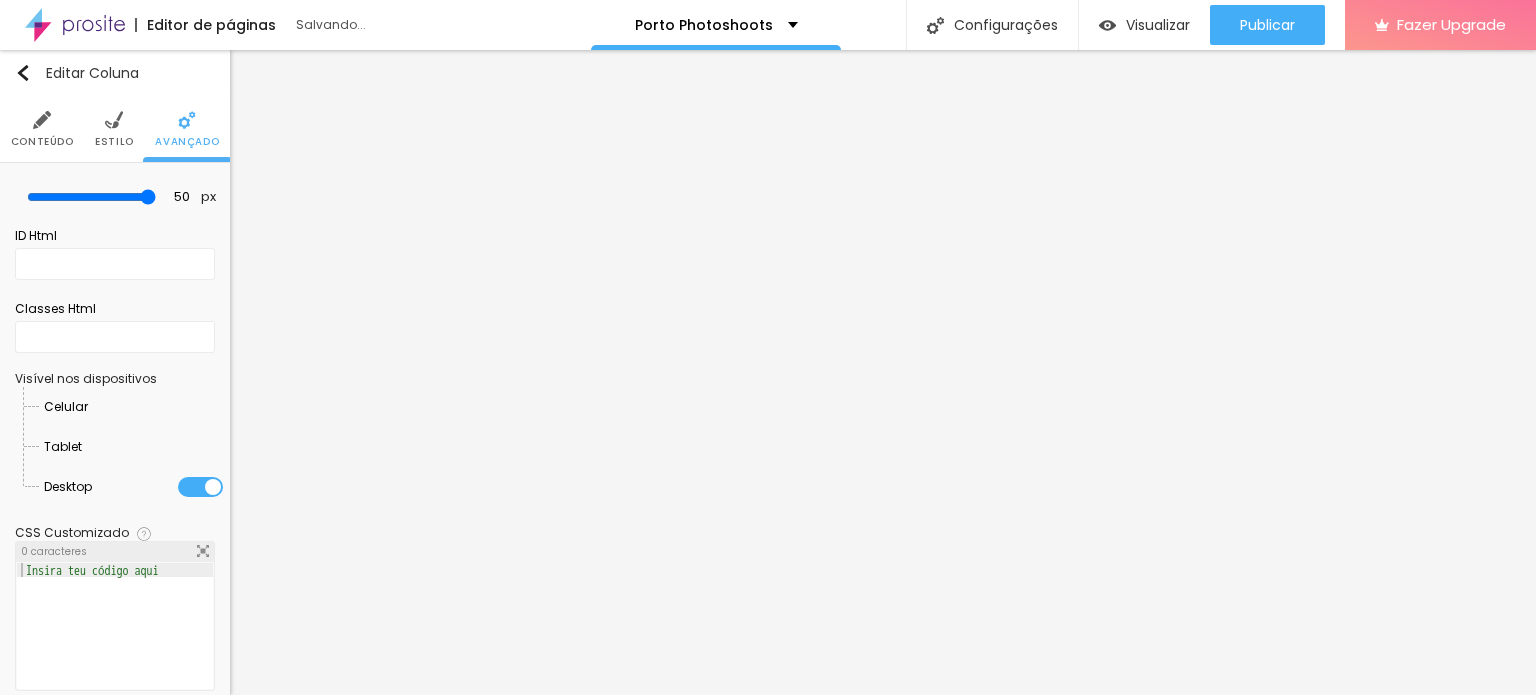 click at bounding box center (82, 447) 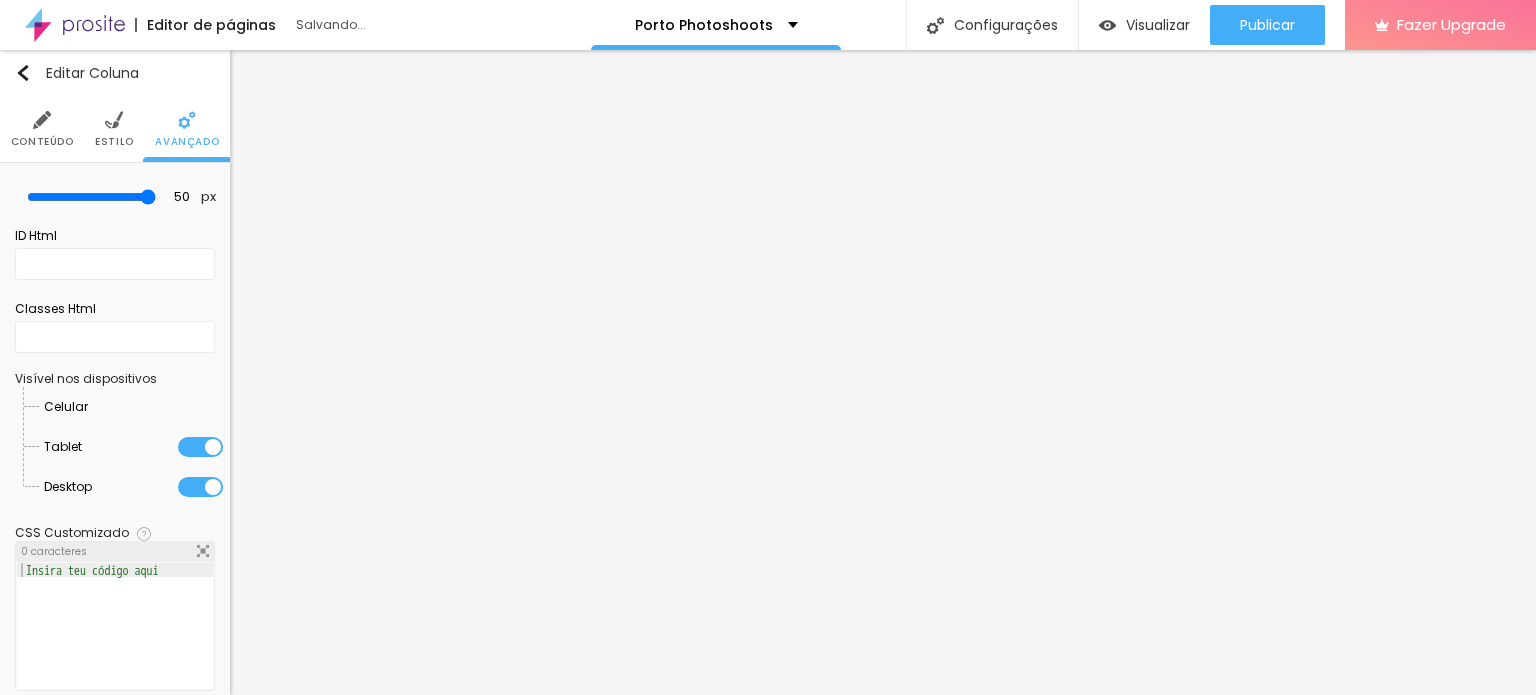 click at bounding box center [88, 407] 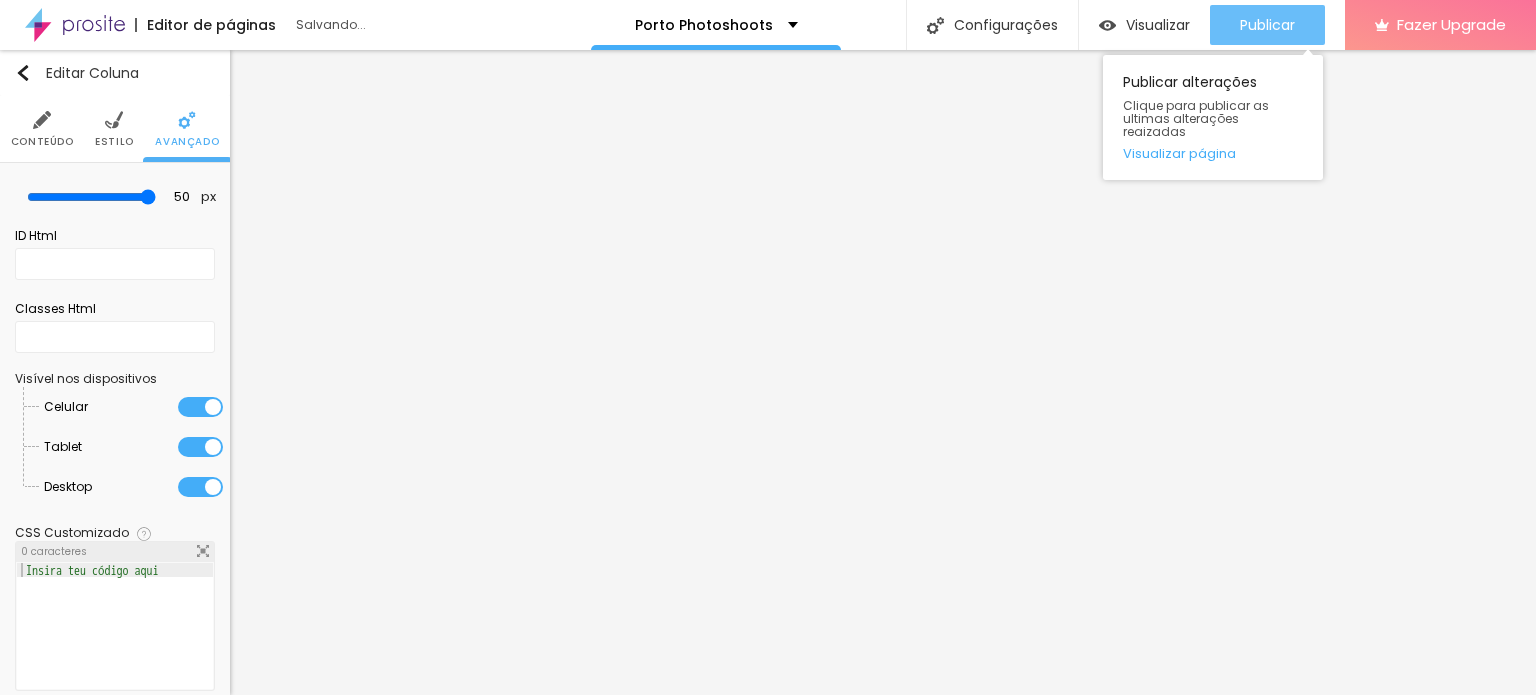 click on "Publicar" at bounding box center (1267, 25) 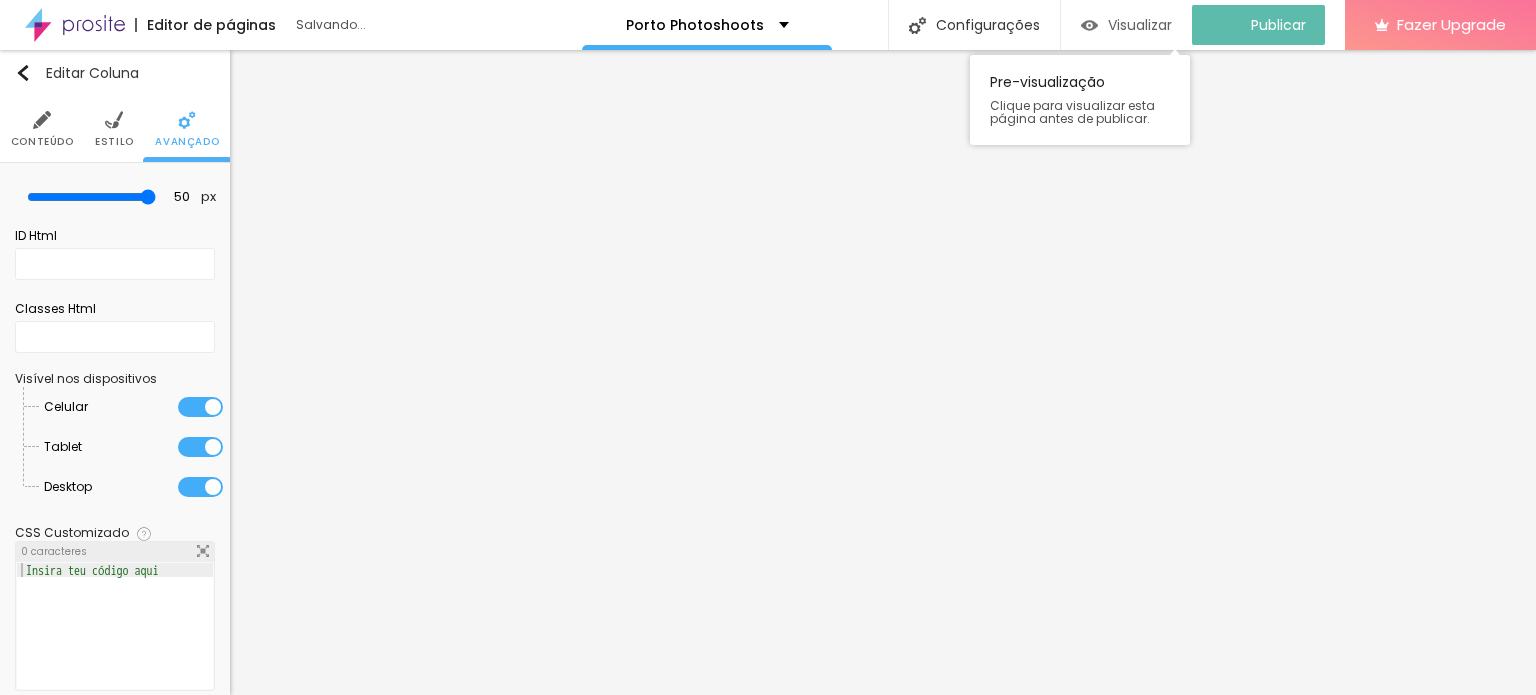 click on "Visualizar" at bounding box center [1140, 25] 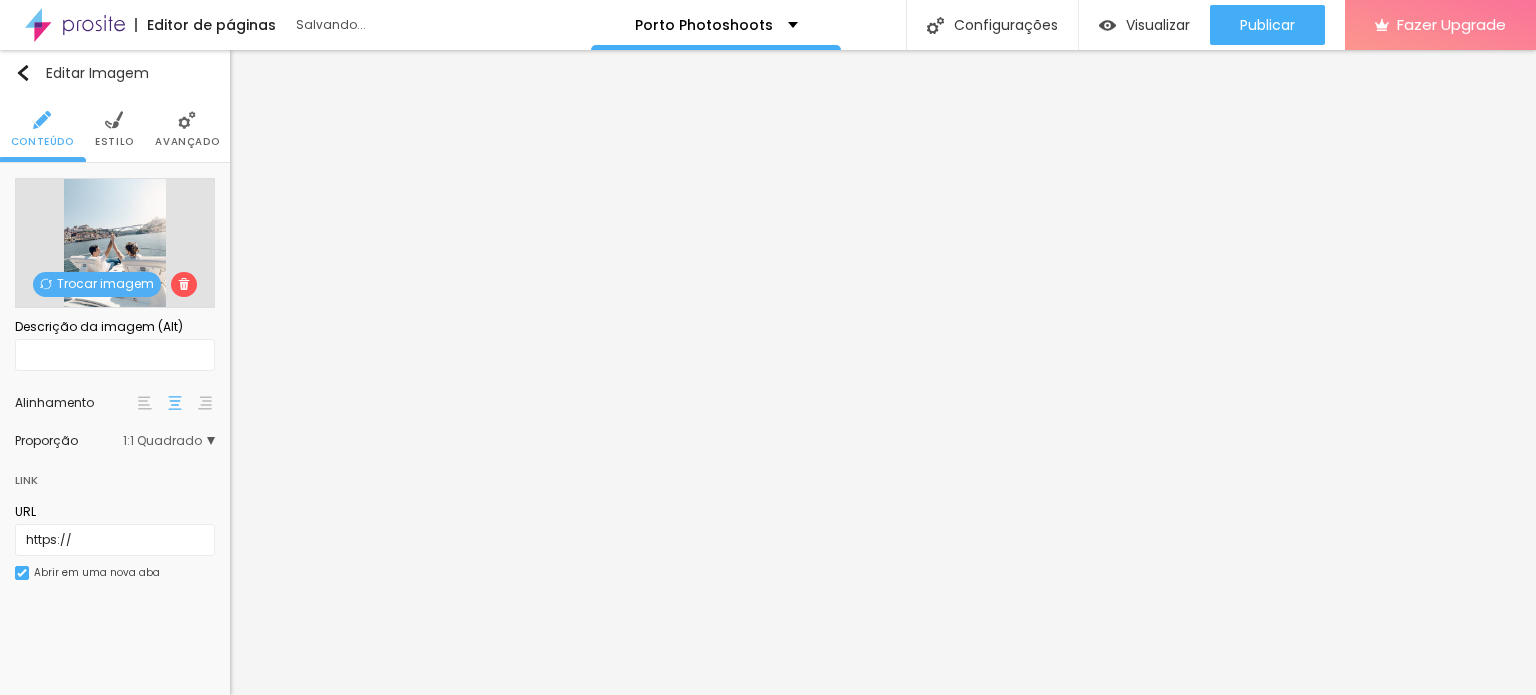 click on "Avançado" at bounding box center [187, 129] 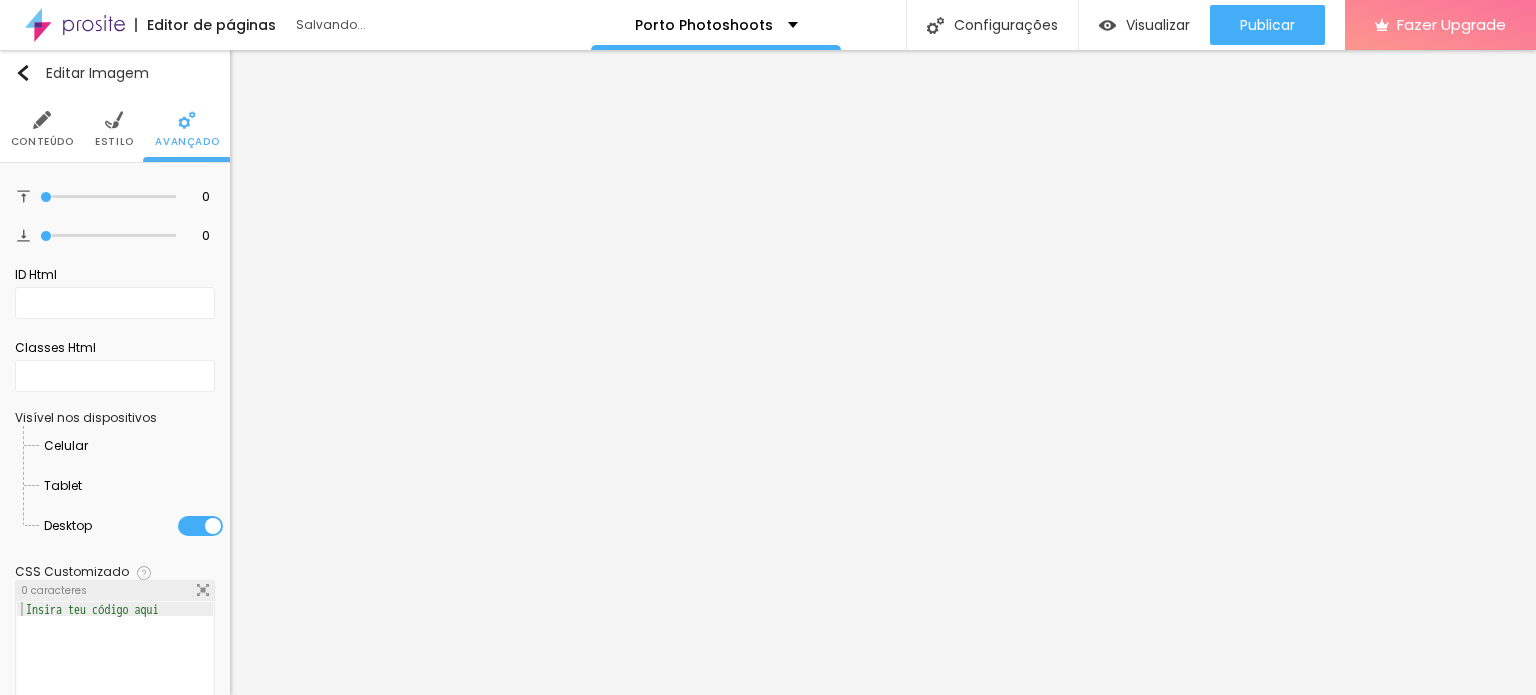 click on "Avançado" at bounding box center (187, 129) 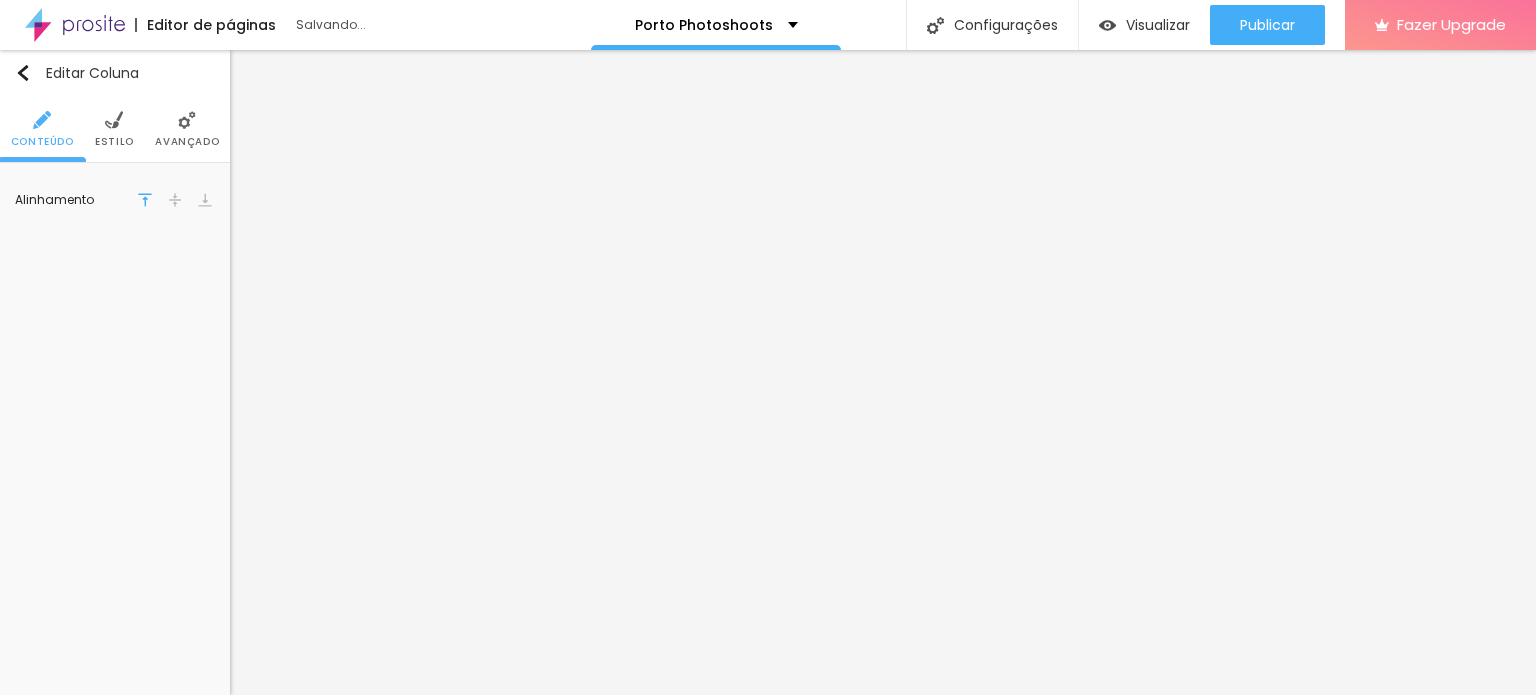 click on "Conteúdo Estilo Avançado" at bounding box center [115, 129] 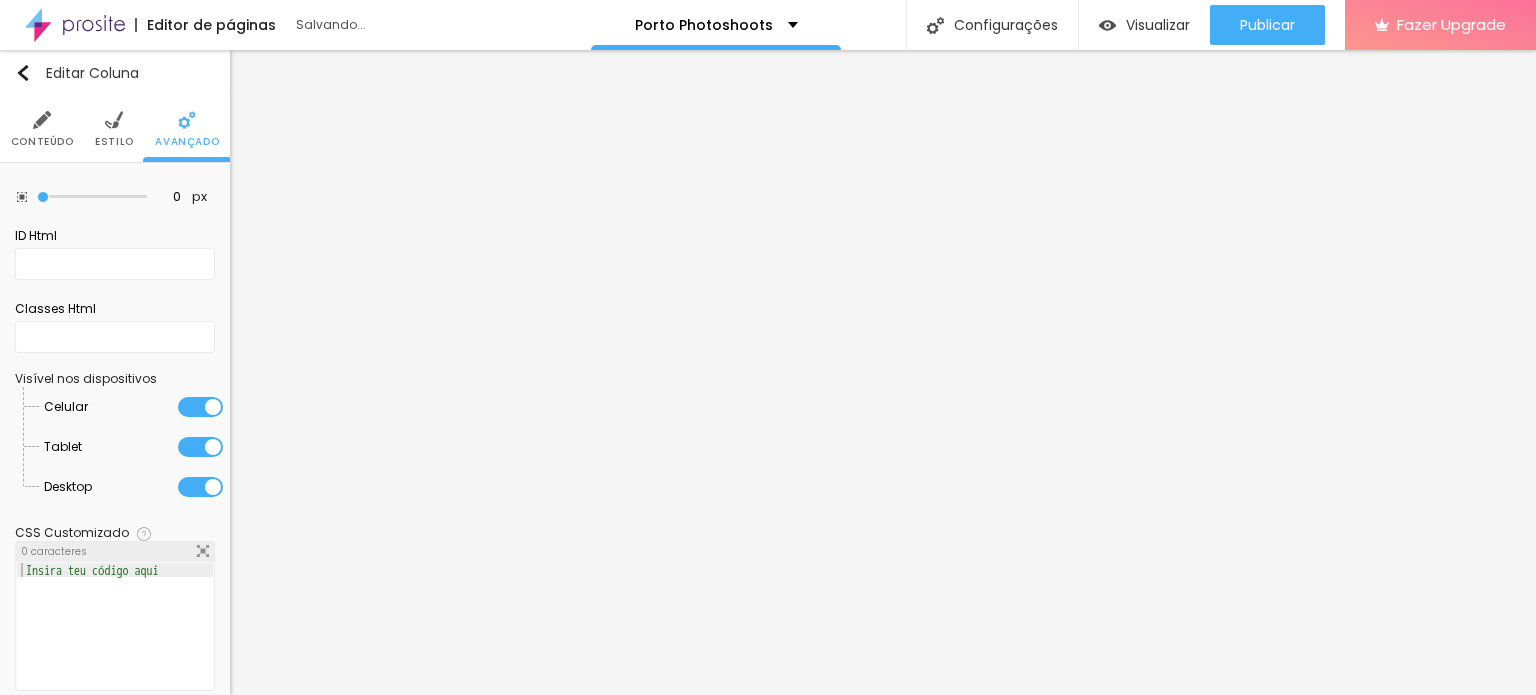click at bounding box center [200, 407] 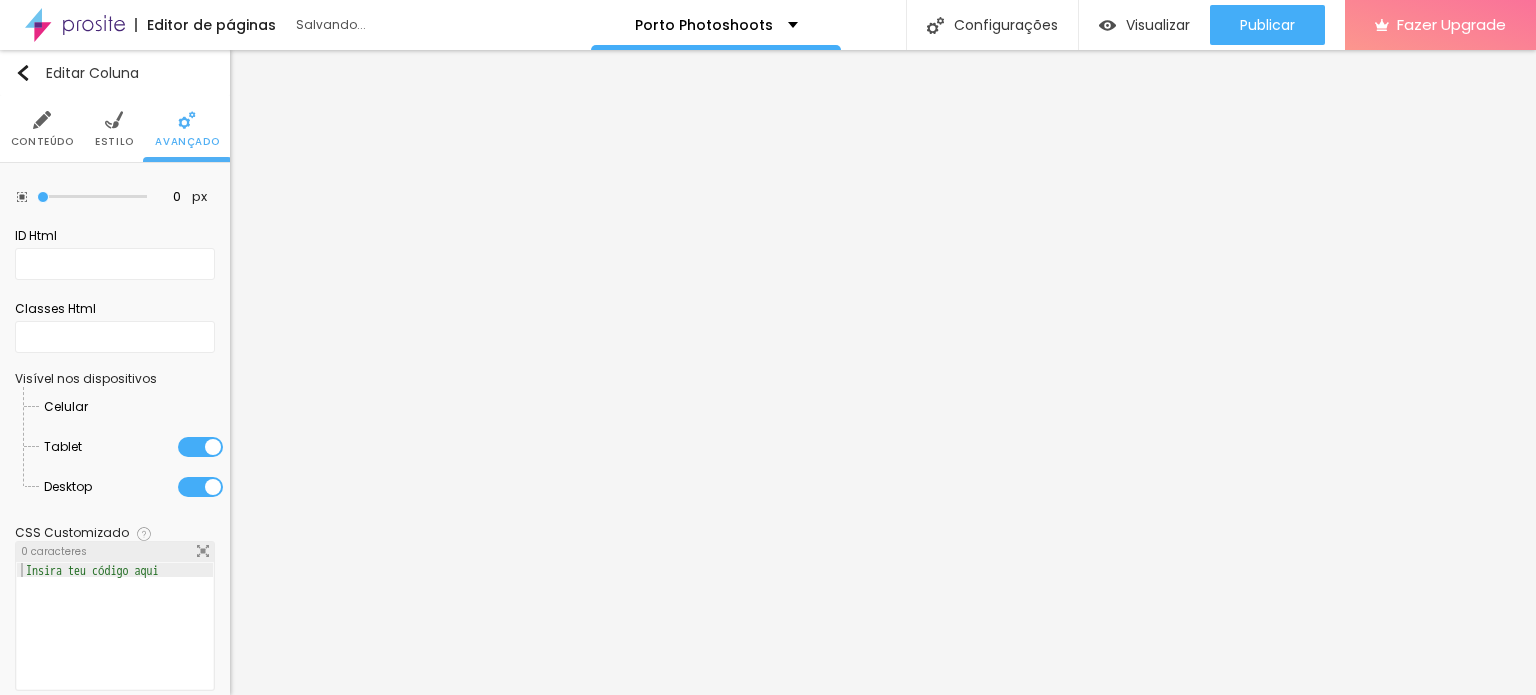 click at bounding box center [200, 447] 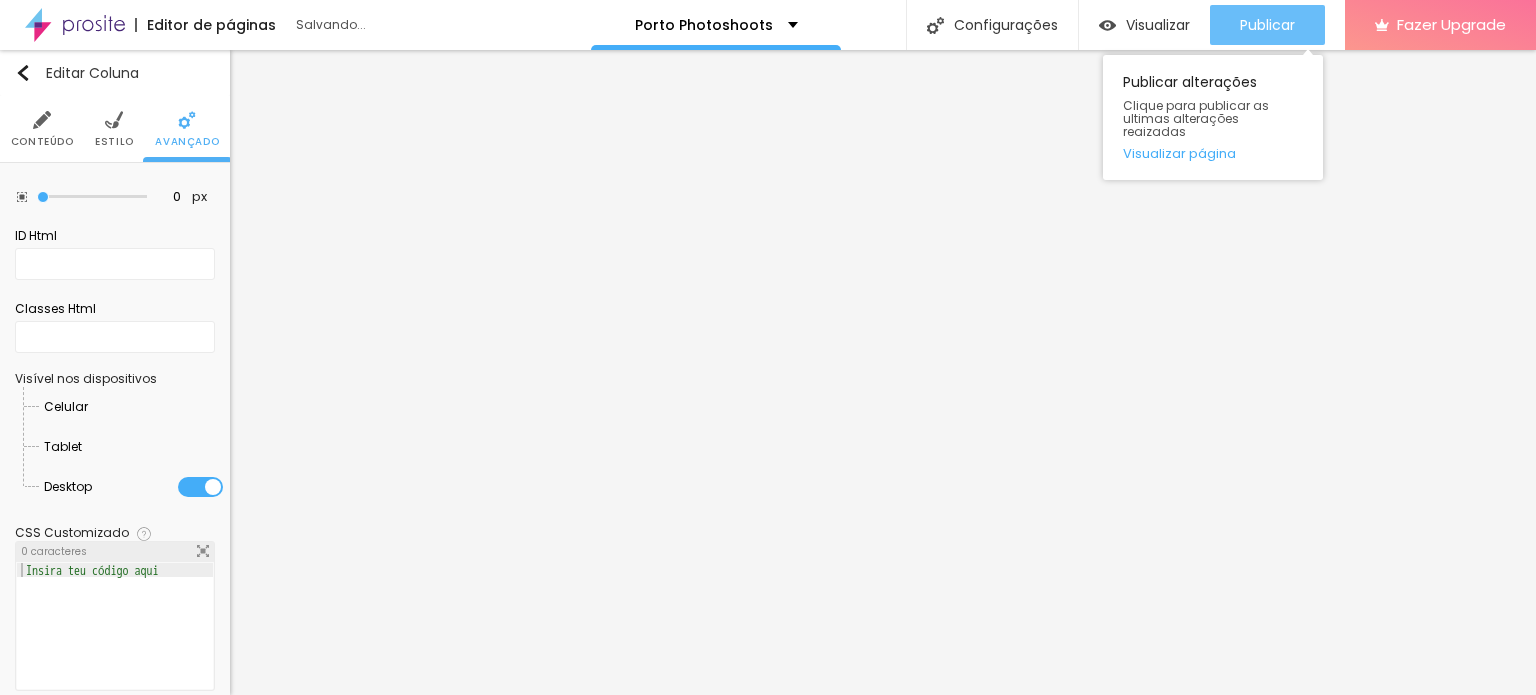 click on "Publicar" at bounding box center (1267, 25) 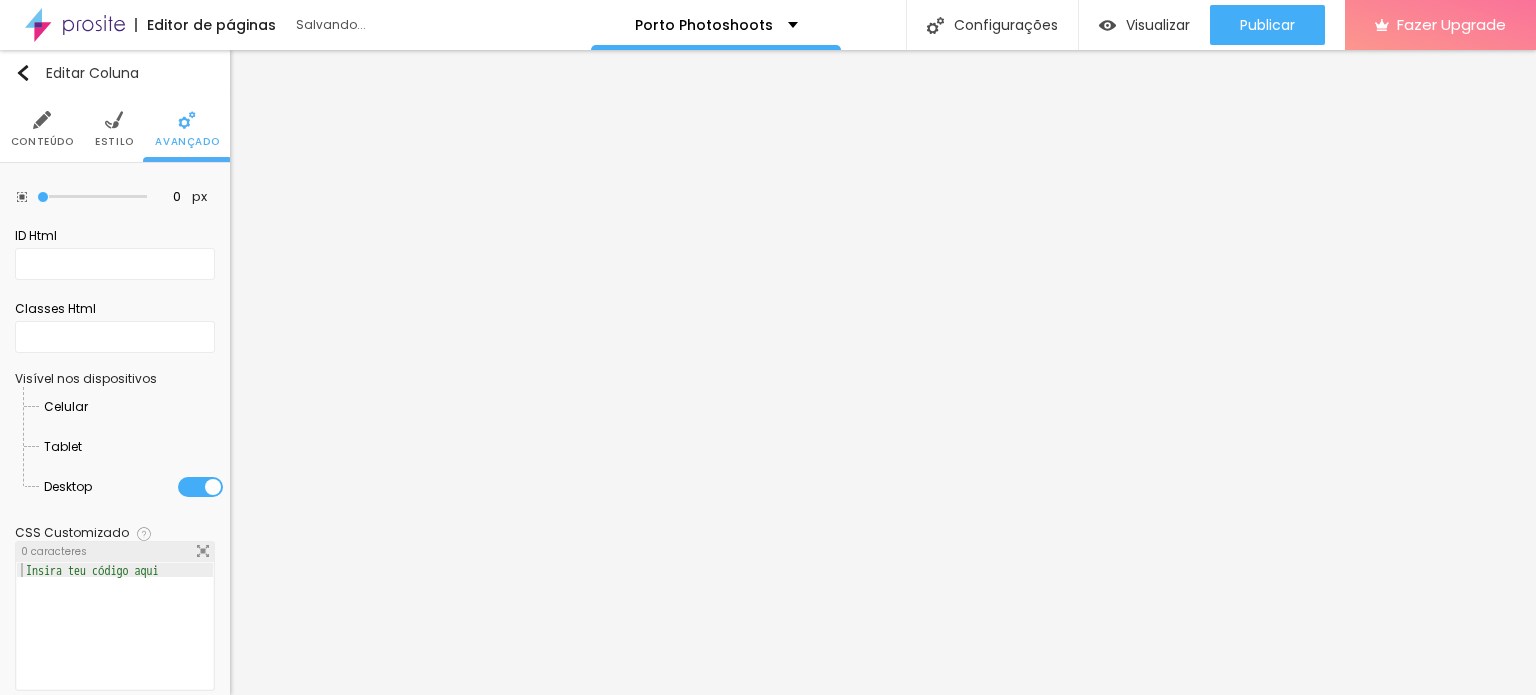 click at bounding box center (82, 447) 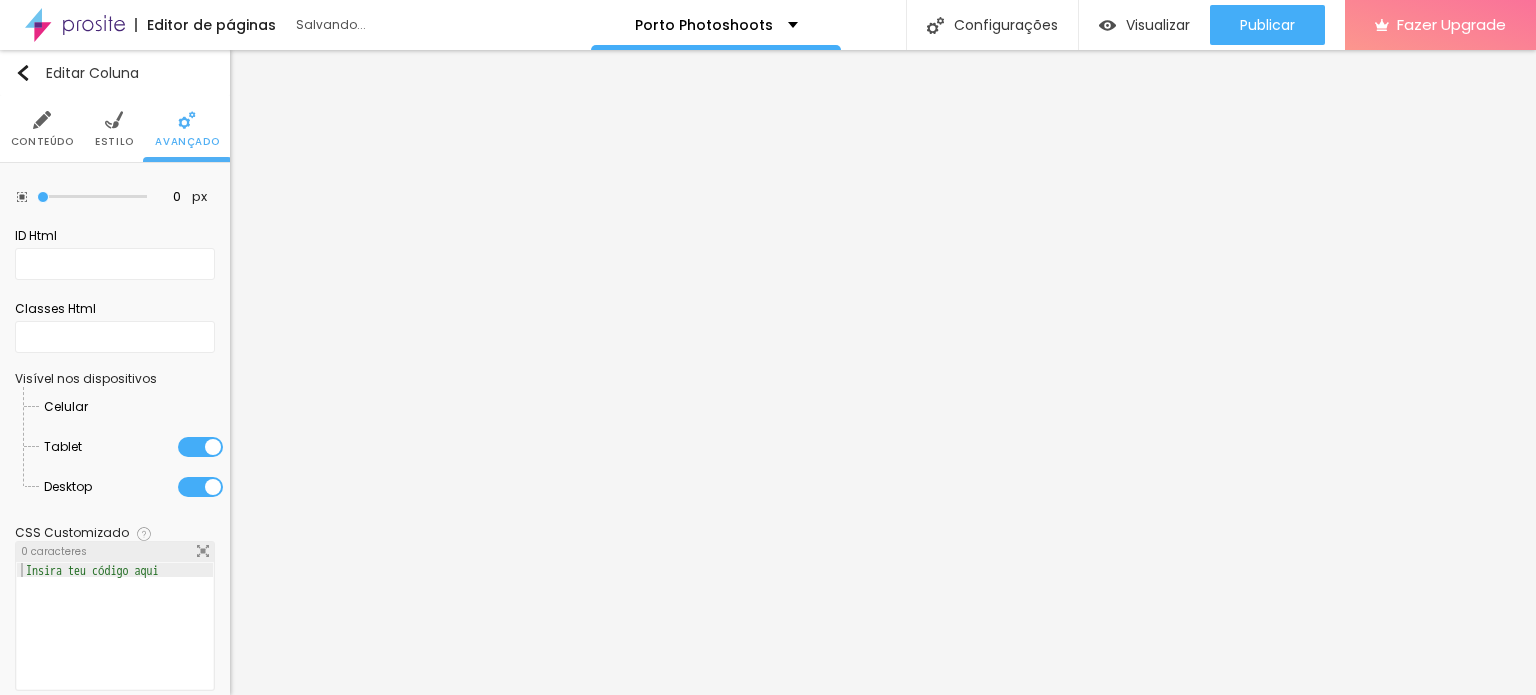 click at bounding box center [88, 407] 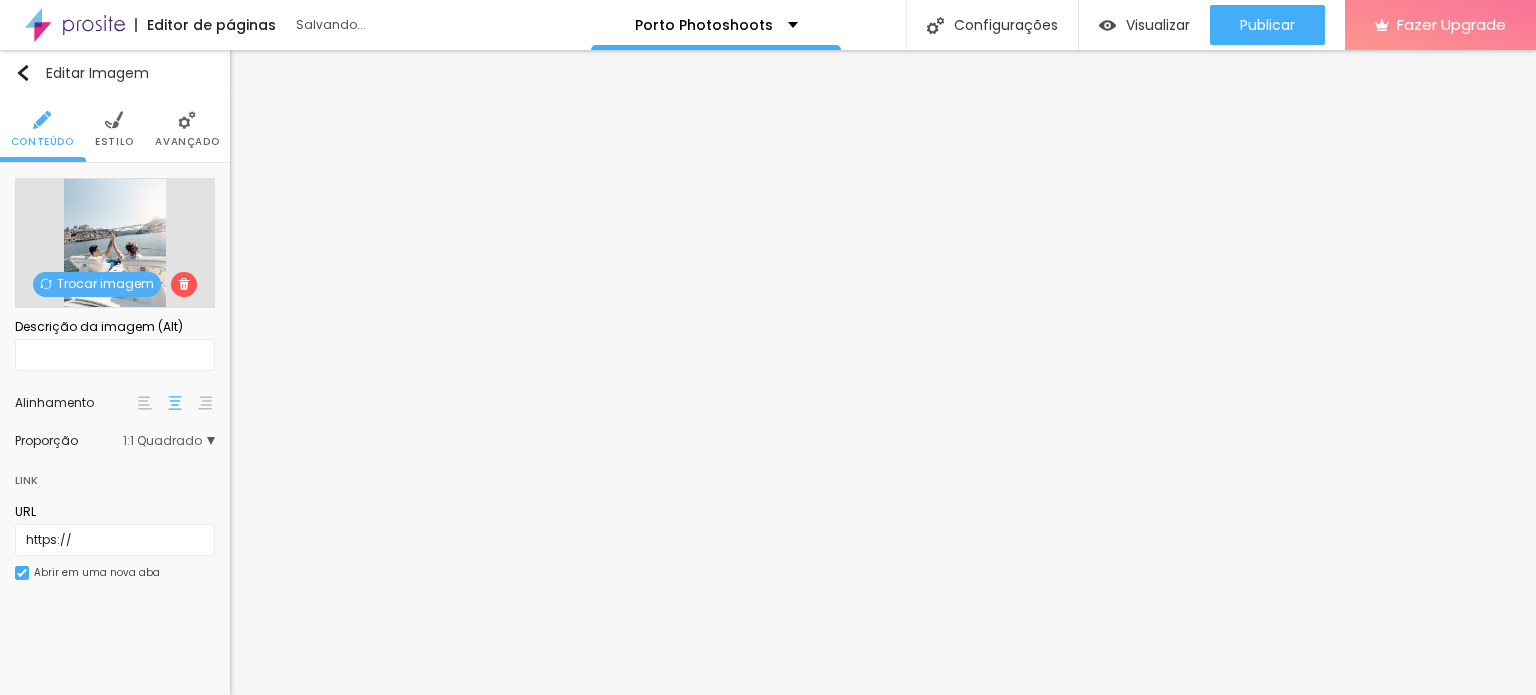 click on "Avançado" at bounding box center [187, 142] 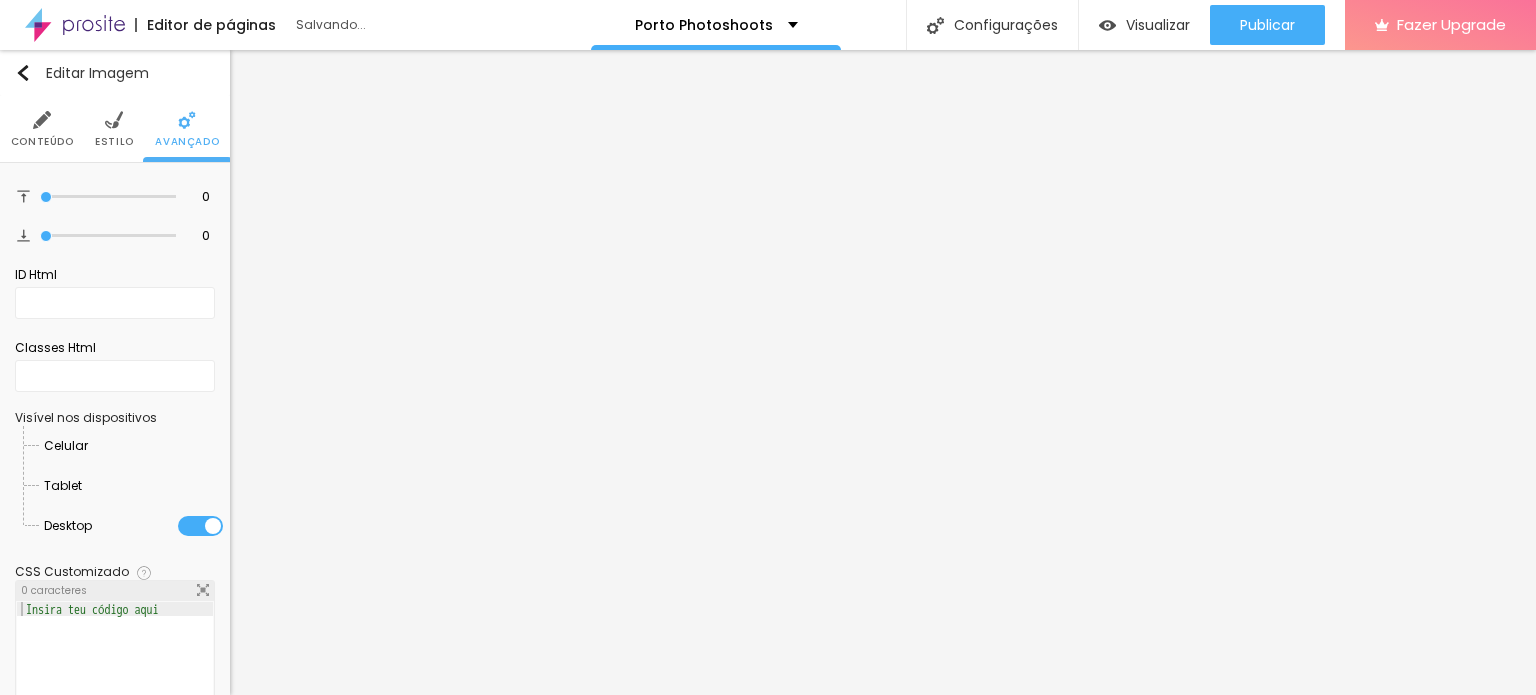 click at bounding box center (88, 446) 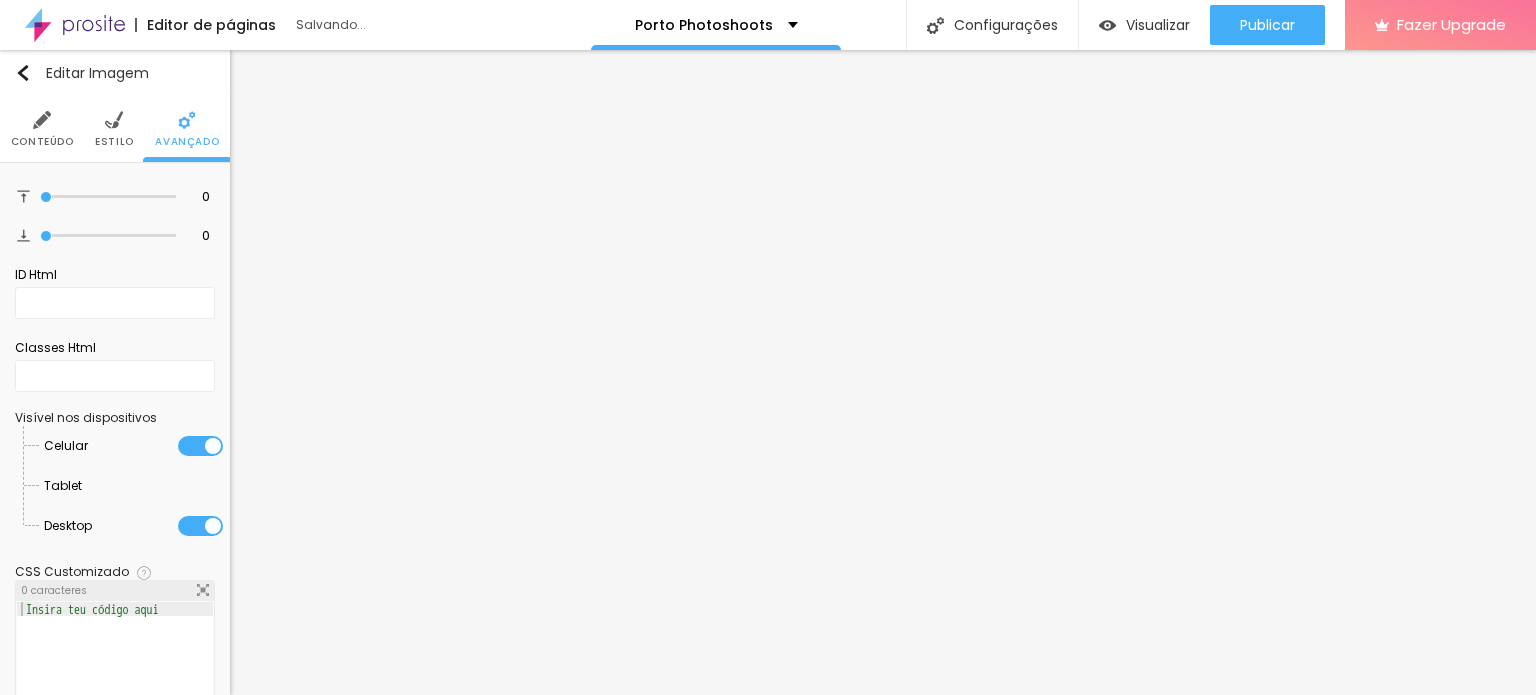 click on "Tablet" at bounding box center (133, 486) 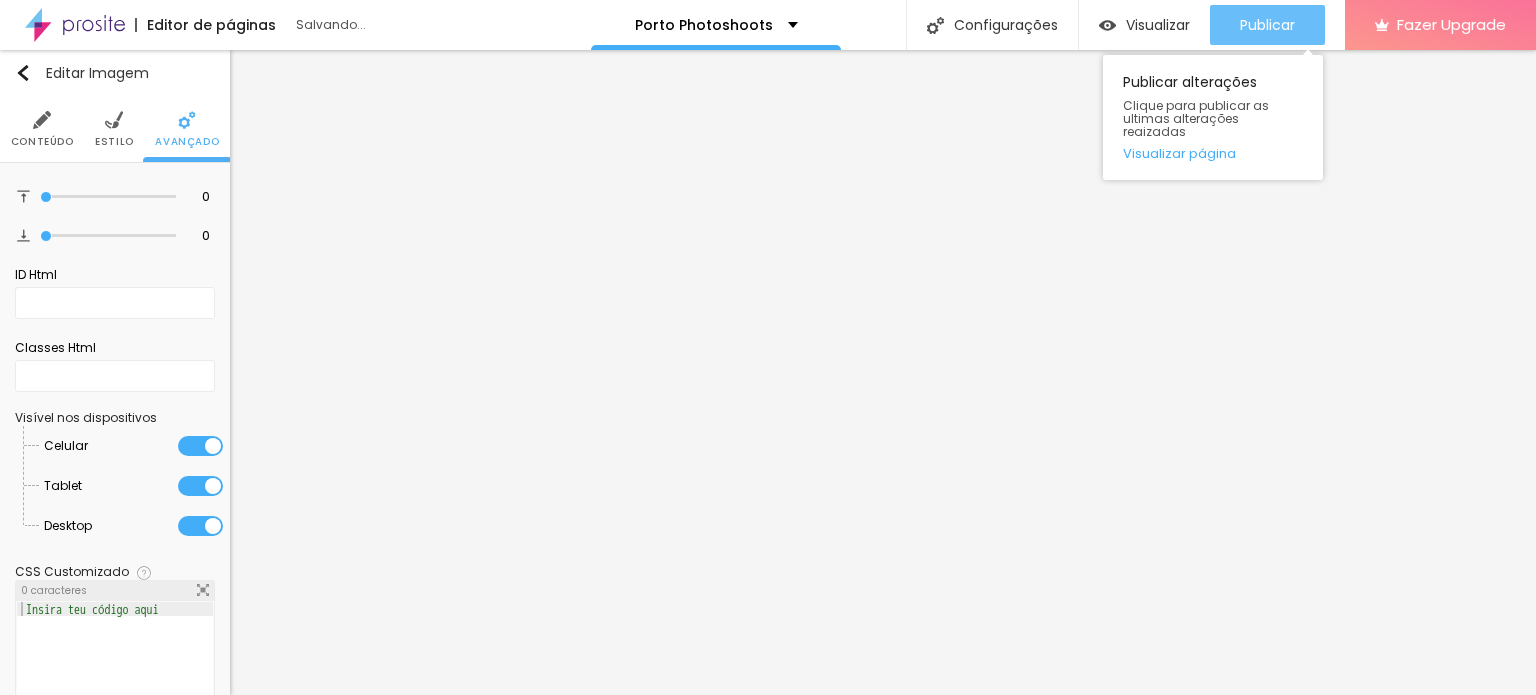 click on "Publicar" at bounding box center (1267, 25) 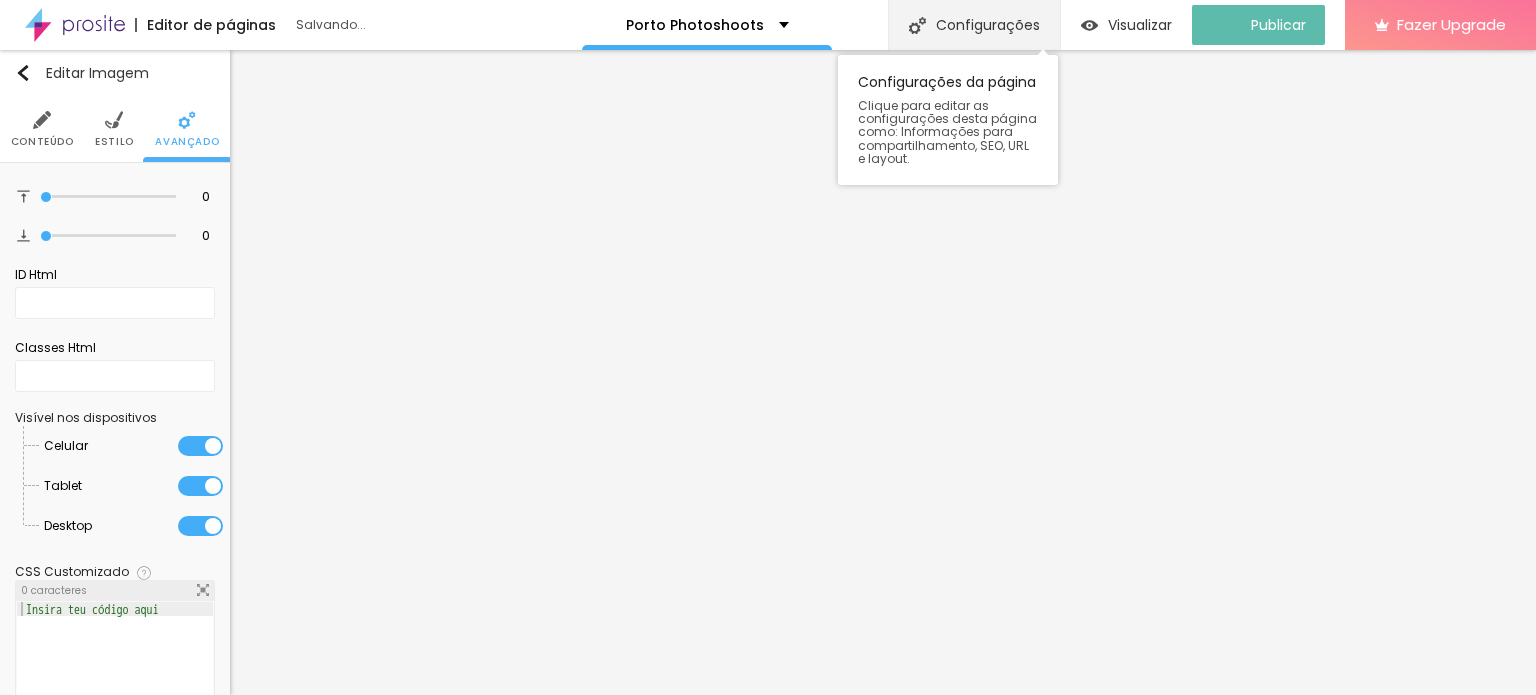 click on "Configurações" at bounding box center [974, 25] 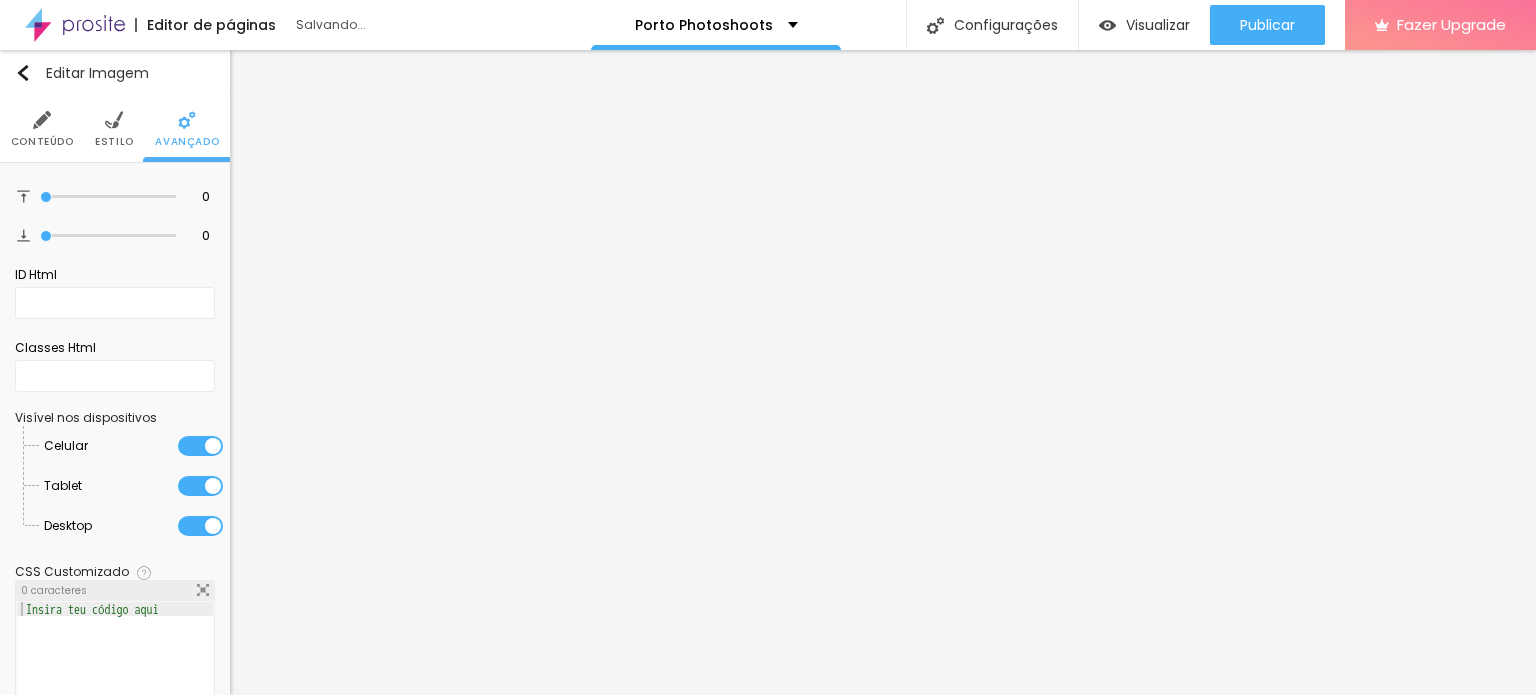 click on "Cancelar" at bounding box center [66, 782] 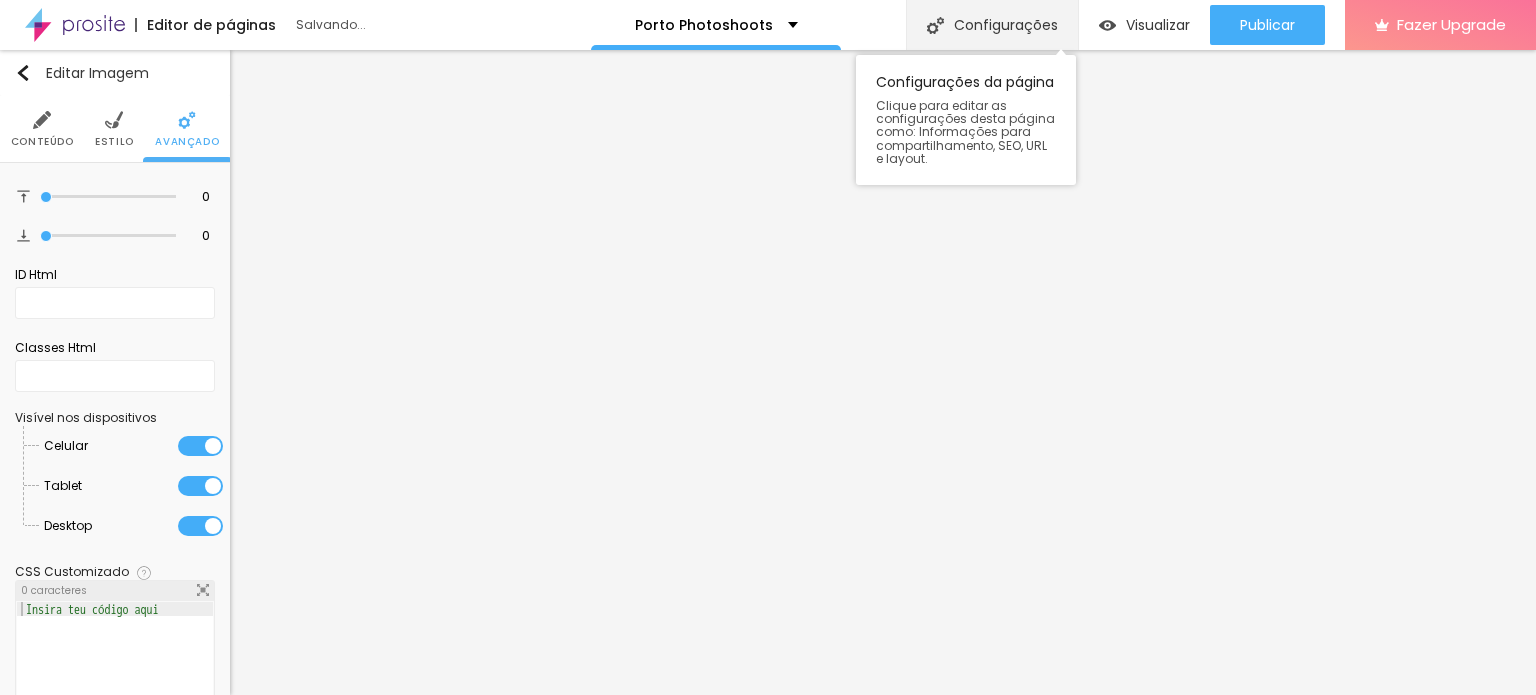 click on "Configurações" at bounding box center (992, 25) 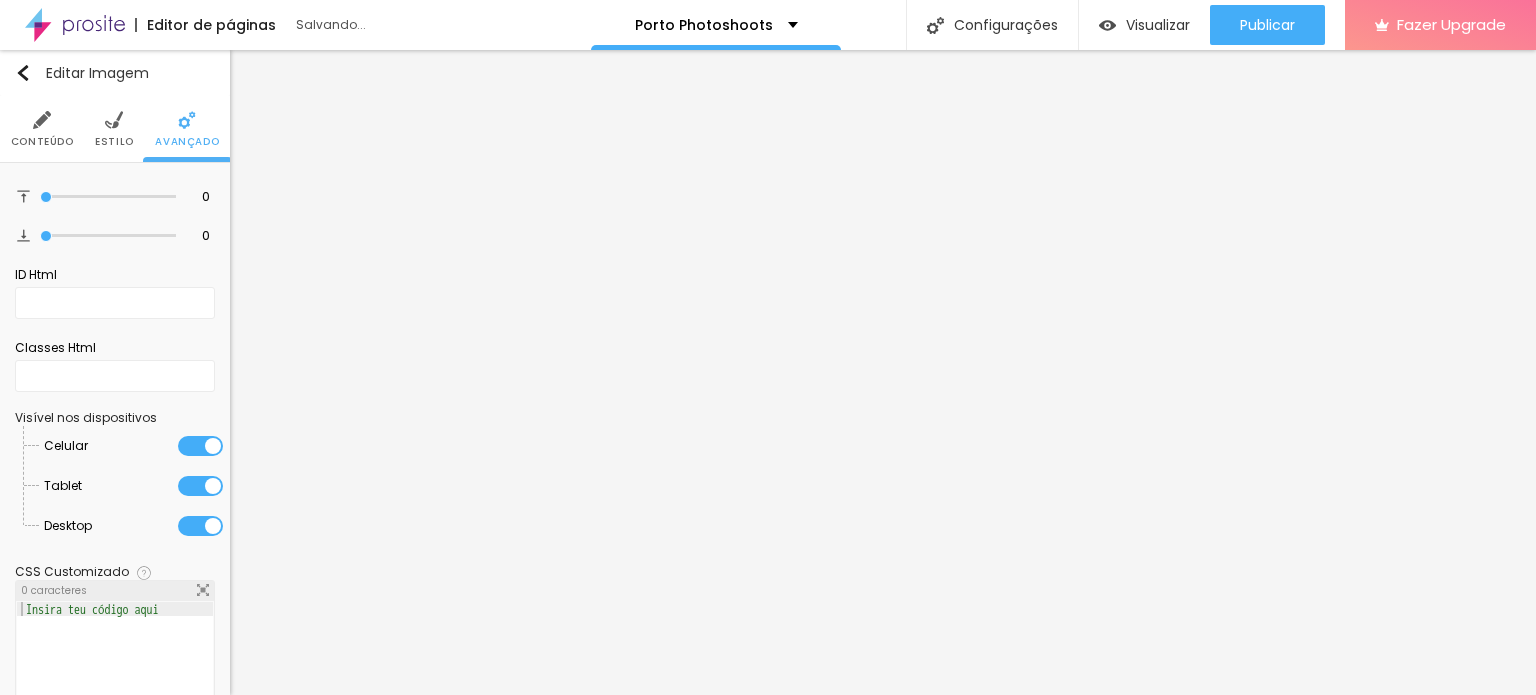 click at bounding box center (768, 716) 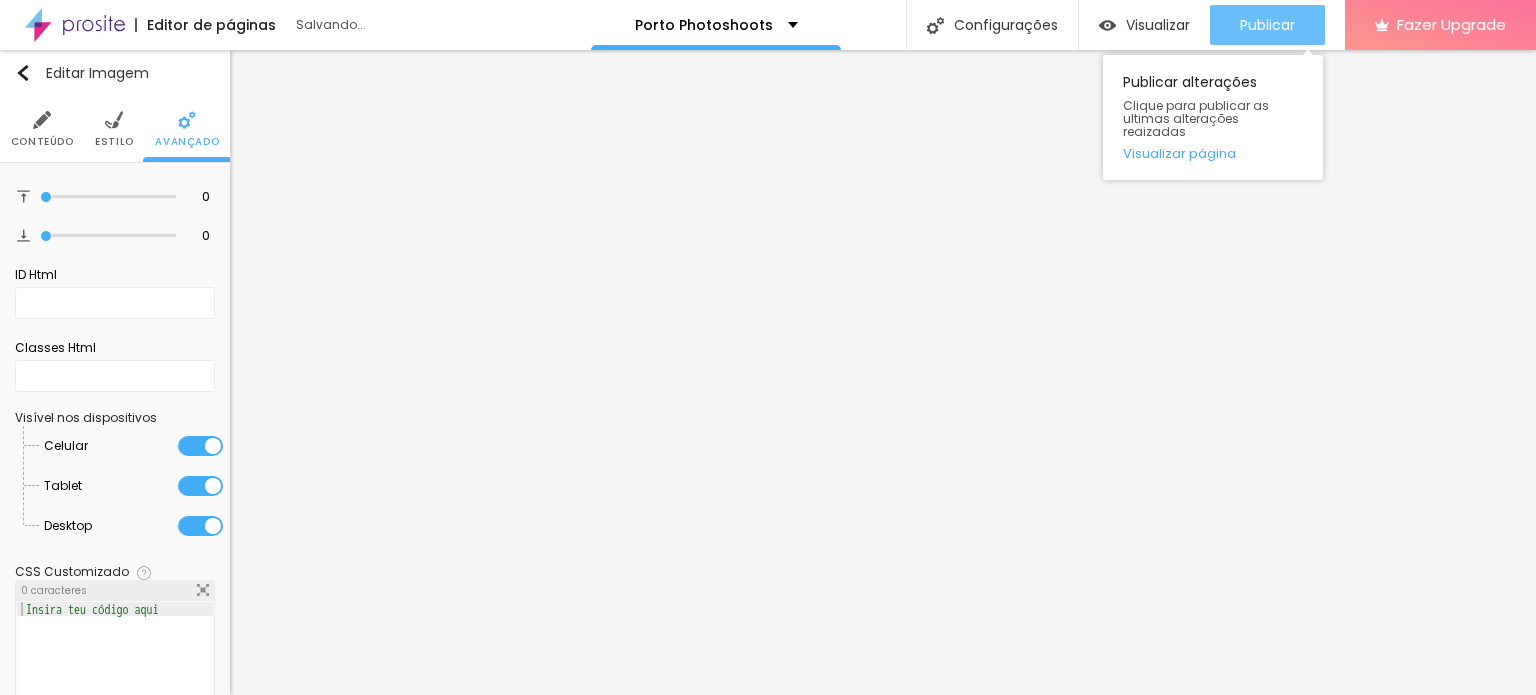 click on "Publicar" at bounding box center [1267, 25] 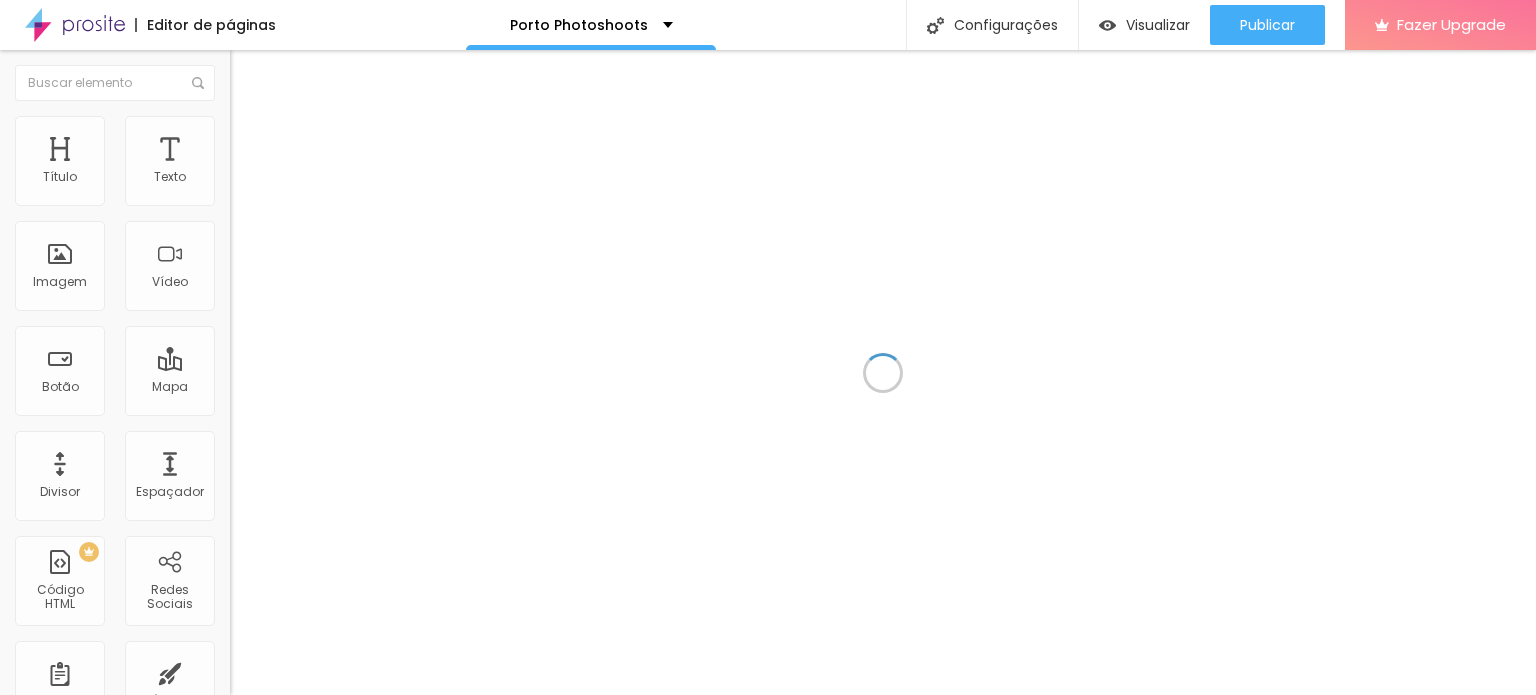 scroll, scrollTop: 0, scrollLeft: 0, axis: both 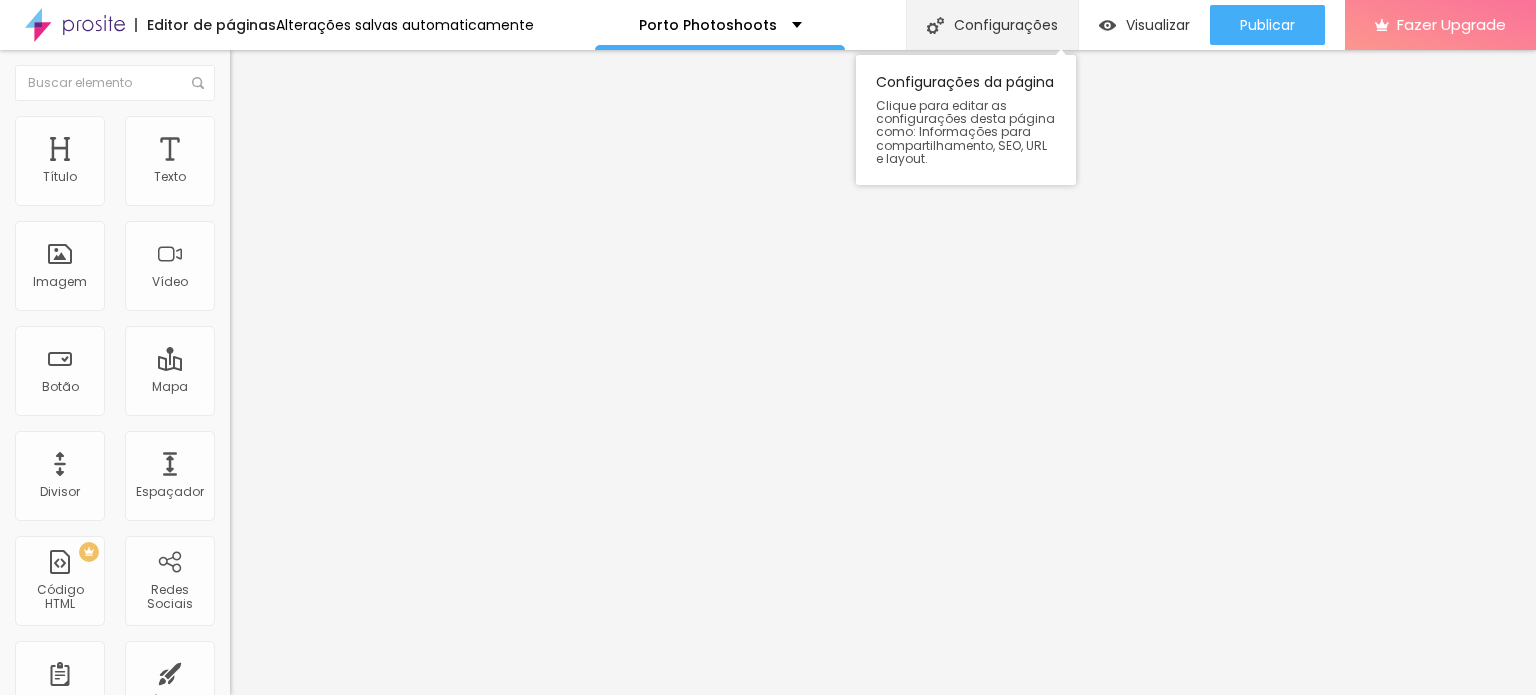 click on "Configurações" at bounding box center (992, 25) 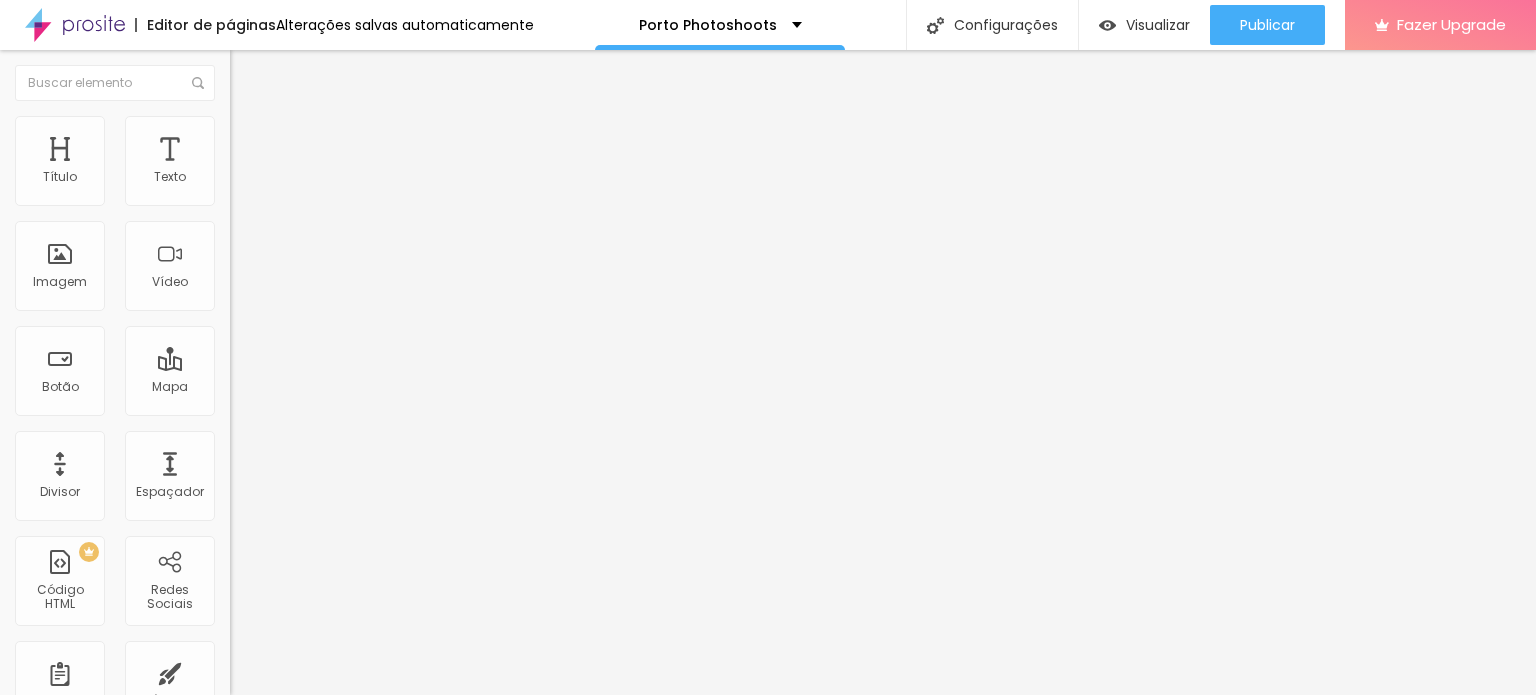 click on "Redes Sociais" at bounding box center [768, 743] 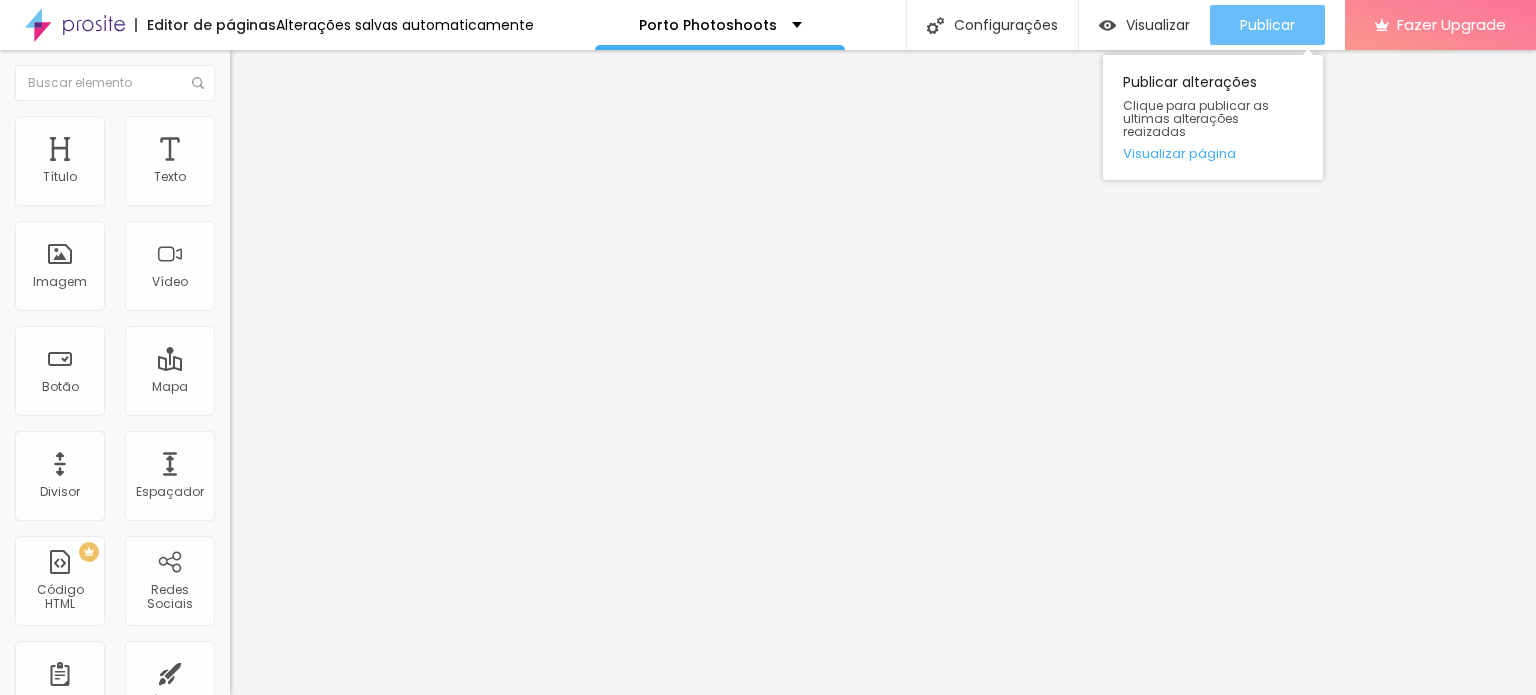 click on "Publicar" at bounding box center (1267, 25) 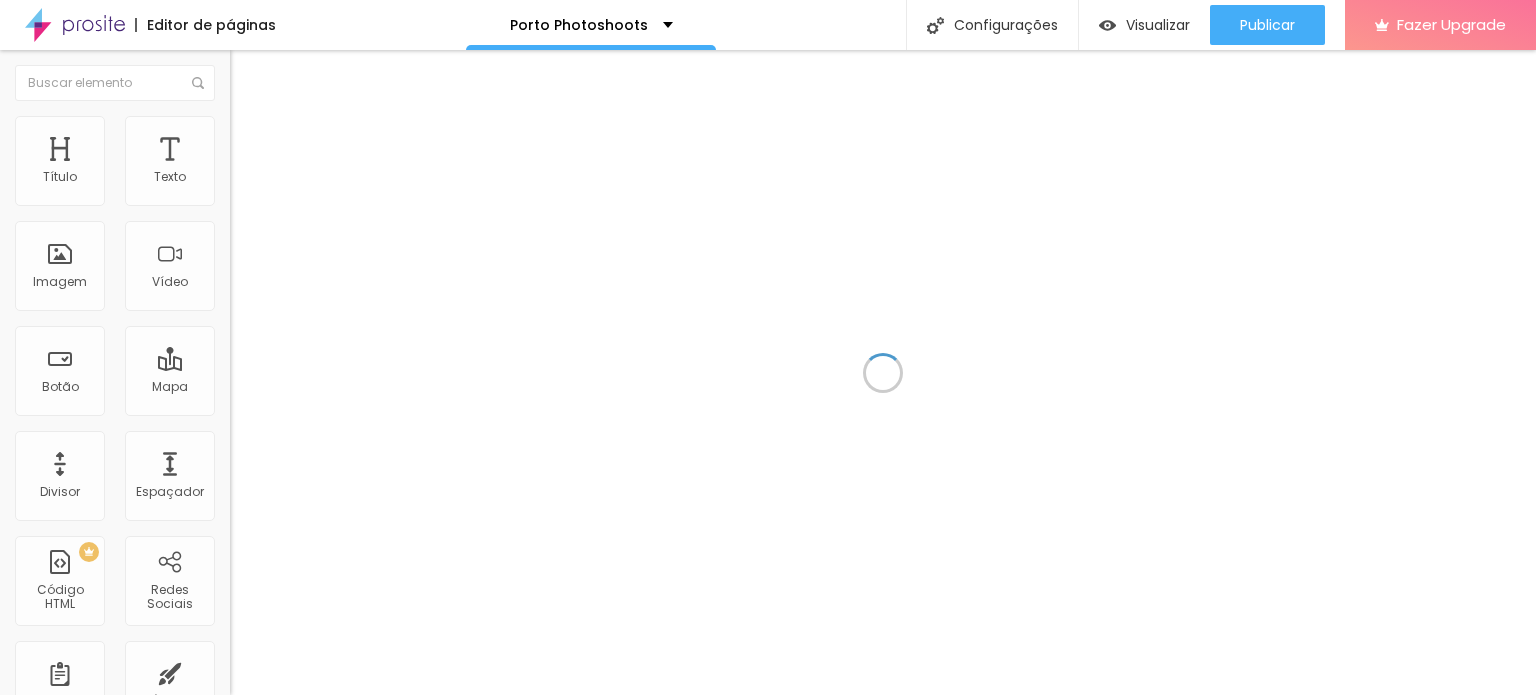 scroll, scrollTop: 0, scrollLeft: 0, axis: both 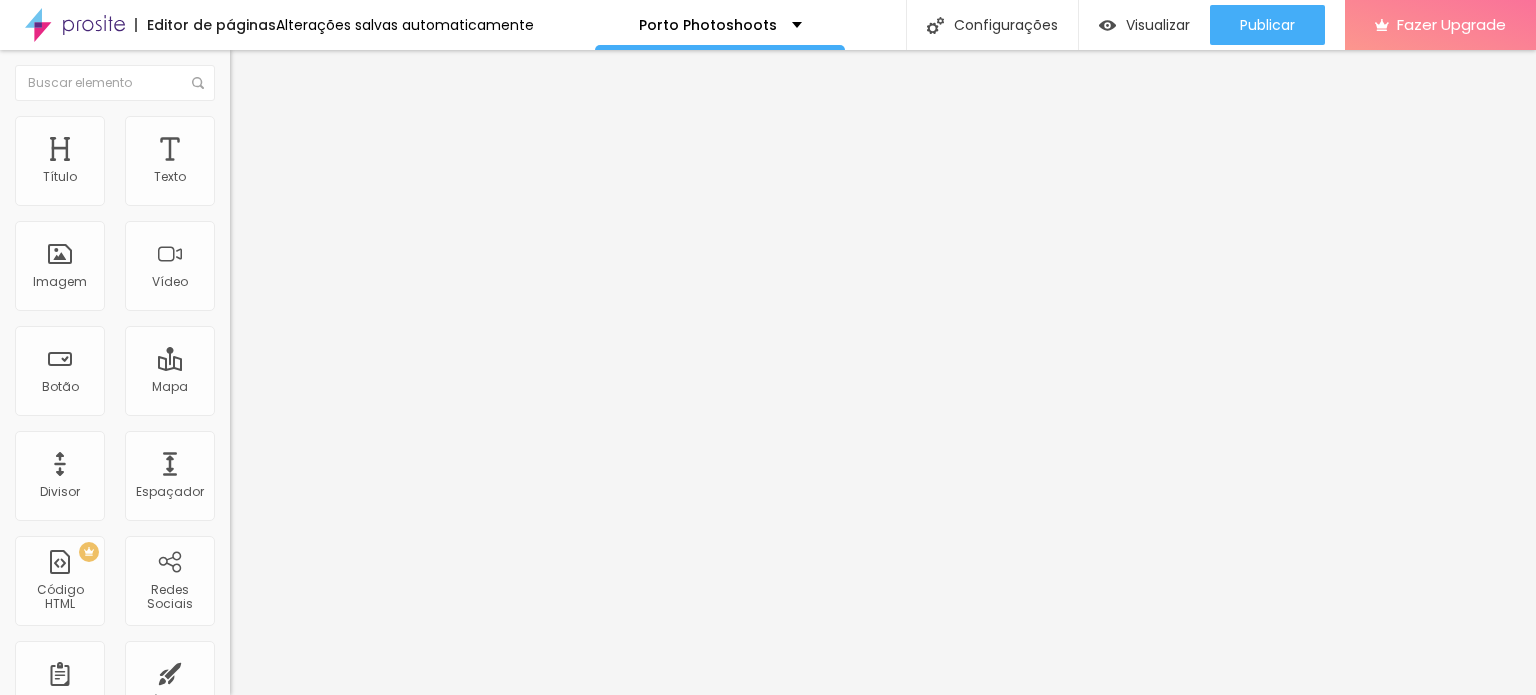 click on "Avançado" at bounding box center [345, 146] 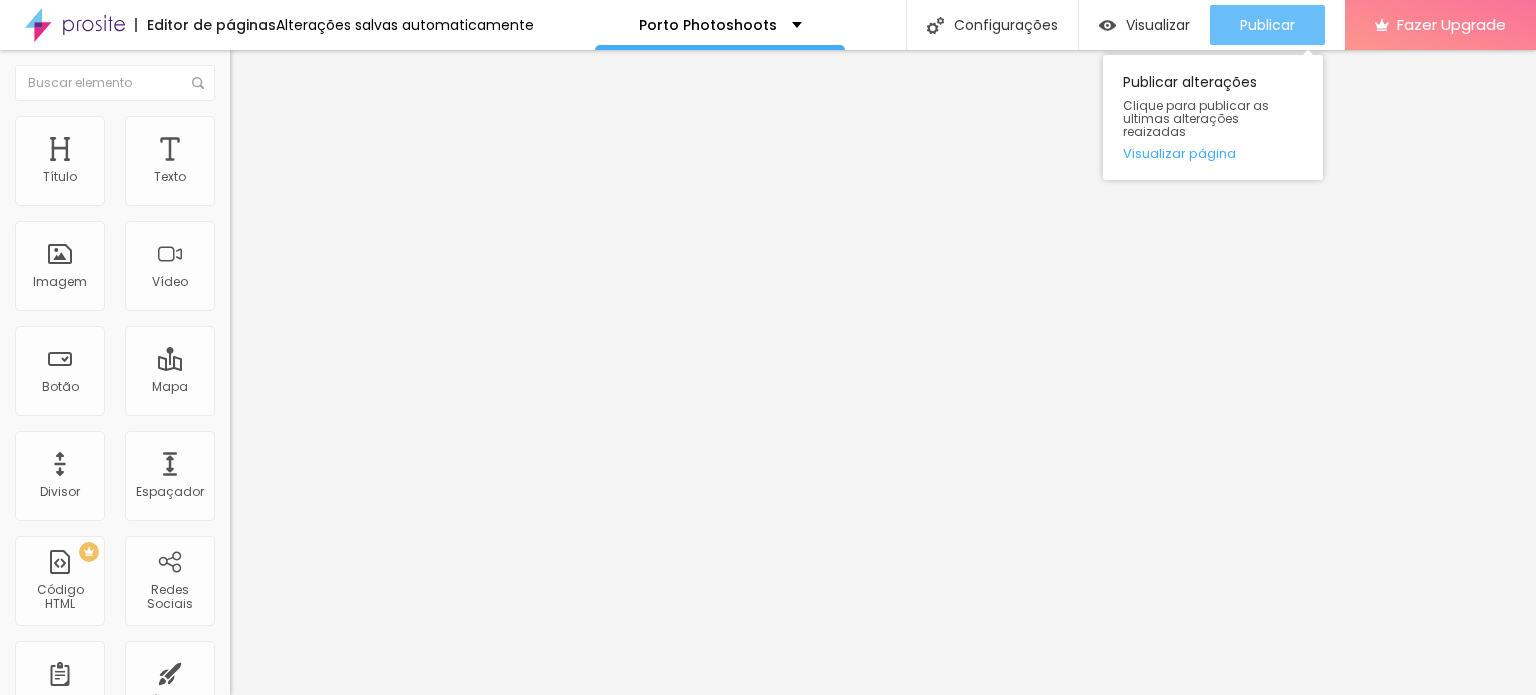 click on "Publicar" at bounding box center [1267, 25] 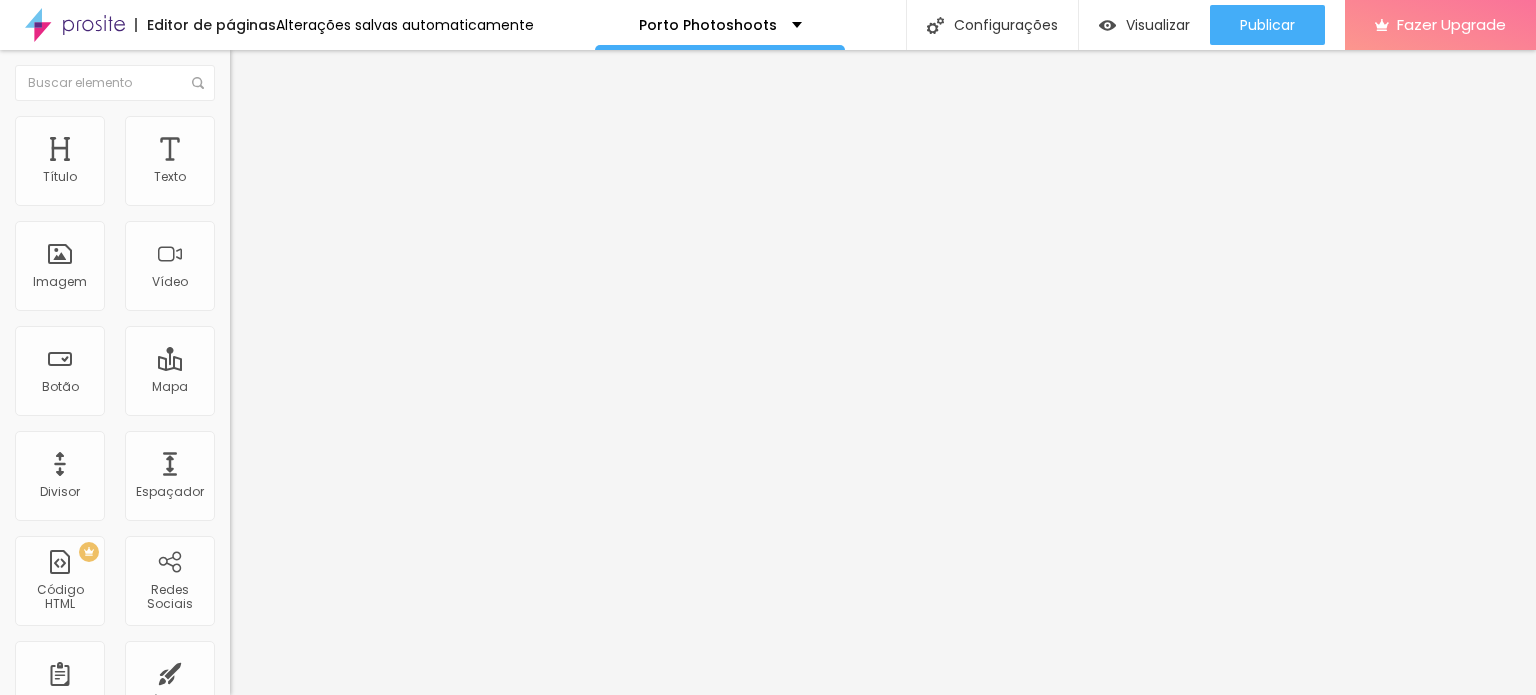 click on "[PERSON_NAME] fotografo" at bounding box center (350, 178) 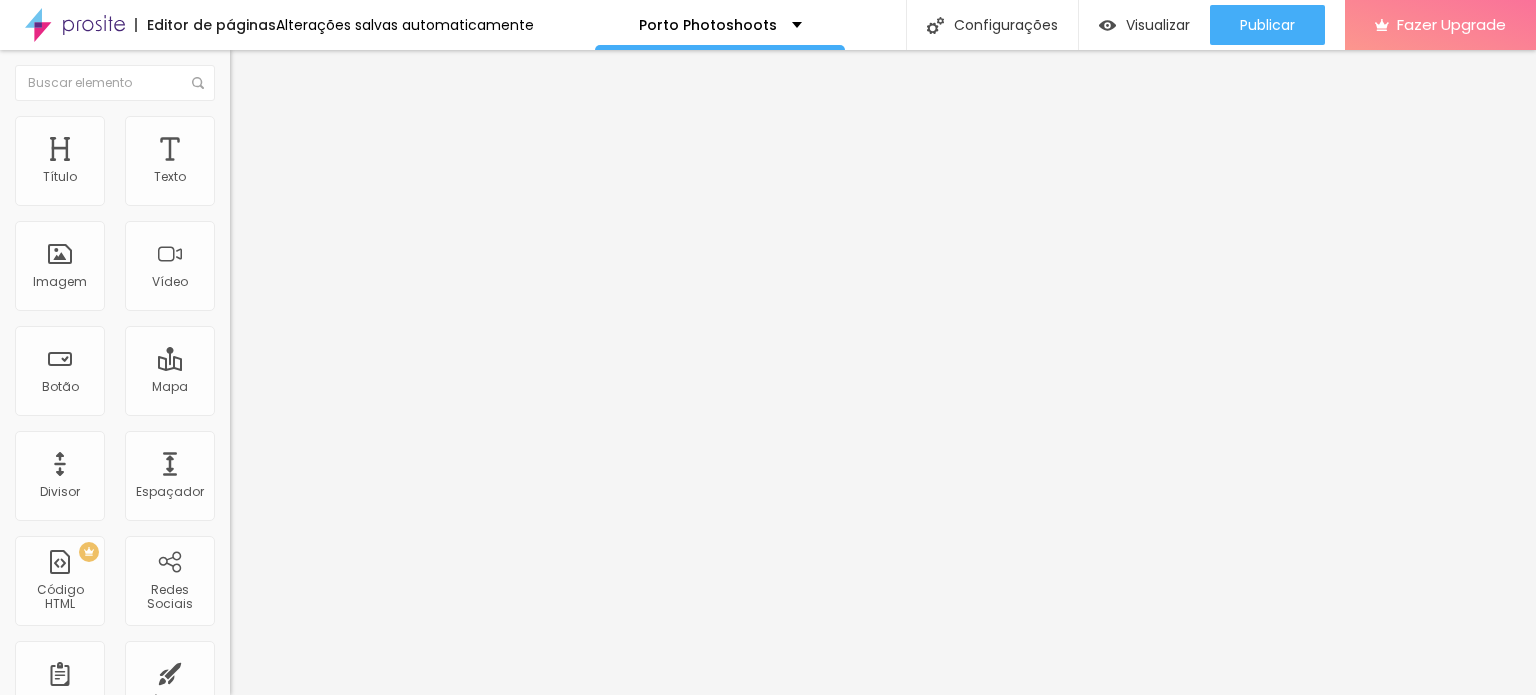 click on "Endereço Fabio Azur Photographer Alinhamento 15 Zoom" at bounding box center (345, 356) 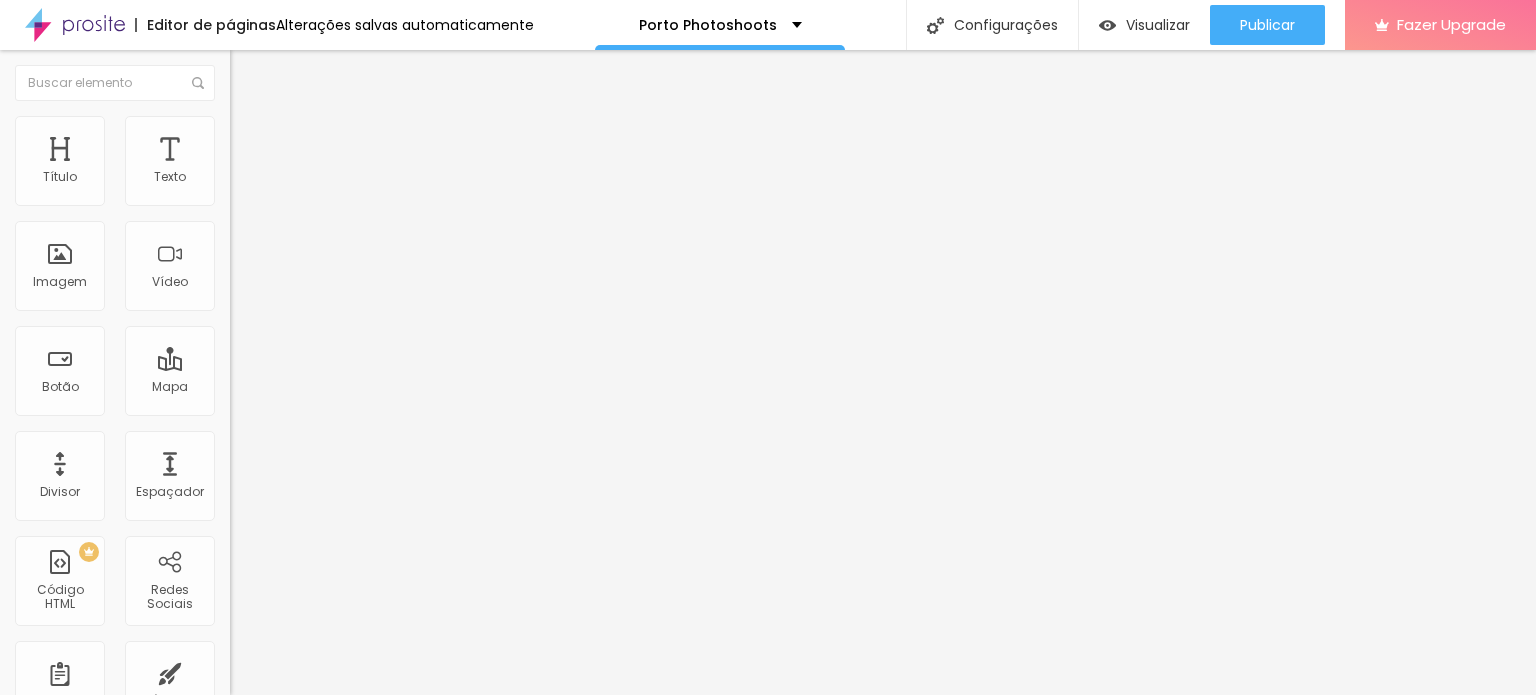 click on "Estilo" at bounding box center [345, 126] 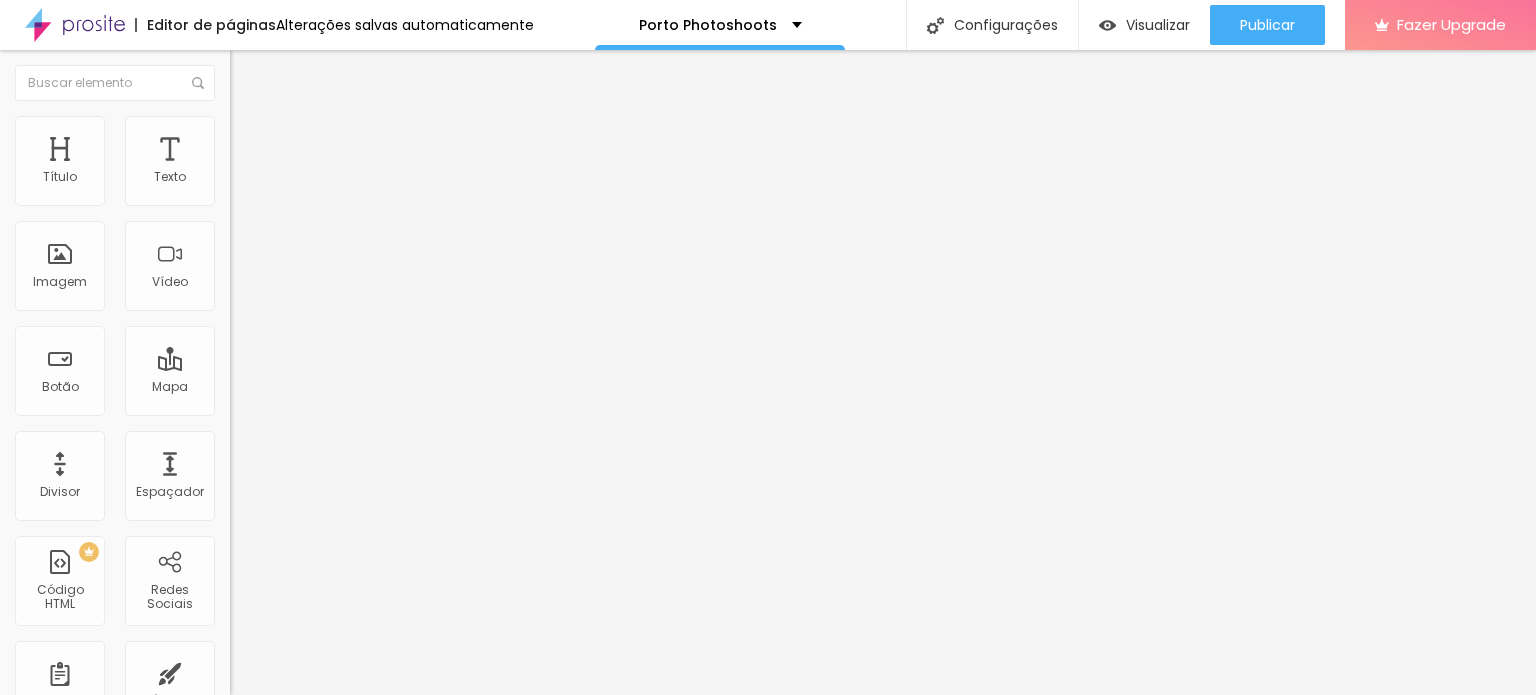 click on "Avançado" at bounding box center (281, 149) 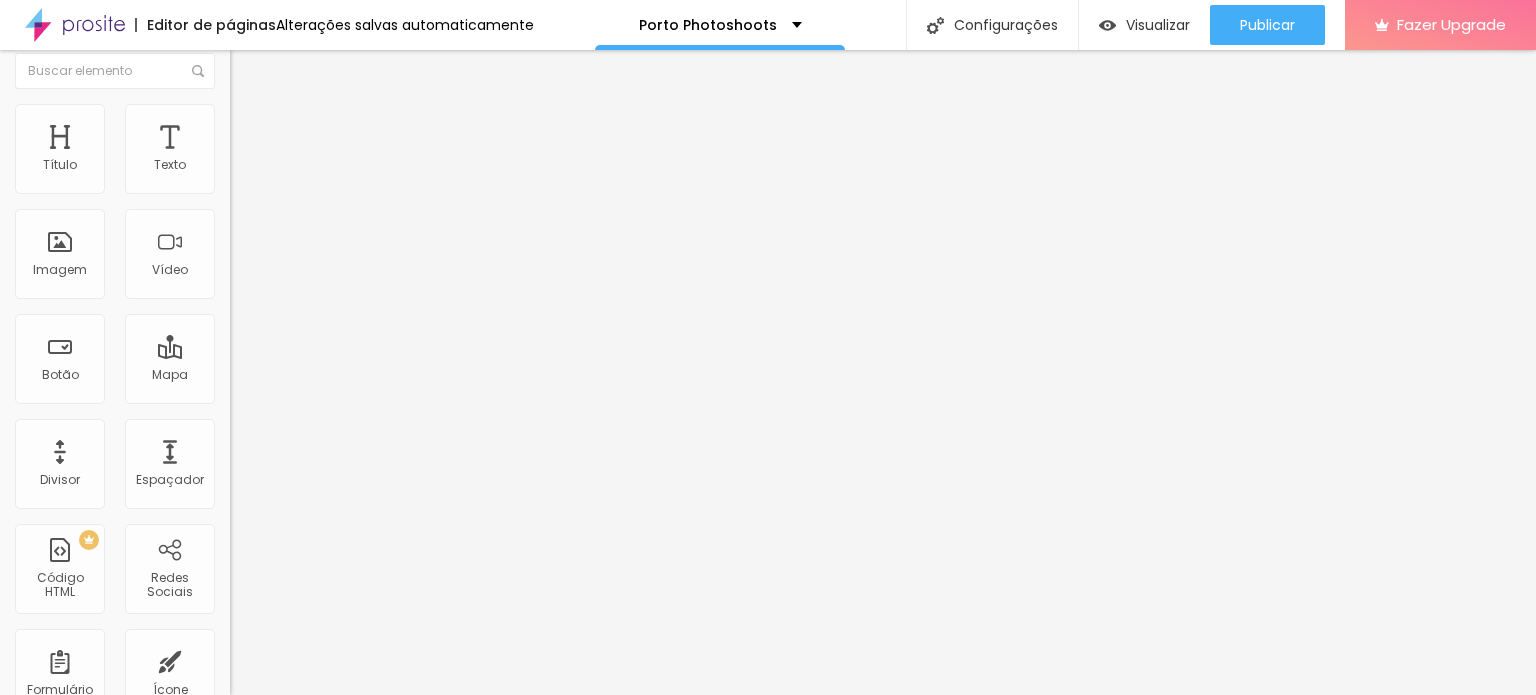 scroll, scrollTop: 0, scrollLeft: 0, axis: both 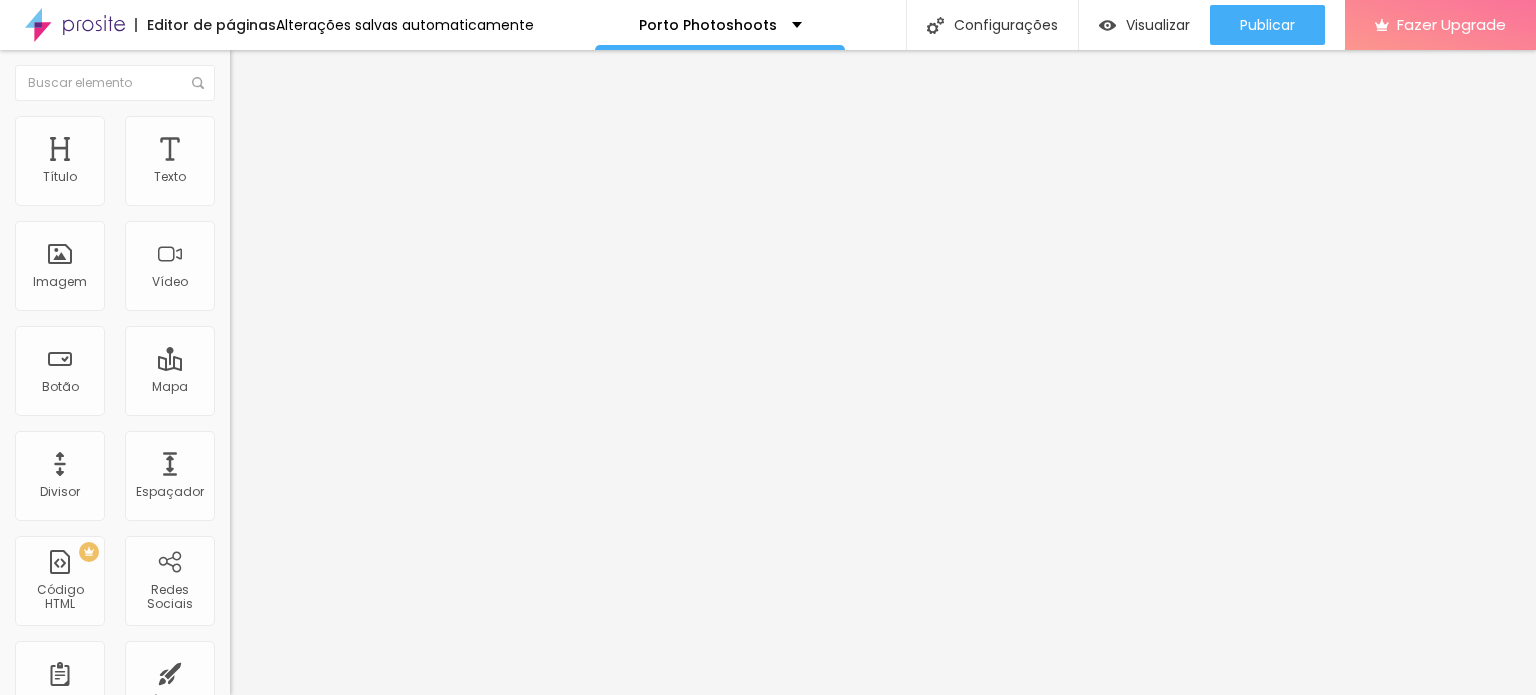 drag, startPoint x: 108, startPoint y: 131, endPoint x: 42, endPoint y: 130, distance: 66.007576 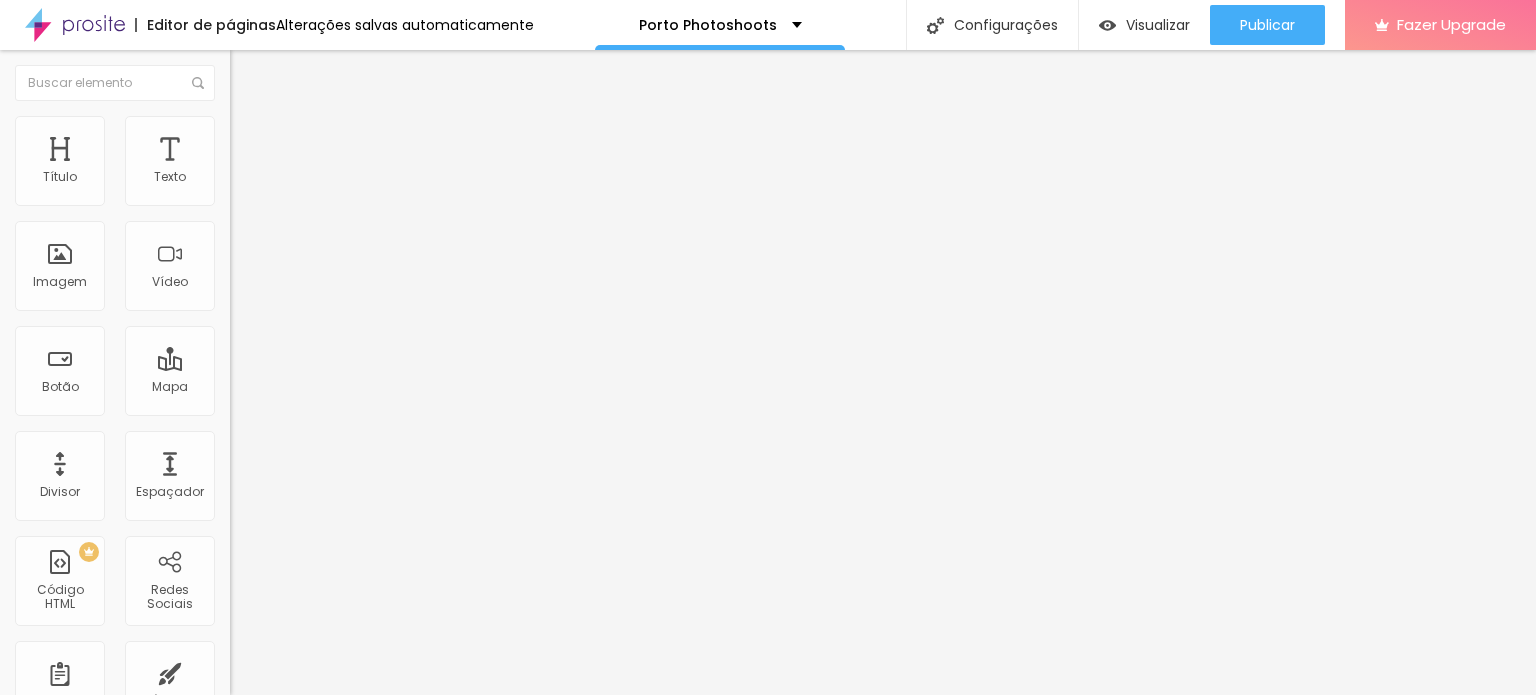 click on "Fabio Azur Photographer" at bounding box center (350, 178) 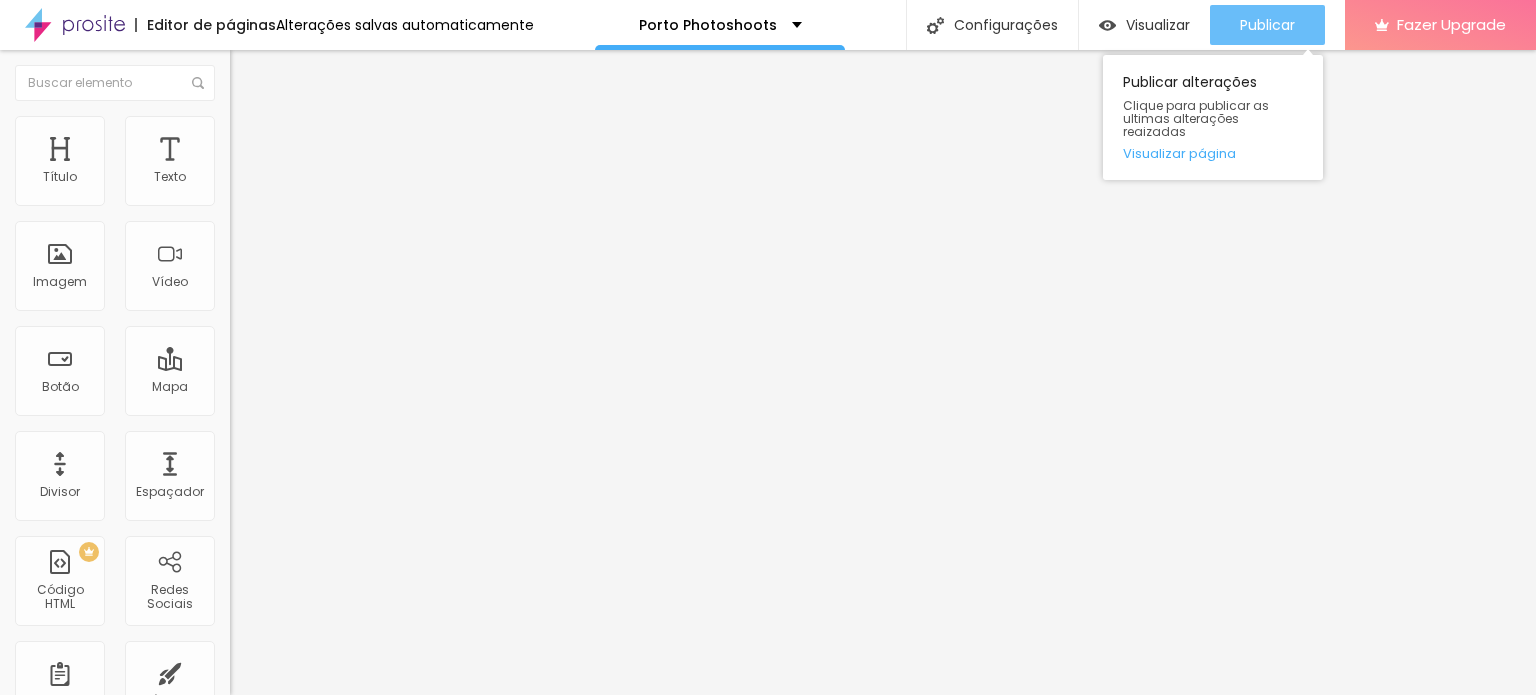 click on "Publicar" at bounding box center (1267, 25) 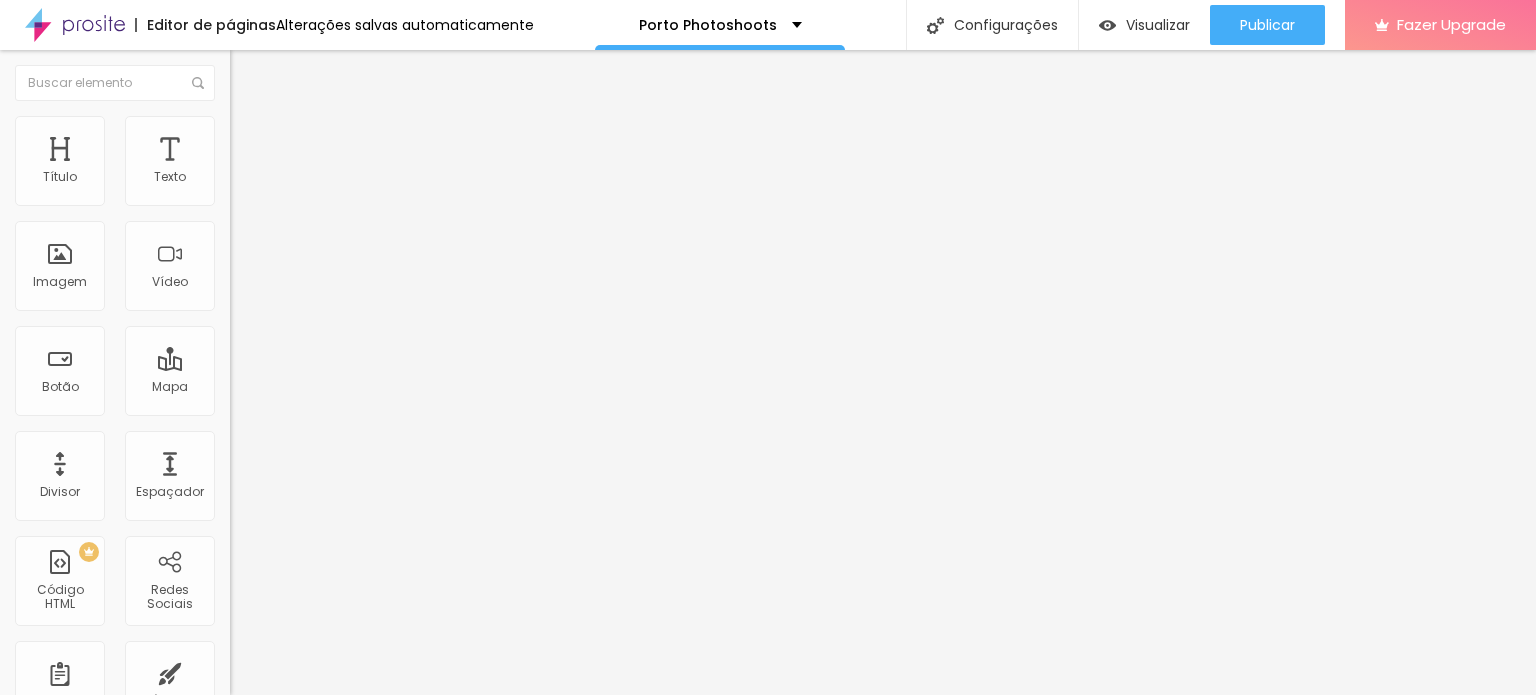 click at bounding box center [239, 145] 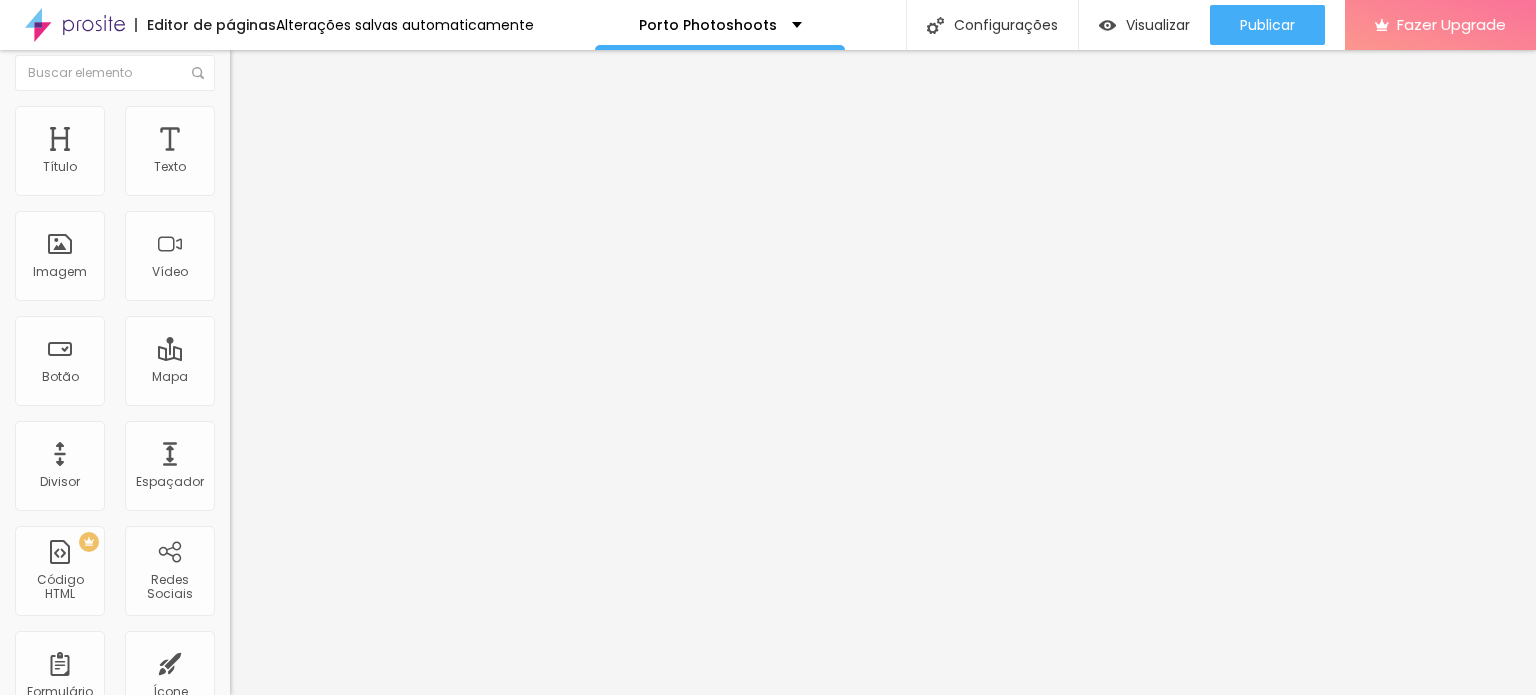 scroll, scrollTop: 0, scrollLeft: 0, axis: both 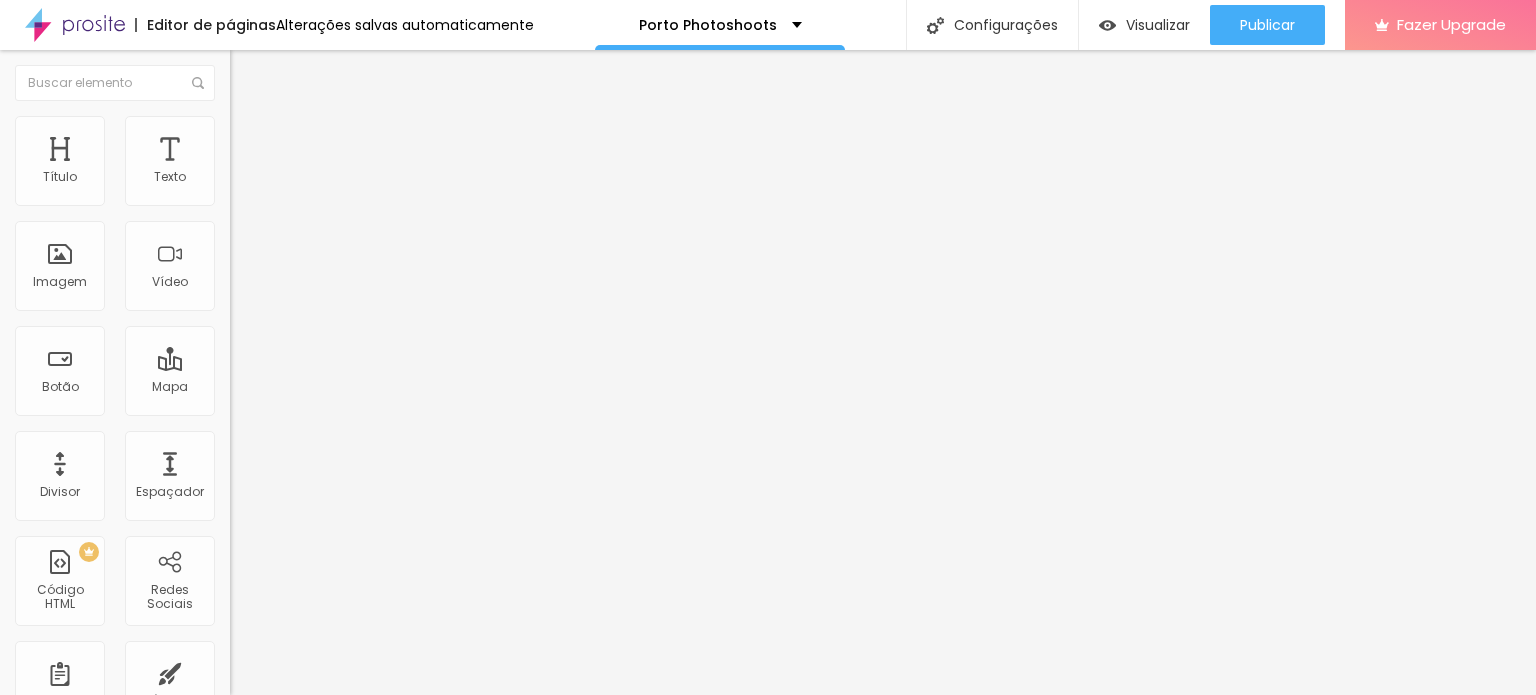 click on "Estilo" at bounding box center [263, 129] 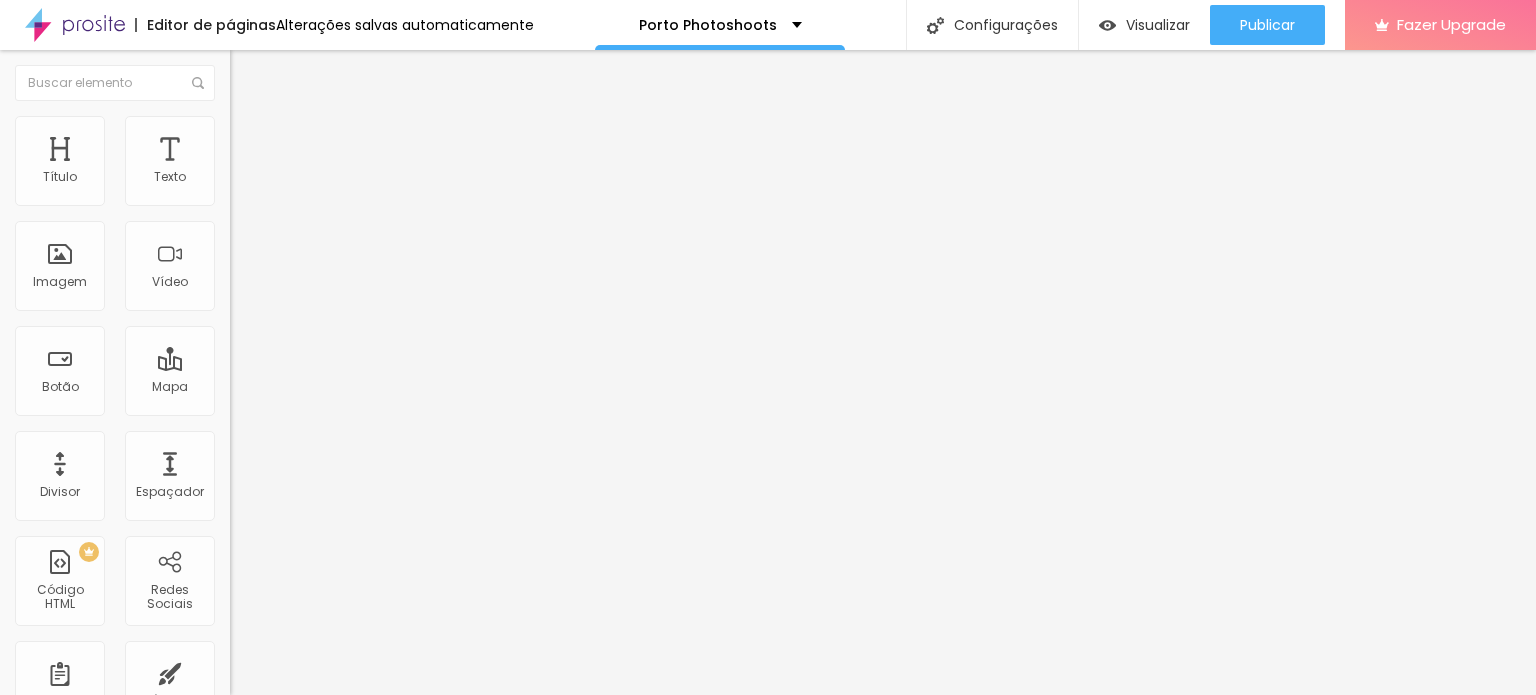 click on "Fabio Azur Photographer" at bounding box center (350, 178) 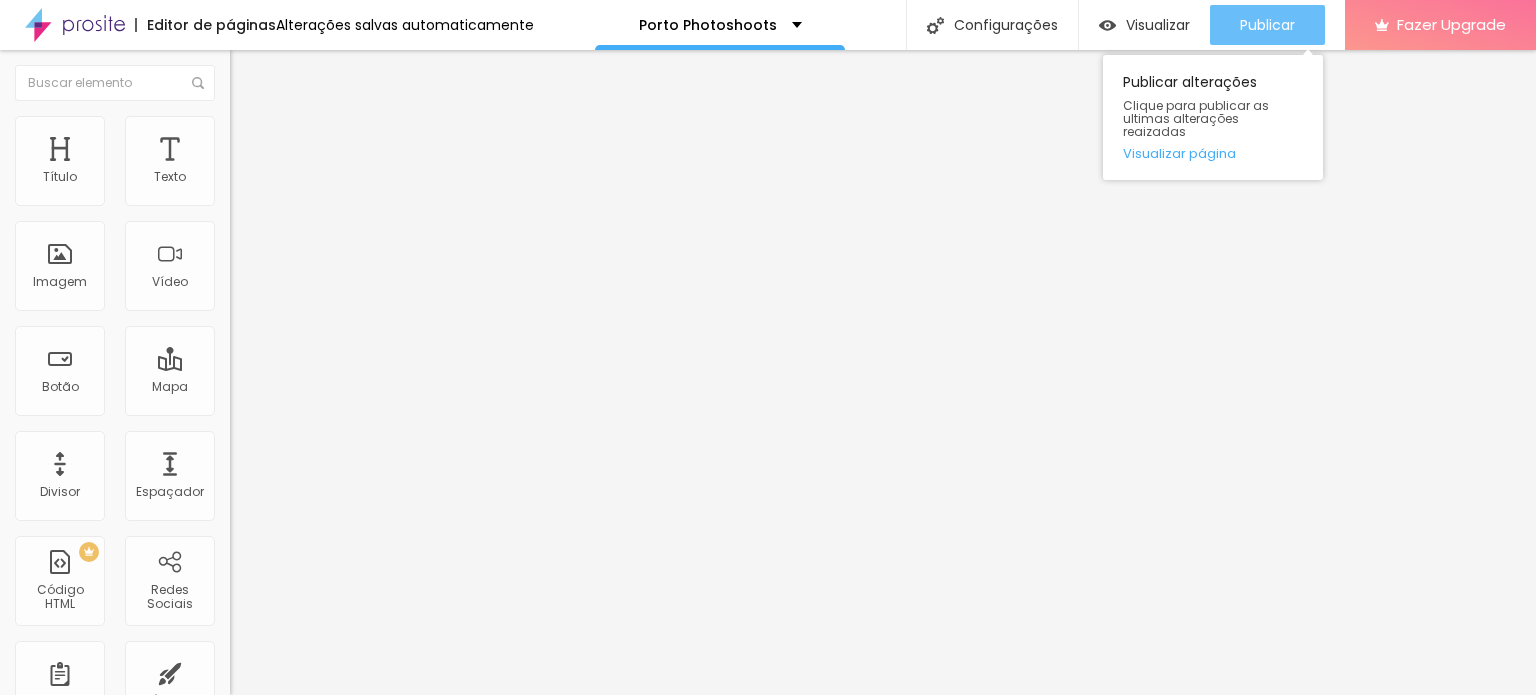 type on "Cais da Ribeira Fabio Azur" 